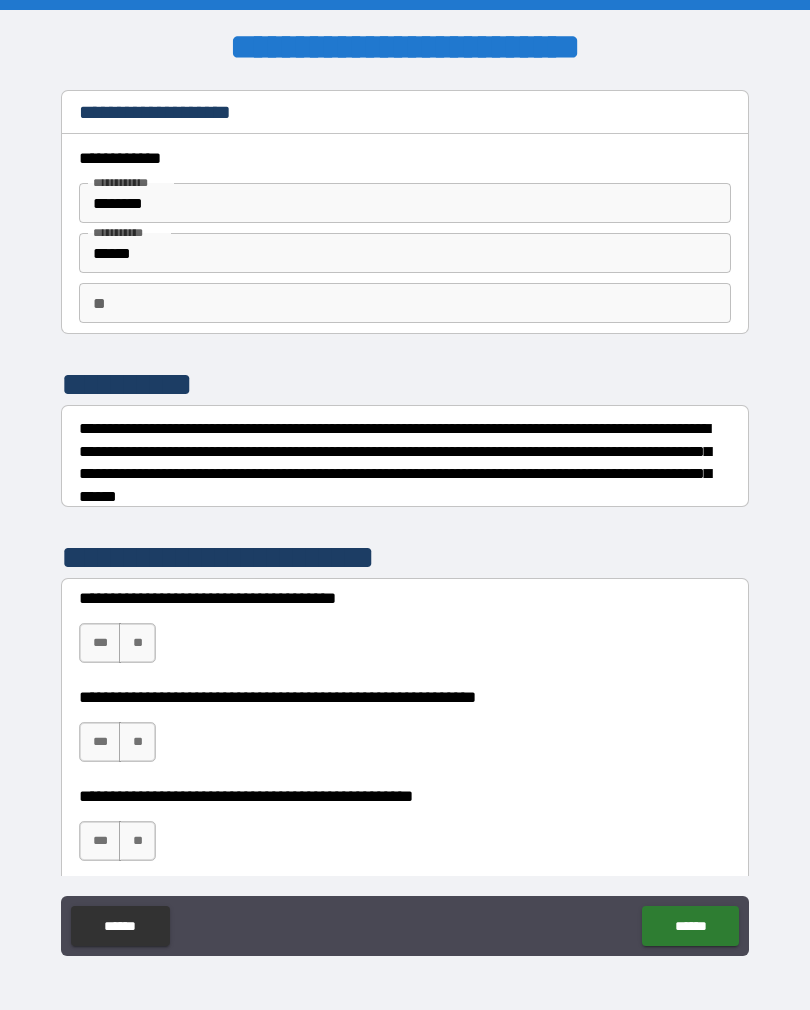 scroll, scrollTop: 31, scrollLeft: 0, axis: vertical 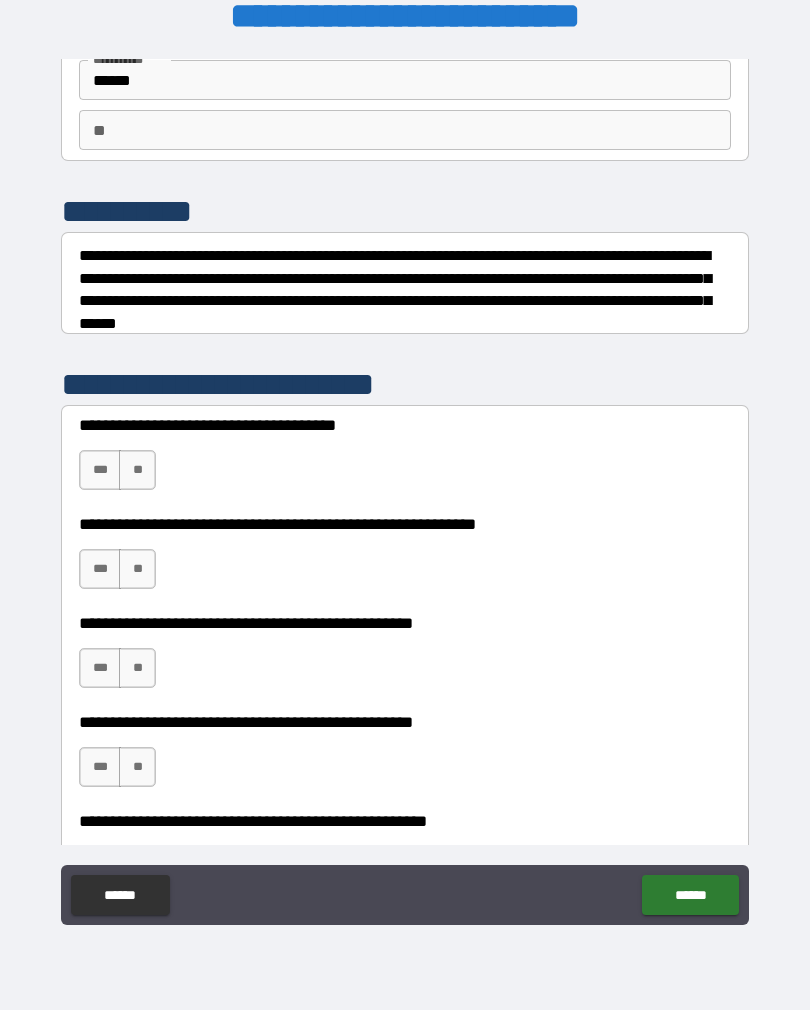 click on "**" at bounding box center [137, 470] 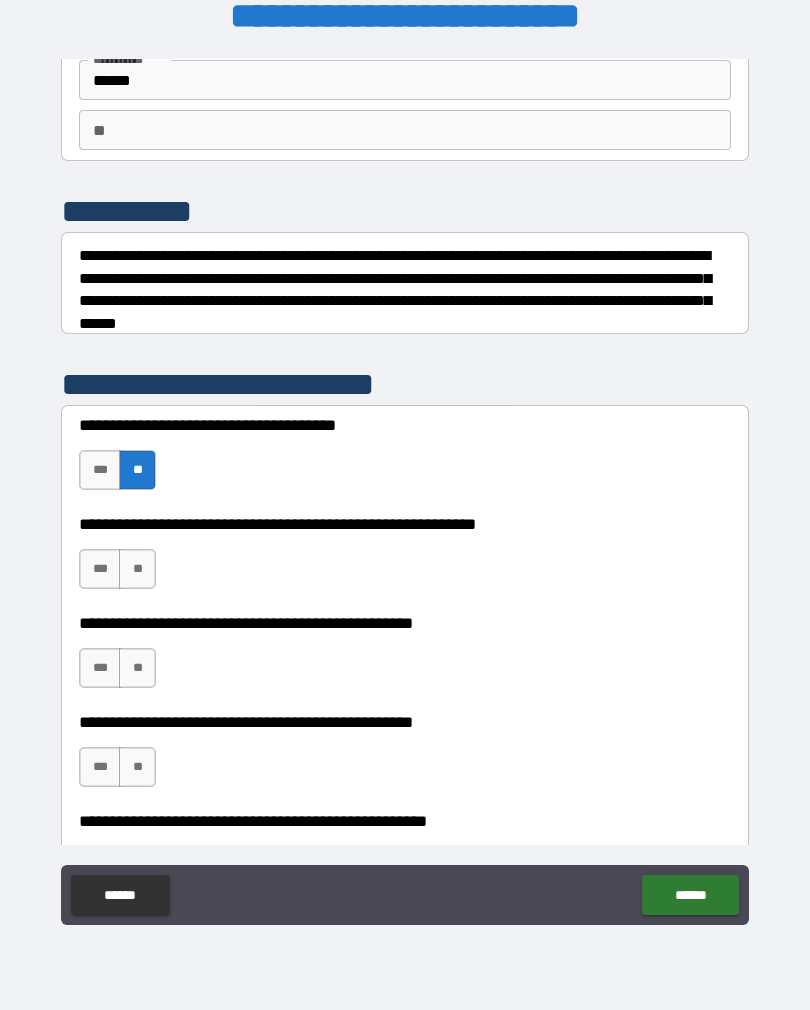 click on "**" at bounding box center (137, 569) 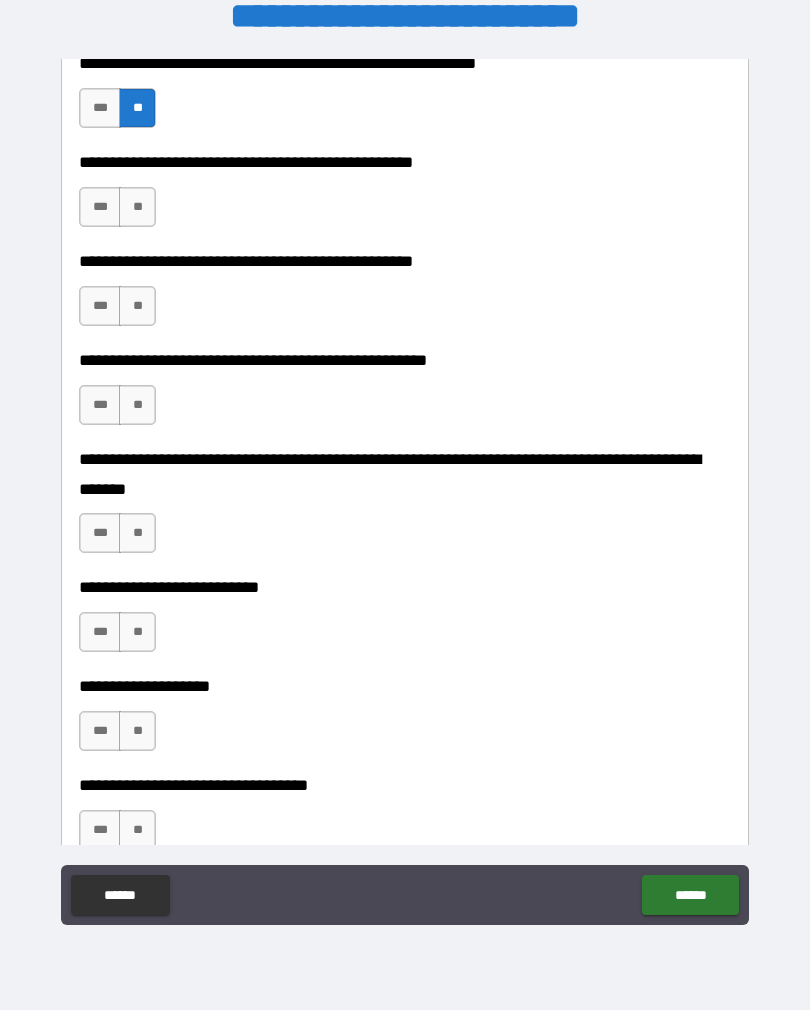 scroll, scrollTop: 617, scrollLeft: 0, axis: vertical 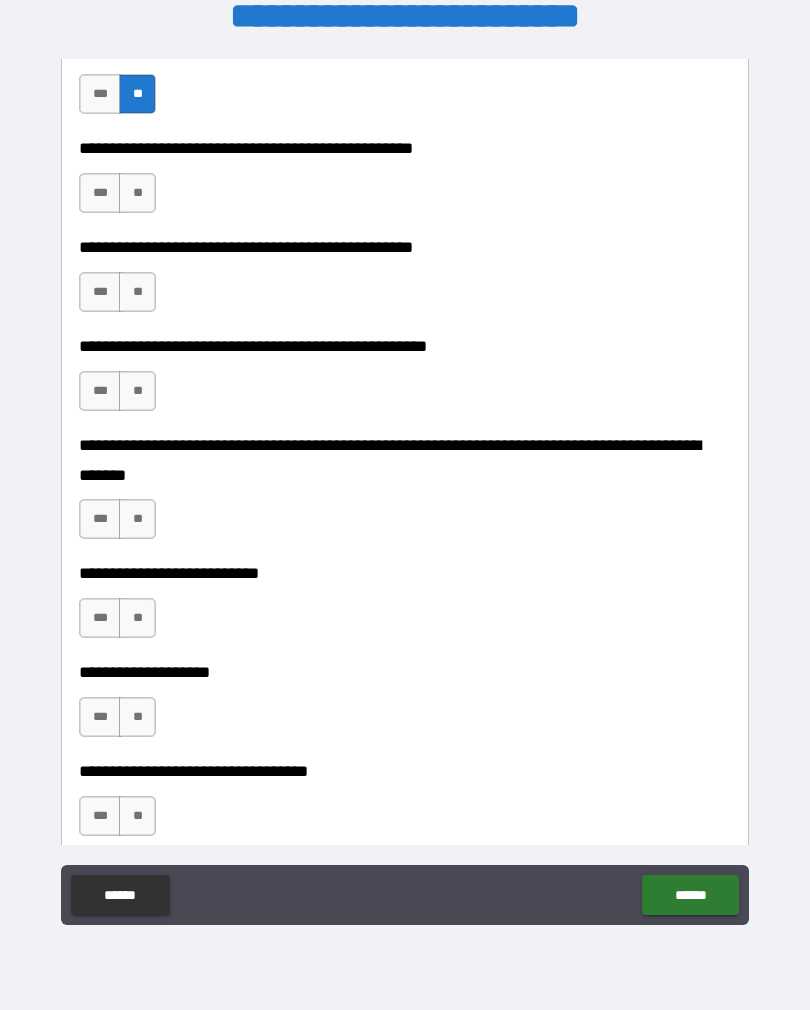 click on "**" at bounding box center (137, 519) 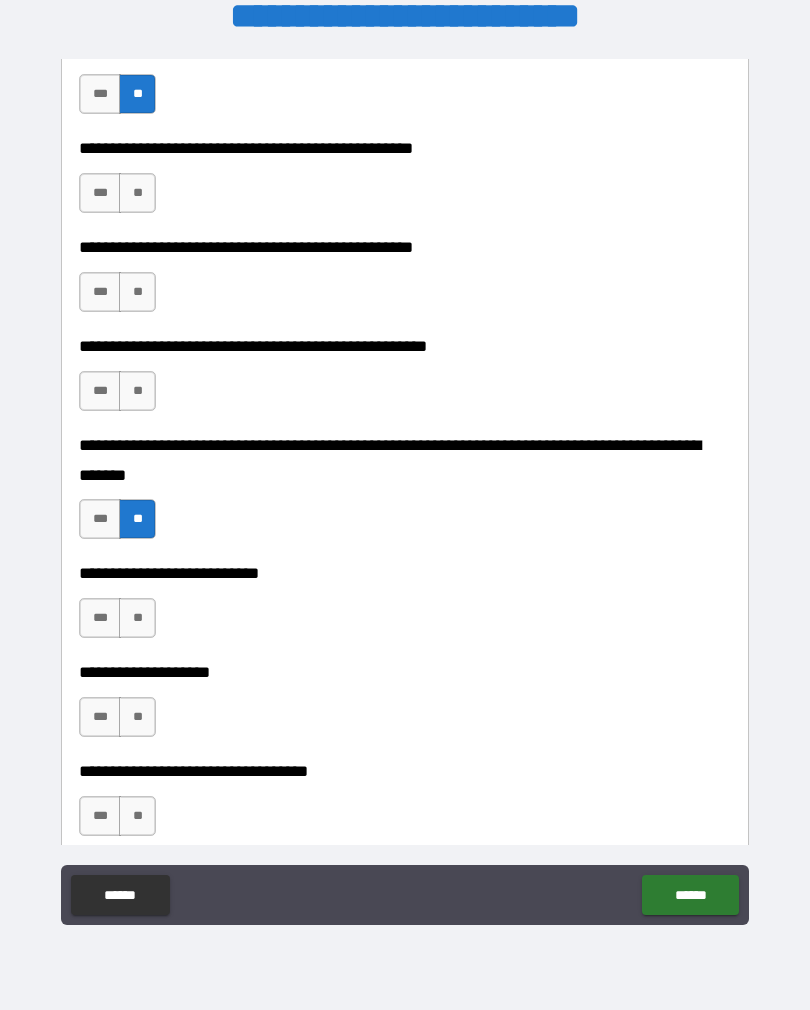 click on "**" at bounding box center (137, 391) 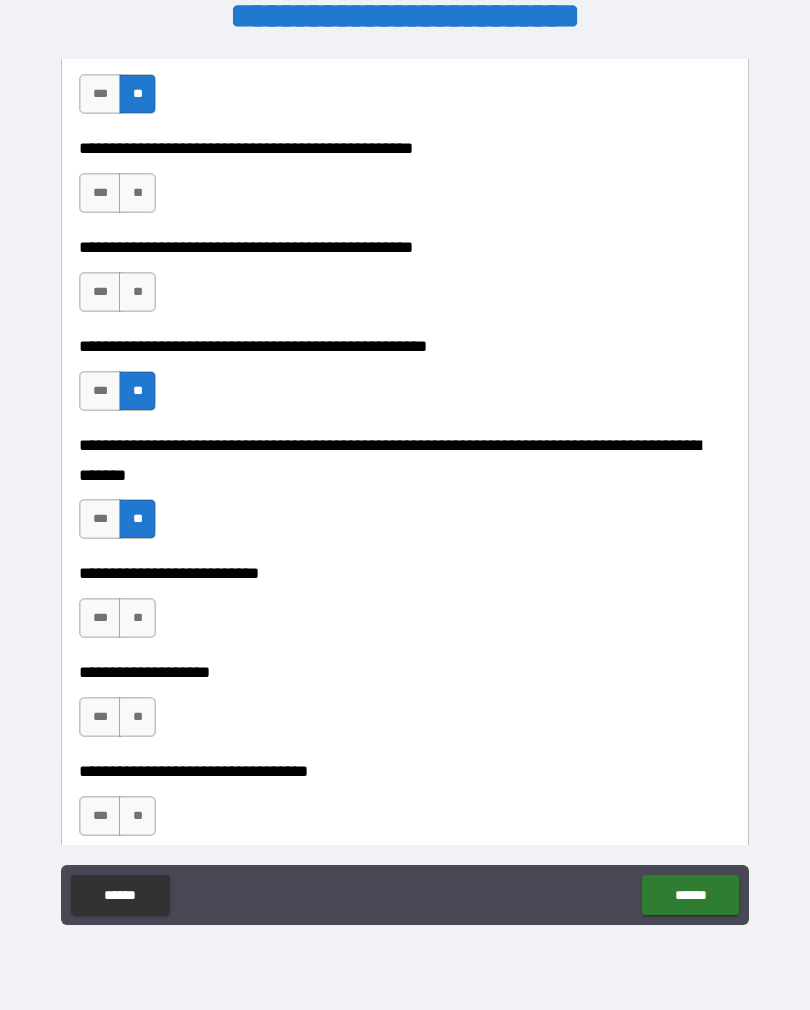 click on "**" at bounding box center (137, 292) 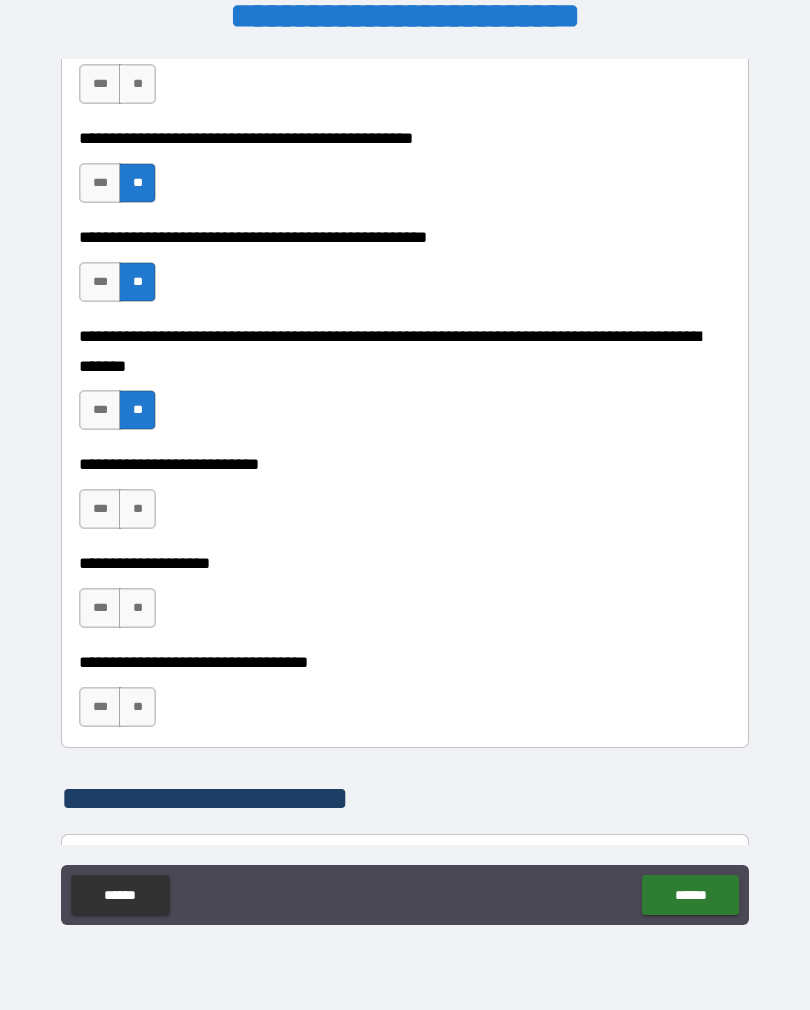 scroll, scrollTop: 738, scrollLeft: 0, axis: vertical 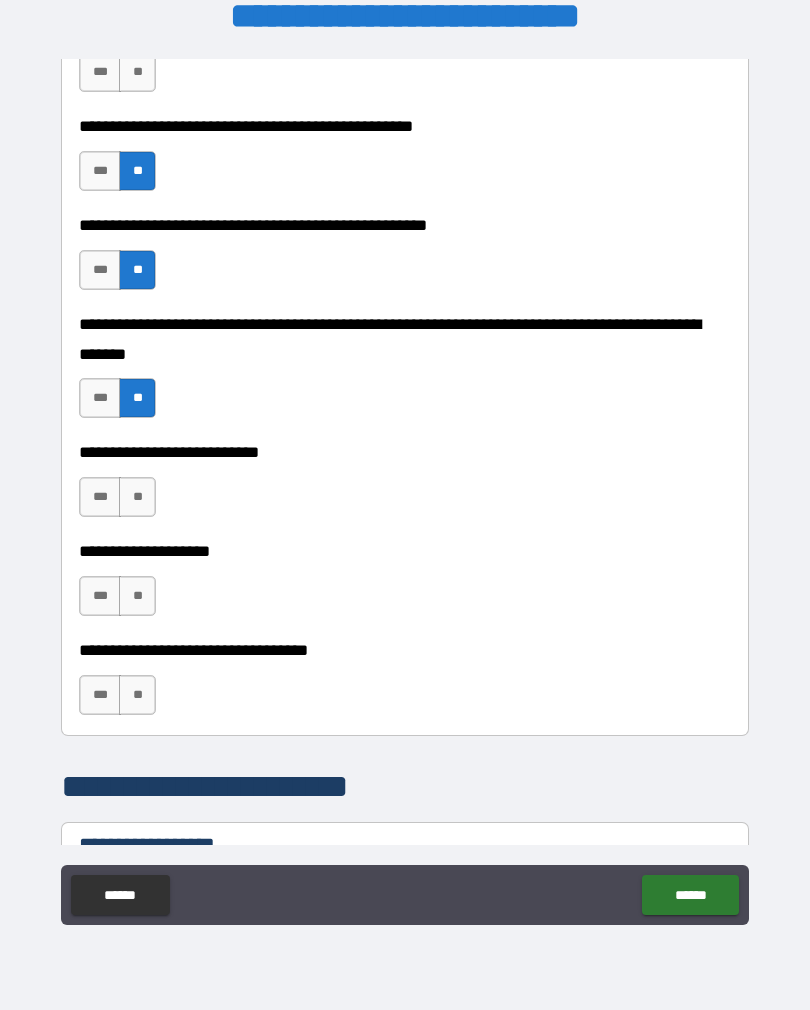 click on "**" at bounding box center [137, 497] 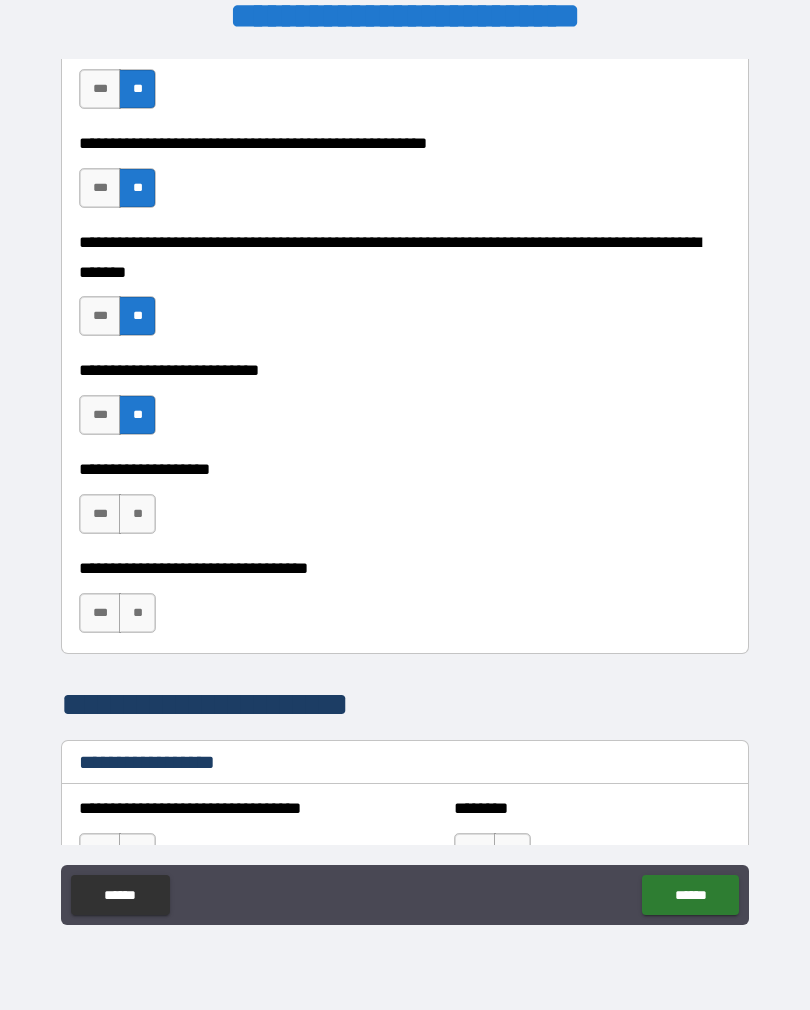 scroll, scrollTop: 821, scrollLeft: 0, axis: vertical 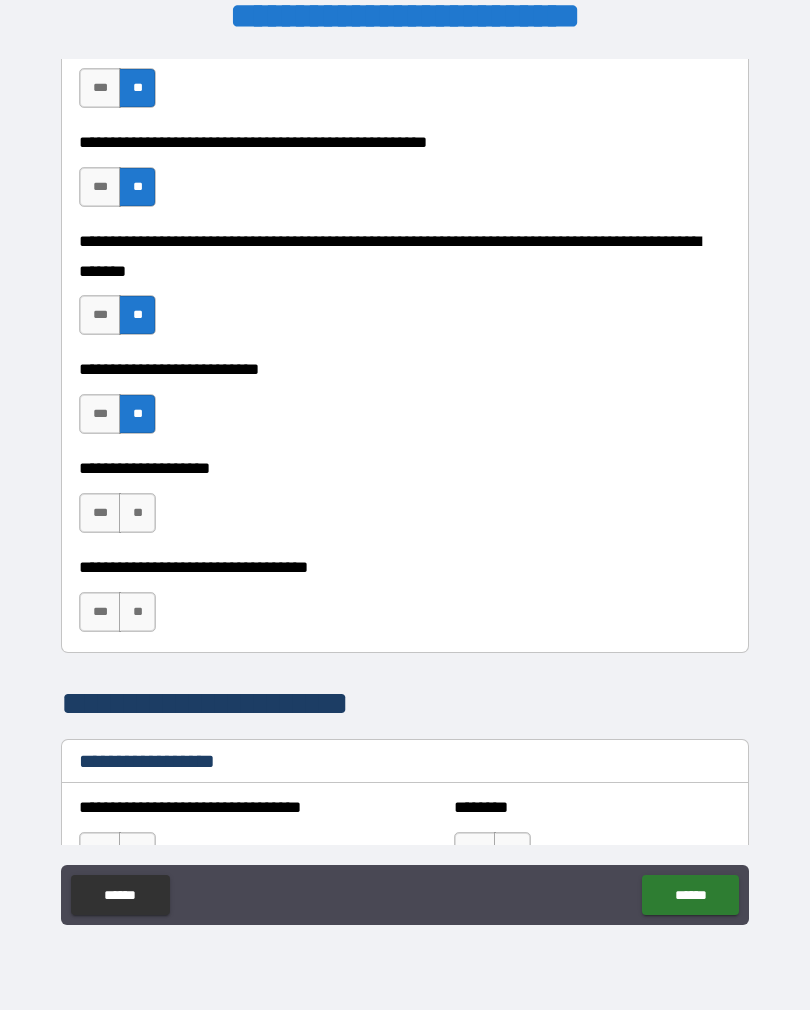 click on "**" at bounding box center [137, 513] 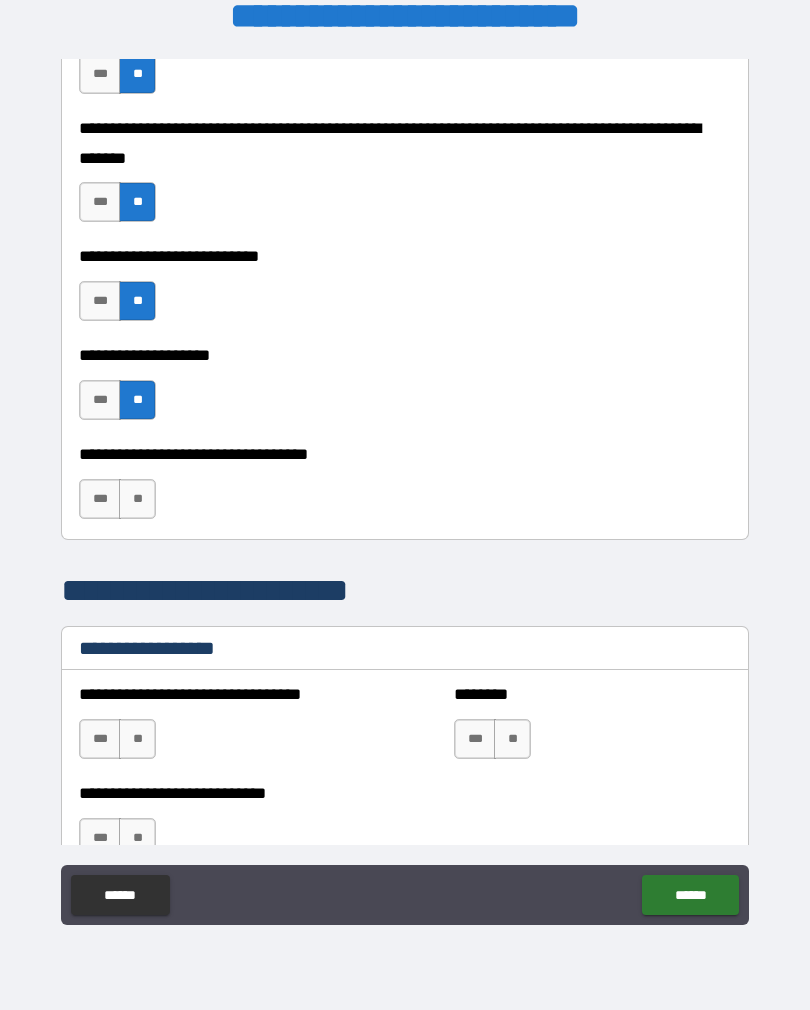 scroll, scrollTop: 943, scrollLeft: 0, axis: vertical 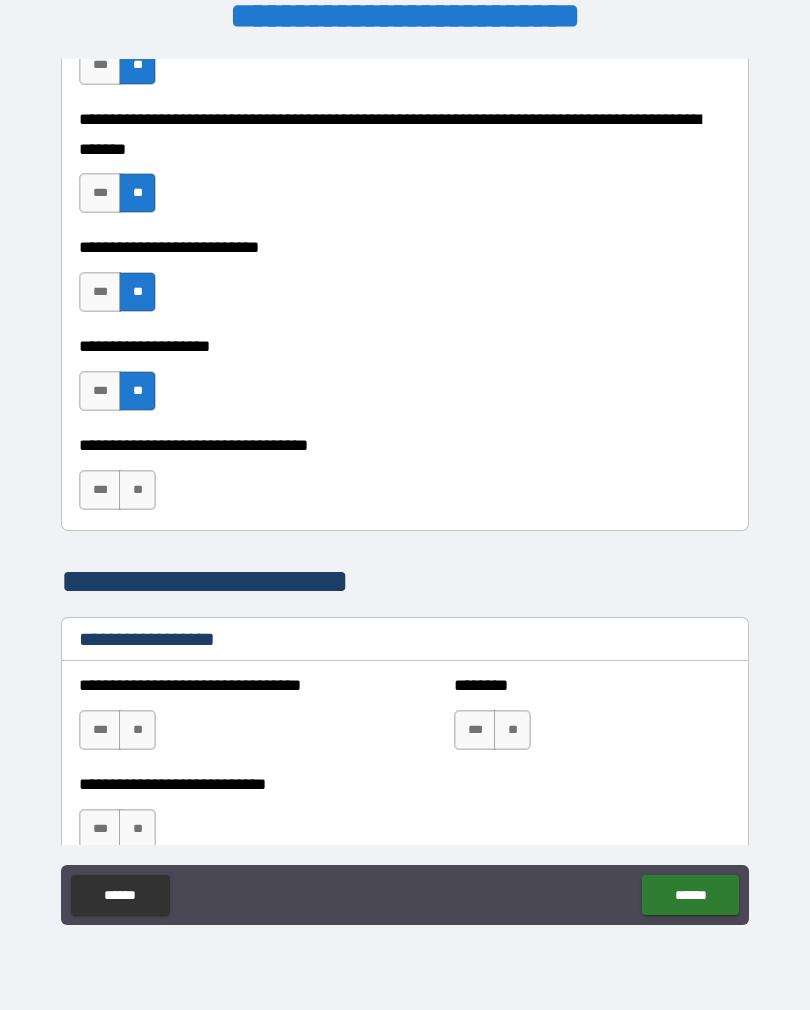 click on "**" at bounding box center (137, 490) 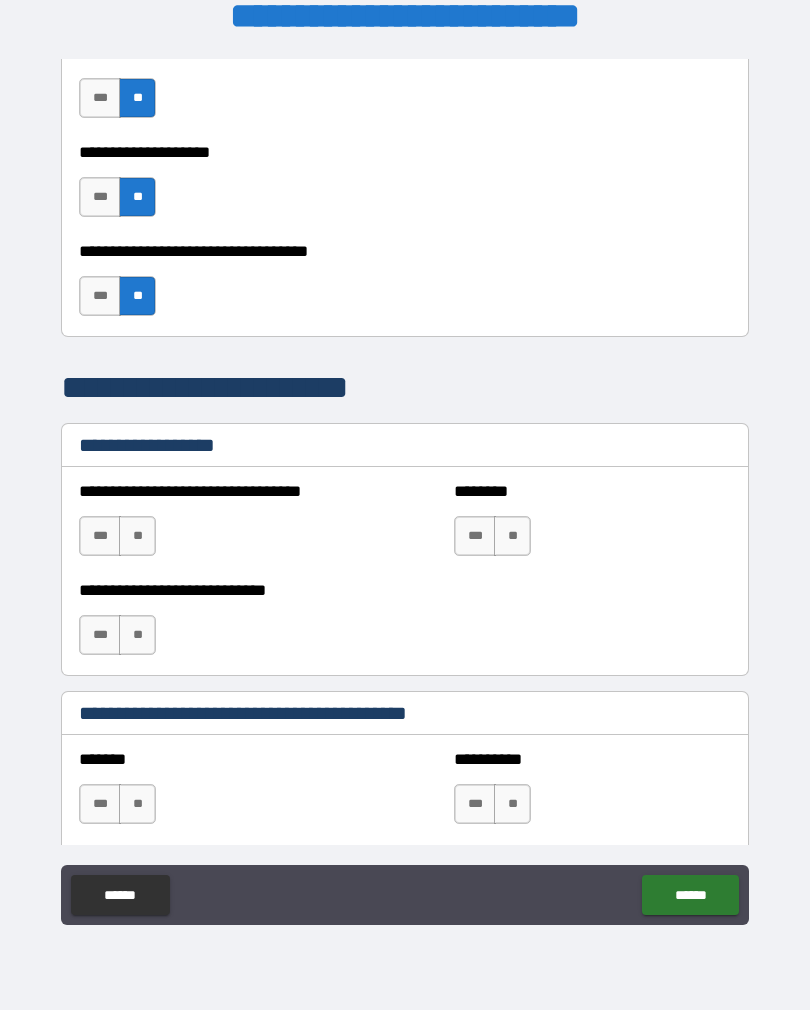 scroll, scrollTop: 1138, scrollLeft: 0, axis: vertical 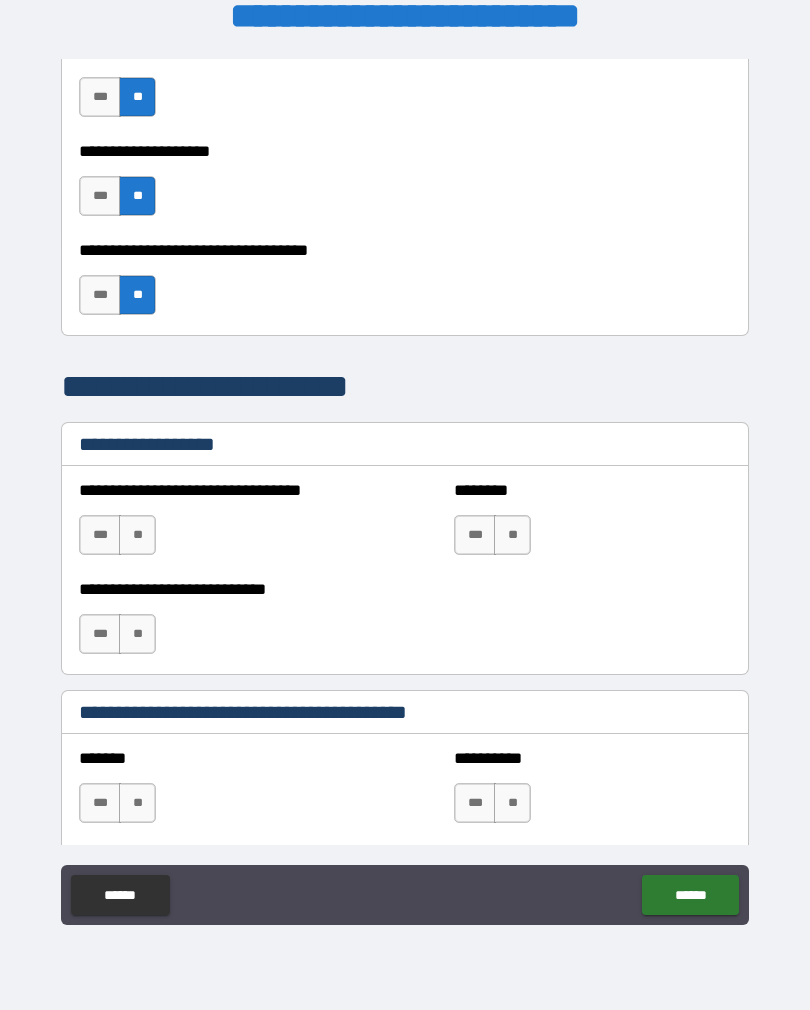 click on "**" at bounding box center [137, 535] 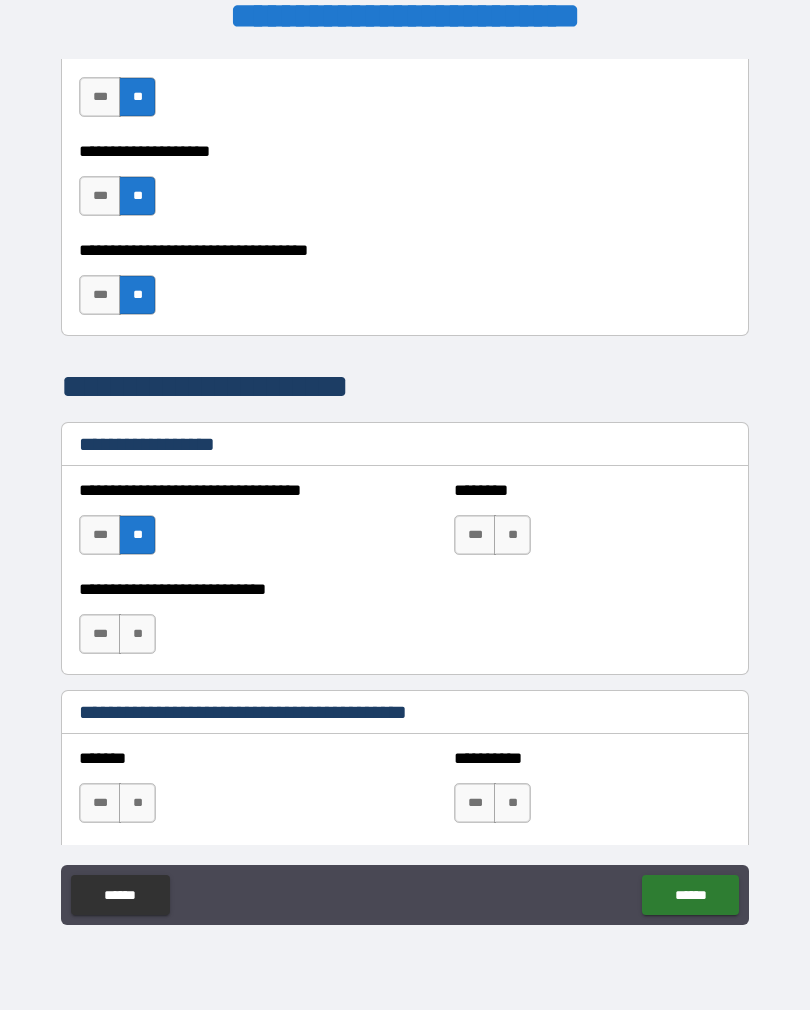click on "**" at bounding box center (137, 634) 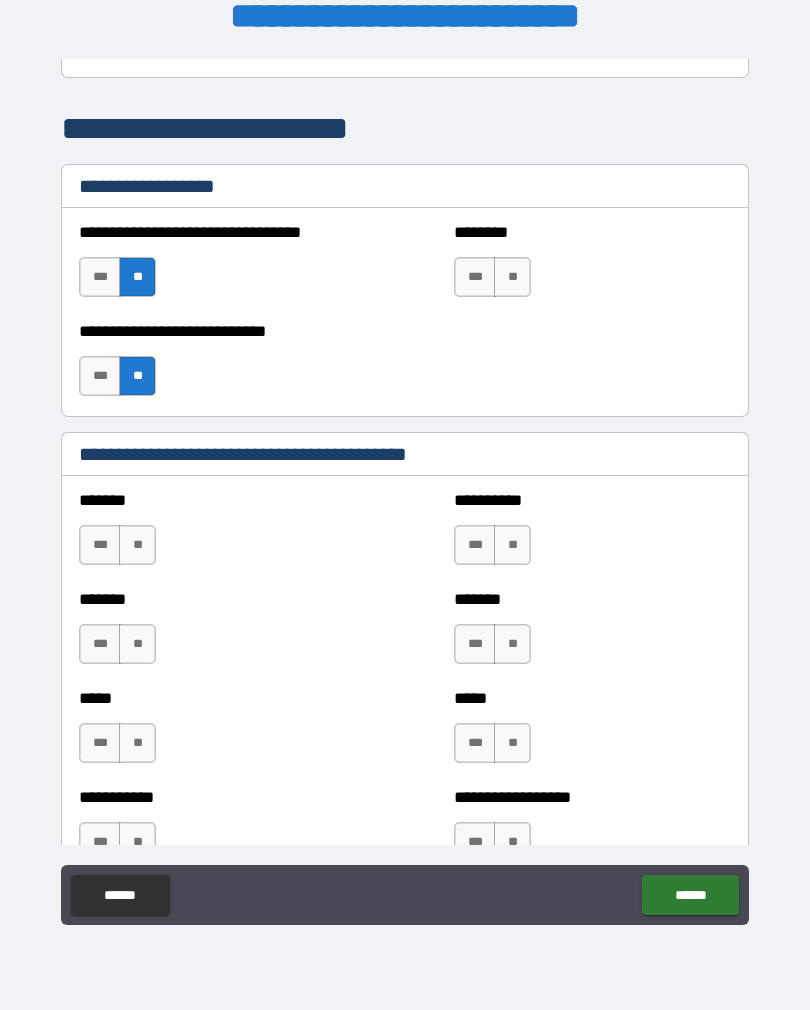 scroll, scrollTop: 1397, scrollLeft: 0, axis: vertical 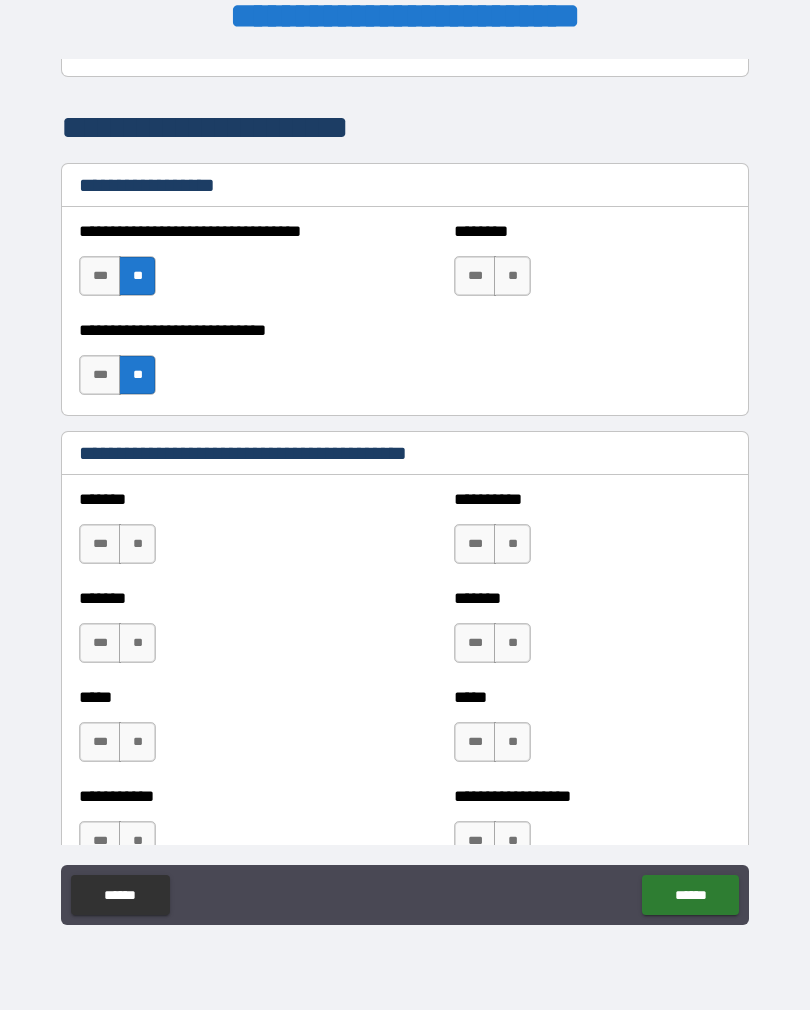 click on "**" at bounding box center [137, 544] 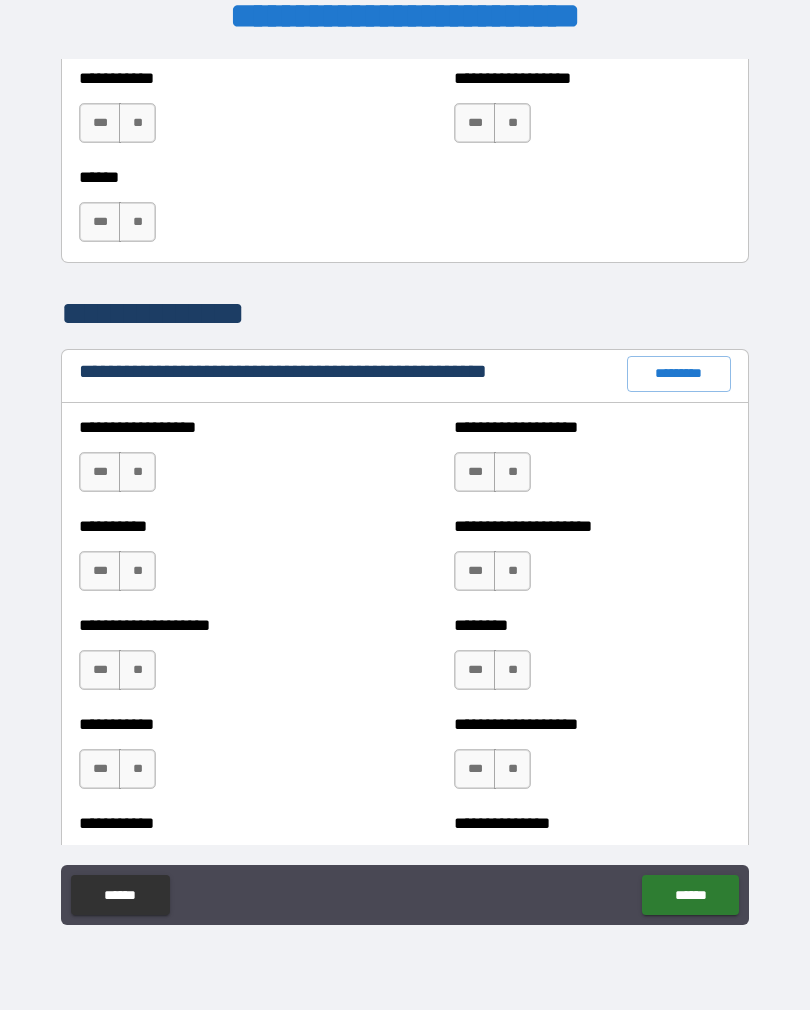scroll, scrollTop: 2118, scrollLeft: 0, axis: vertical 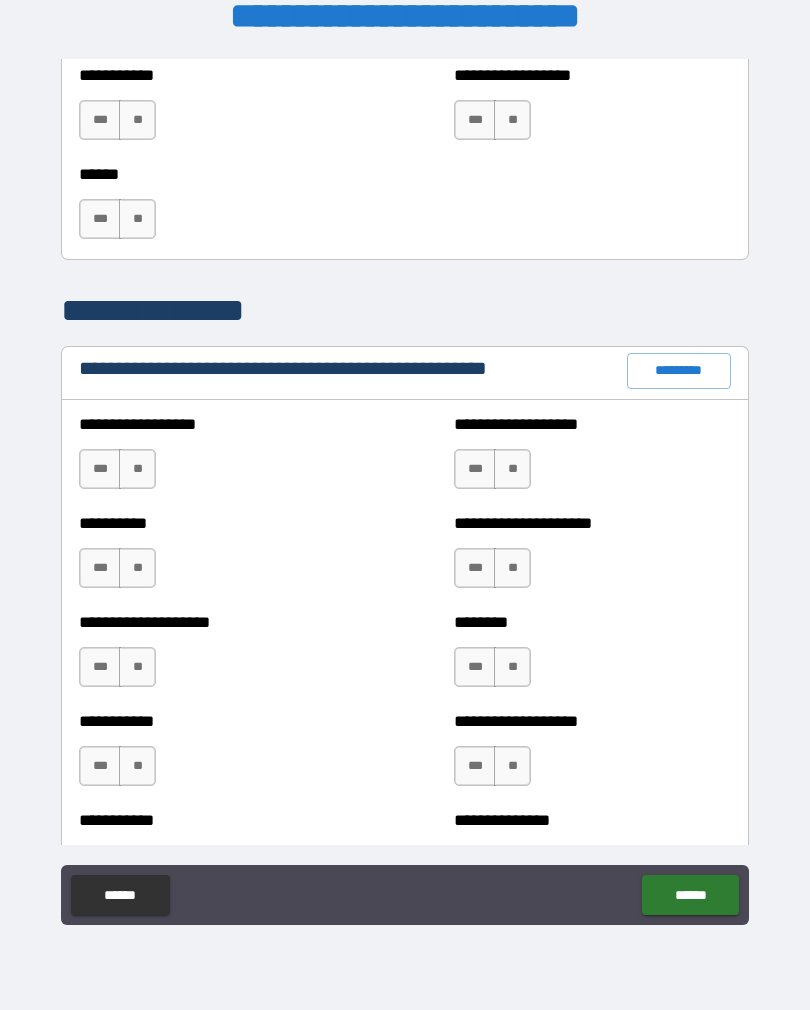 click on "**" at bounding box center [137, 469] 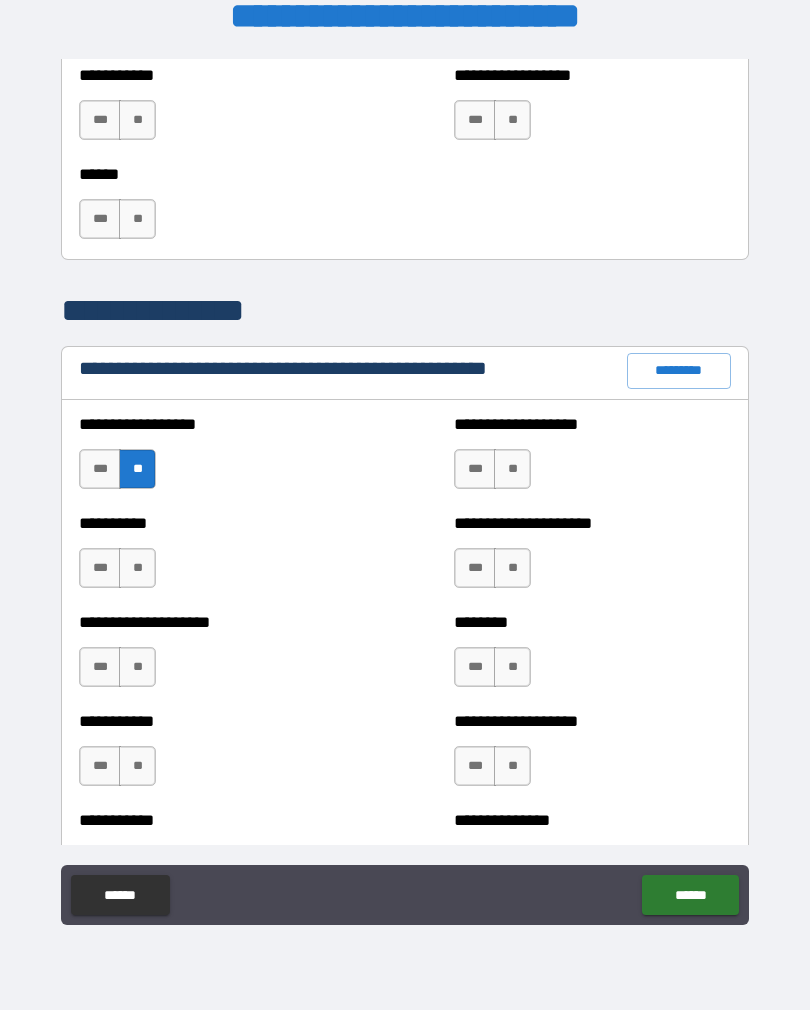 click on "**" at bounding box center [137, 568] 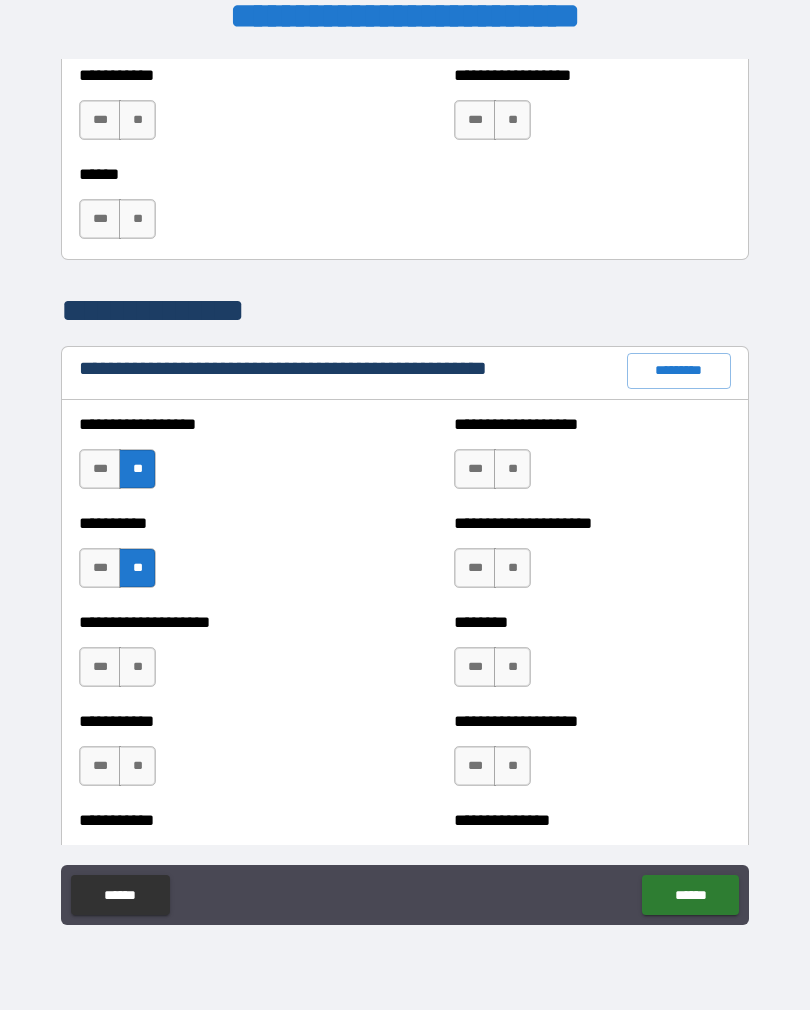 click on "**" at bounding box center (137, 667) 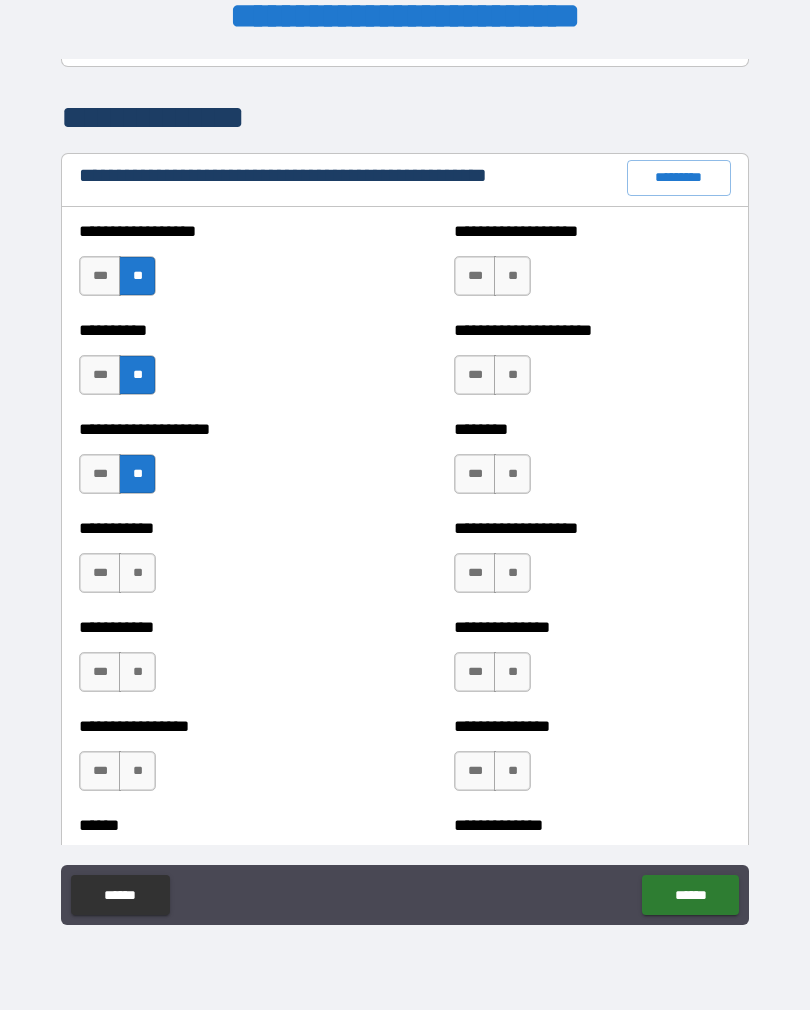 scroll, scrollTop: 2316, scrollLeft: 0, axis: vertical 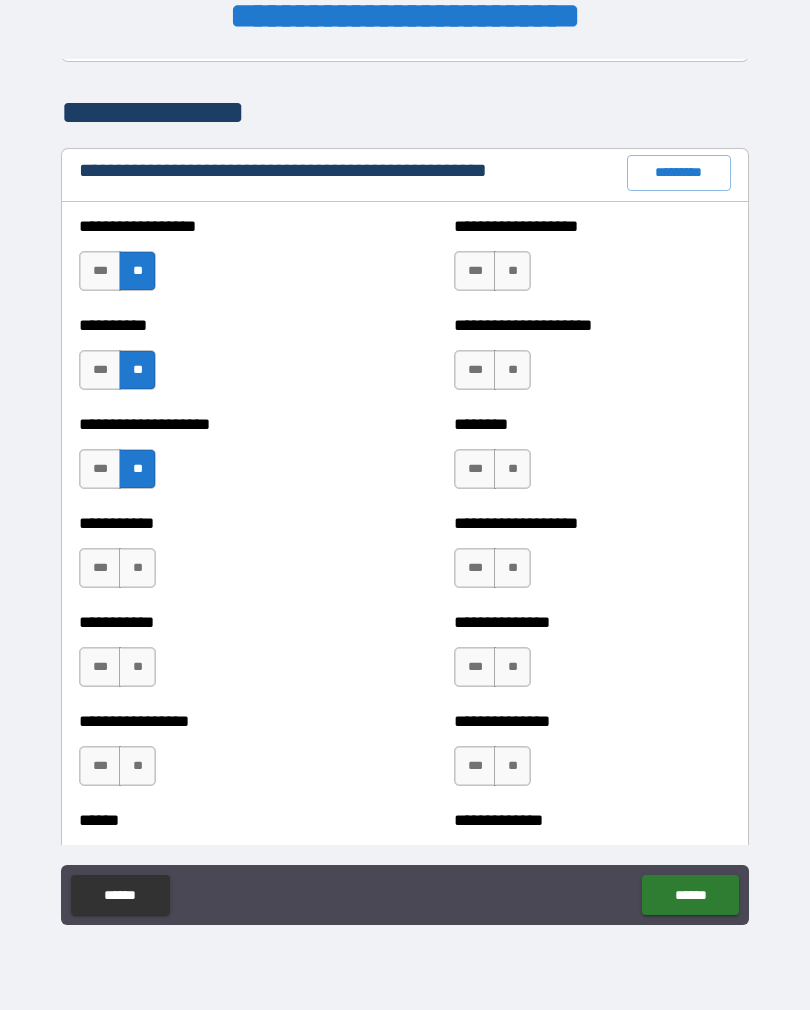 click on "**" at bounding box center (137, 568) 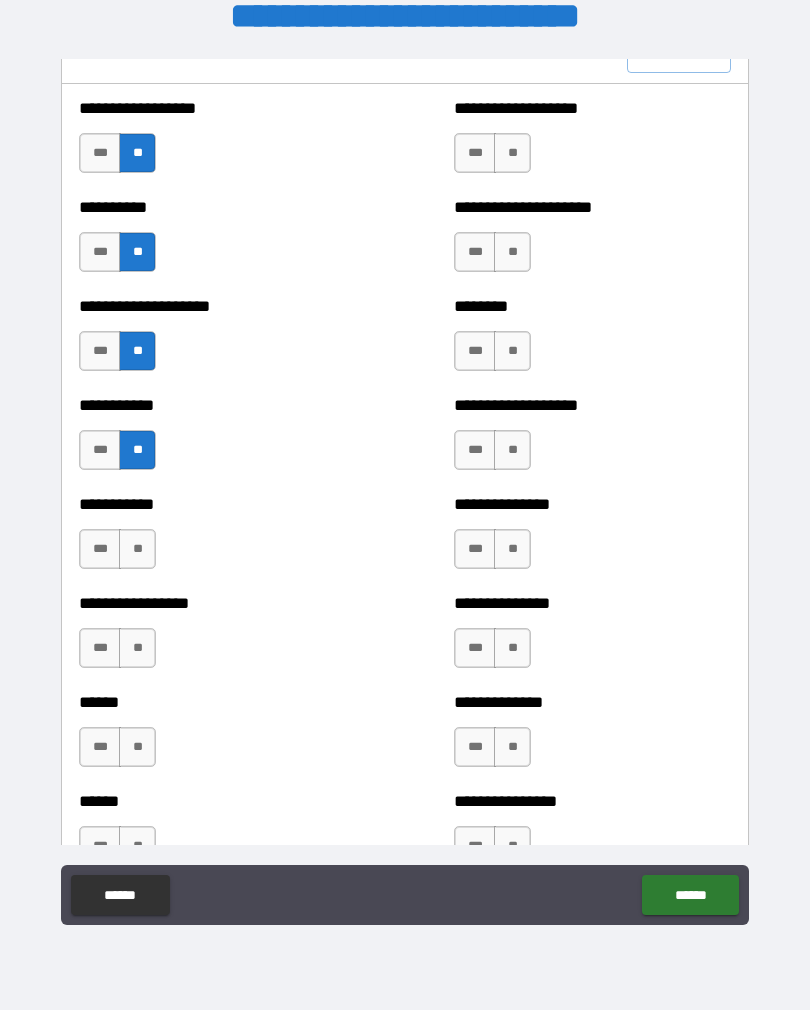 scroll, scrollTop: 2435, scrollLeft: 0, axis: vertical 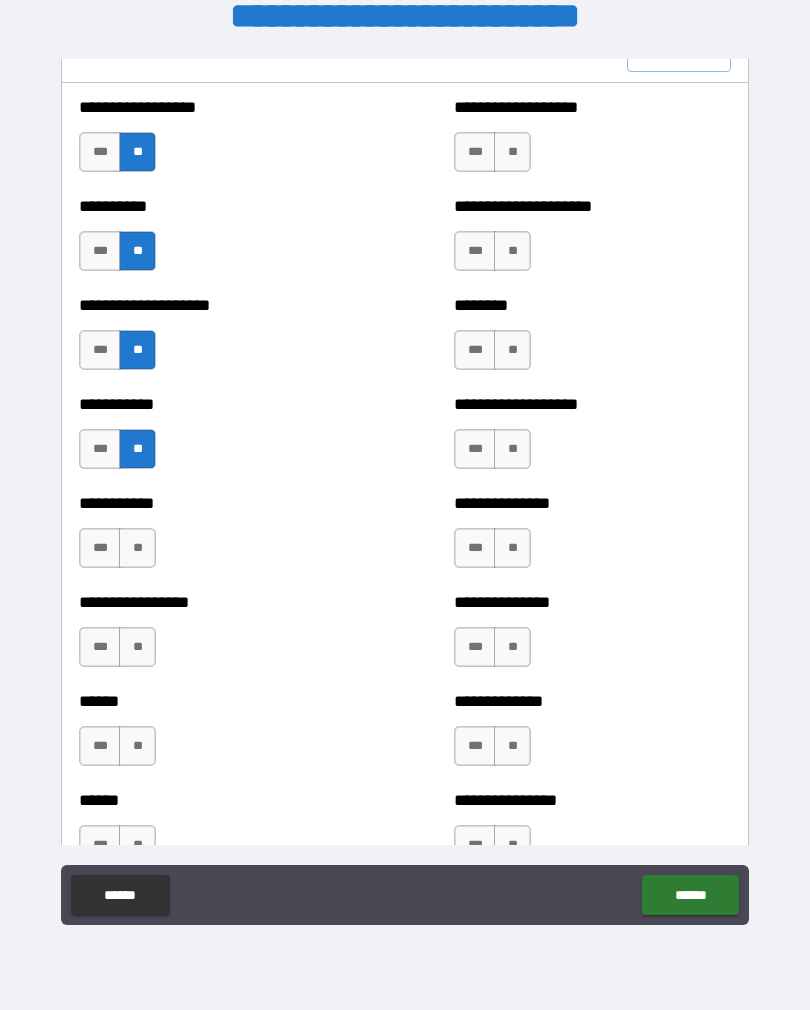 click on "**" at bounding box center (137, 548) 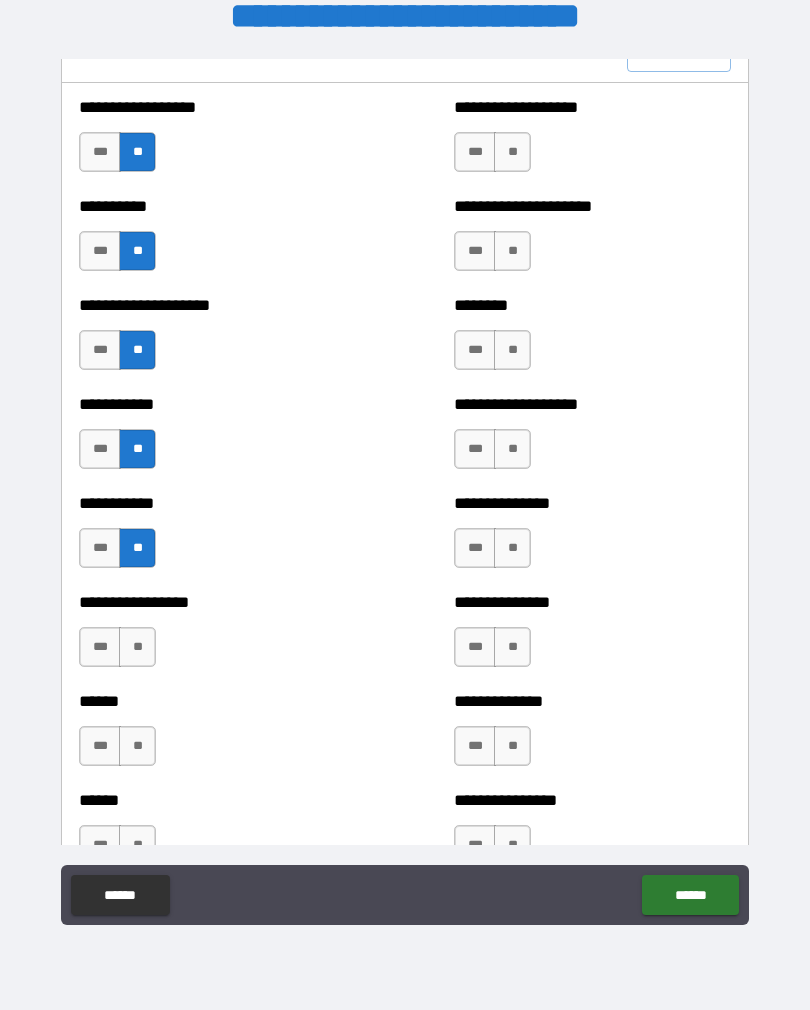 click on "**" at bounding box center (137, 647) 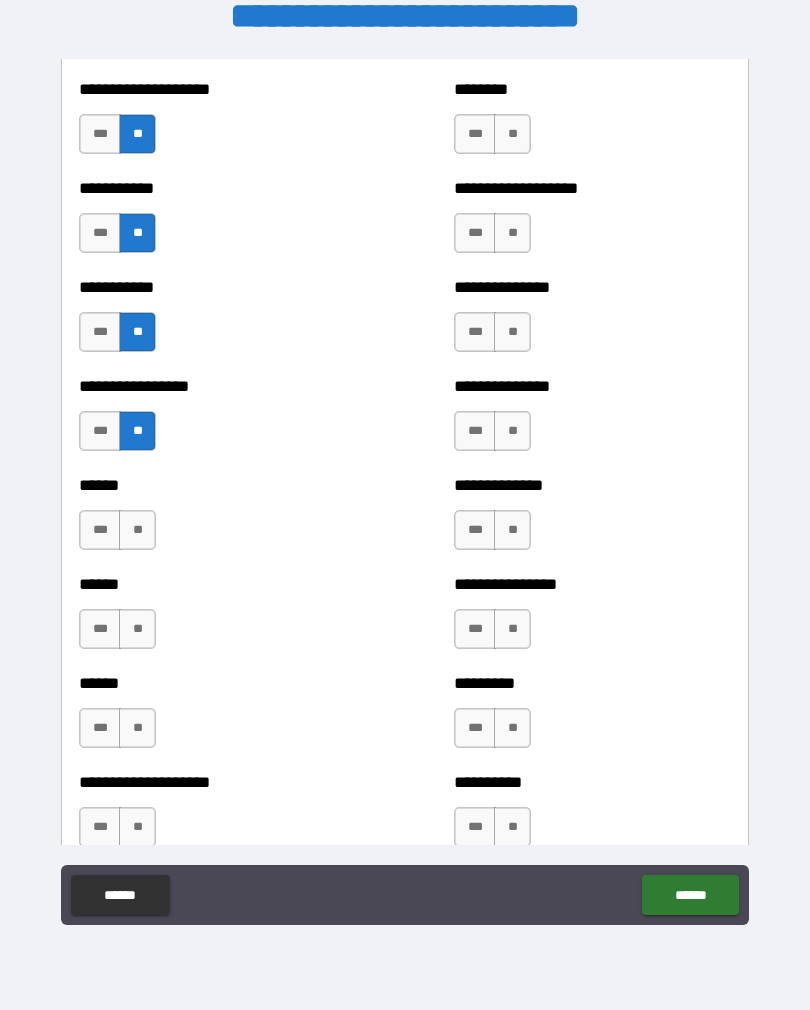 scroll, scrollTop: 2652, scrollLeft: 0, axis: vertical 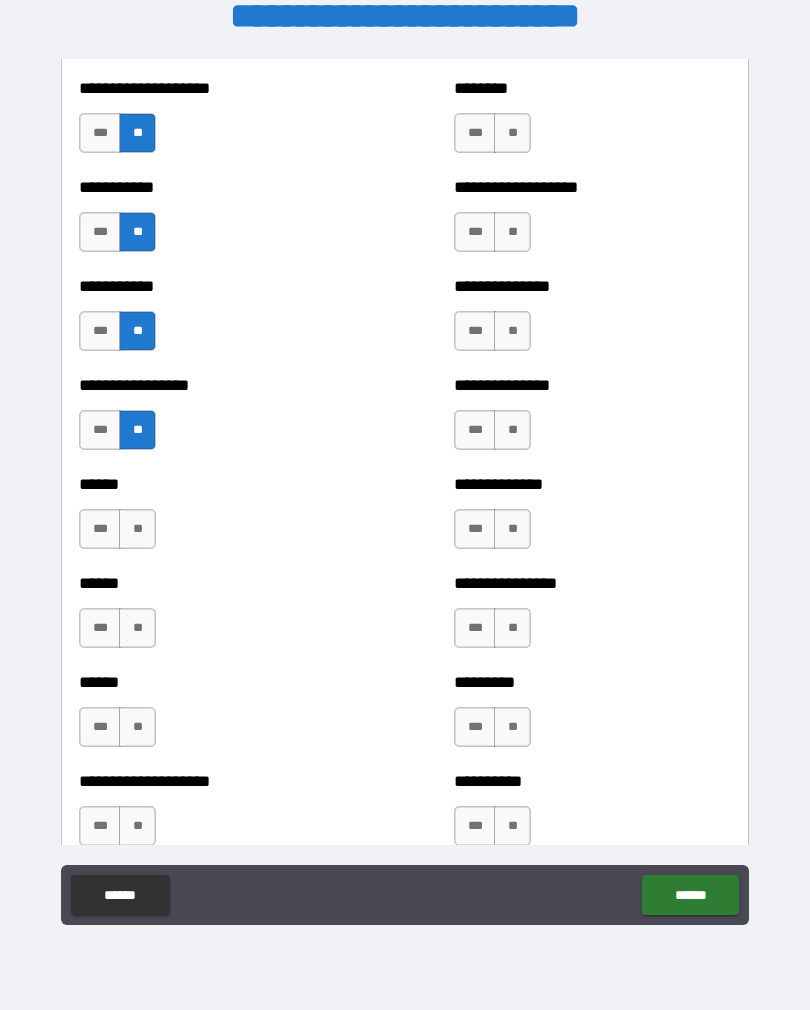 click on "**" at bounding box center [137, 529] 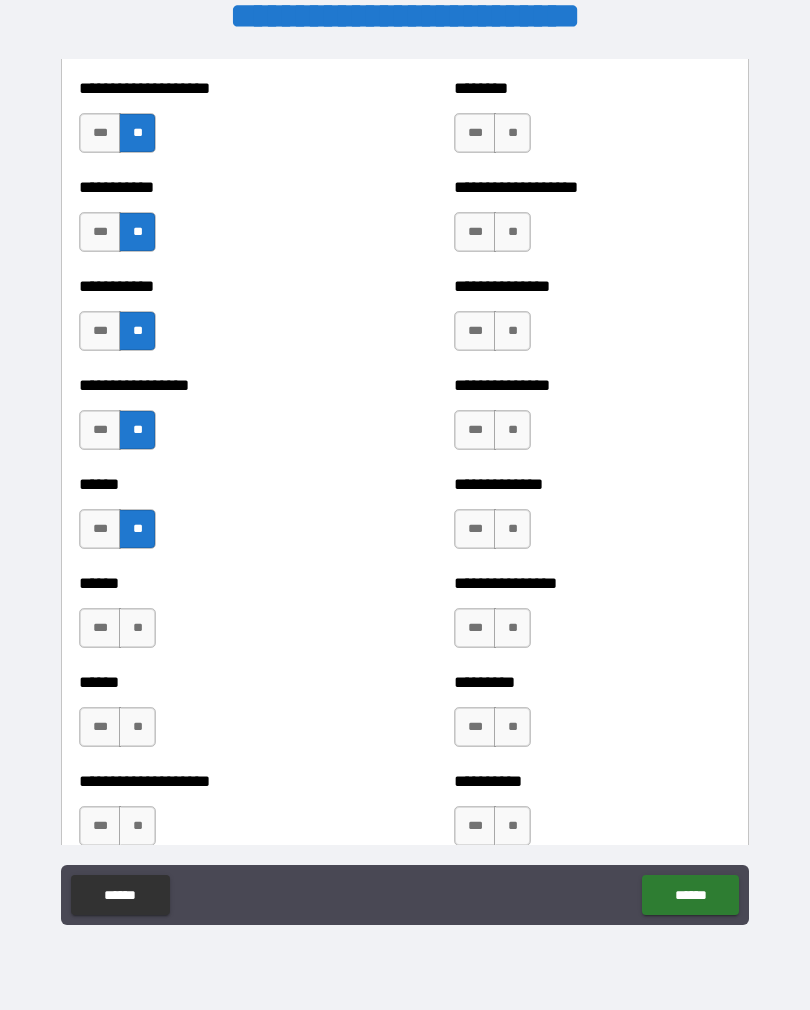 click on "**" at bounding box center (137, 628) 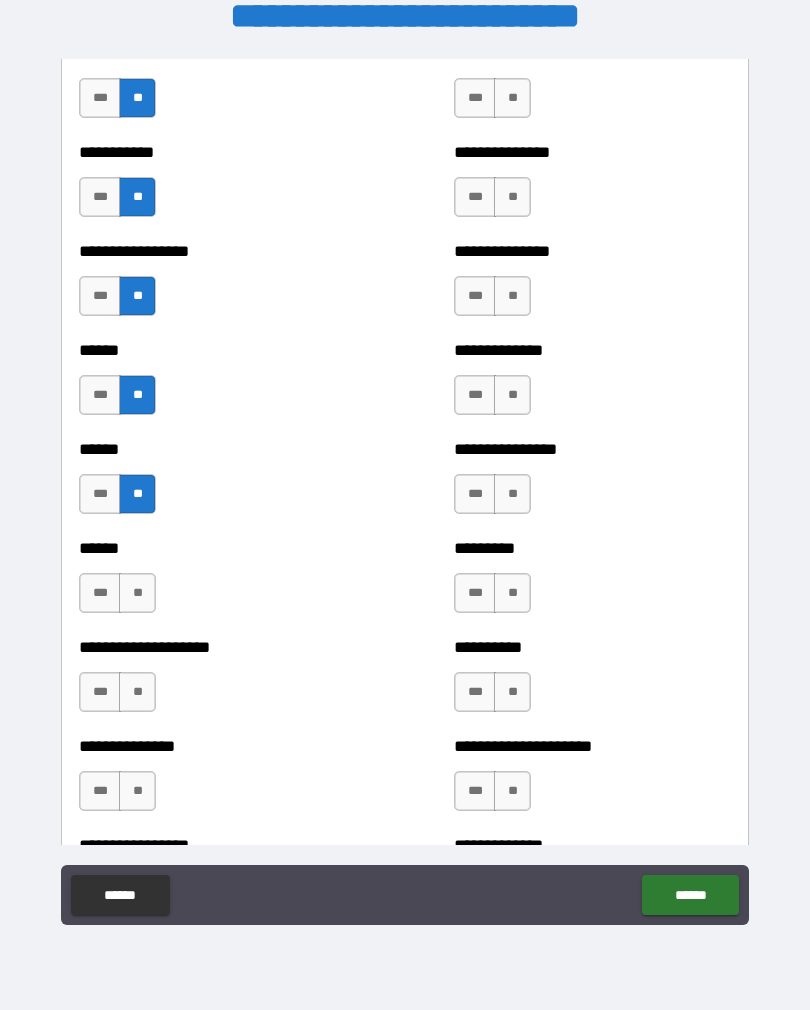 scroll, scrollTop: 2788, scrollLeft: 0, axis: vertical 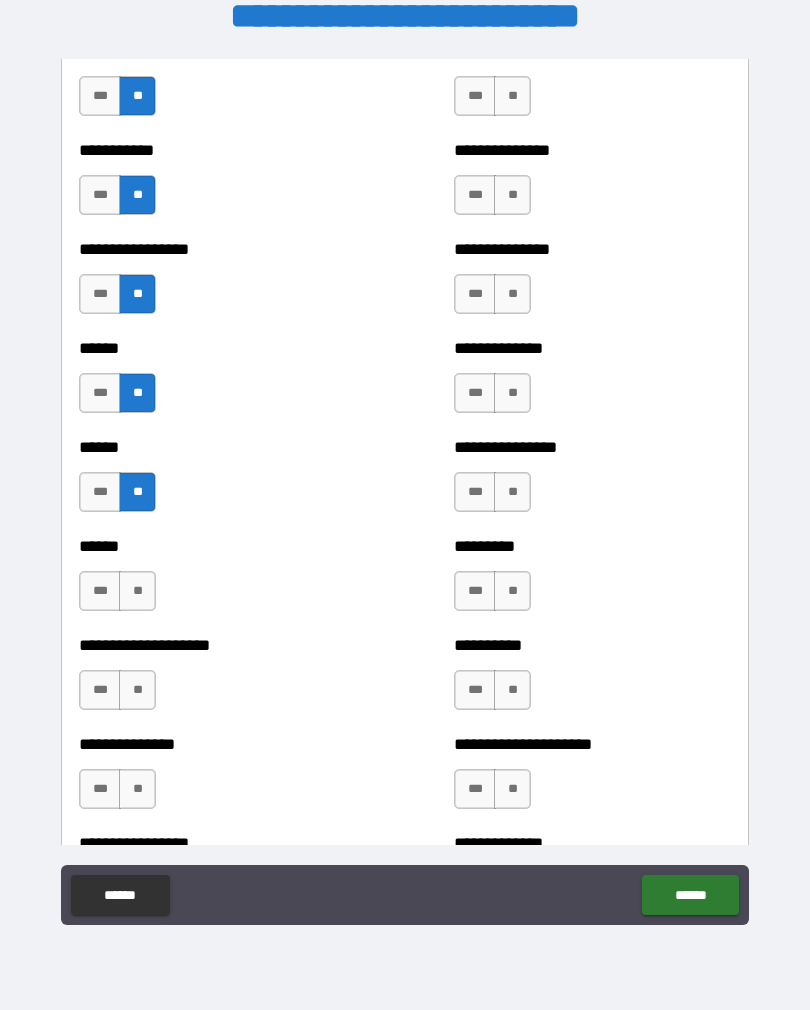 click on "**" at bounding box center [137, 591] 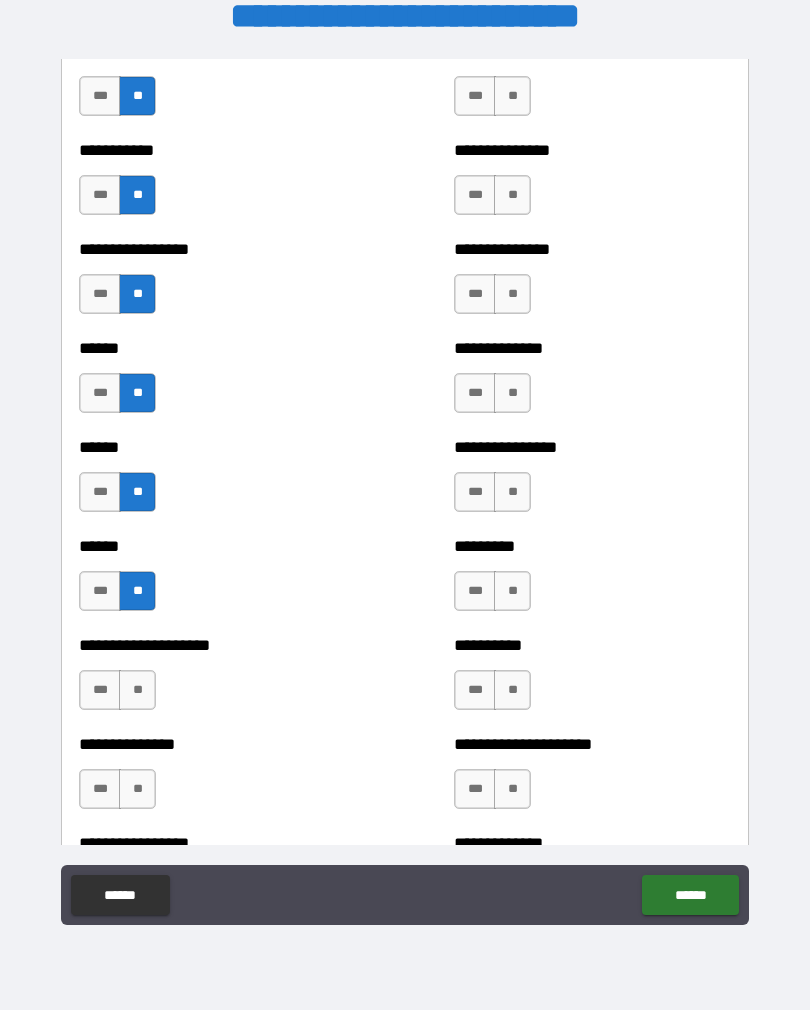 click on "**" at bounding box center [137, 690] 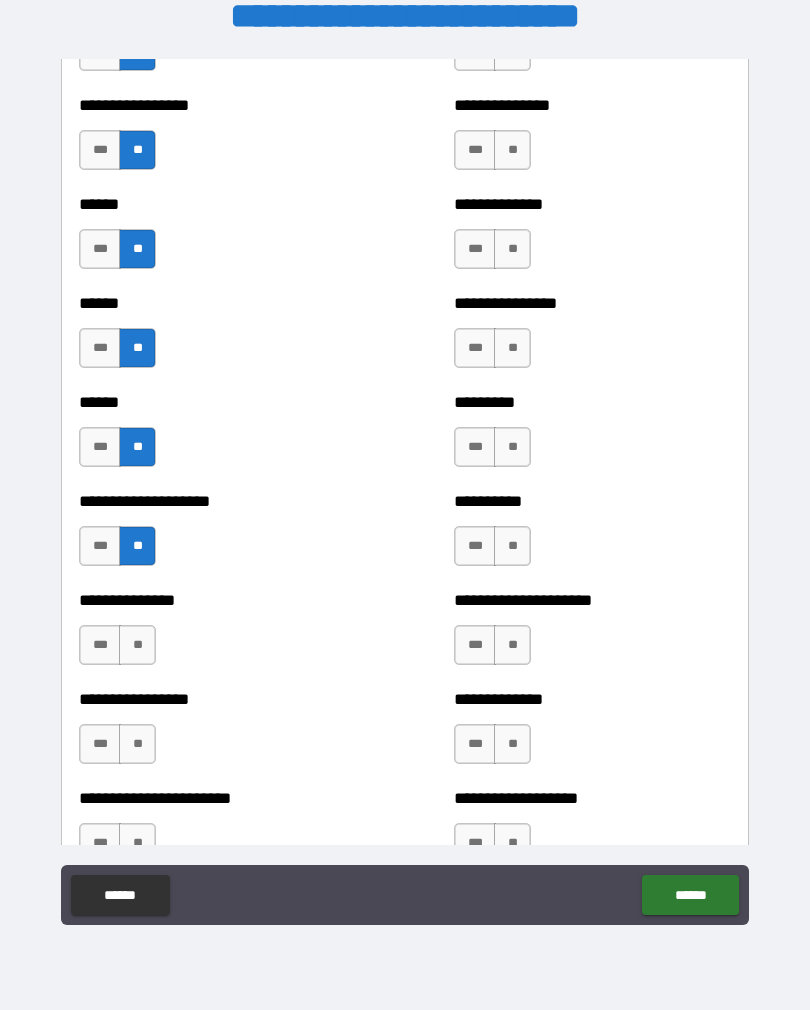 scroll, scrollTop: 2943, scrollLeft: 0, axis: vertical 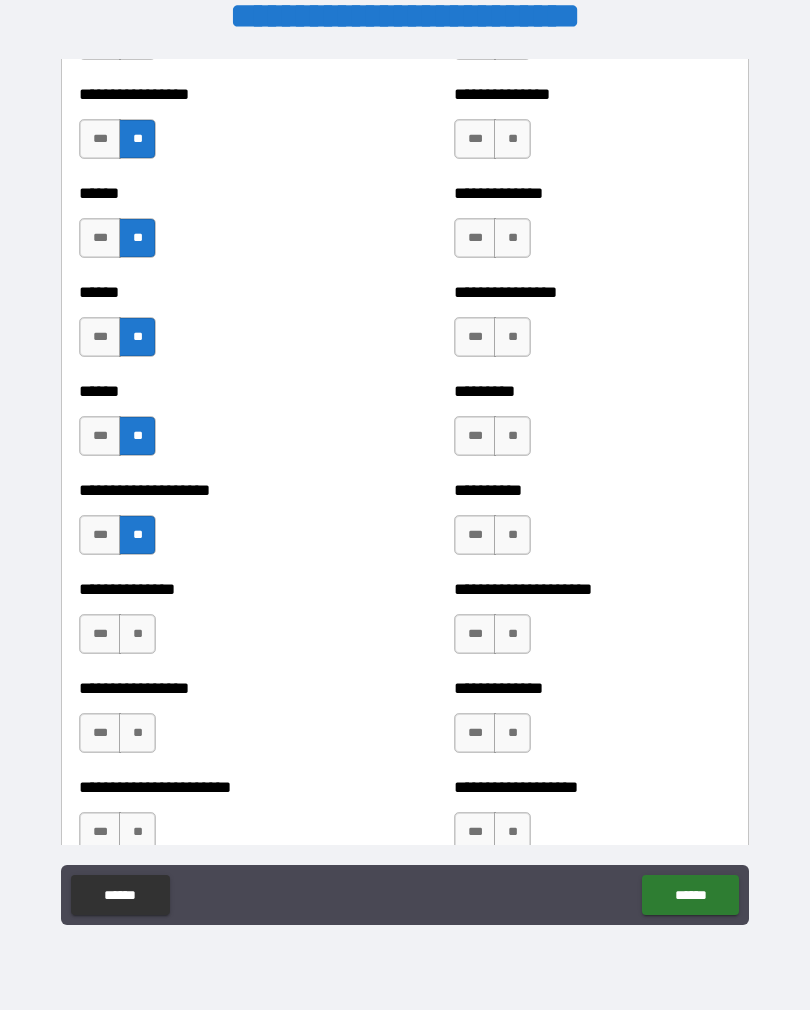 click on "**" at bounding box center (137, 634) 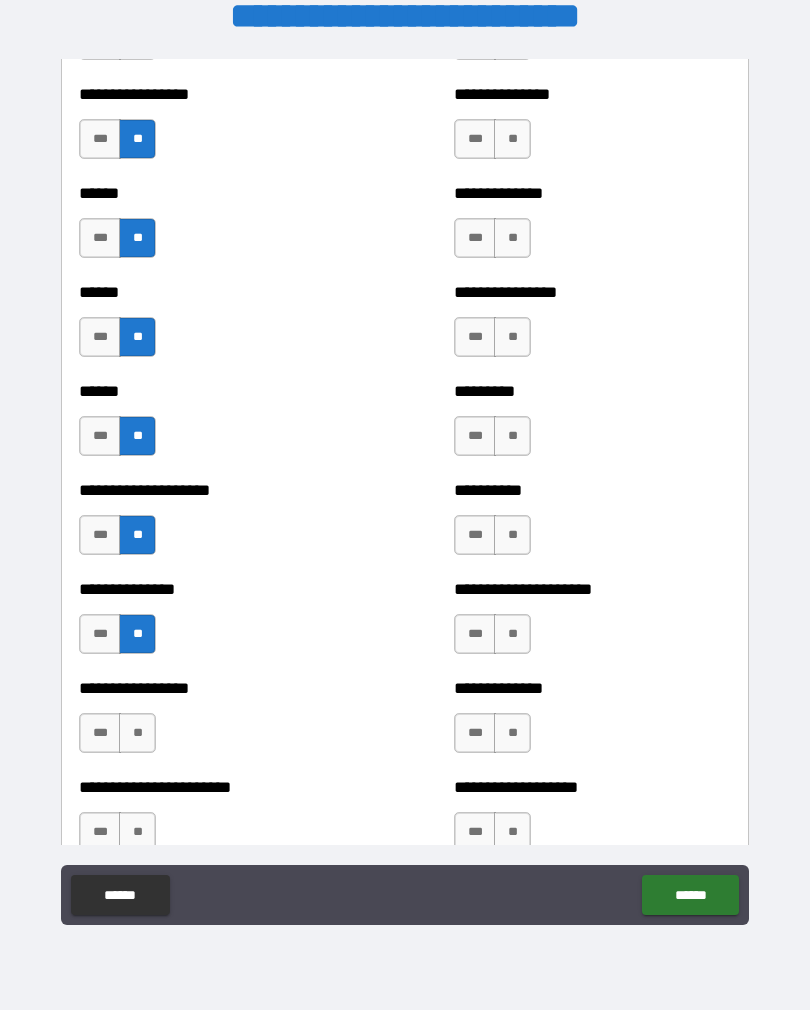 click on "**" at bounding box center (137, 733) 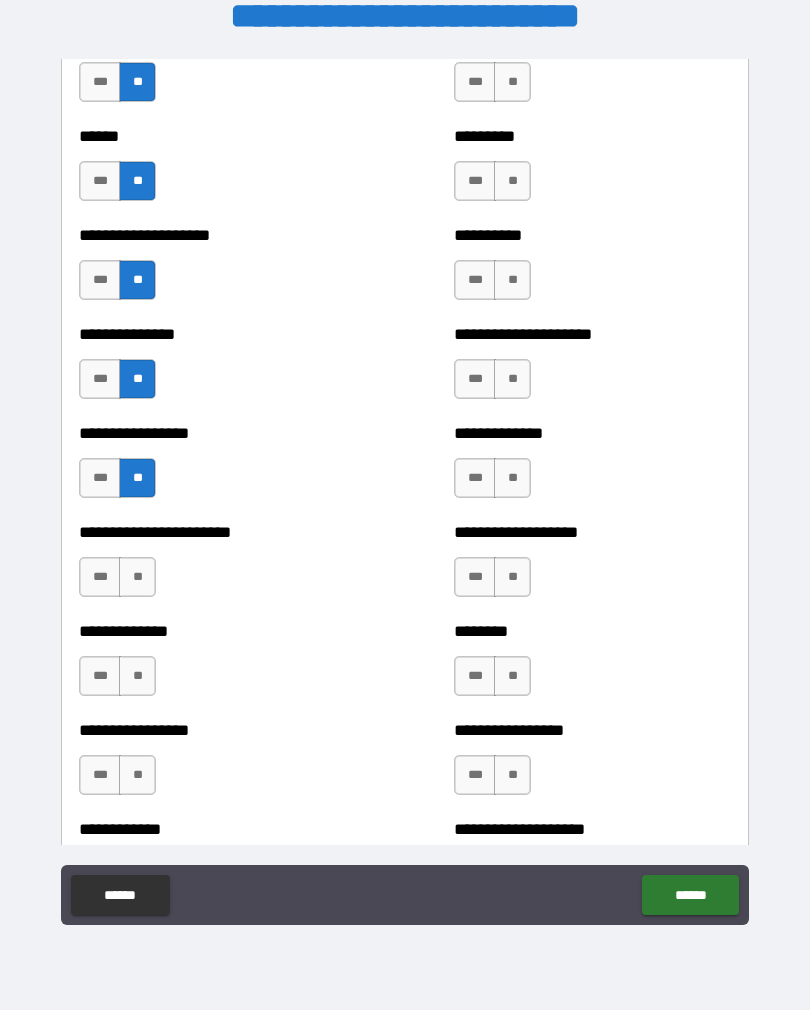 scroll, scrollTop: 3206, scrollLeft: 0, axis: vertical 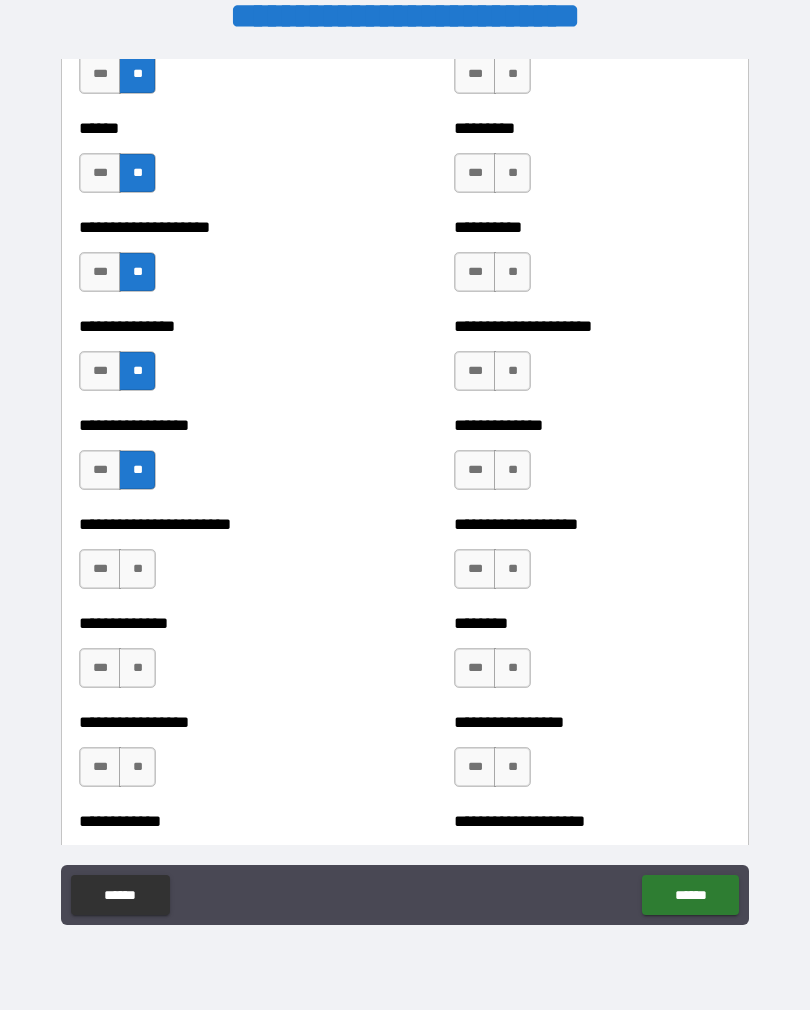click on "**" at bounding box center [137, 569] 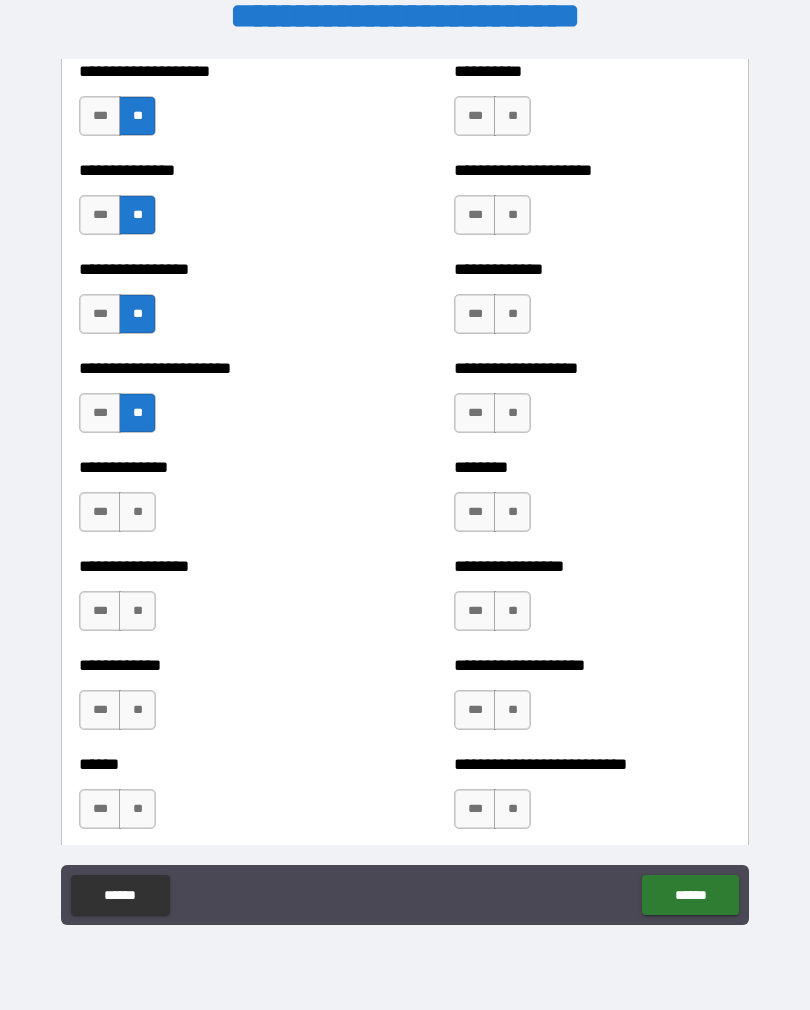 scroll, scrollTop: 3365, scrollLeft: 0, axis: vertical 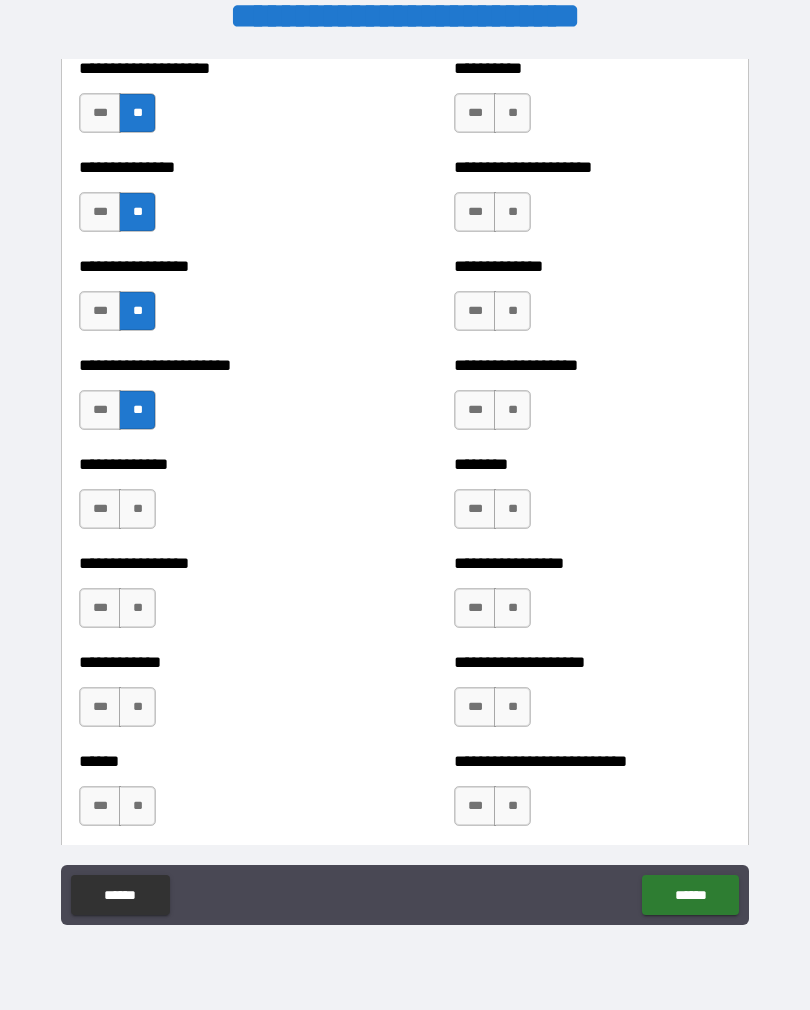 click on "**" at bounding box center [137, 608] 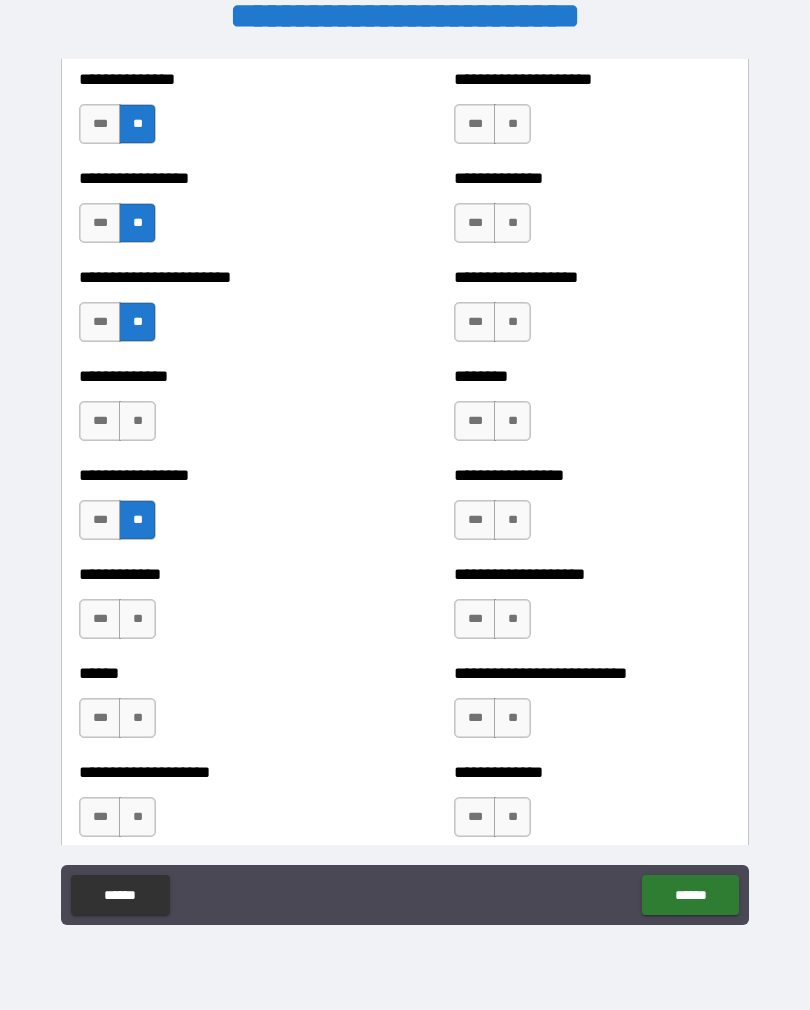 scroll, scrollTop: 3457, scrollLeft: 0, axis: vertical 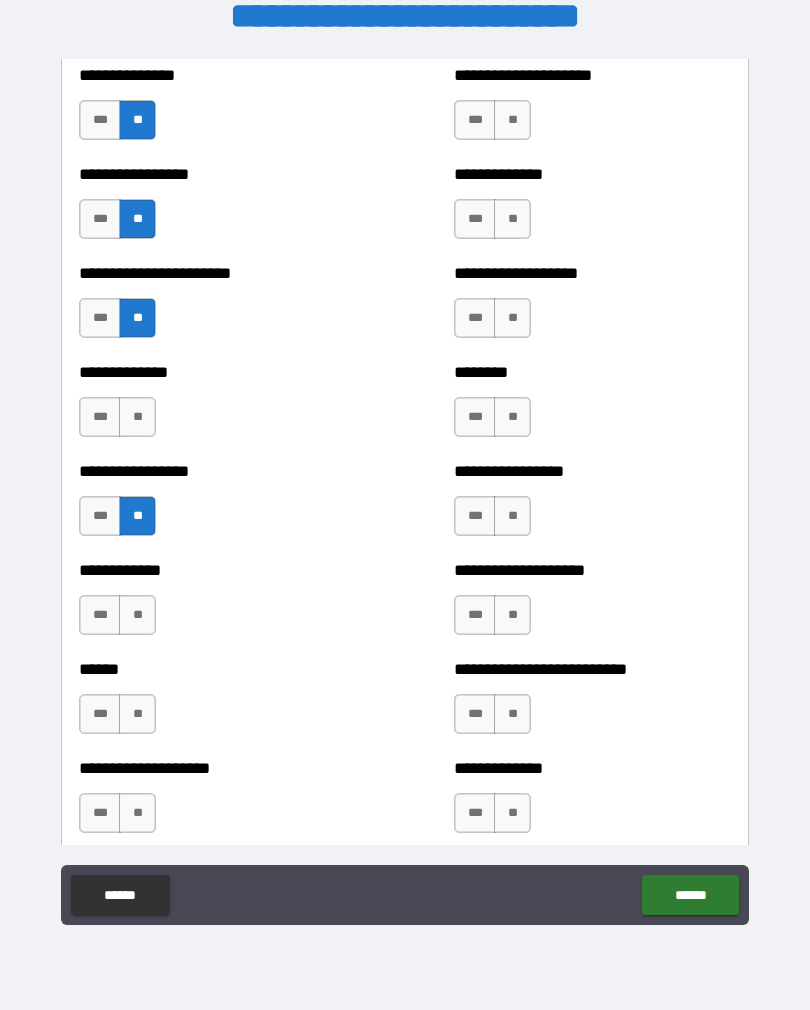 click on "**" at bounding box center [137, 615] 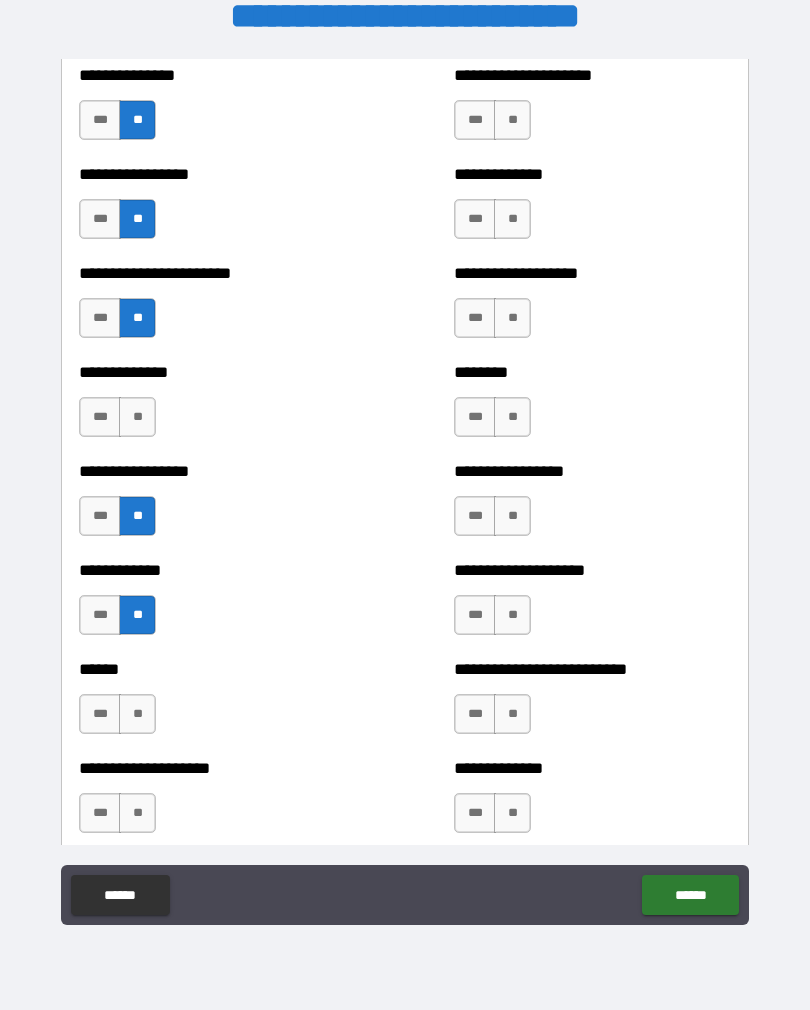 click on "**" at bounding box center (137, 714) 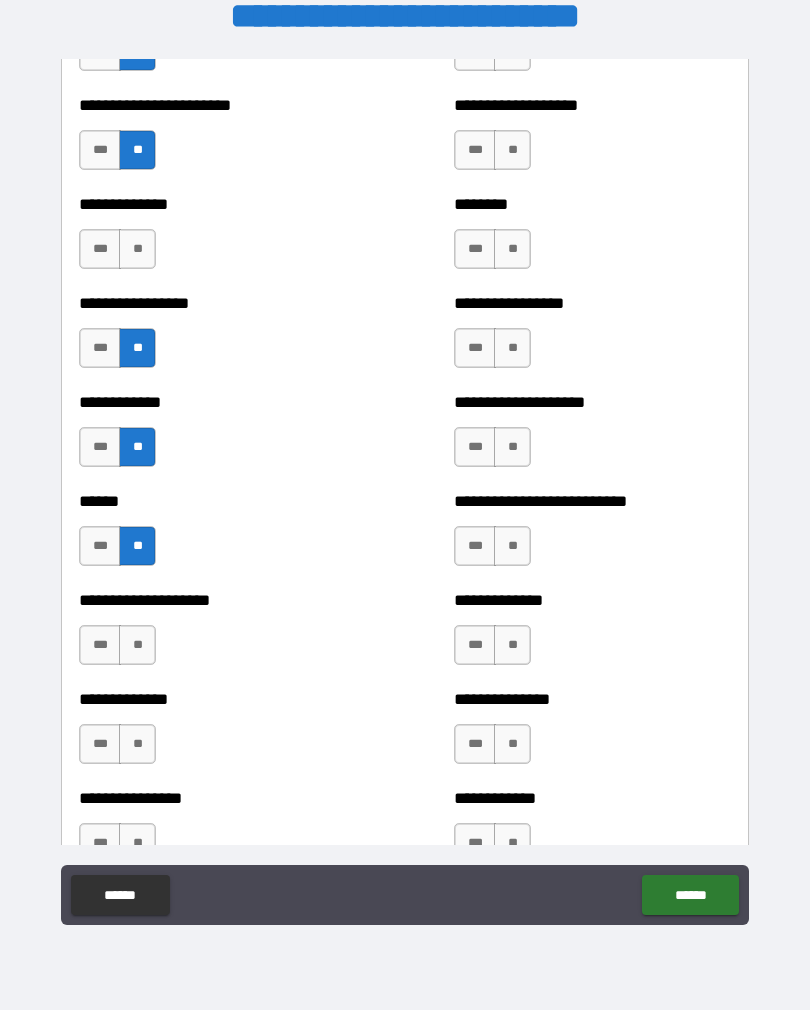 scroll, scrollTop: 3641, scrollLeft: 0, axis: vertical 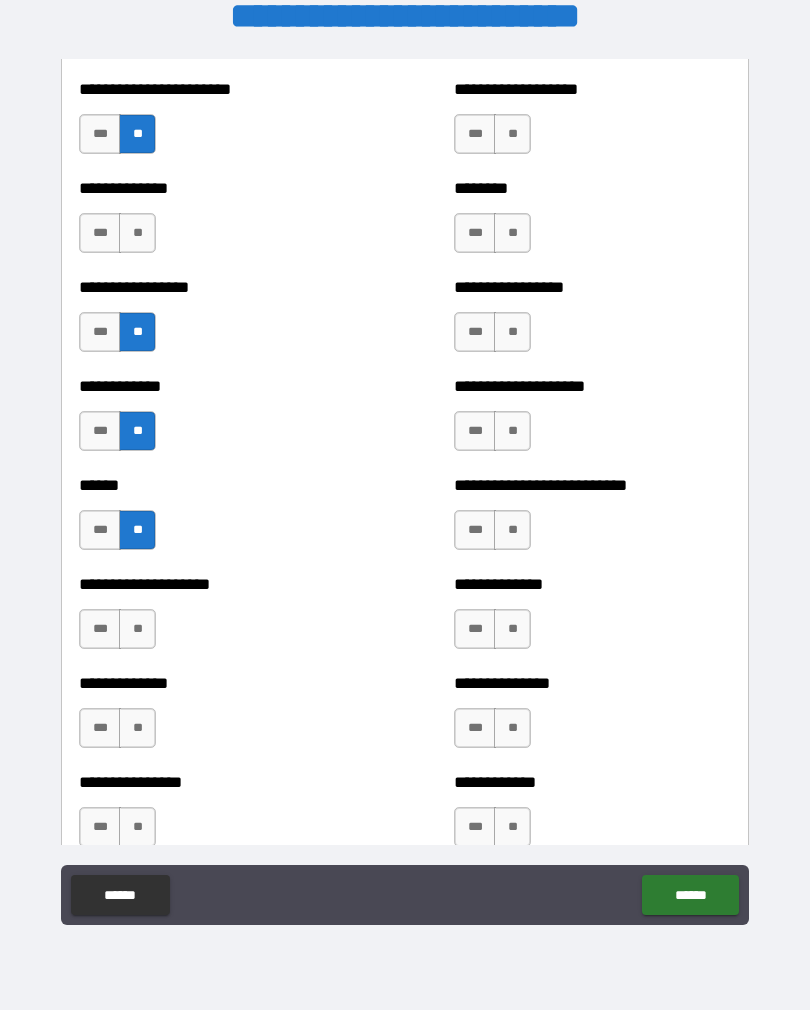 click on "**" at bounding box center (137, 728) 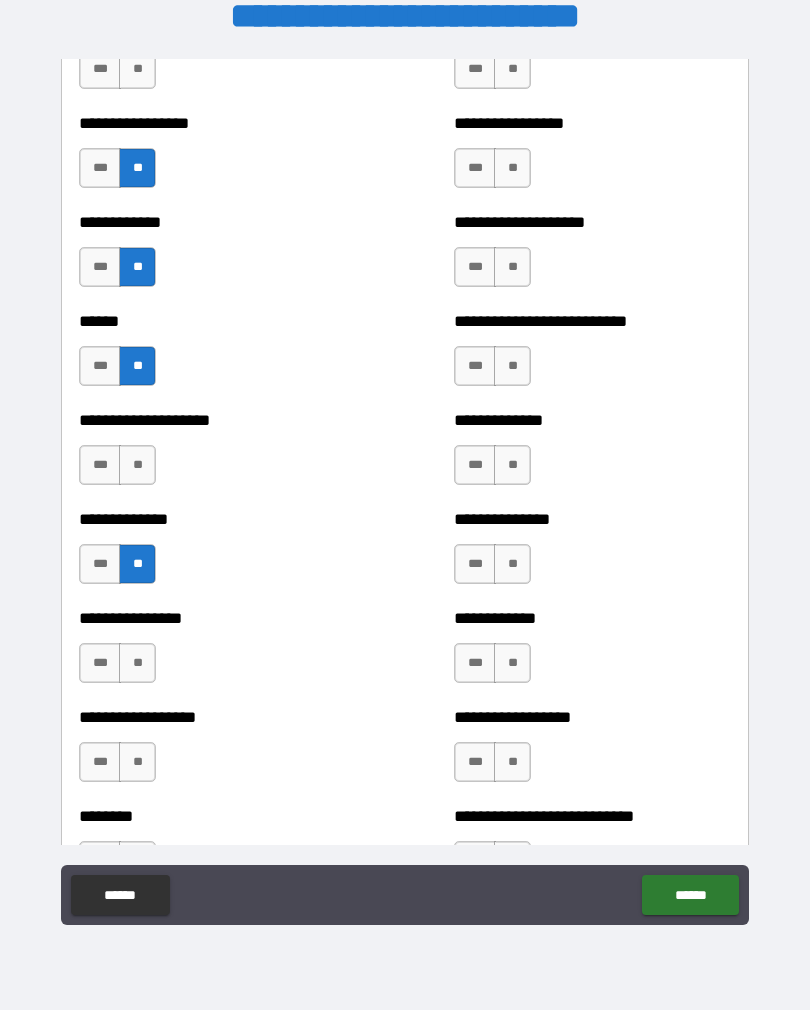 scroll, scrollTop: 3820, scrollLeft: 0, axis: vertical 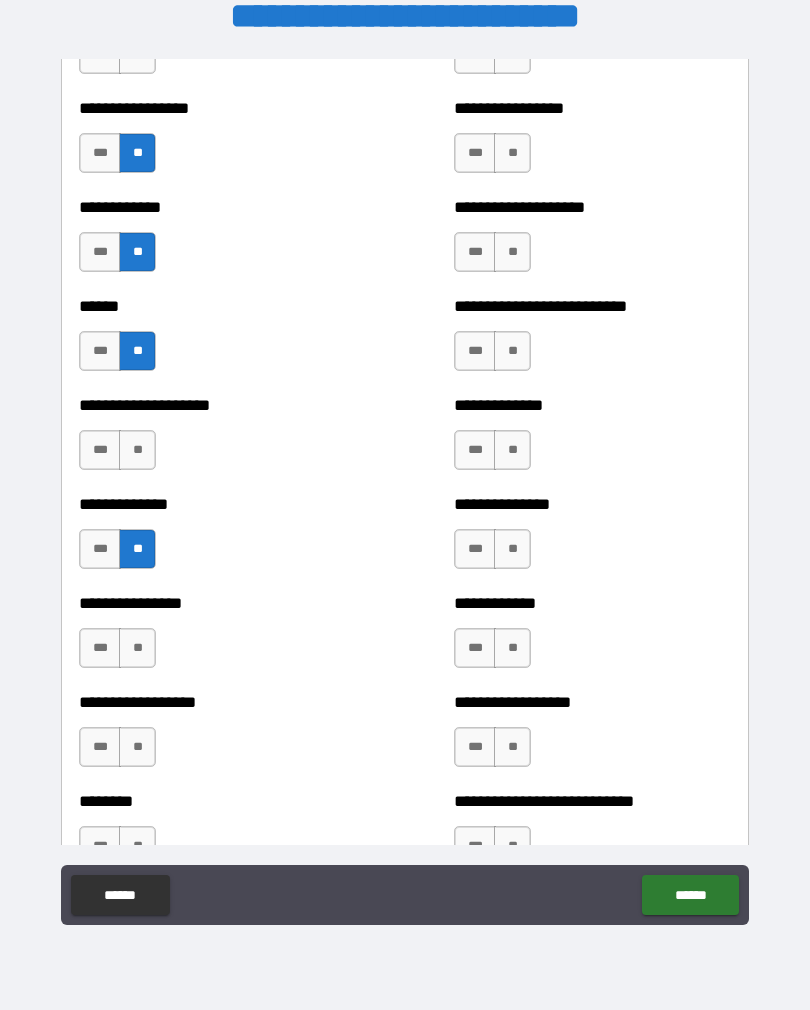 click on "**" at bounding box center (137, 648) 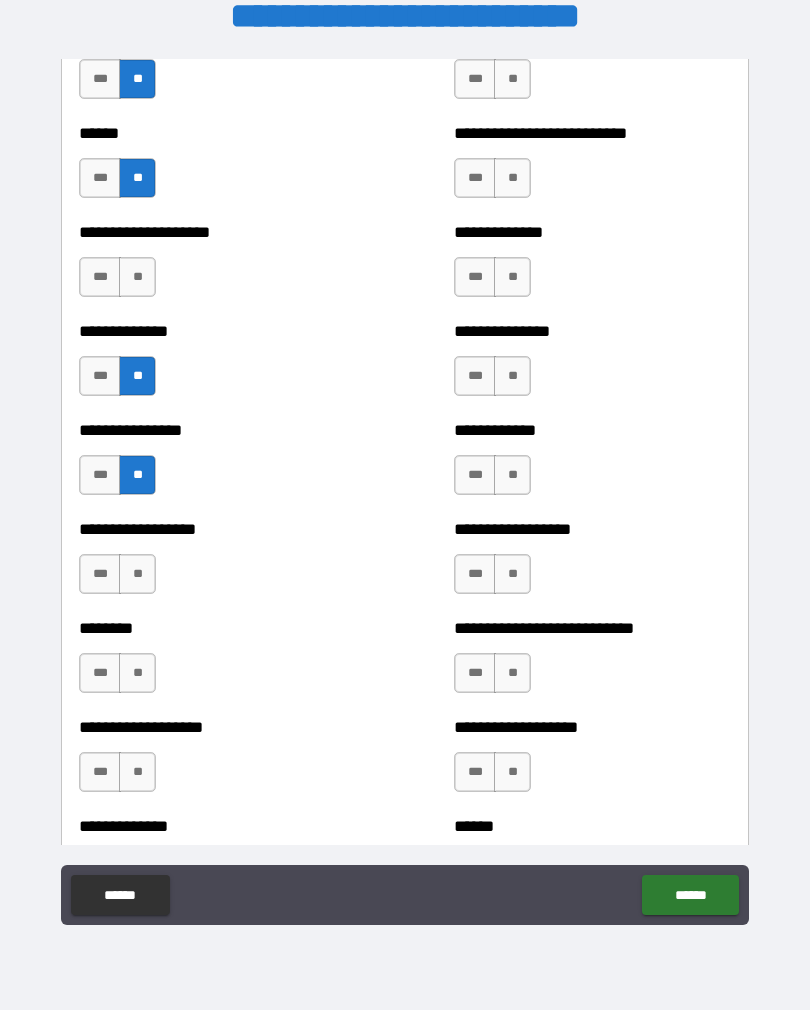 scroll, scrollTop: 3997, scrollLeft: 0, axis: vertical 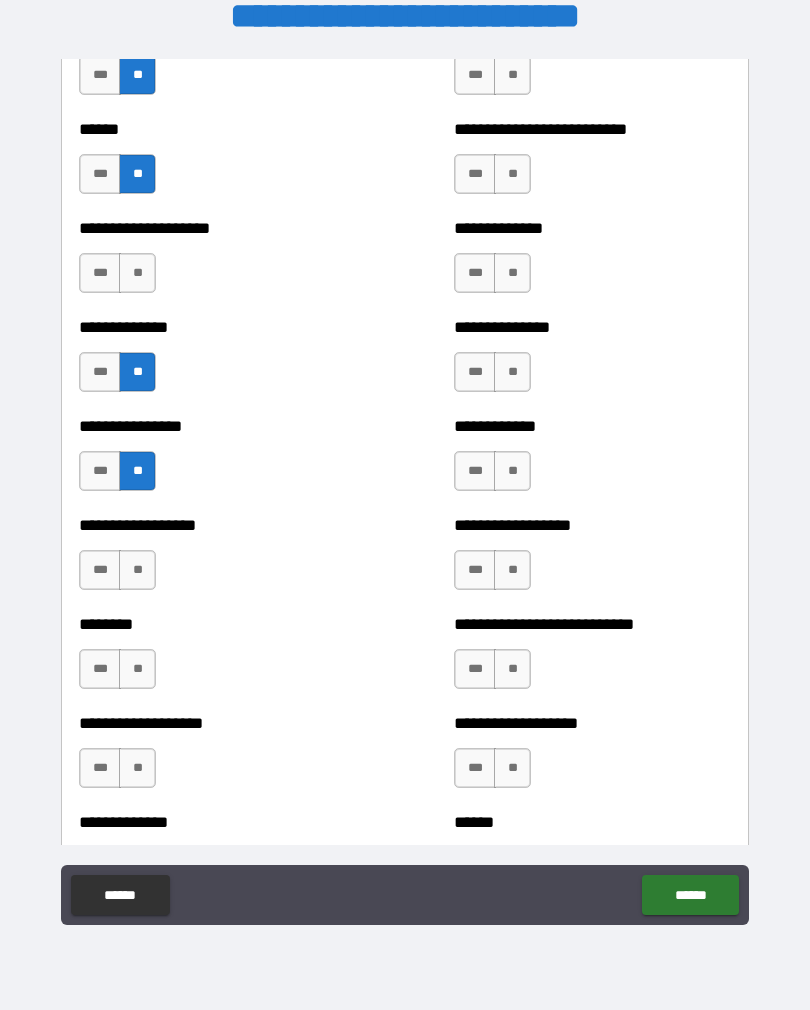 click on "**" at bounding box center [137, 570] 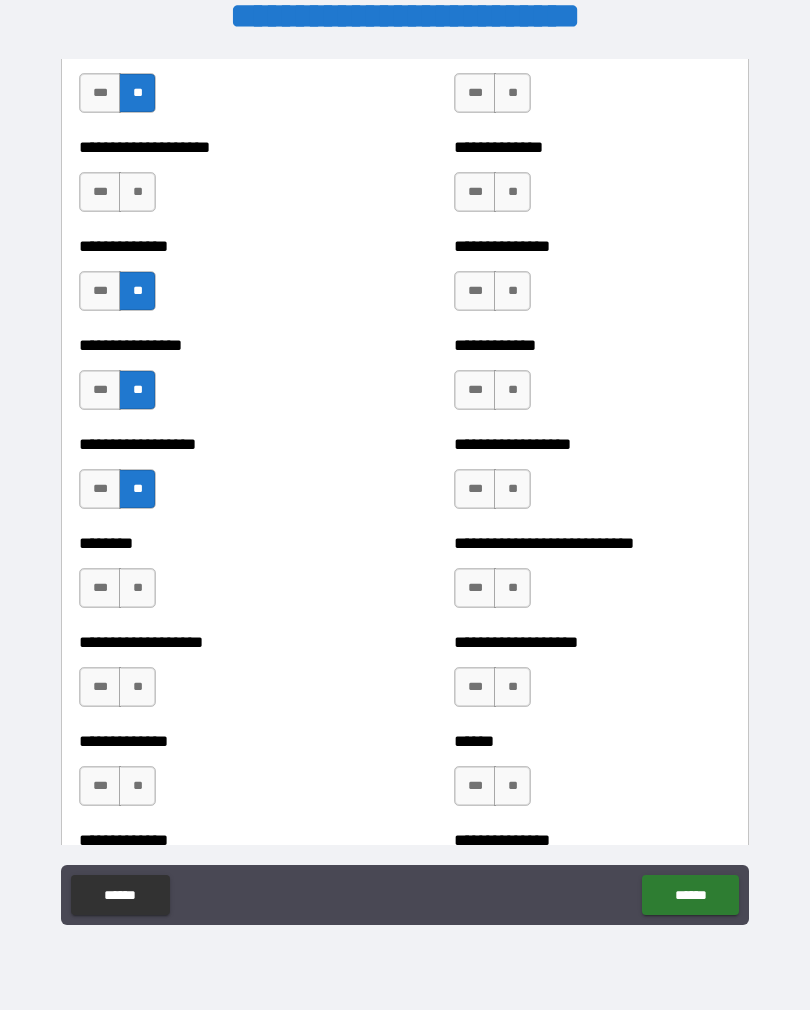 scroll, scrollTop: 4086, scrollLeft: 0, axis: vertical 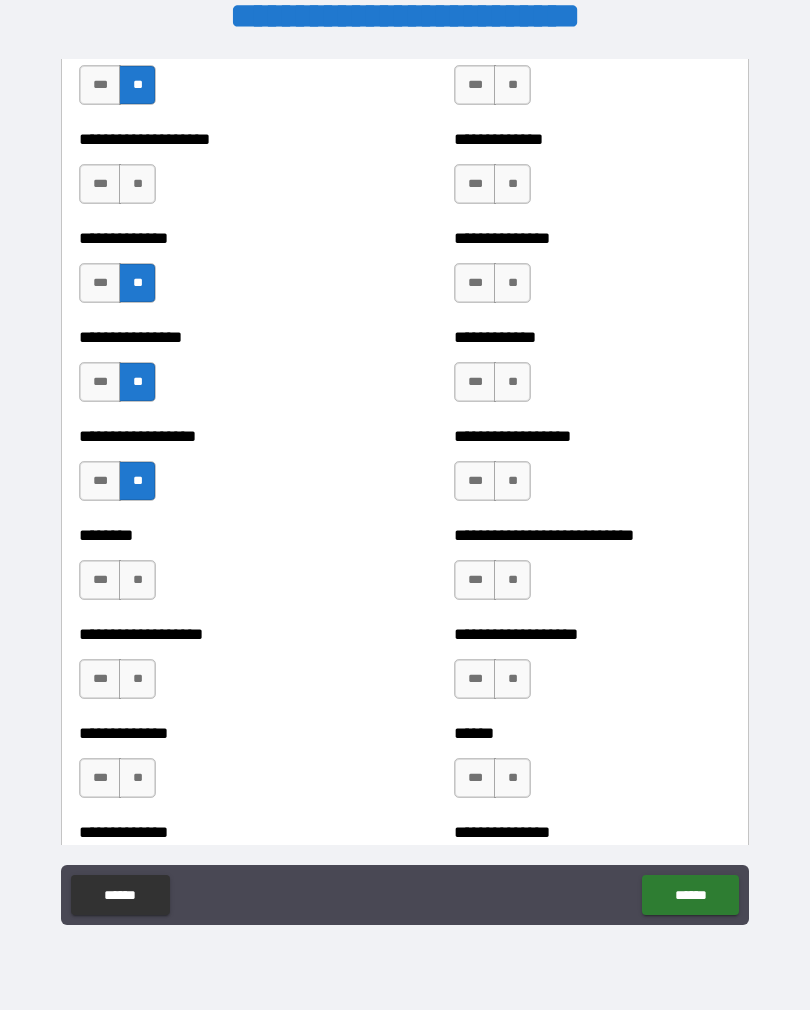 click on "**" at bounding box center (137, 580) 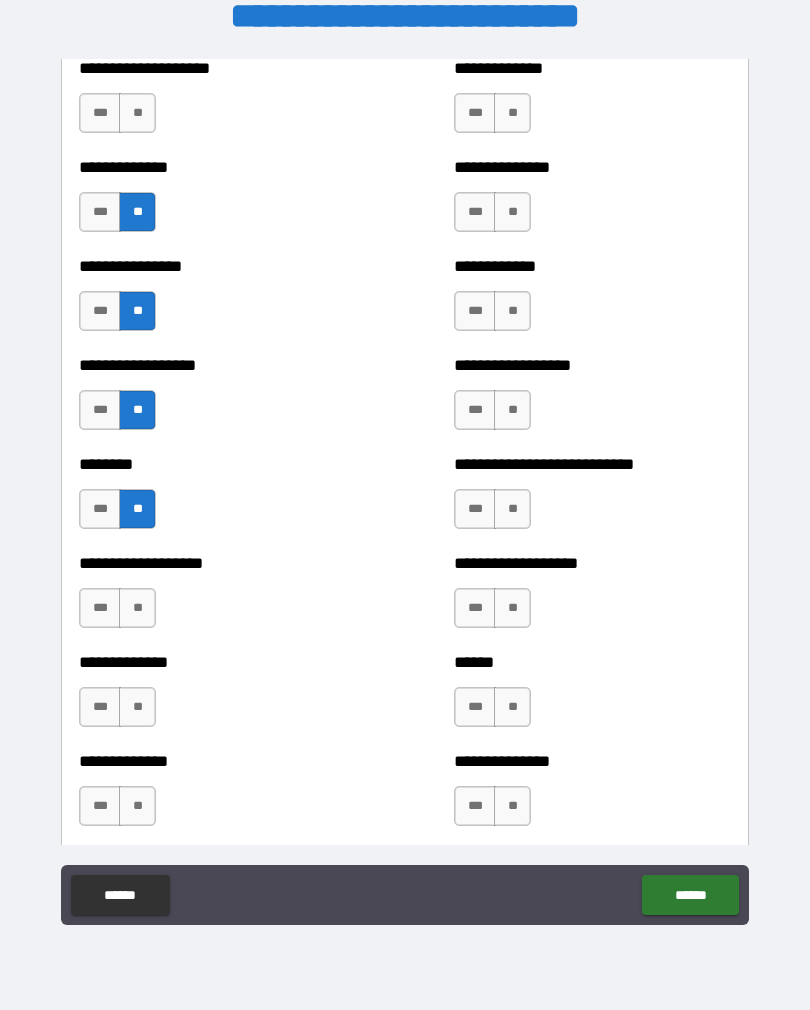 scroll, scrollTop: 4177, scrollLeft: 0, axis: vertical 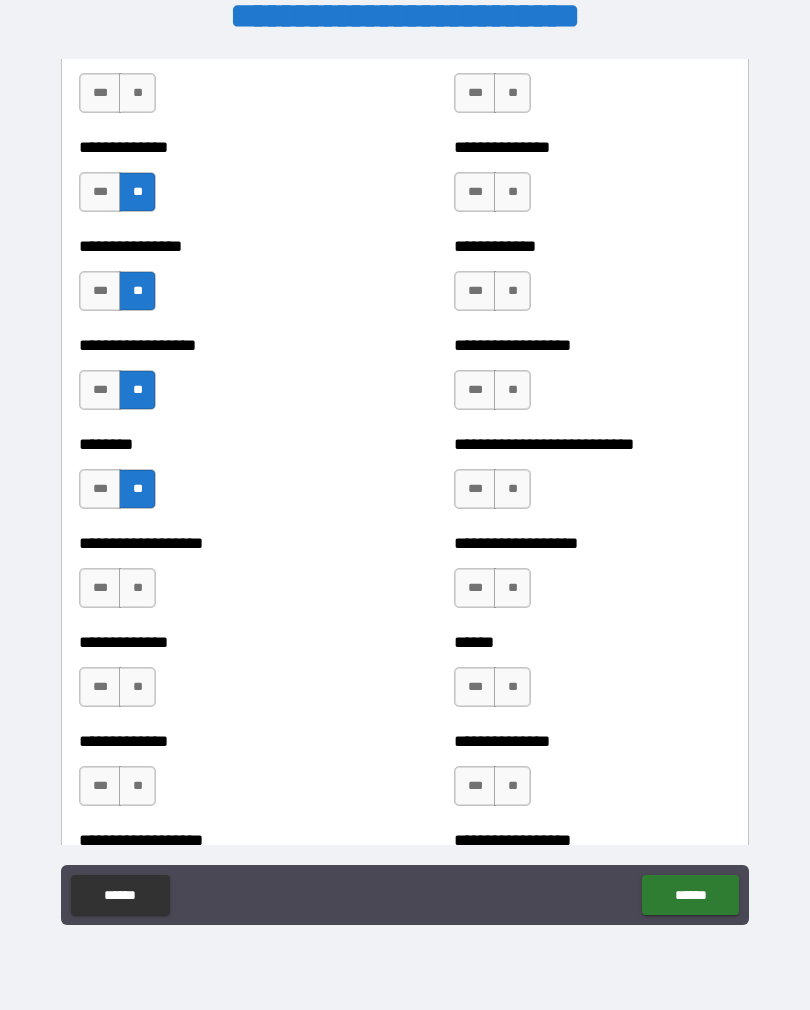 click on "**" at bounding box center [137, 588] 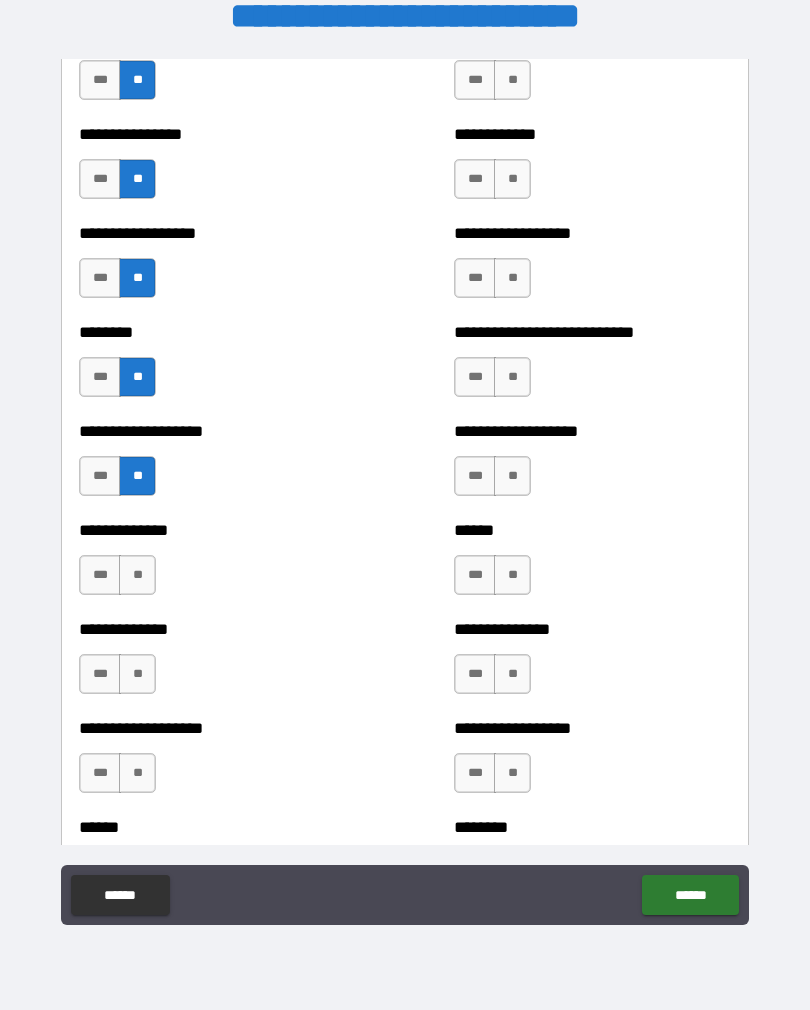scroll, scrollTop: 4292, scrollLeft: 0, axis: vertical 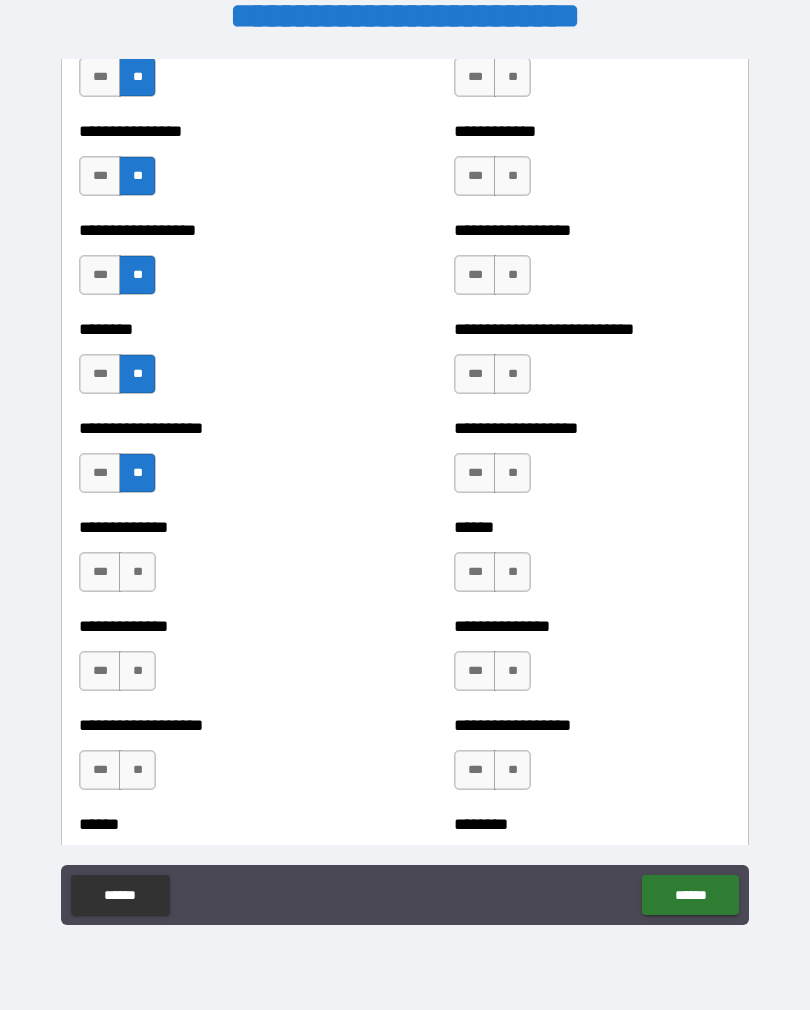 click on "**" at bounding box center [137, 572] 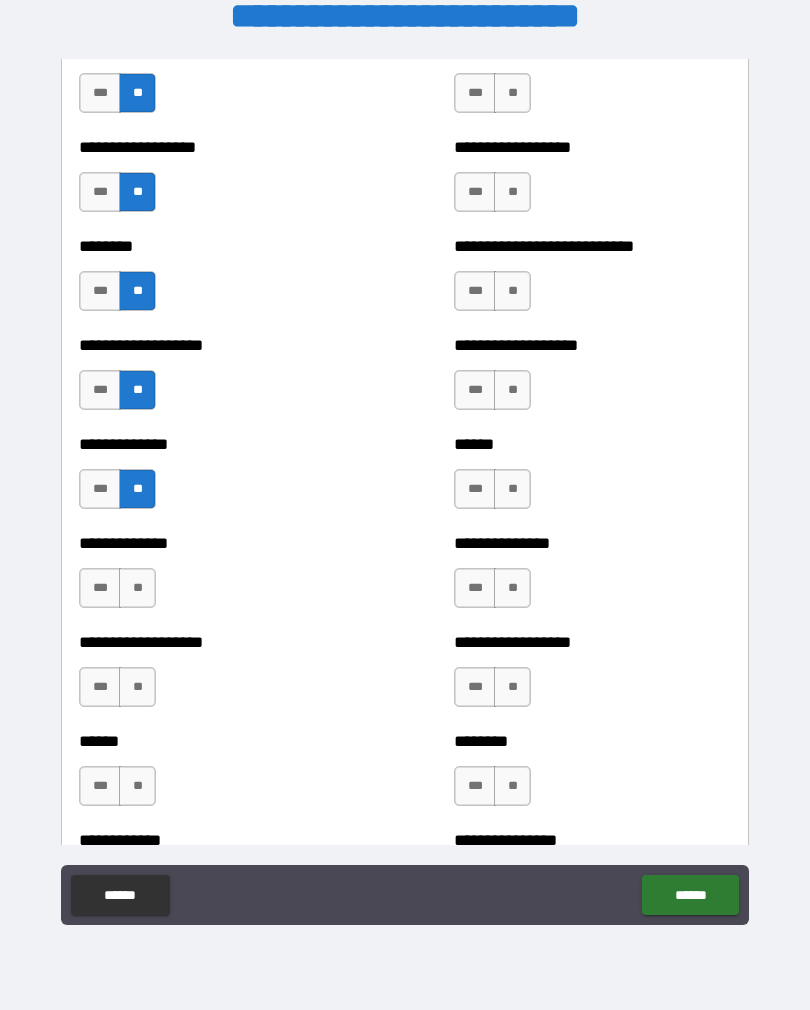 scroll, scrollTop: 4385, scrollLeft: 0, axis: vertical 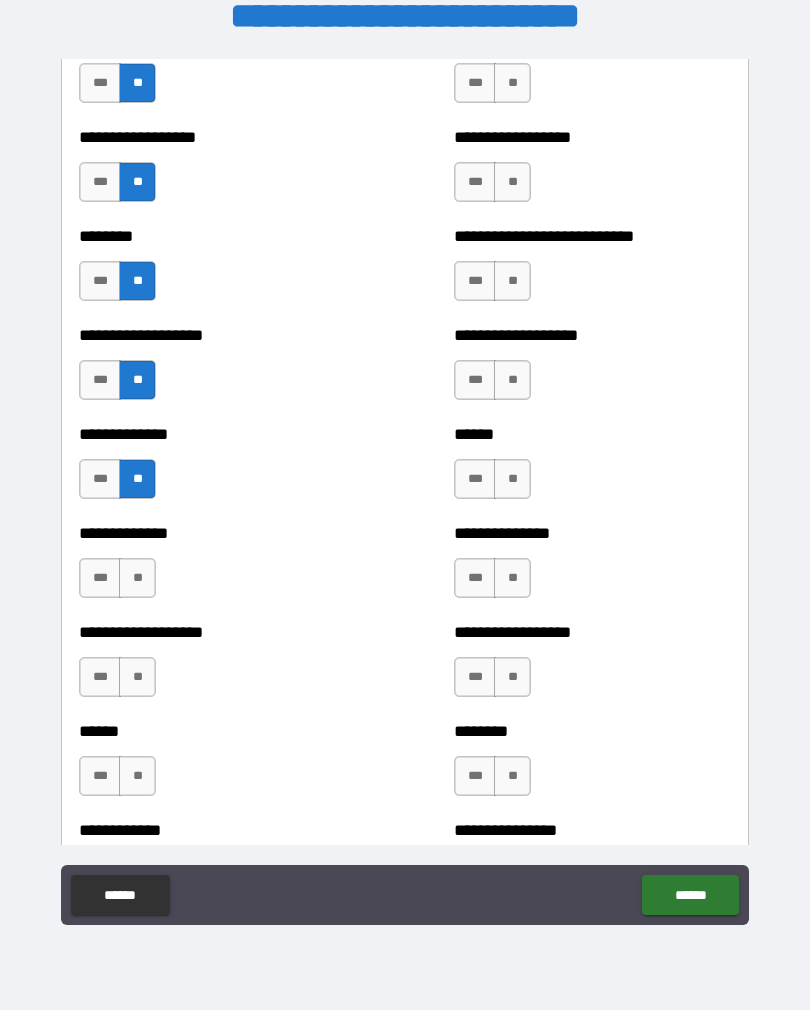 click on "**" at bounding box center [137, 578] 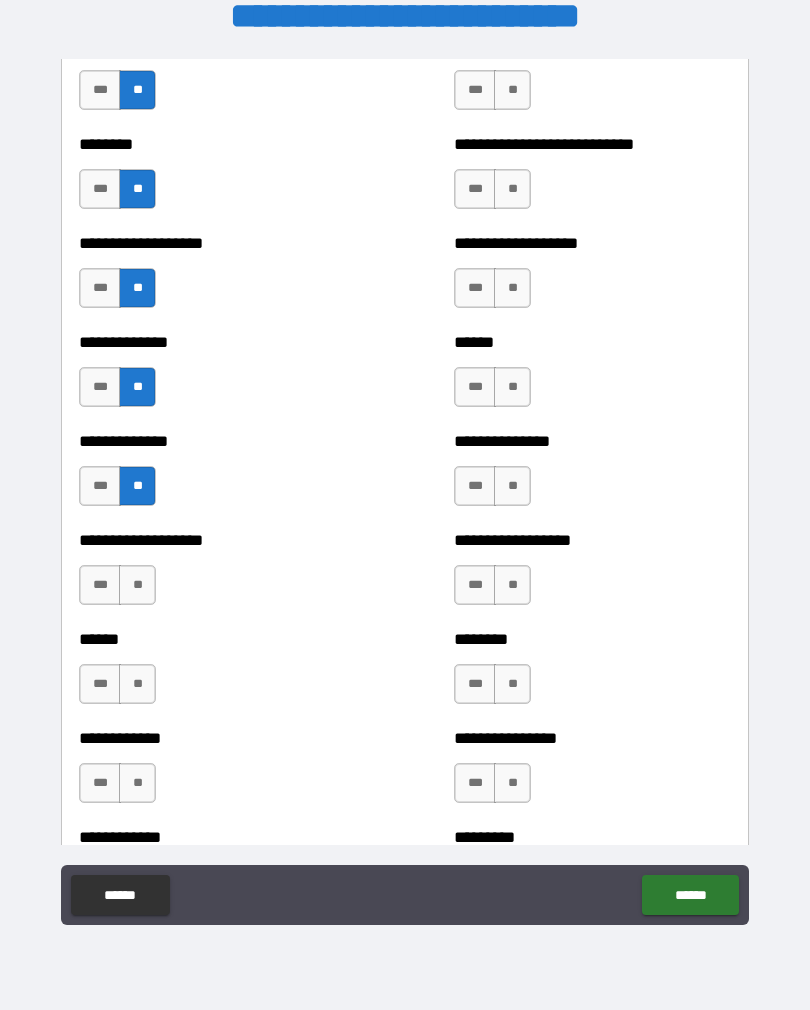 scroll, scrollTop: 4480, scrollLeft: 0, axis: vertical 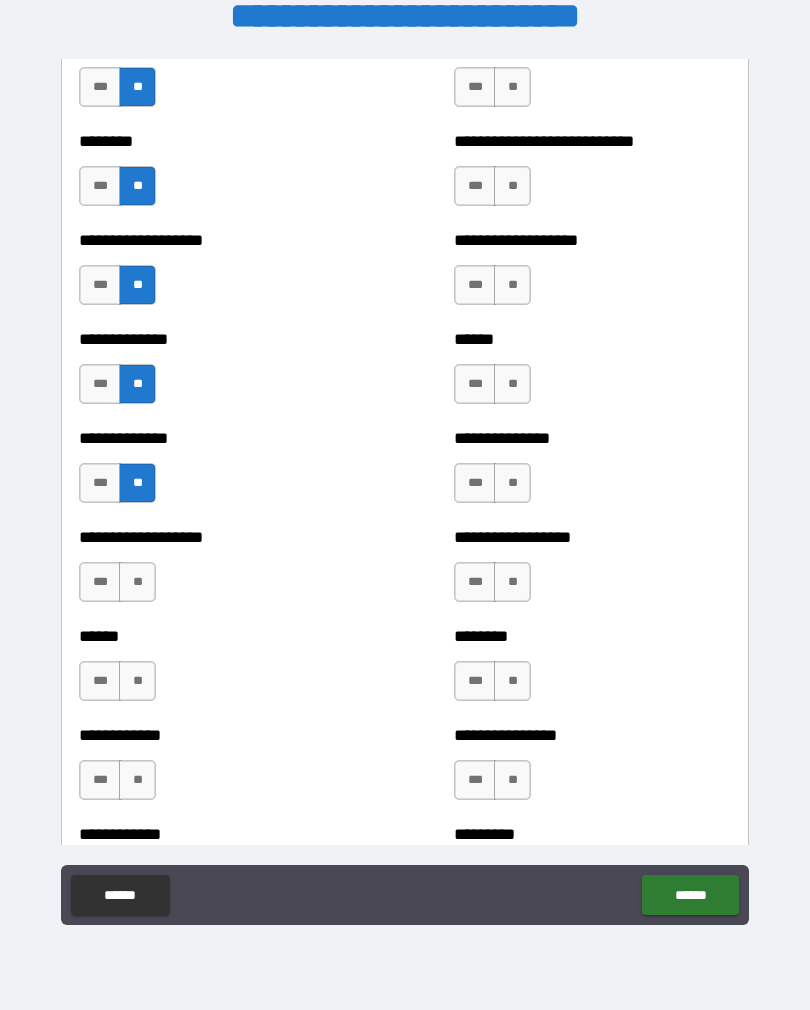 click on "**" at bounding box center (137, 681) 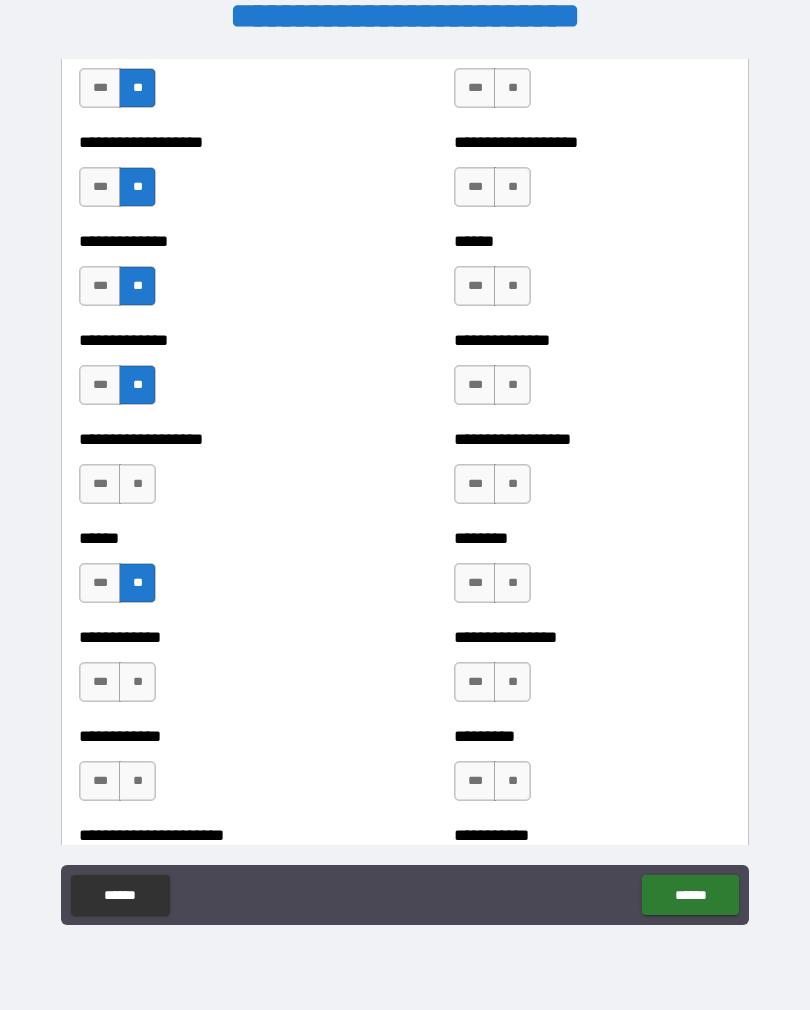 scroll, scrollTop: 4583, scrollLeft: 0, axis: vertical 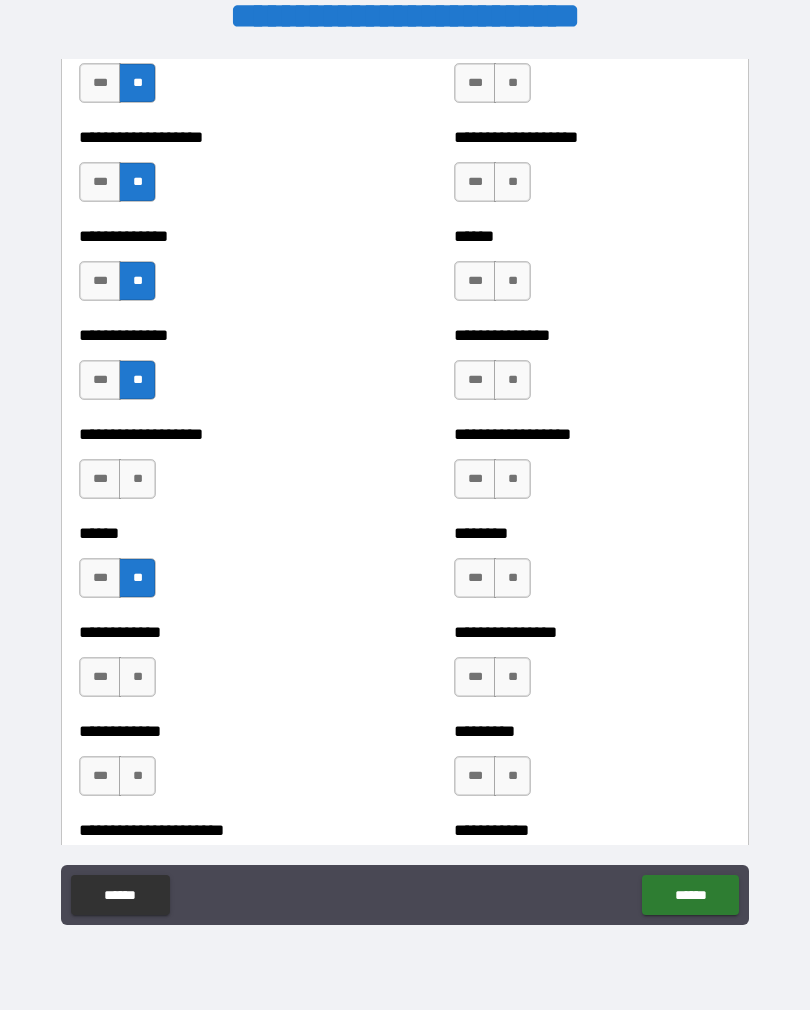 click on "**" at bounding box center [137, 677] 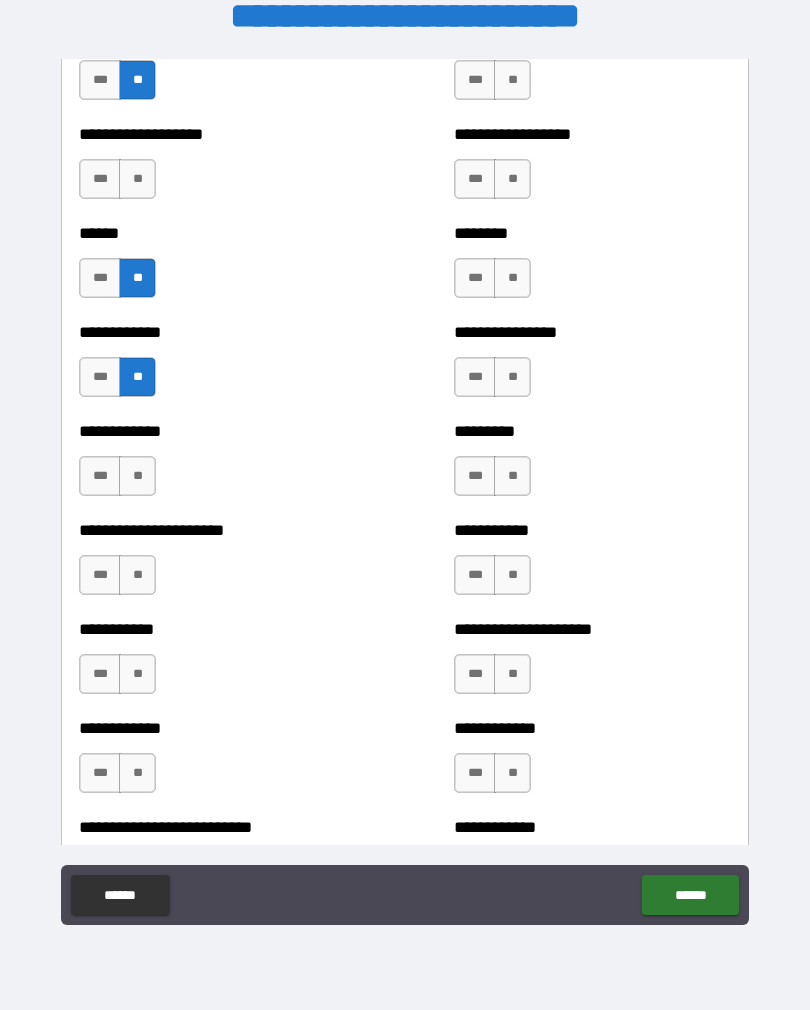 scroll, scrollTop: 4888, scrollLeft: 0, axis: vertical 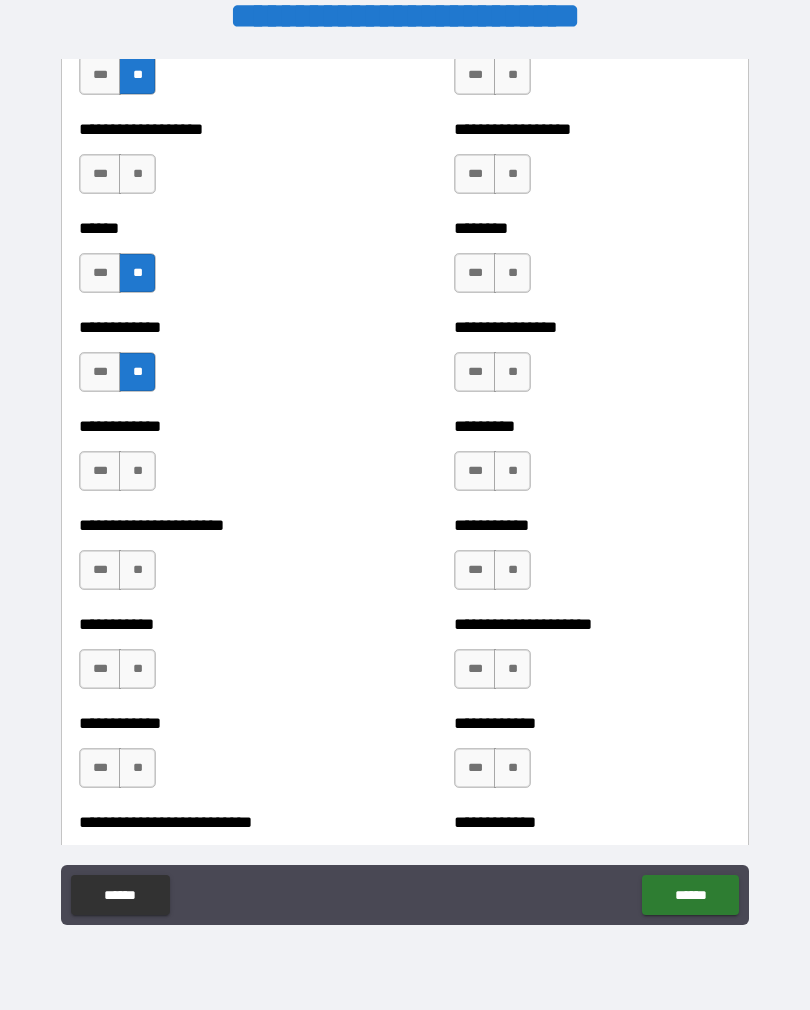 click on "***" at bounding box center (100, 669) 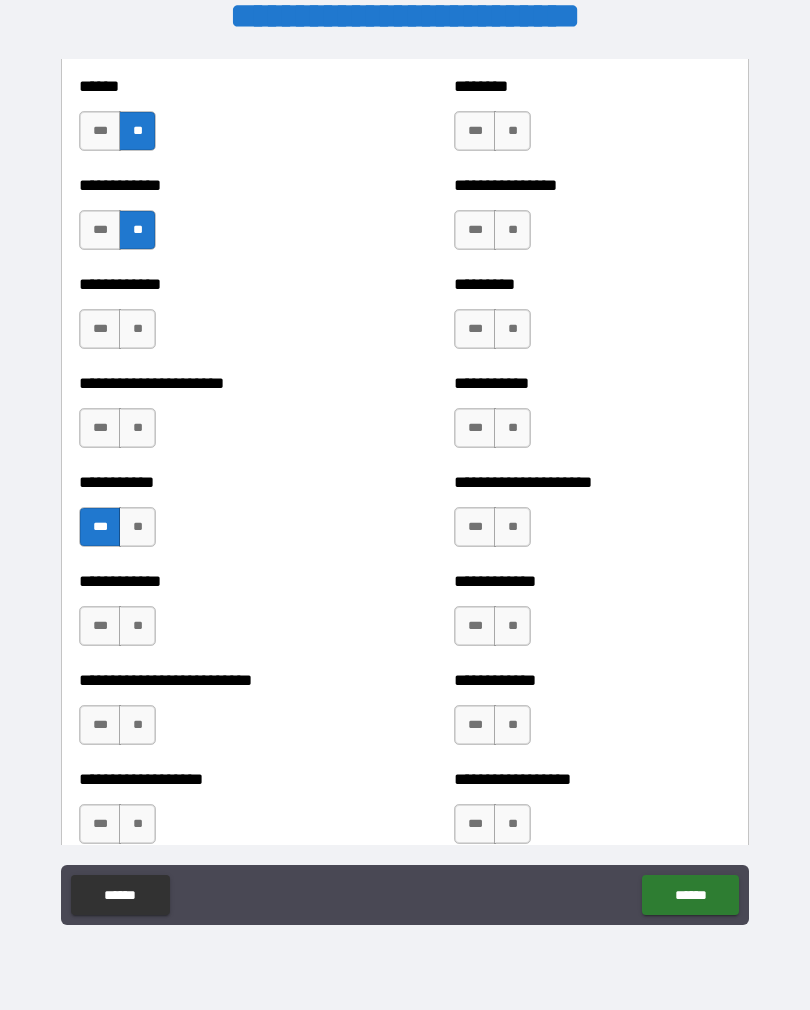 scroll, scrollTop: 5050, scrollLeft: 0, axis: vertical 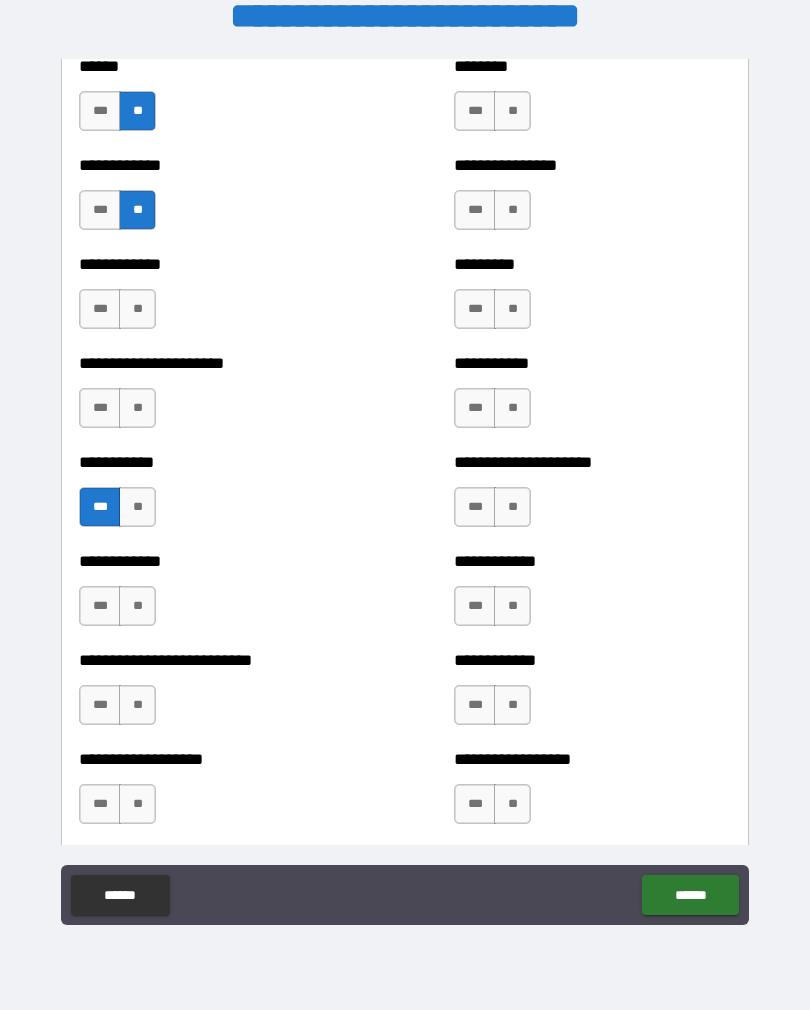 click on "**" at bounding box center [137, 606] 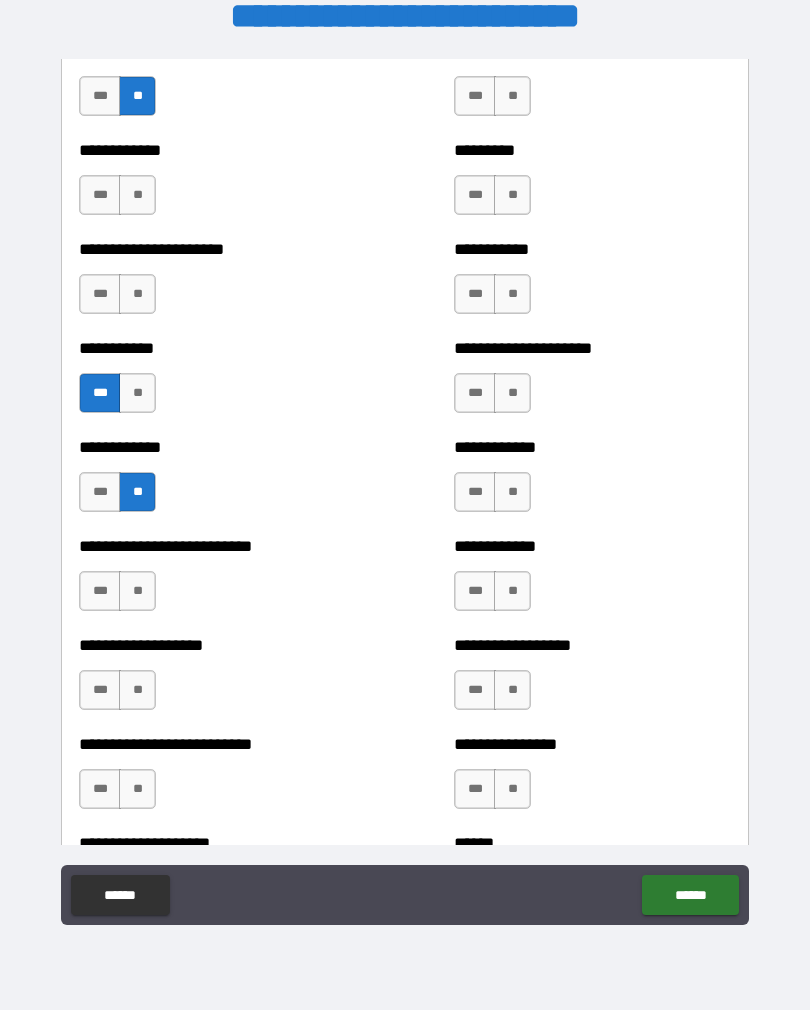 scroll, scrollTop: 5171, scrollLeft: 0, axis: vertical 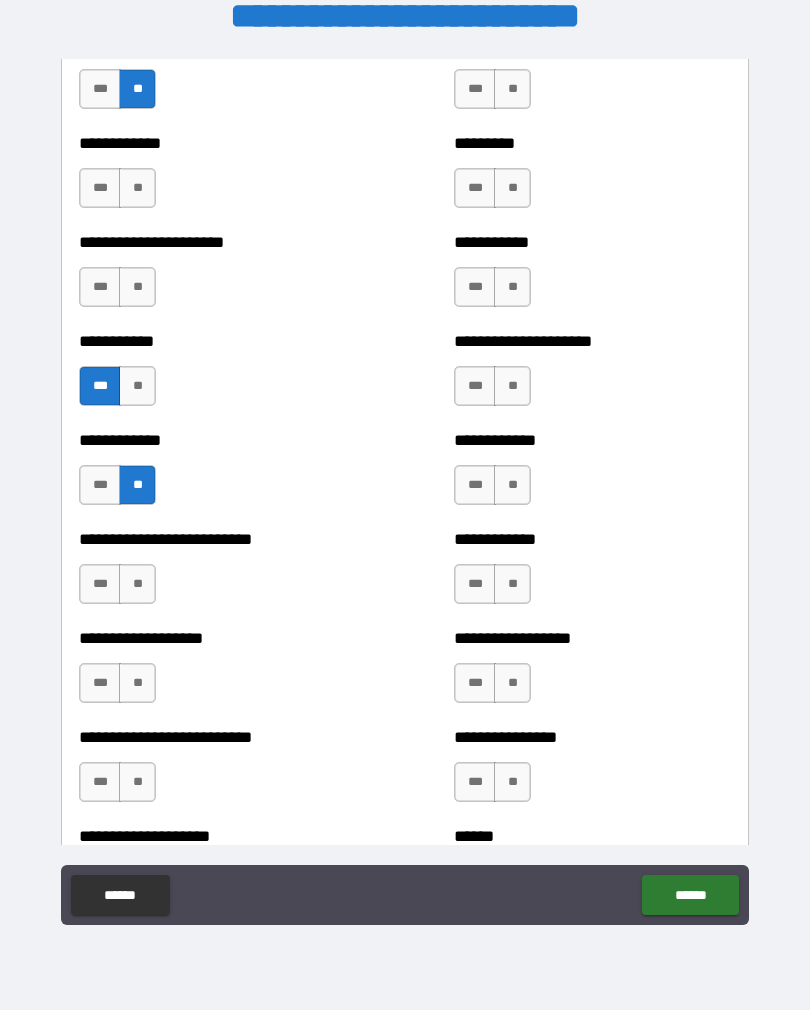 click on "**" at bounding box center (137, 584) 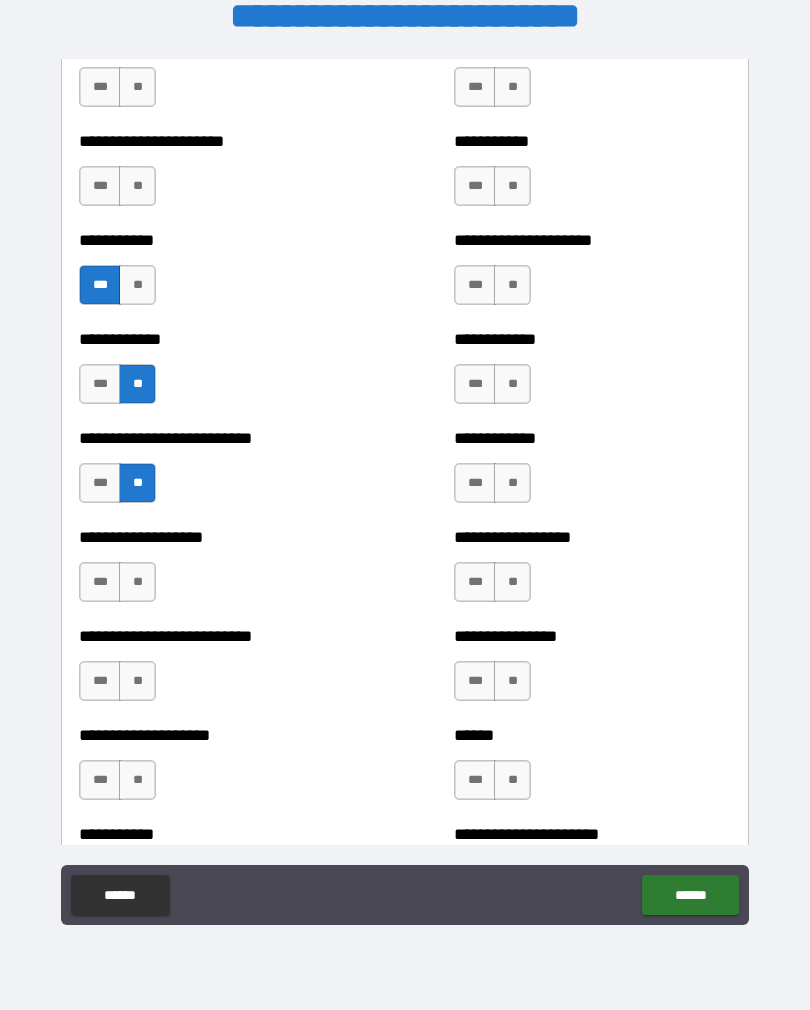 scroll, scrollTop: 5280, scrollLeft: 0, axis: vertical 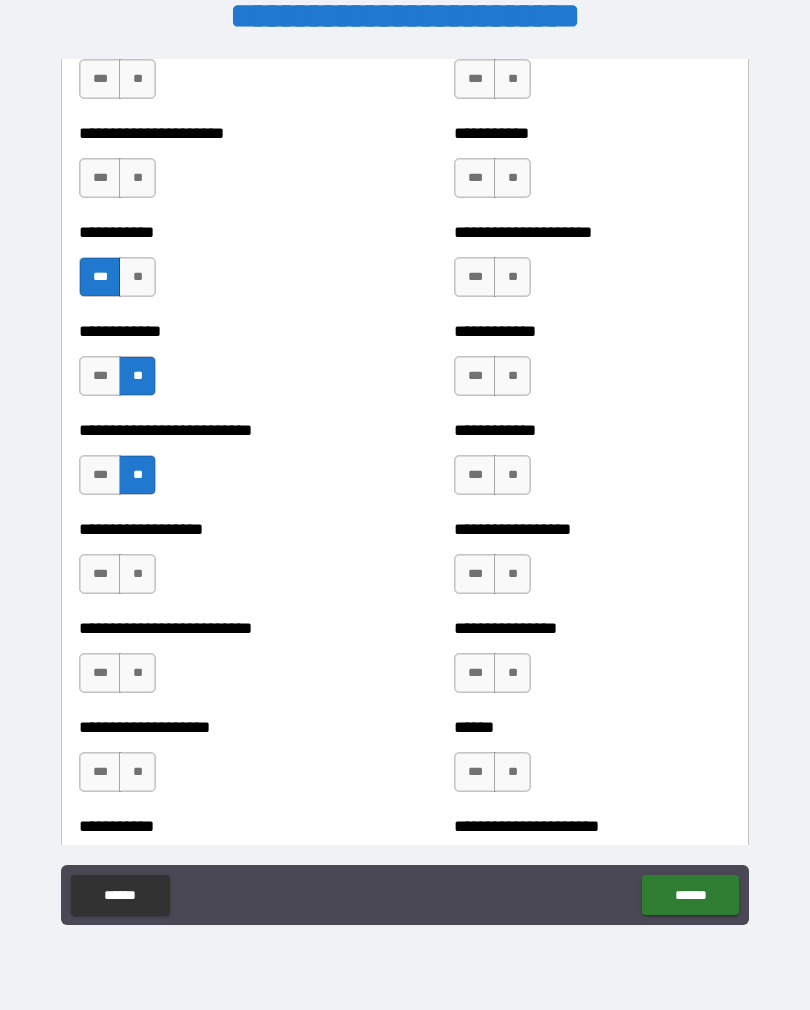 click on "**" at bounding box center [137, 574] 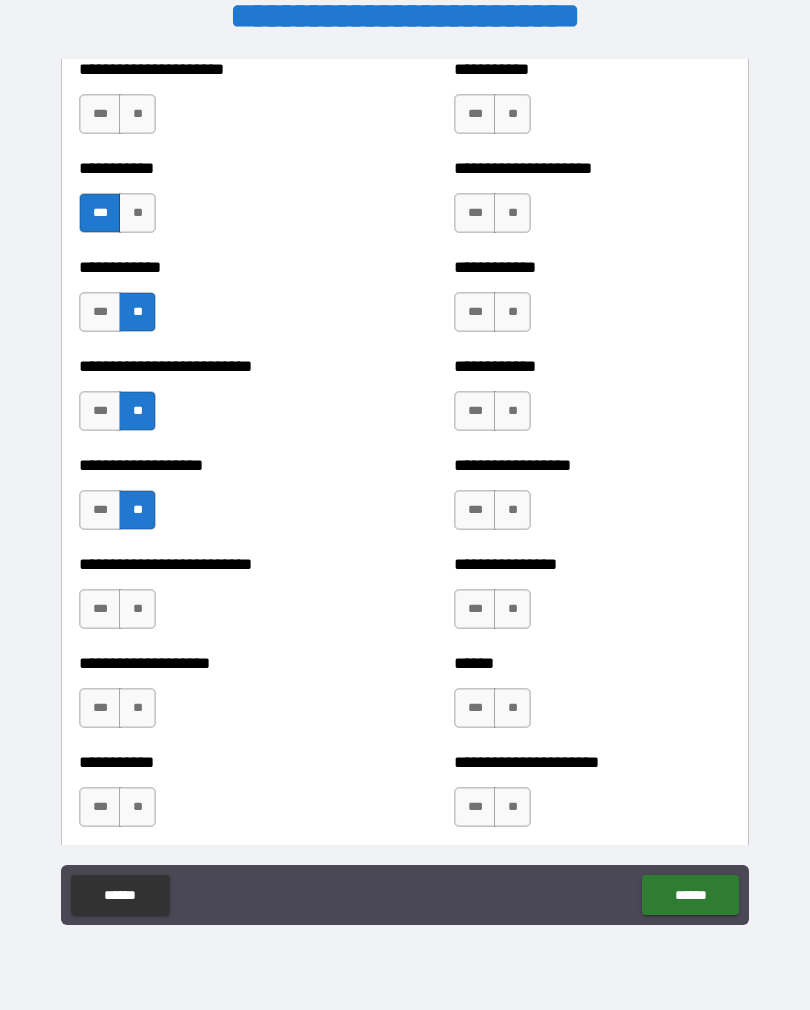 scroll, scrollTop: 5345, scrollLeft: 0, axis: vertical 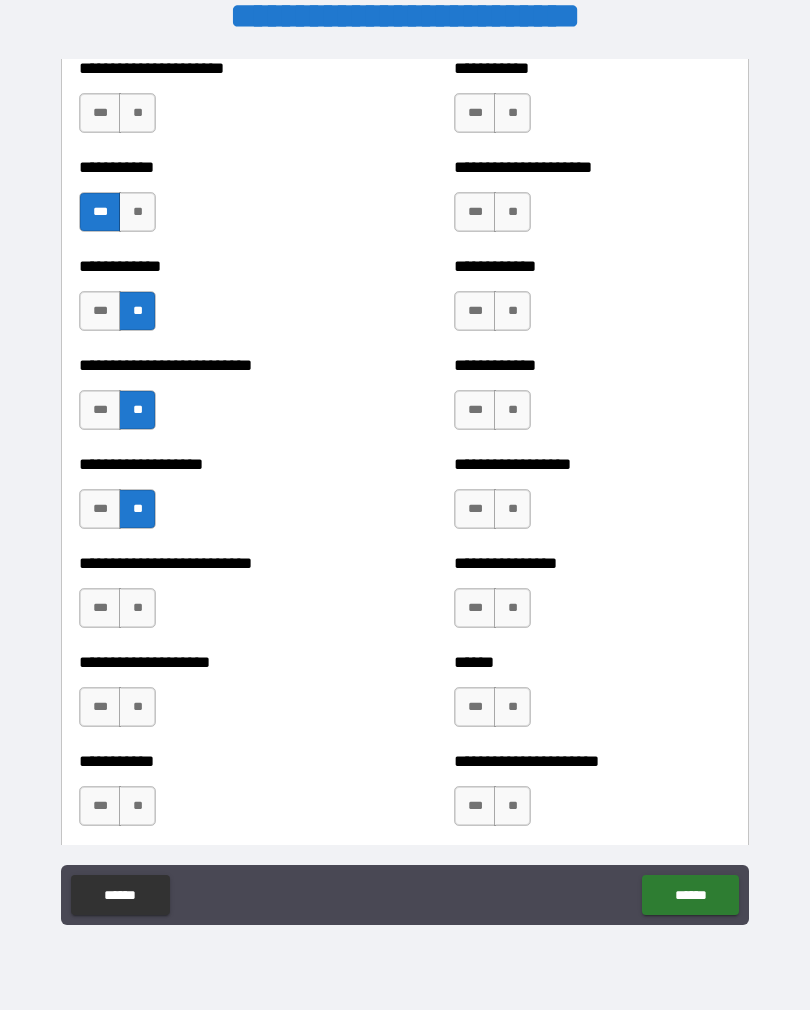 click on "**" at bounding box center [137, 608] 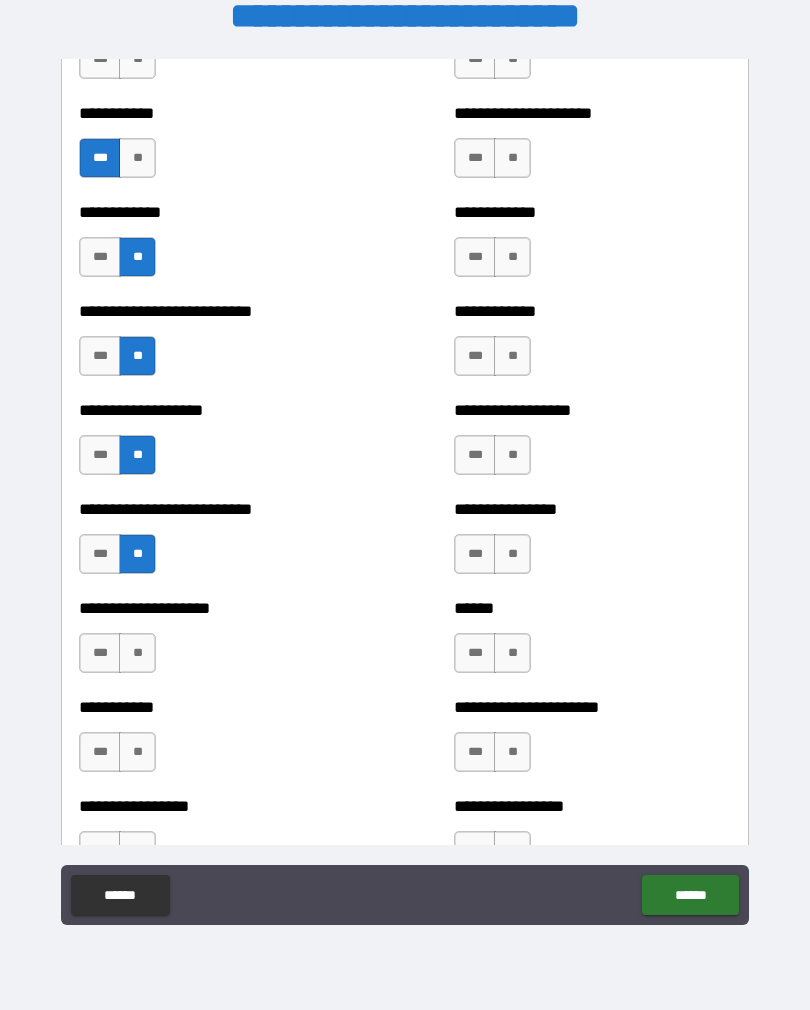 scroll, scrollTop: 5403, scrollLeft: 0, axis: vertical 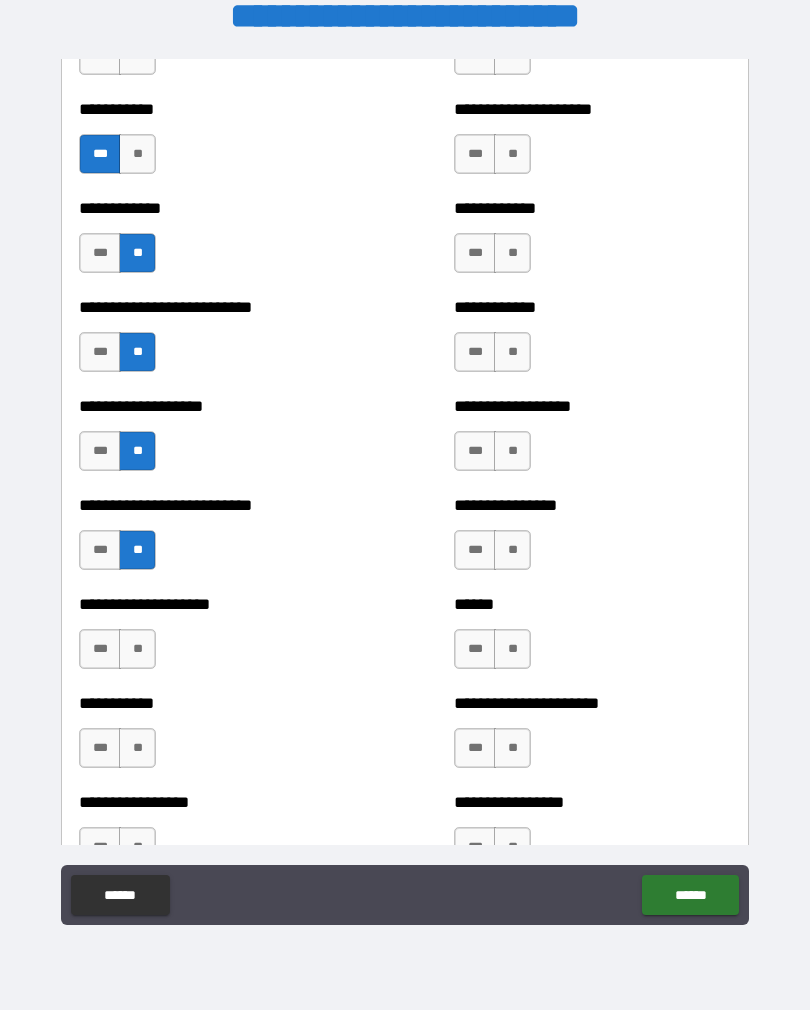 click on "**" at bounding box center [137, 649] 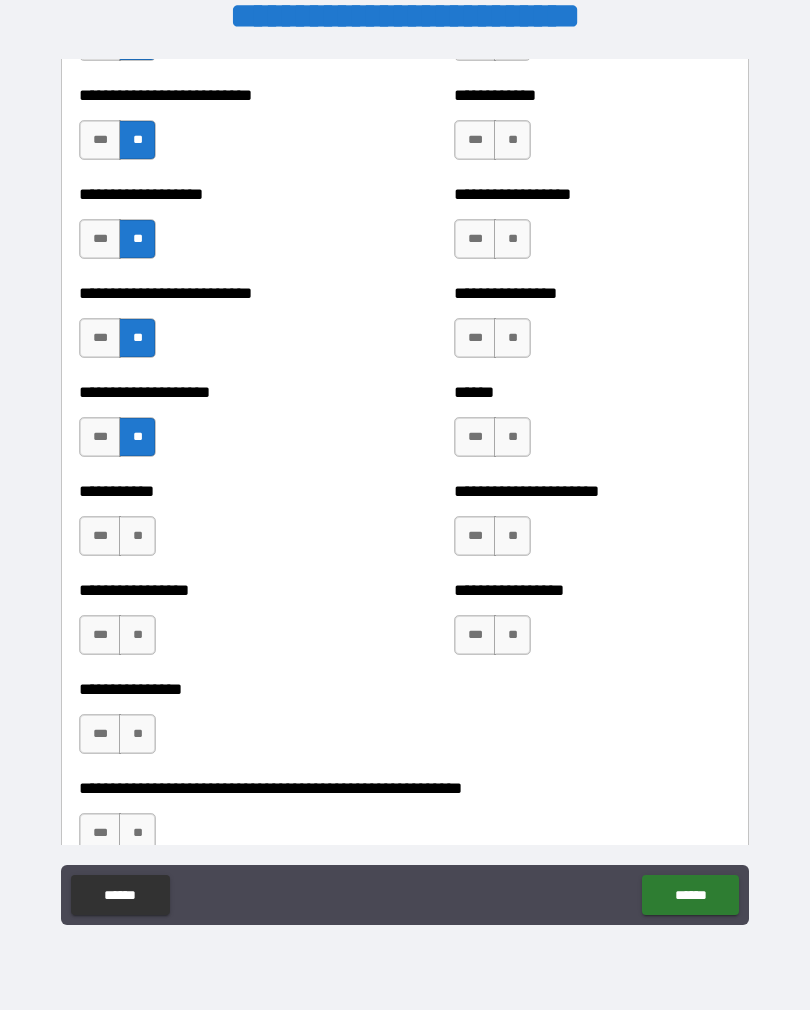 scroll, scrollTop: 5616, scrollLeft: 0, axis: vertical 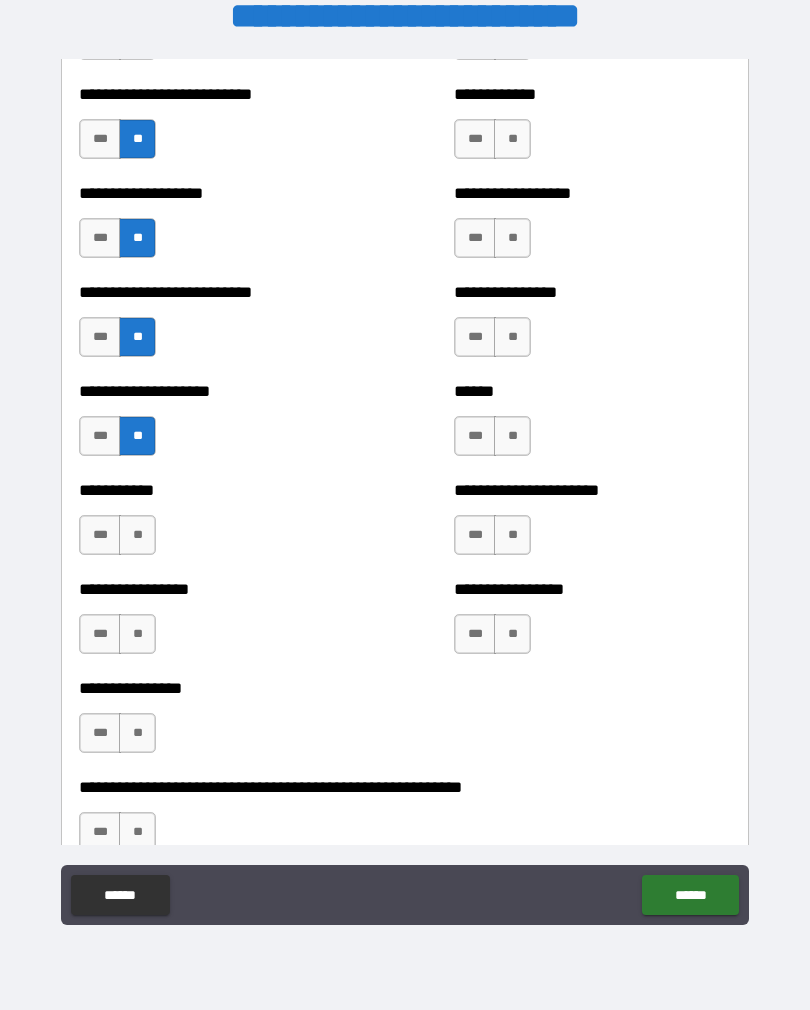 click on "**" at bounding box center (137, 634) 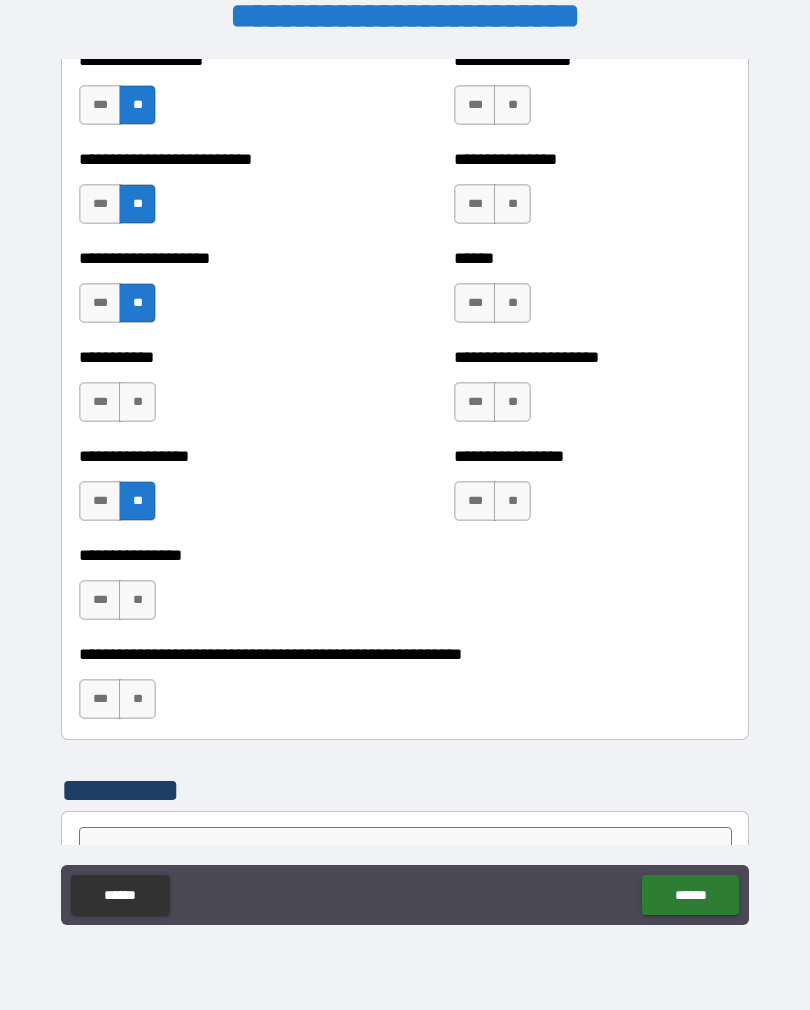 scroll, scrollTop: 5750, scrollLeft: 0, axis: vertical 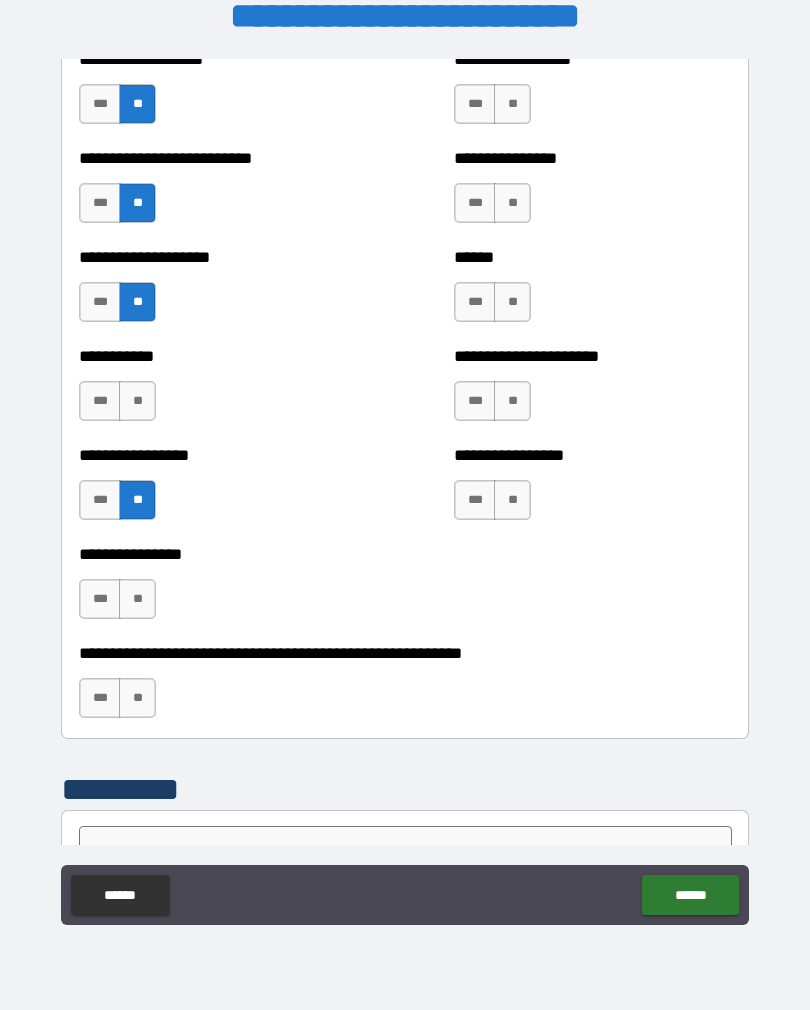click on "**" at bounding box center [137, 599] 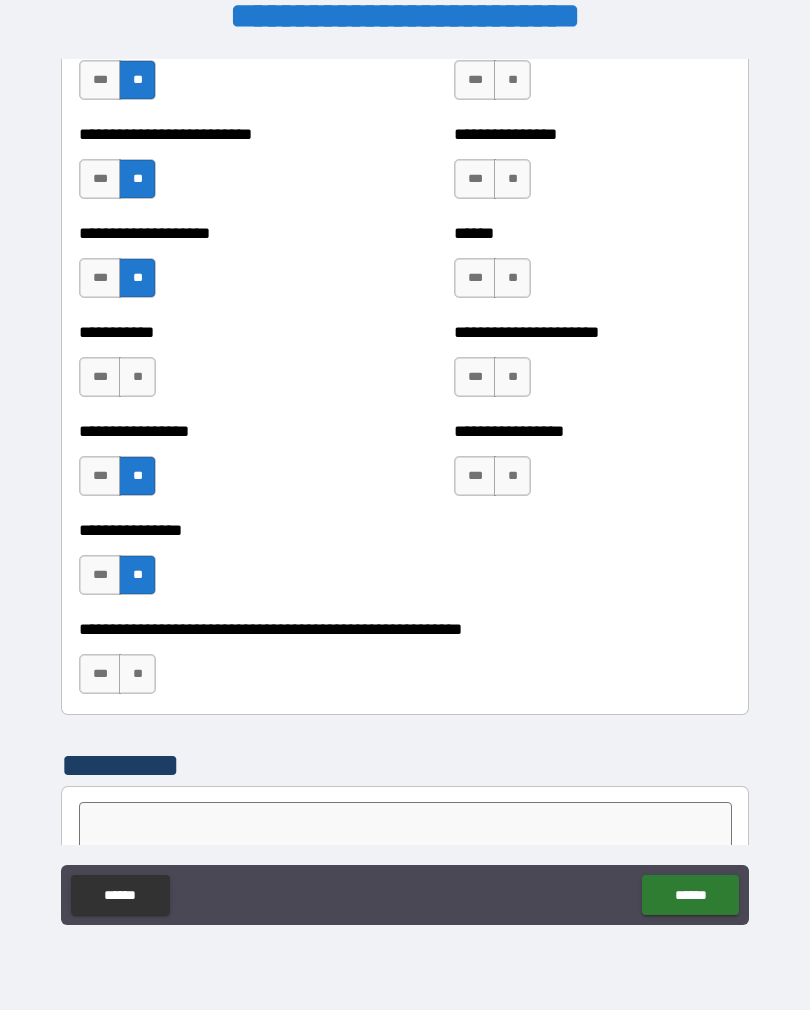 scroll, scrollTop: 5772, scrollLeft: 0, axis: vertical 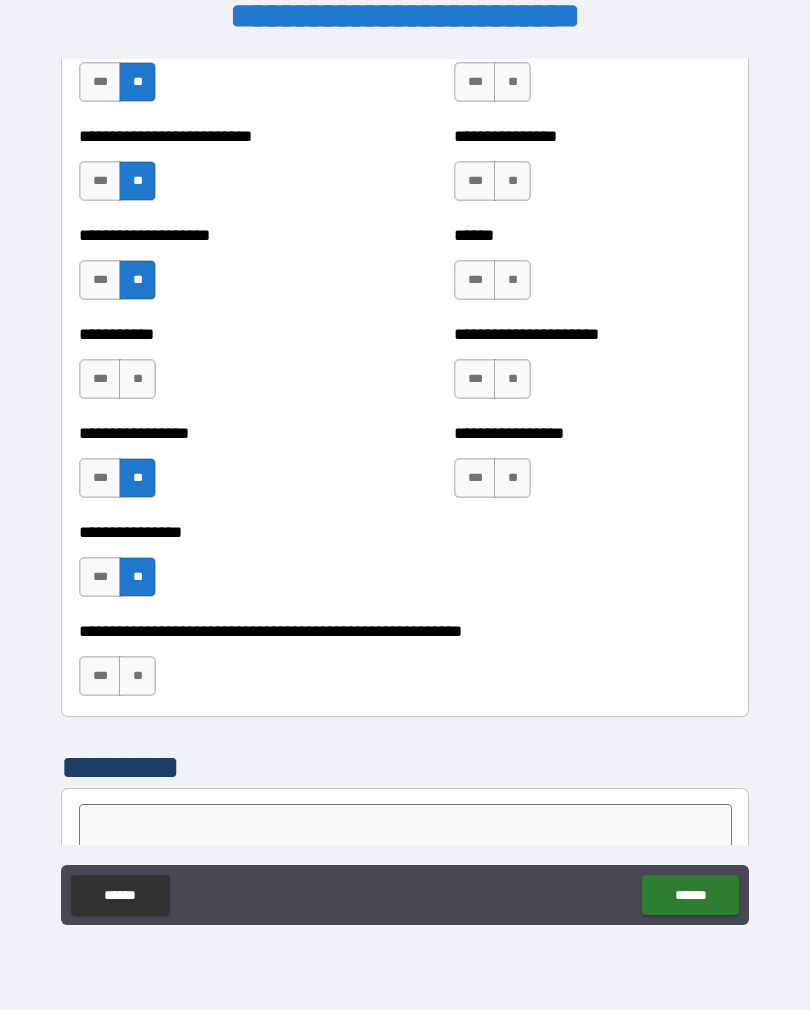 click on "***" at bounding box center [475, 280] 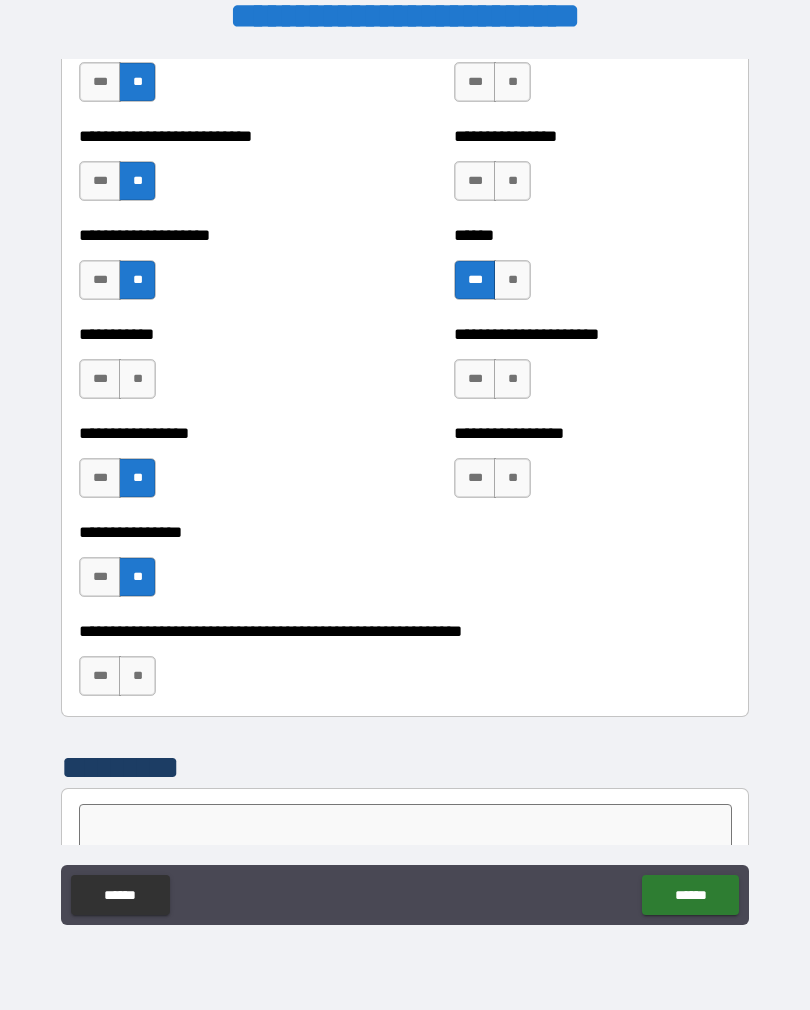 scroll, scrollTop: 5771, scrollLeft: 0, axis: vertical 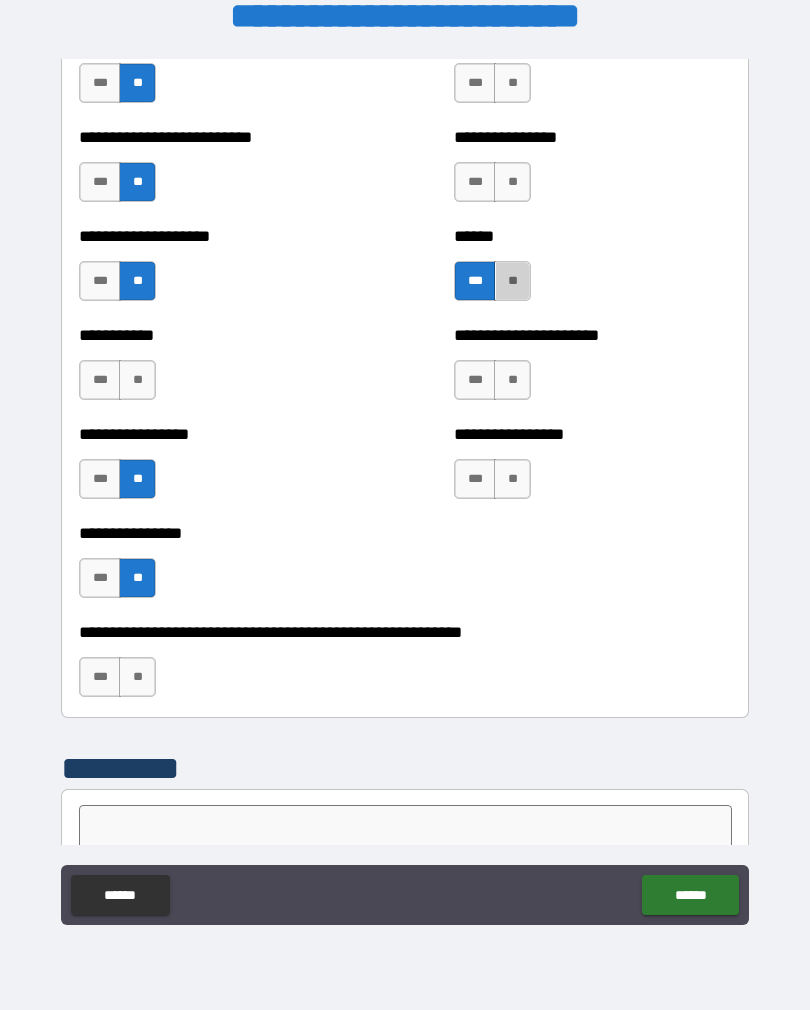 click on "**" at bounding box center [512, 281] 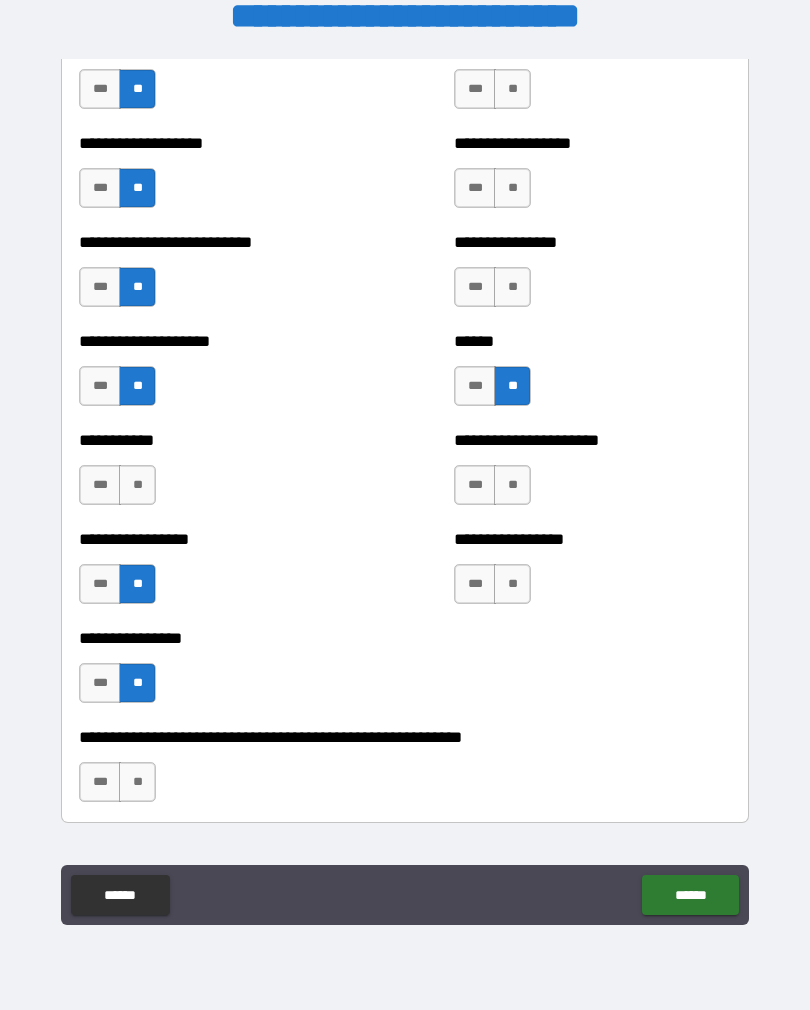 scroll, scrollTop: 5665, scrollLeft: 0, axis: vertical 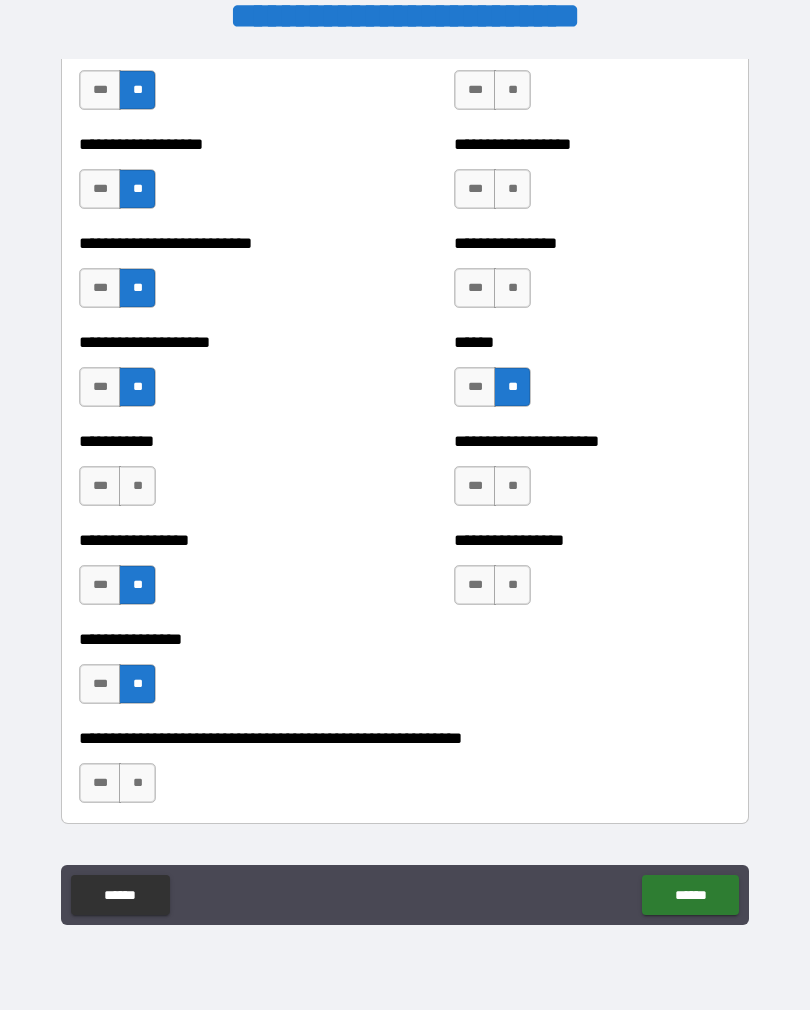 click on "**" at bounding box center [512, 189] 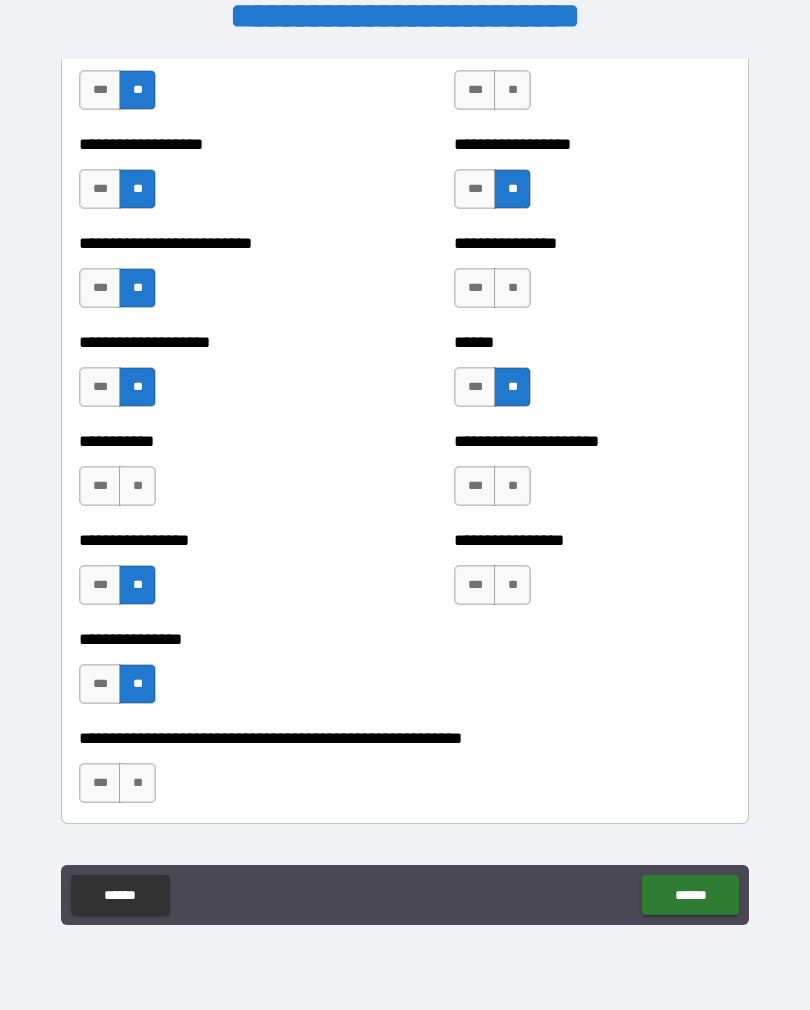 click on "**" at bounding box center [512, 288] 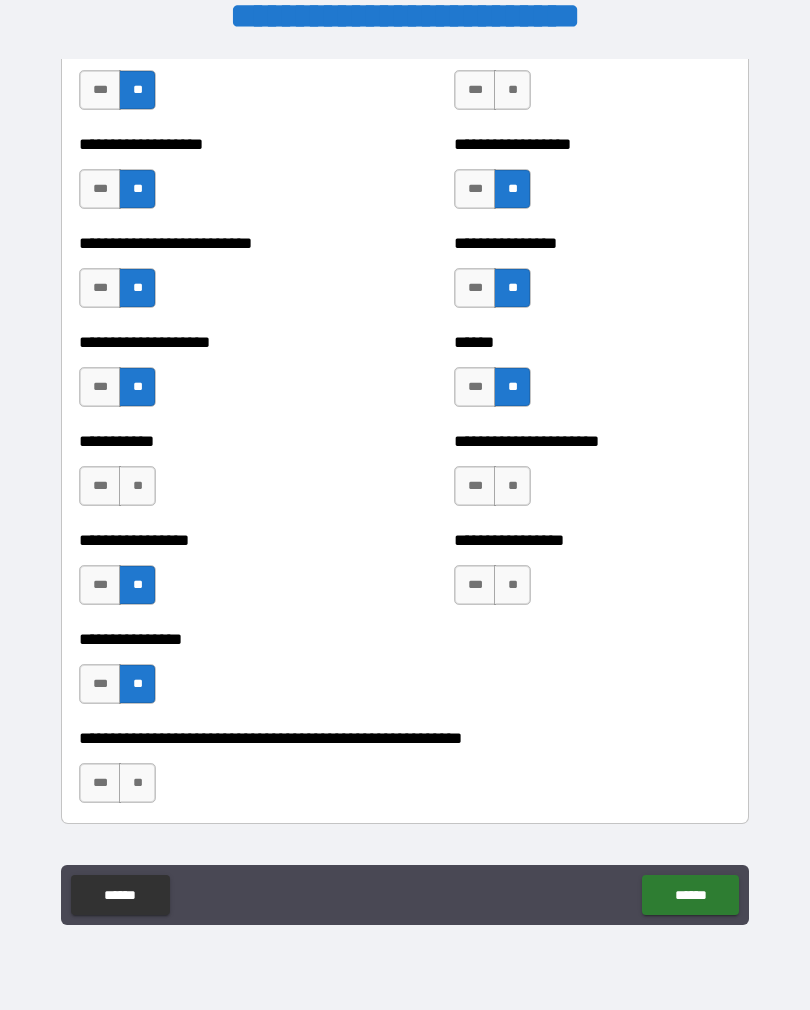 click on "**" at bounding box center (512, 486) 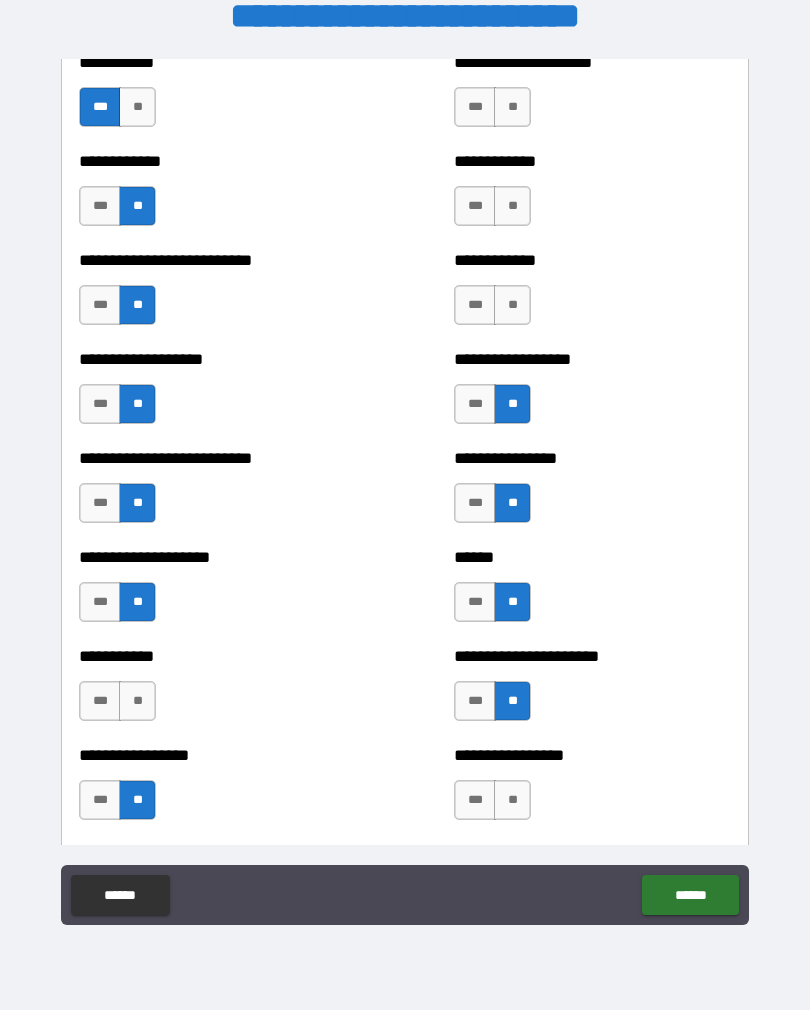 scroll, scrollTop: 5444, scrollLeft: 0, axis: vertical 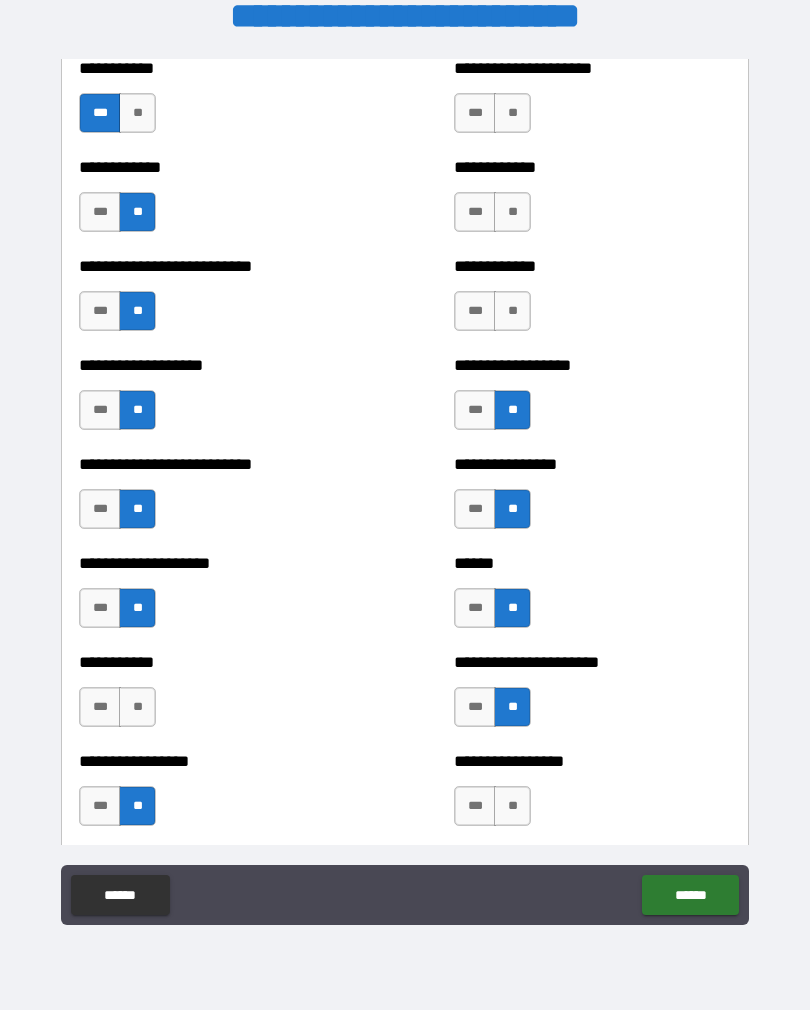 click on "**" at bounding box center [512, 311] 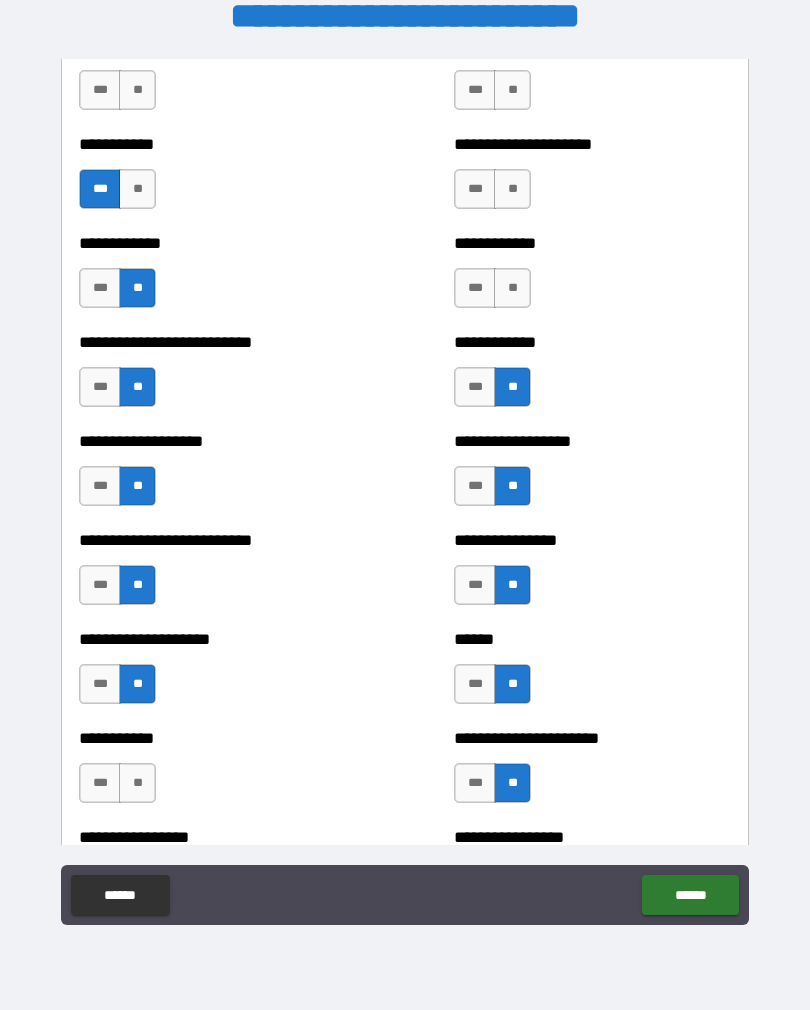 scroll, scrollTop: 5366, scrollLeft: 0, axis: vertical 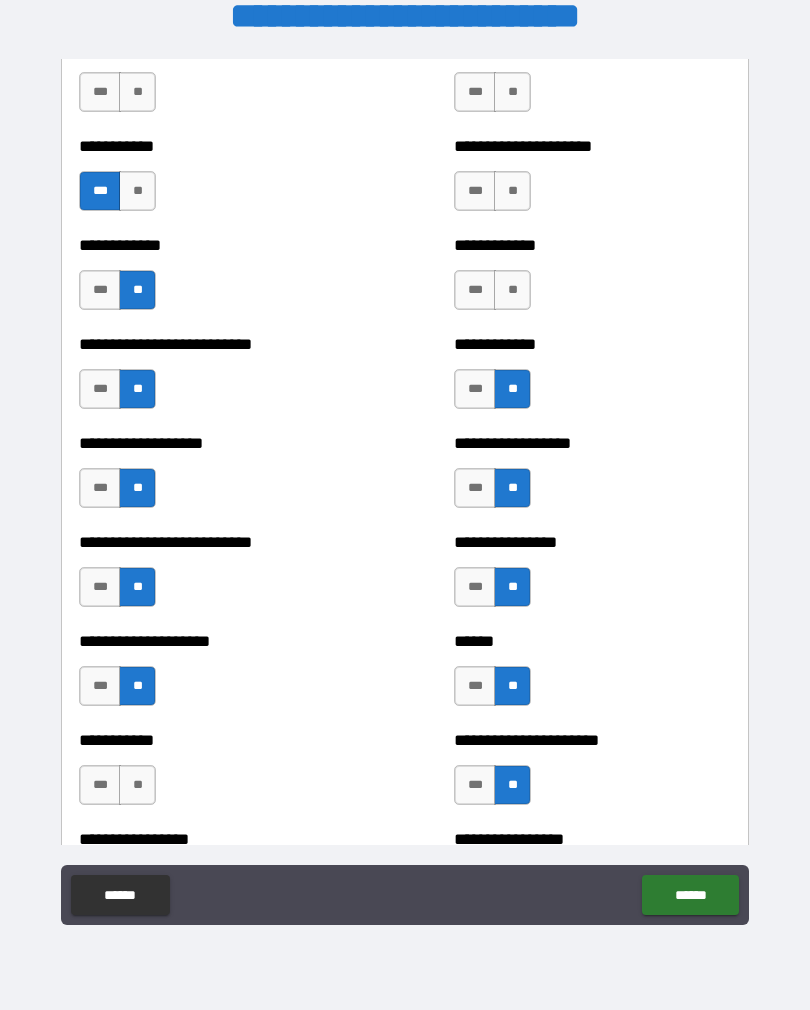 click on "**" at bounding box center [512, 290] 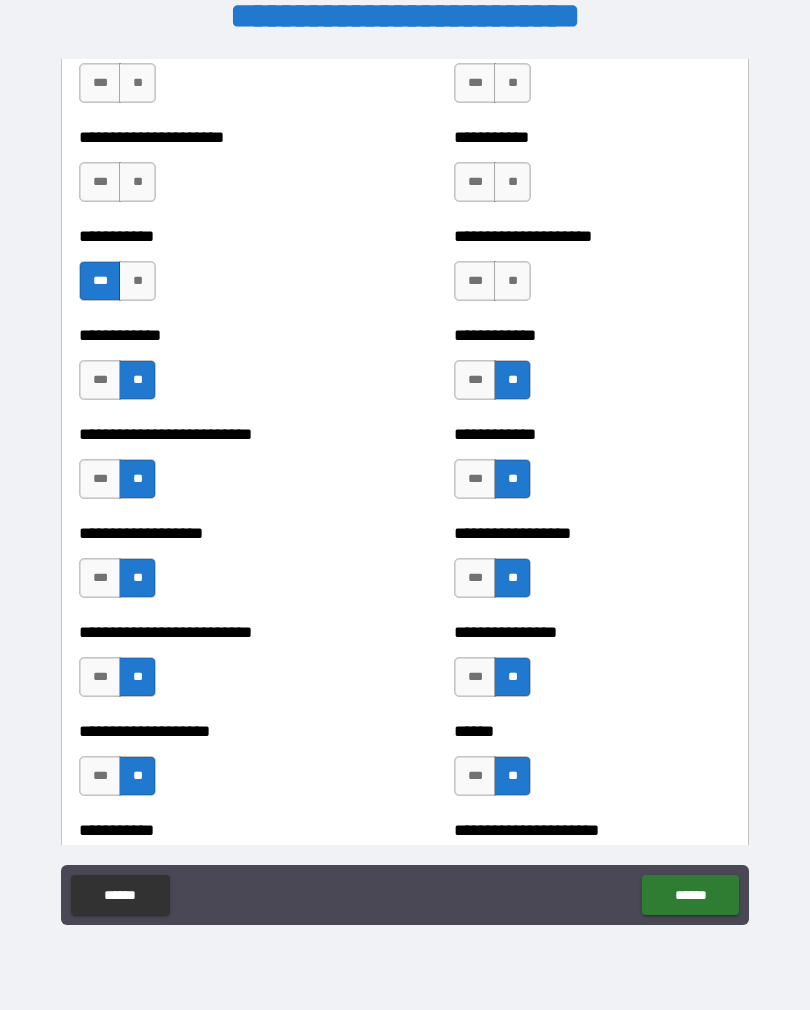 scroll, scrollTop: 5278, scrollLeft: 0, axis: vertical 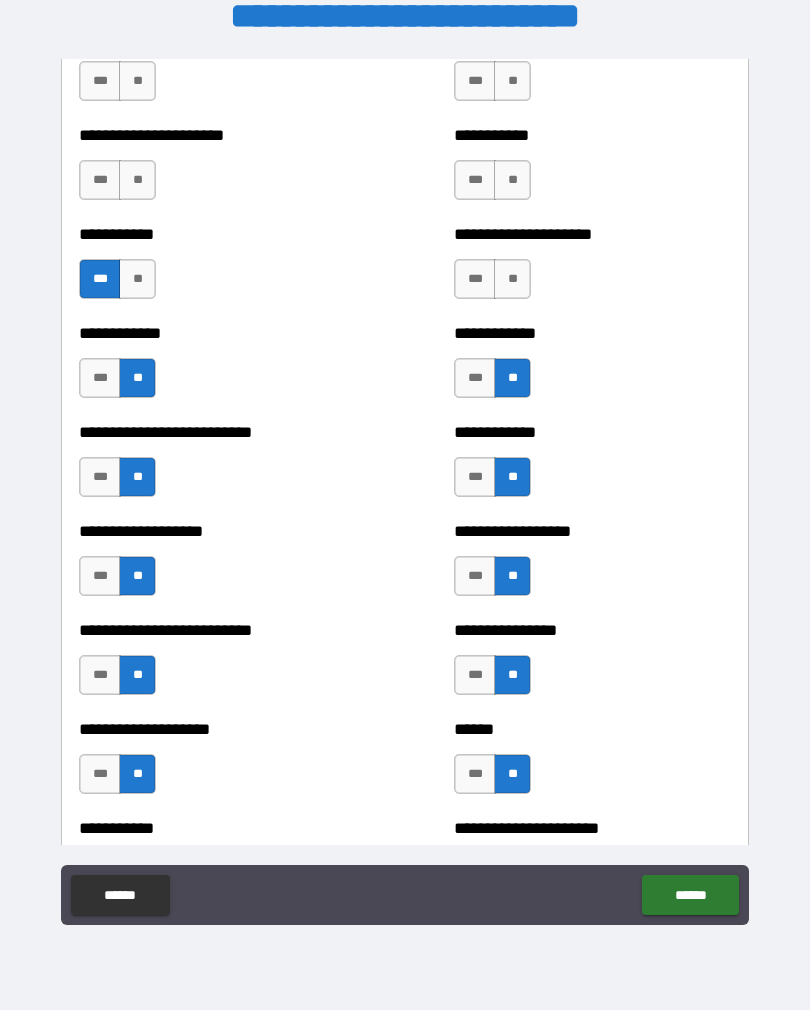 click on "**" at bounding box center (512, 279) 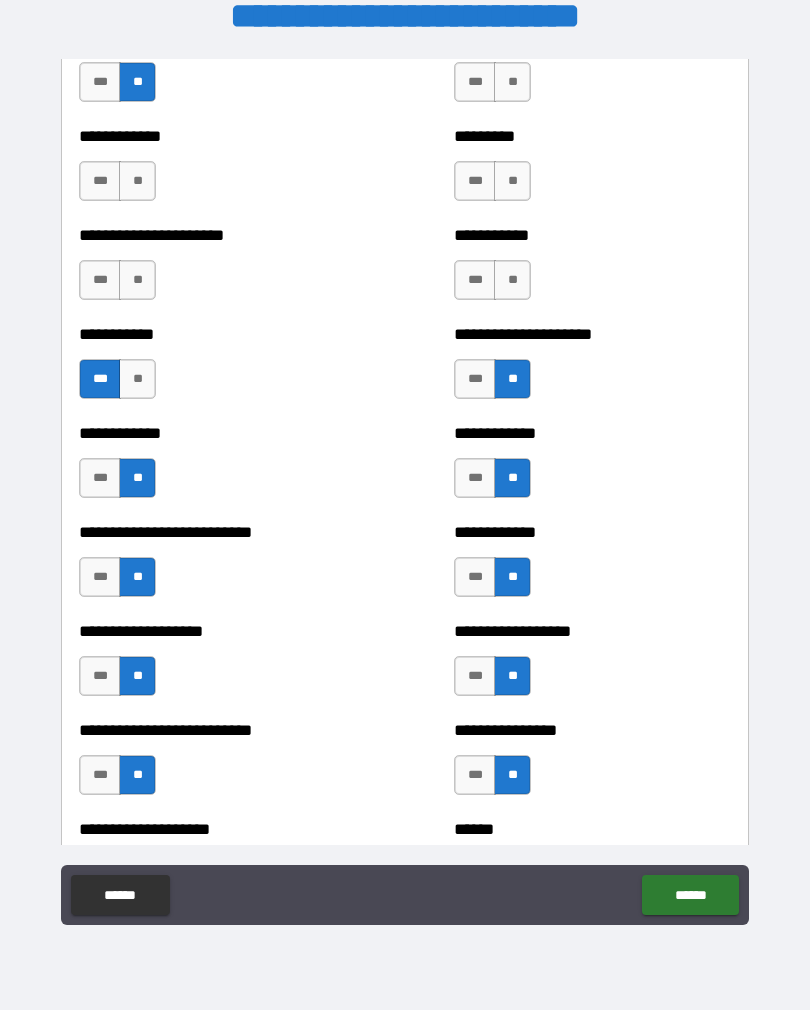 scroll, scrollTop: 5177, scrollLeft: 0, axis: vertical 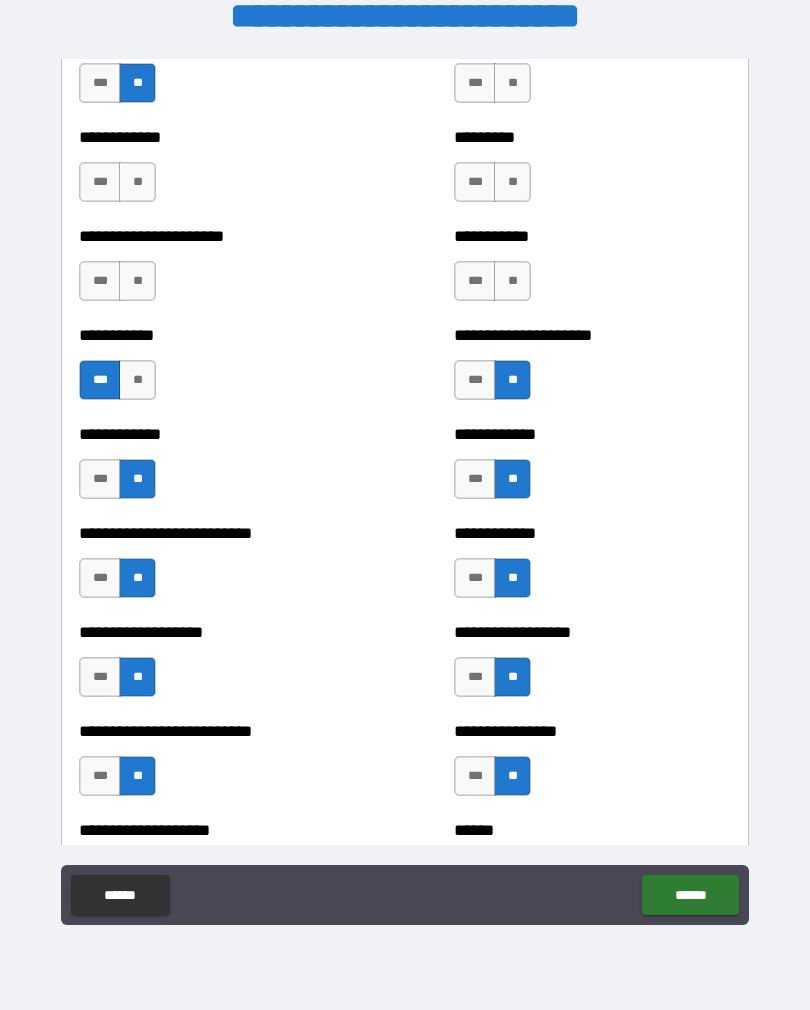 click on "**" at bounding box center (512, 281) 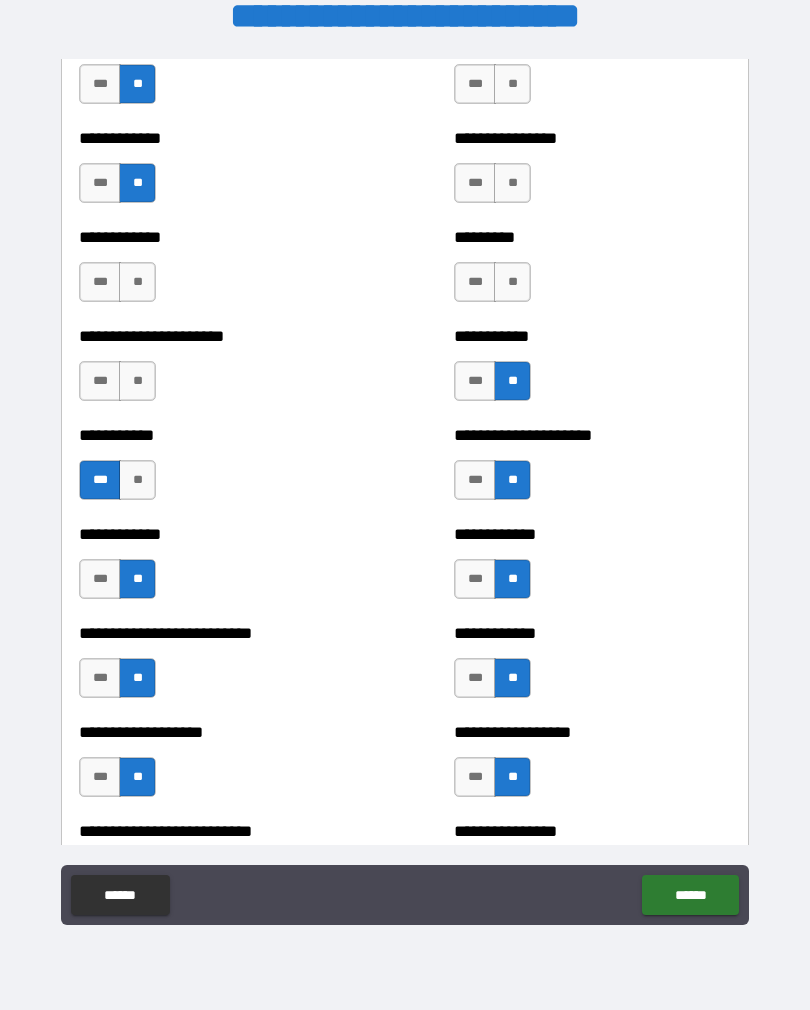 scroll, scrollTop: 5075, scrollLeft: 0, axis: vertical 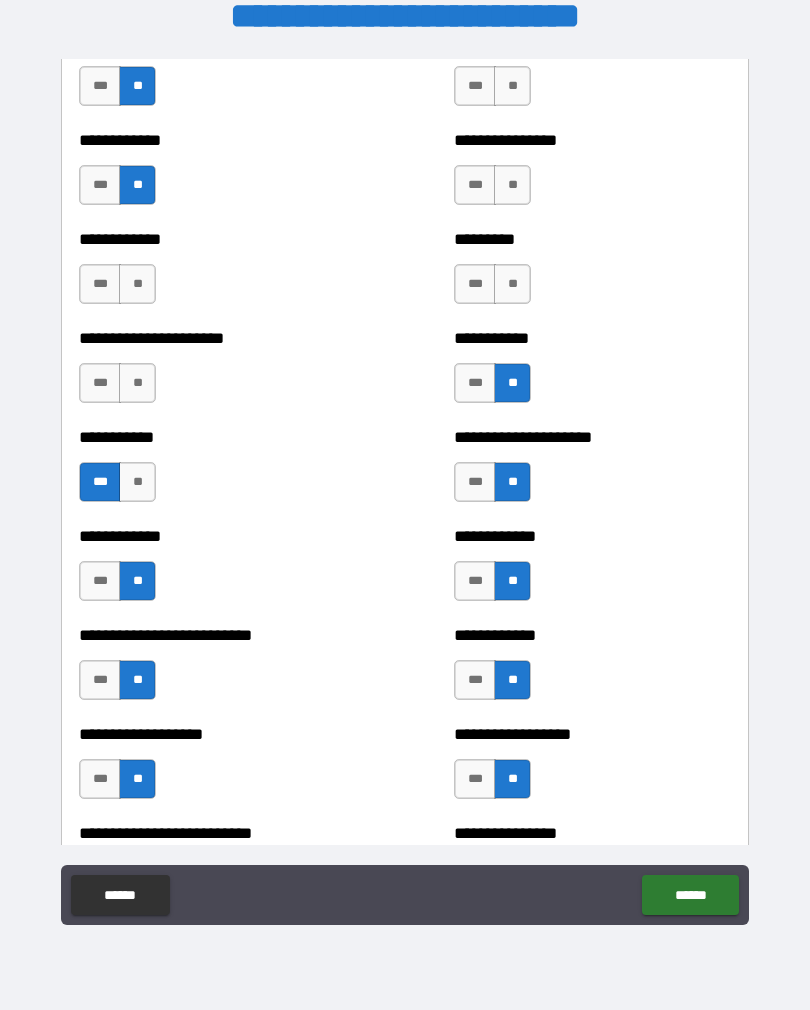 click on "***" at bounding box center (475, 284) 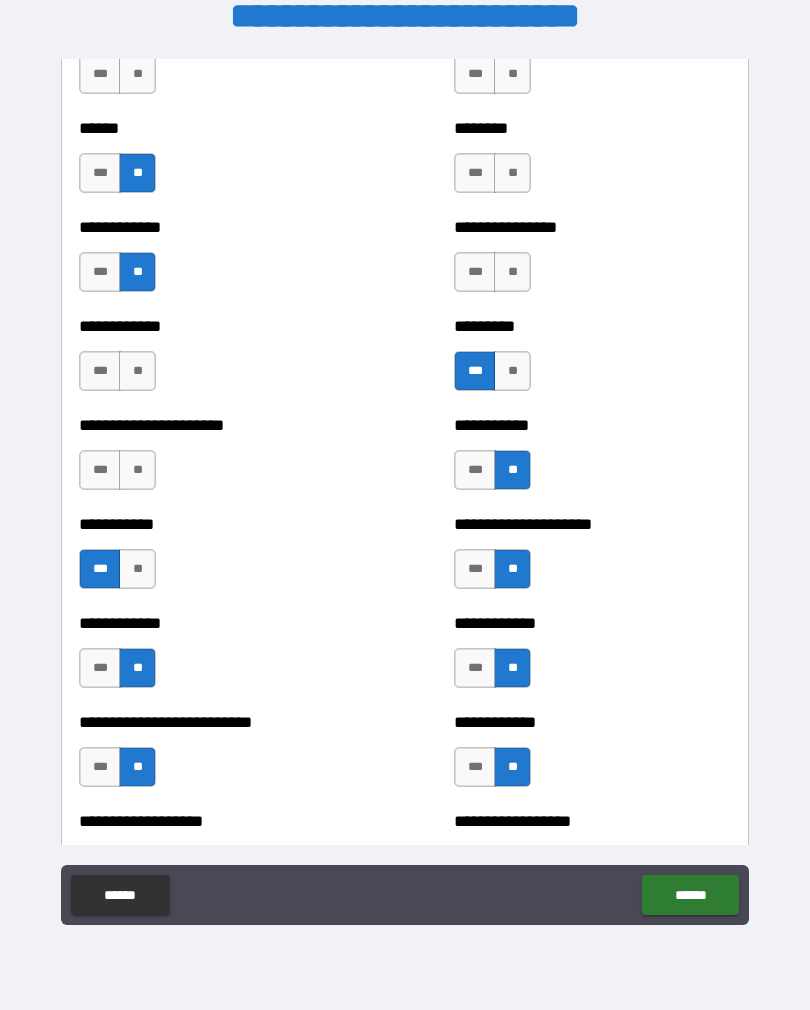 scroll, scrollTop: 4987, scrollLeft: 0, axis: vertical 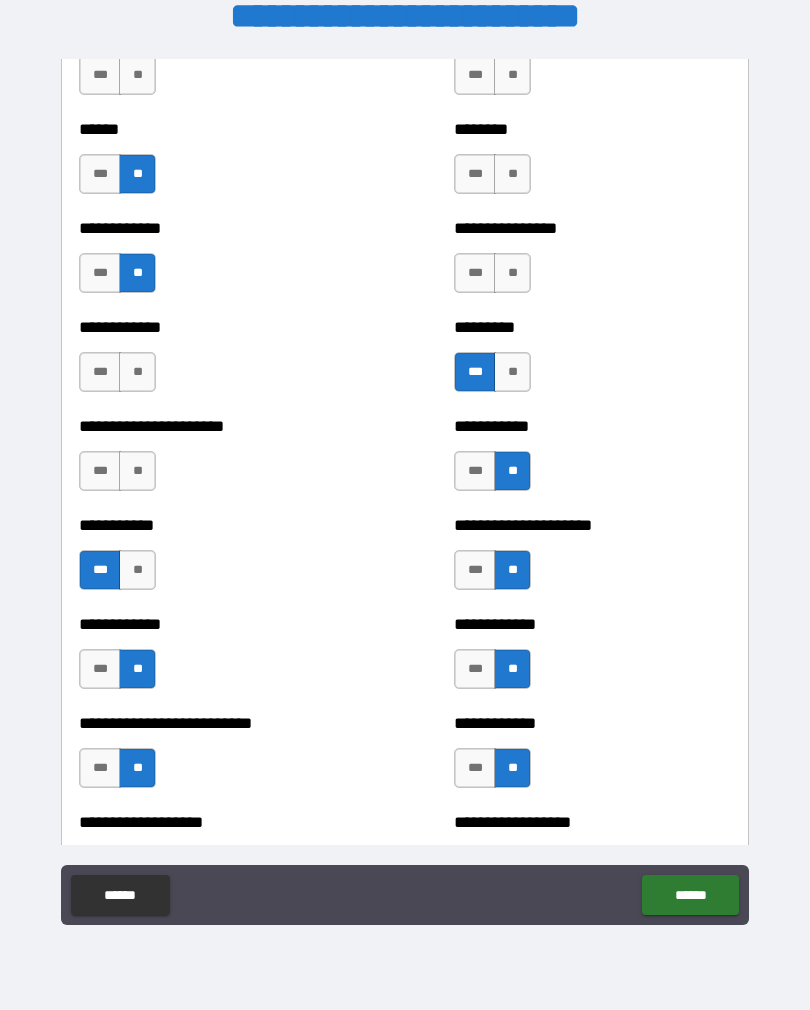 click on "**" at bounding box center (512, 273) 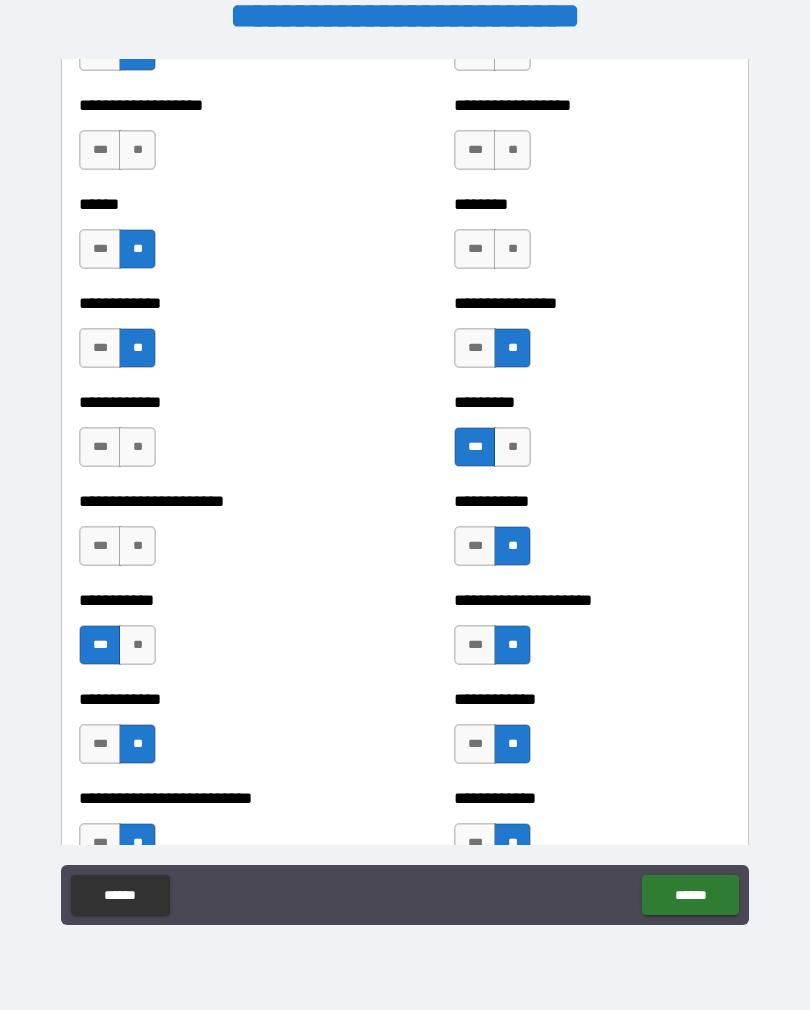 scroll, scrollTop: 4910, scrollLeft: 0, axis: vertical 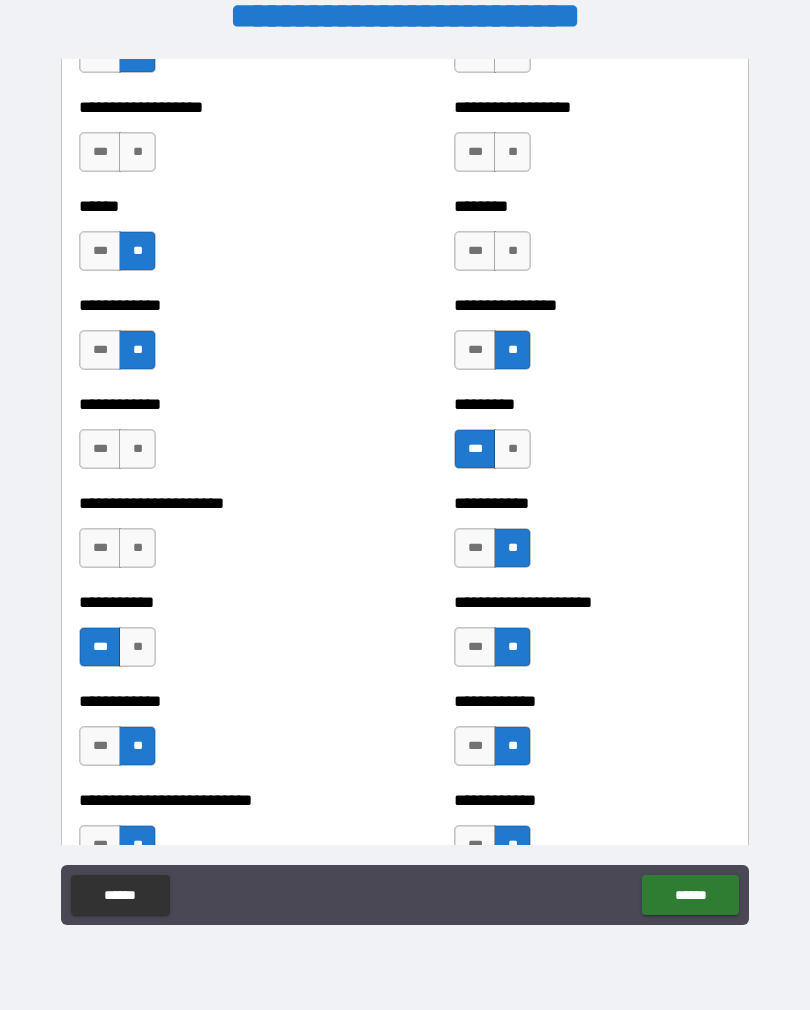 click on "**" at bounding box center (512, 251) 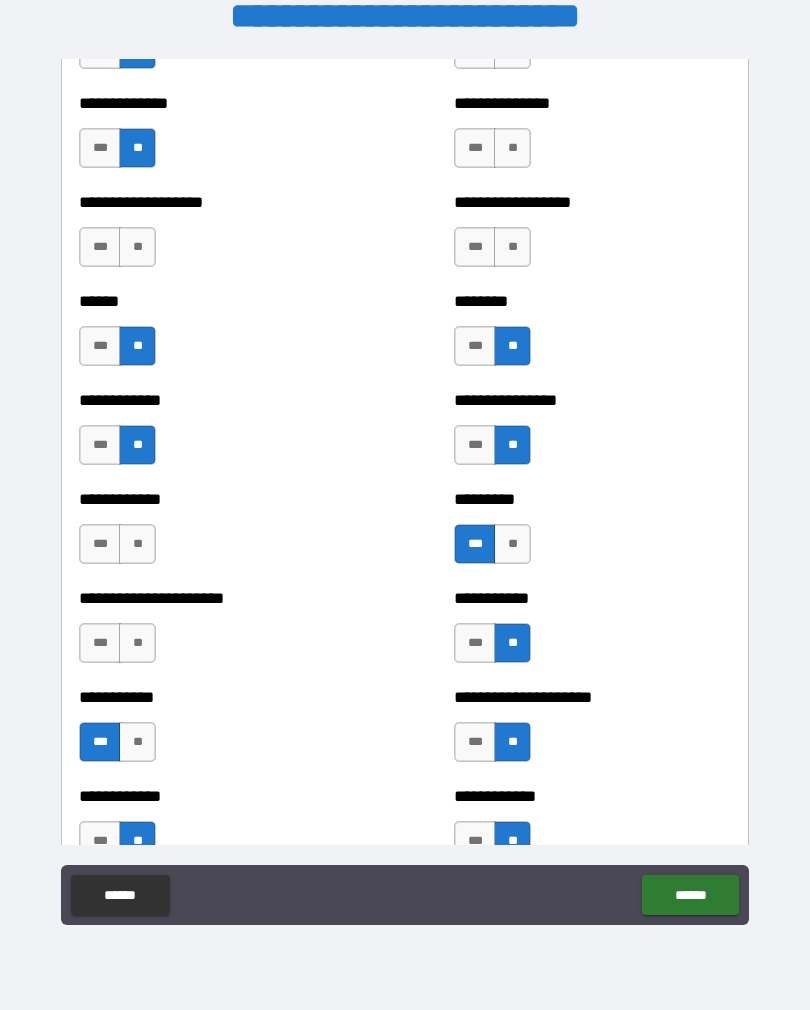 scroll, scrollTop: 4812, scrollLeft: 0, axis: vertical 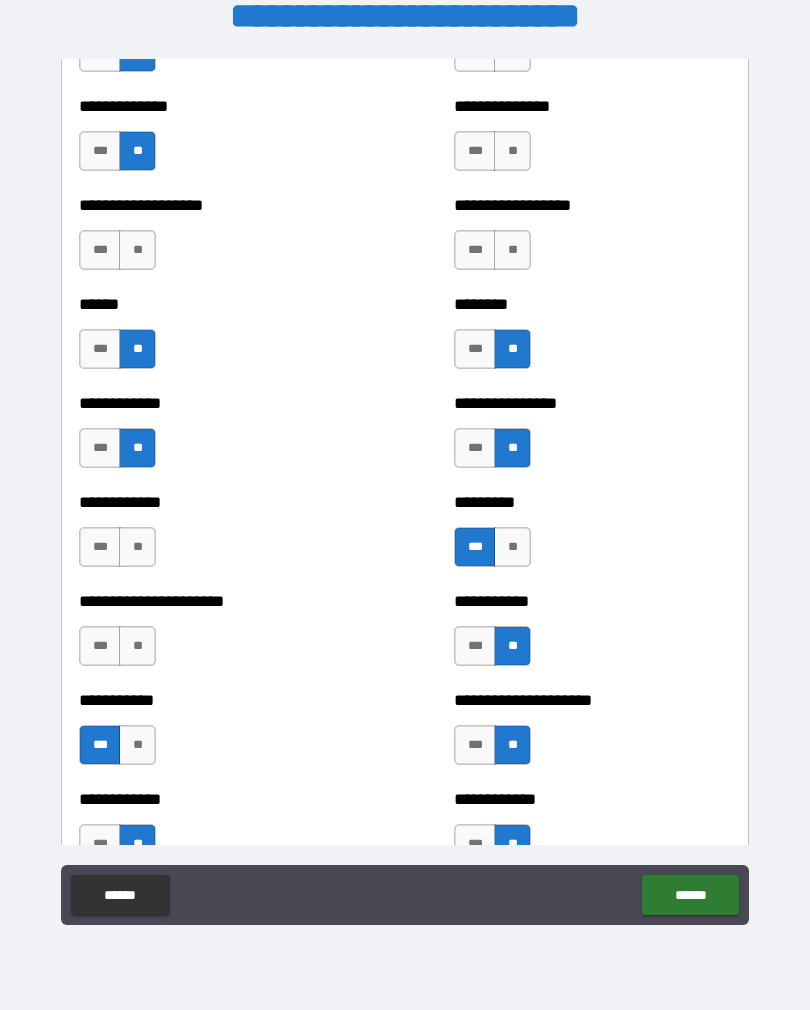 click on "**" at bounding box center (512, 250) 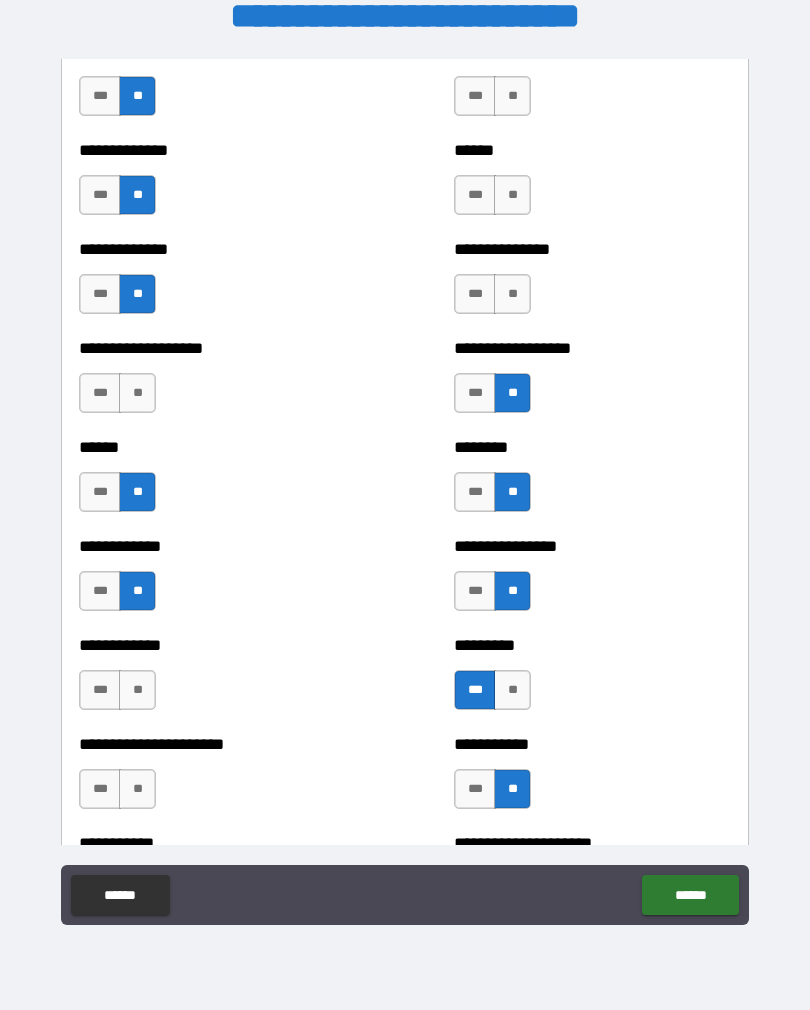 scroll, scrollTop: 4671, scrollLeft: 0, axis: vertical 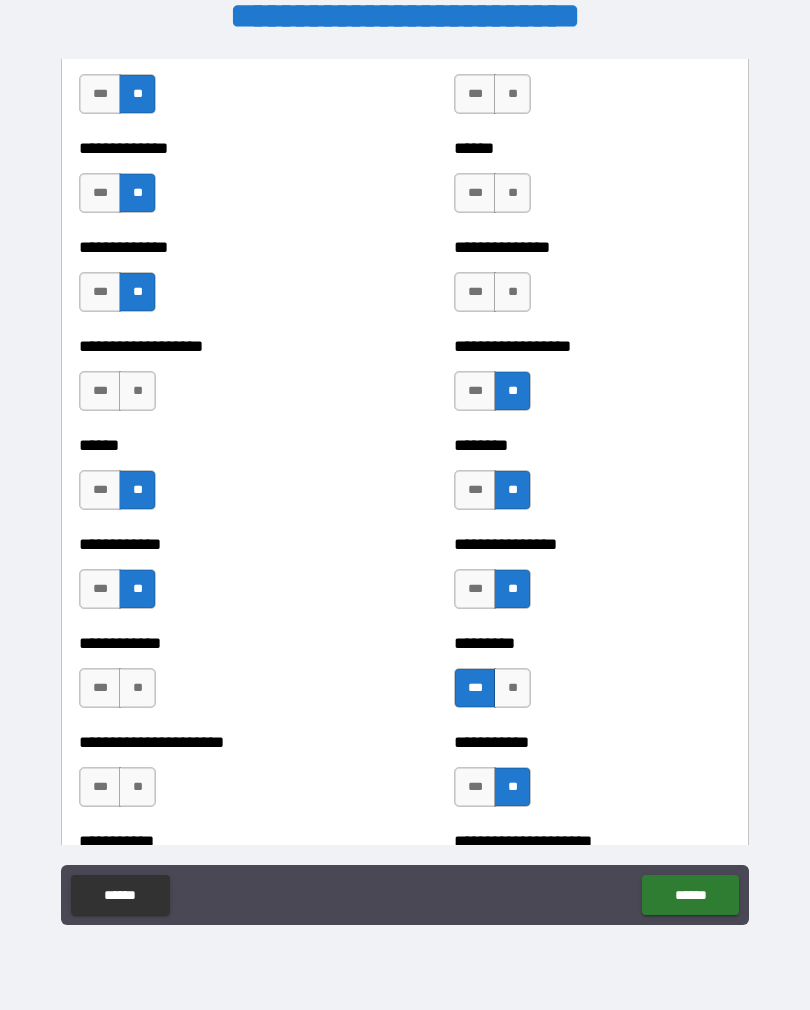 click on "**" at bounding box center (512, 292) 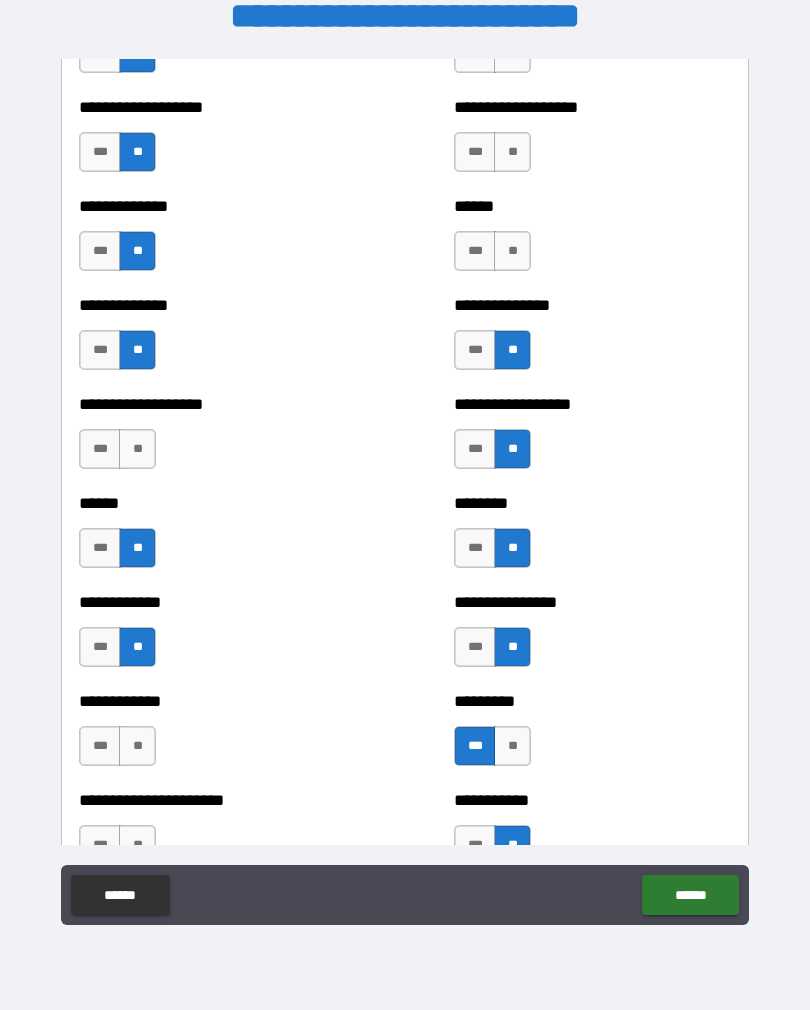 scroll, scrollTop: 4590, scrollLeft: 0, axis: vertical 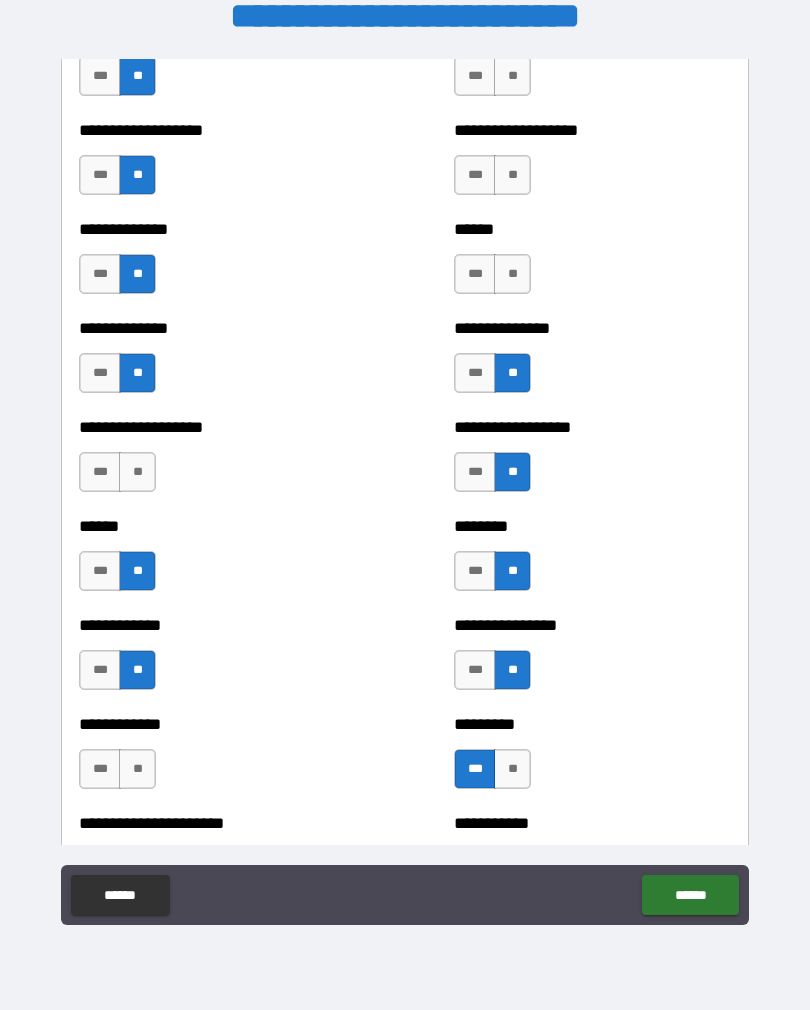 click on "**" at bounding box center [512, 274] 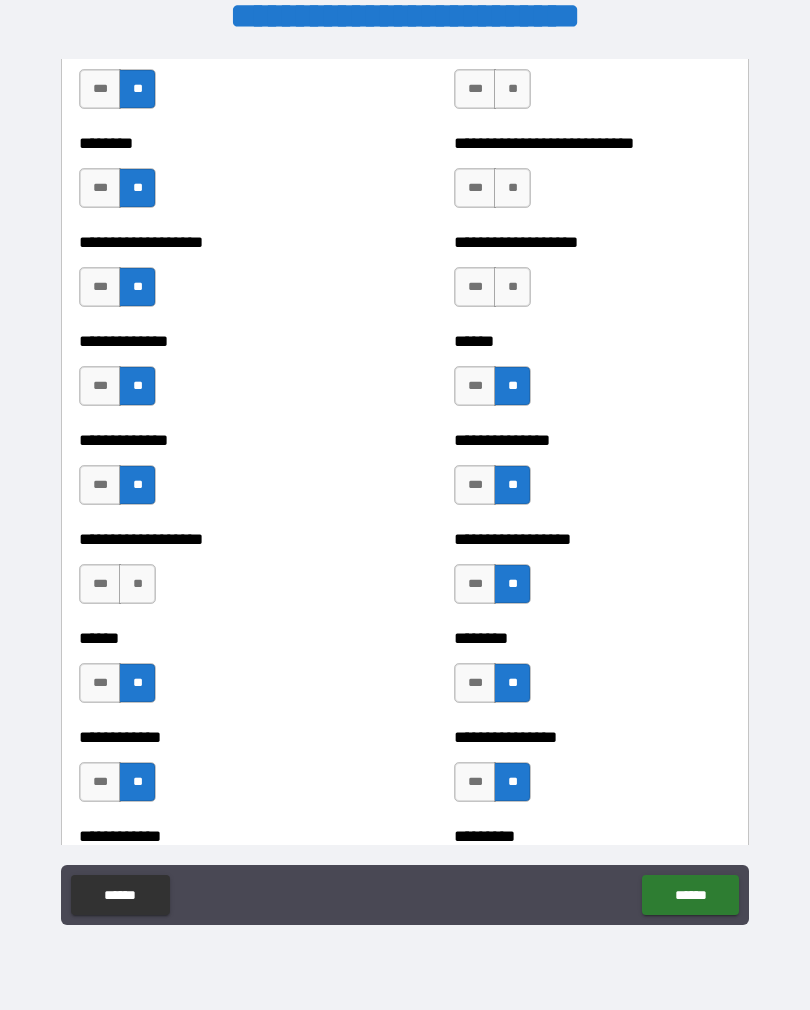 scroll, scrollTop: 4476, scrollLeft: 0, axis: vertical 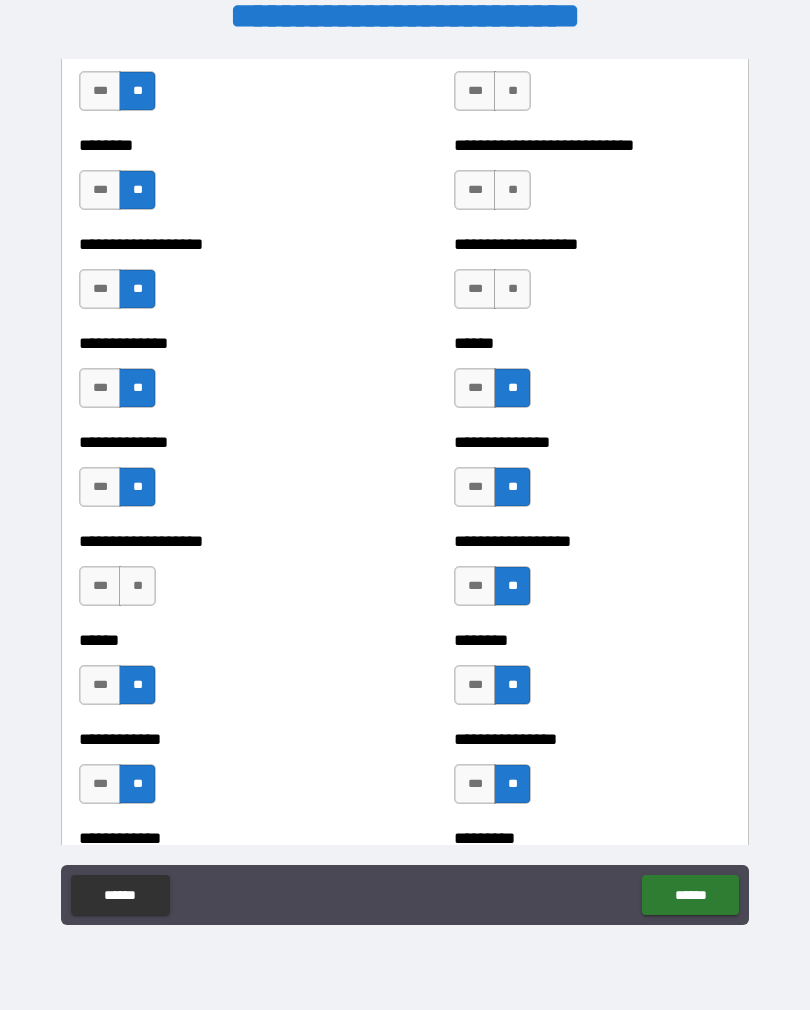 click on "***" at bounding box center [475, 190] 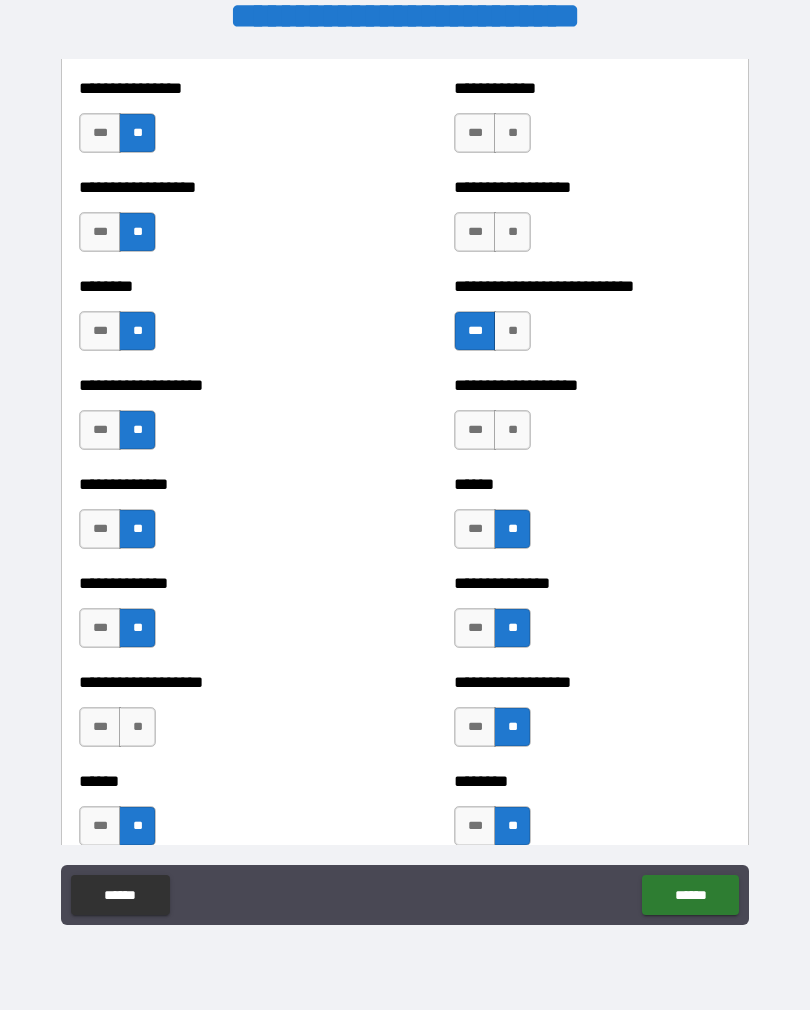 scroll, scrollTop: 4332, scrollLeft: 0, axis: vertical 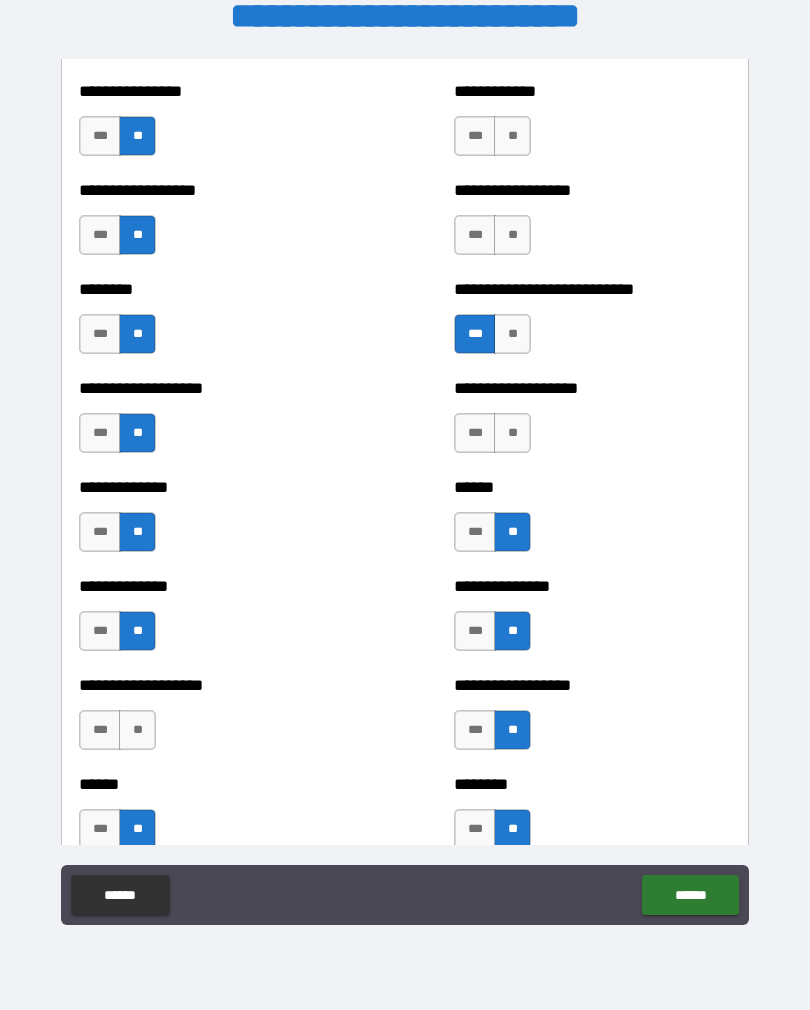 click on "**" at bounding box center [512, 235] 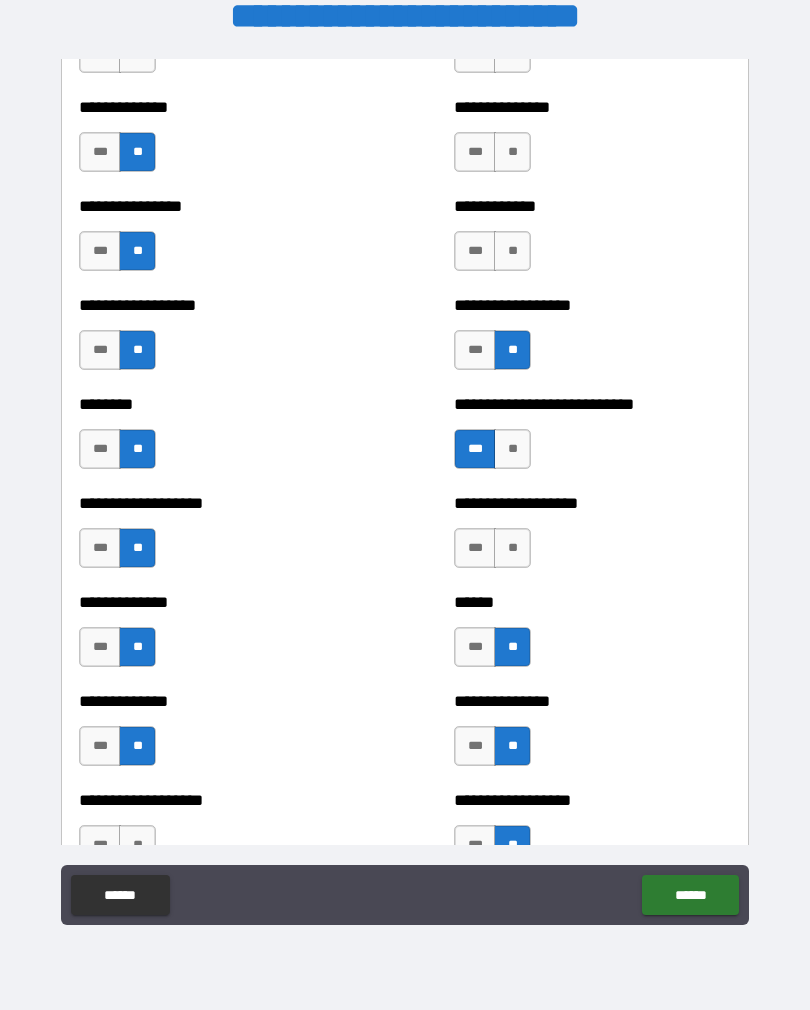 scroll, scrollTop: 4216, scrollLeft: 0, axis: vertical 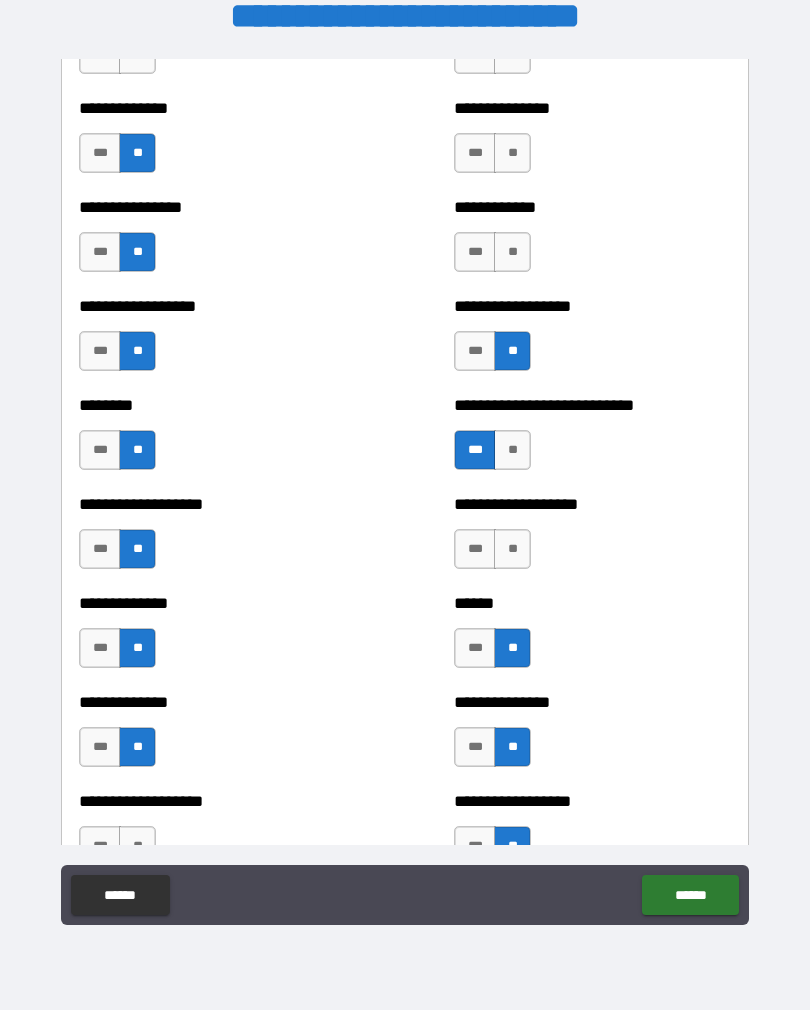 click on "**" at bounding box center [512, 252] 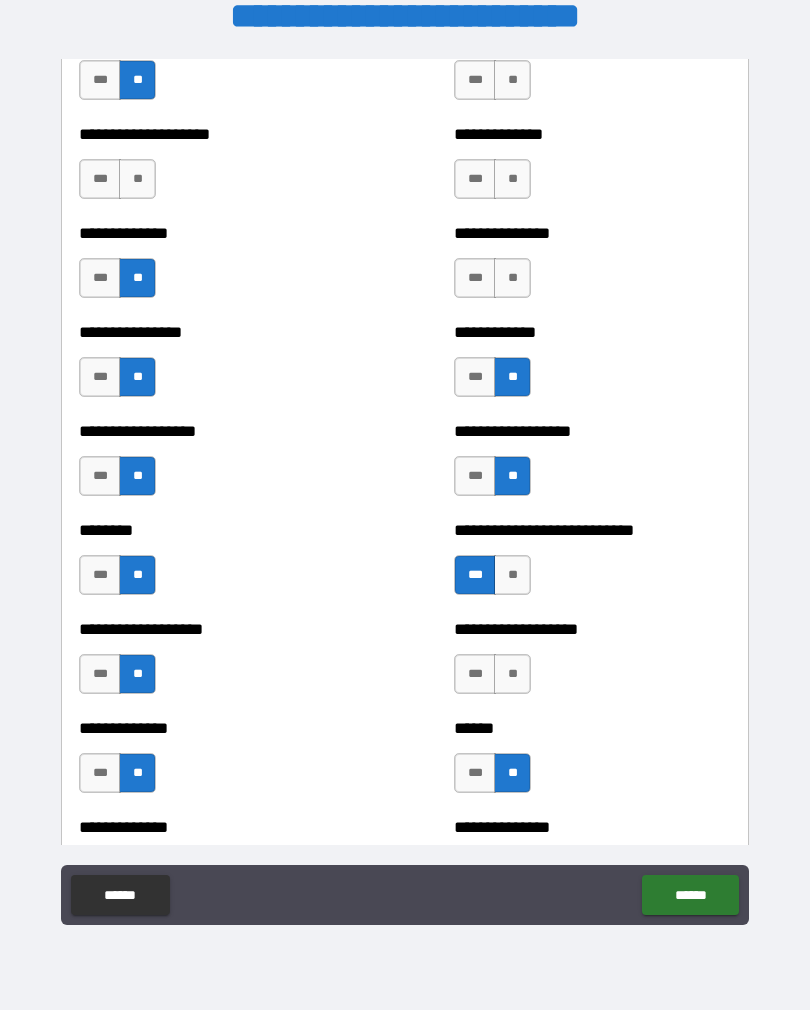 scroll, scrollTop: 4090, scrollLeft: 0, axis: vertical 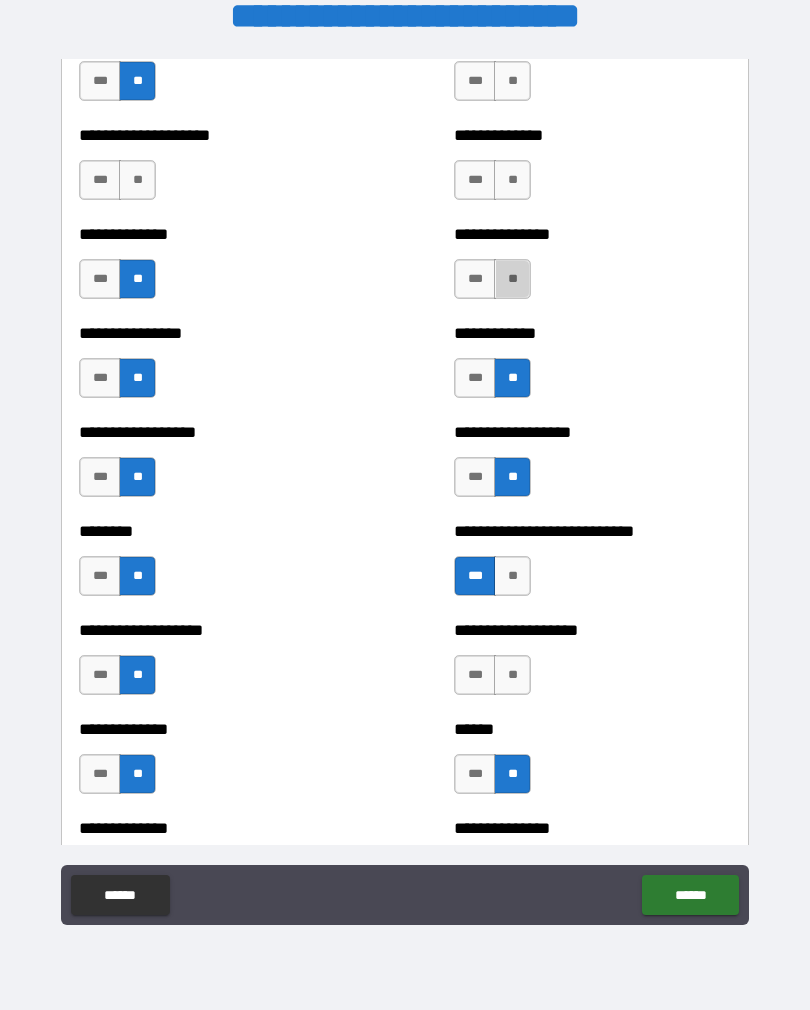 click on "**" at bounding box center [512, 279] 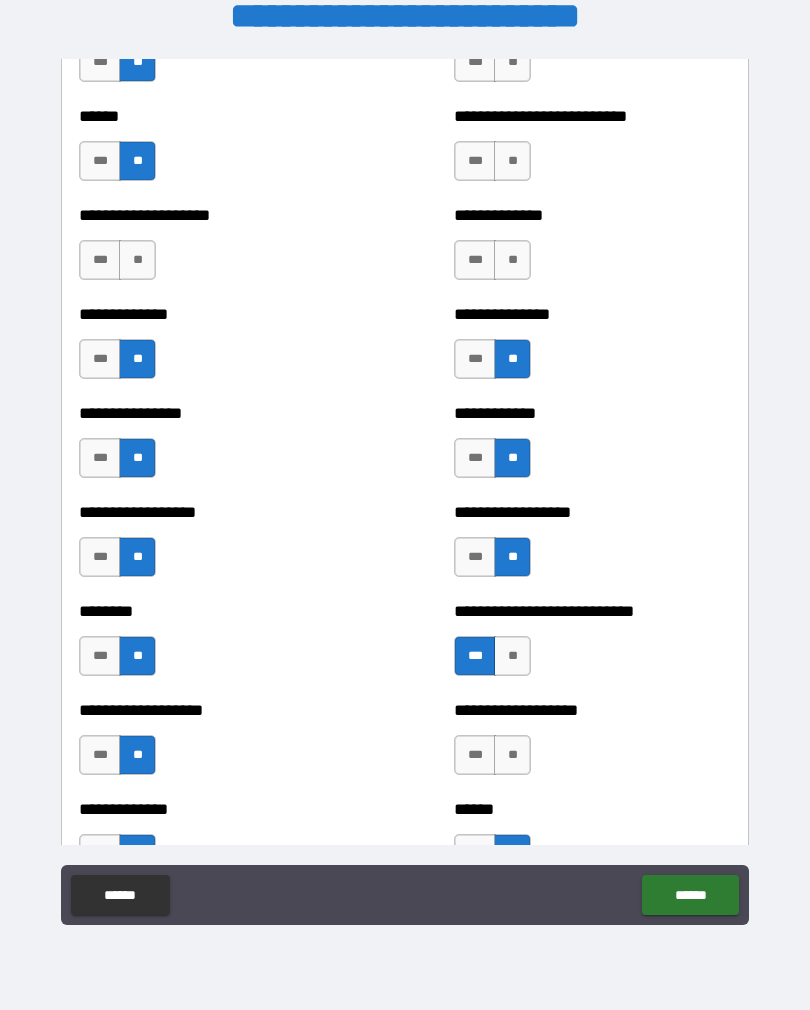 scroll, scrollTop: 4020, scrollLeft: 0, axis: vertical 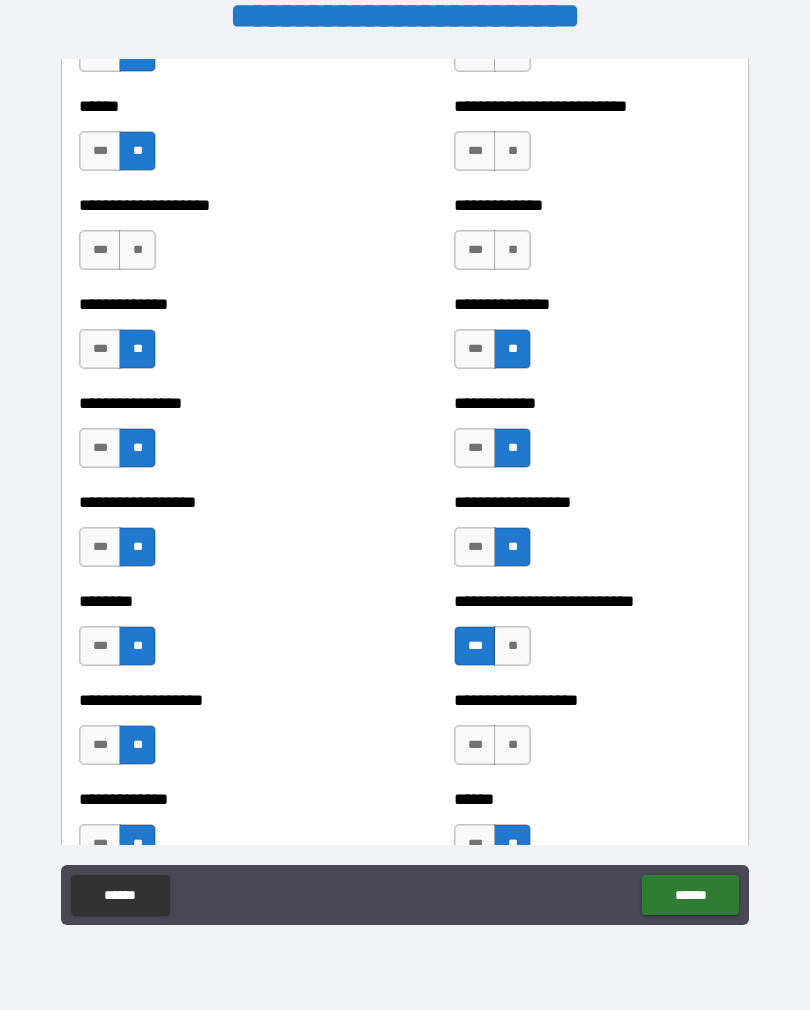 click on "**" at bounding box center (512, 250) 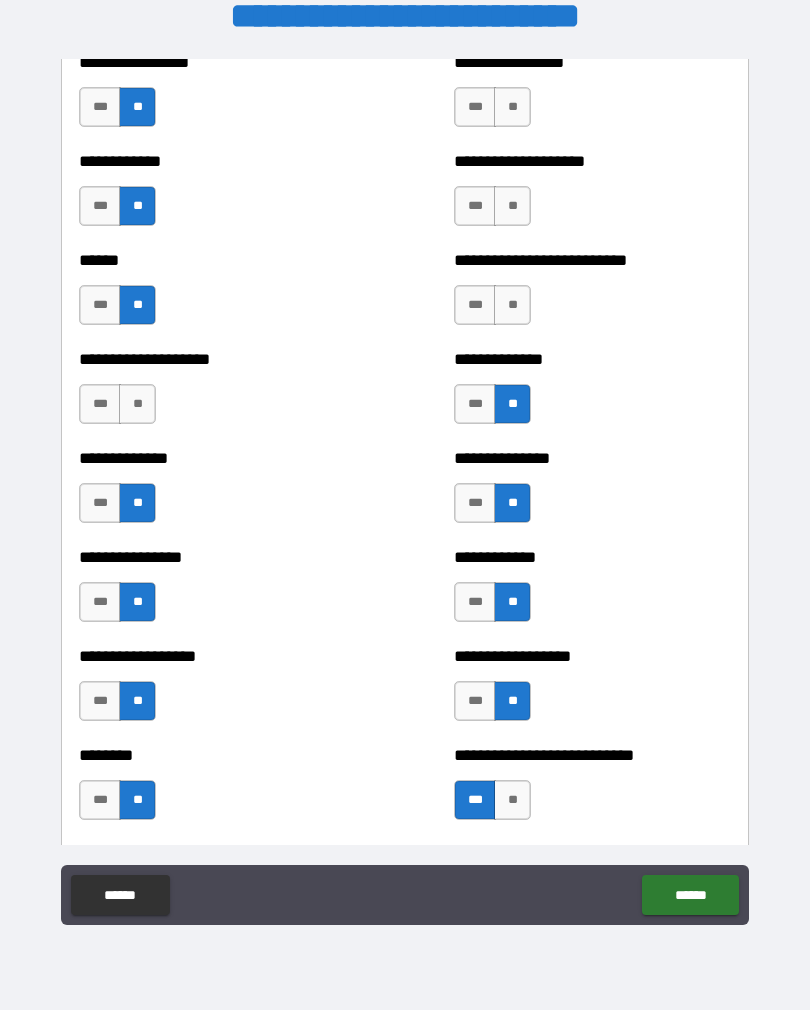 scroll, scrollTop: 3865, scrollLeft: 0, axis: vertical 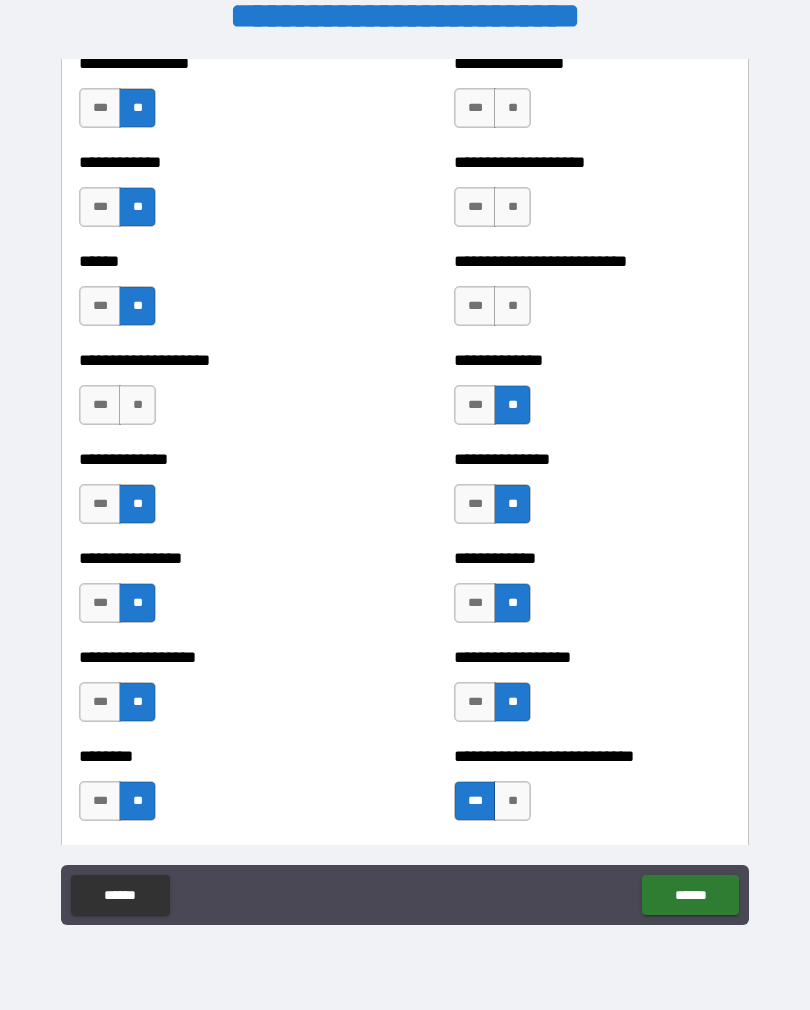 click on "**" at bounding box center [512, 306] 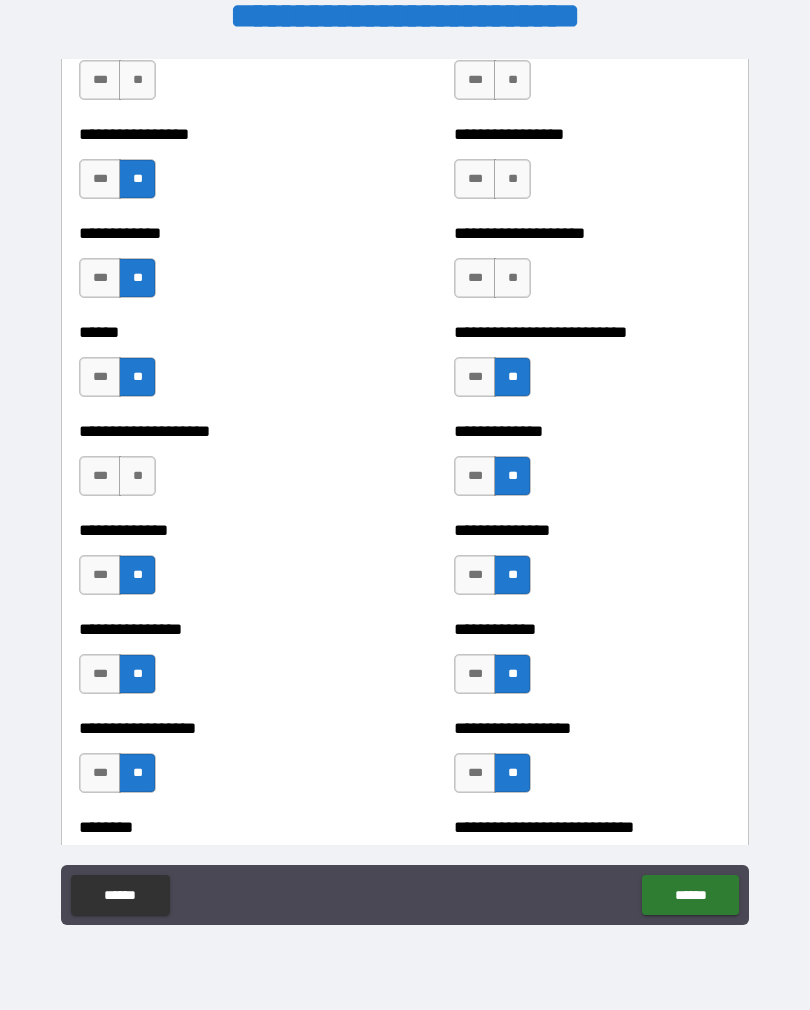 scroll, scrollTop: 3791, scrollLeft: 0, axis: vertical 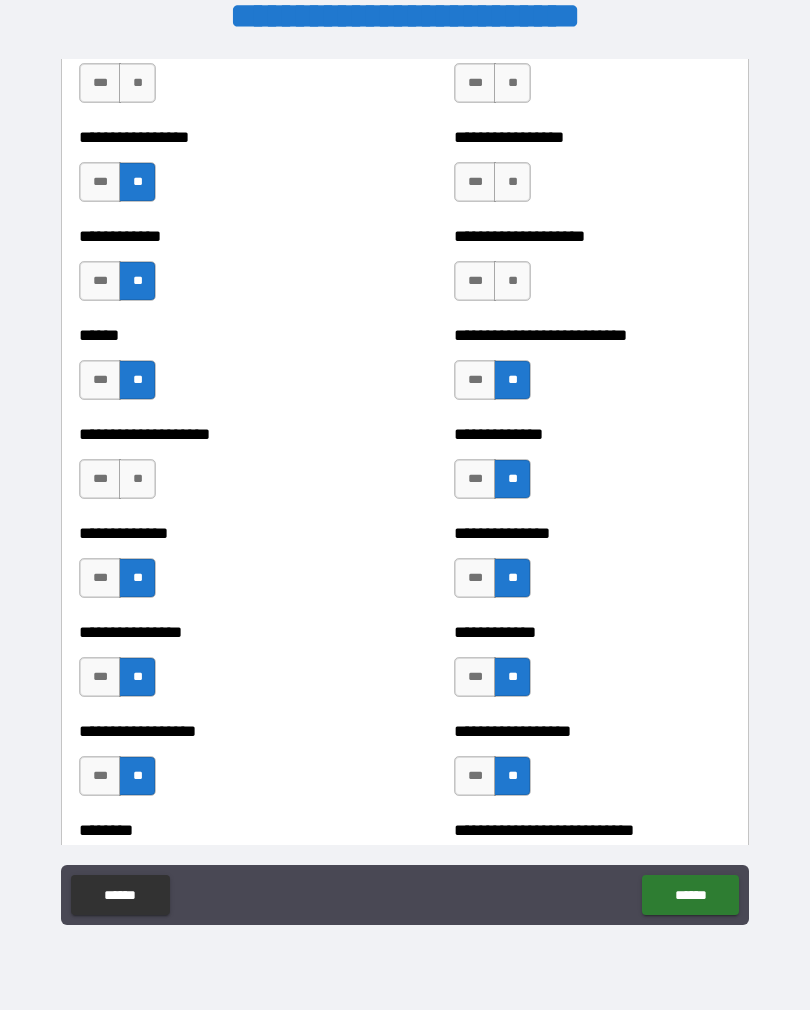 click on "**" at bounding box center [512, 281] 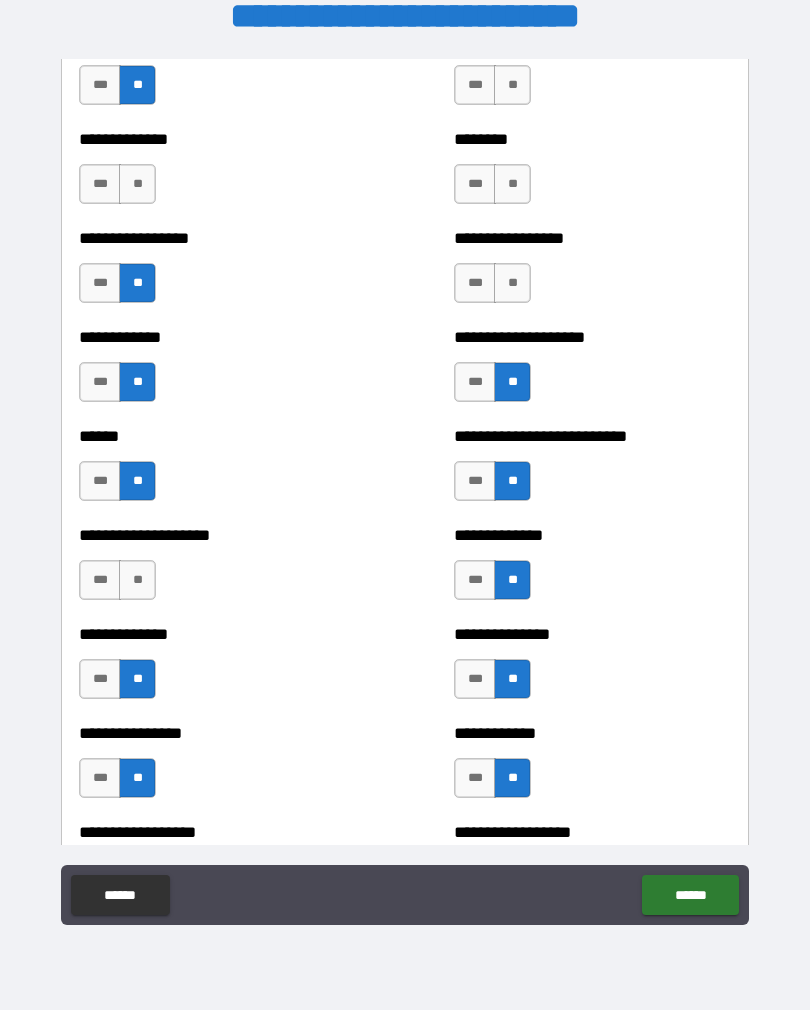 scroll, scrollTop: 3689, scrollLeft: 0, axis: vertical 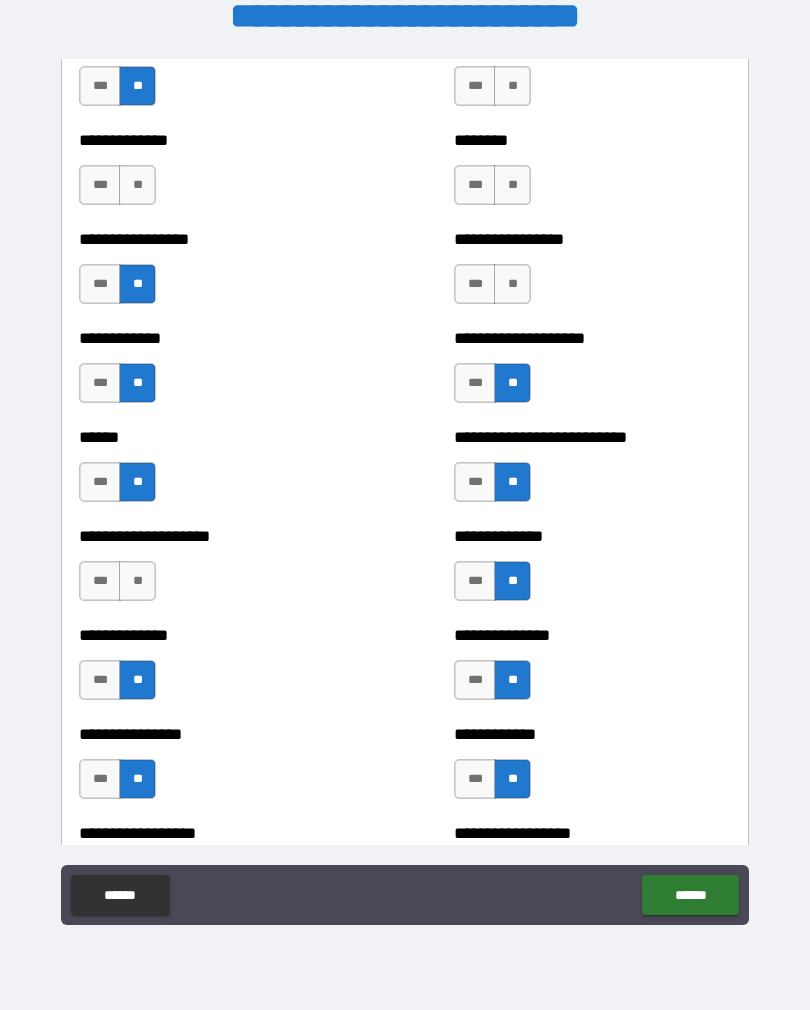 click on "**" at bounding box center (512, 284) 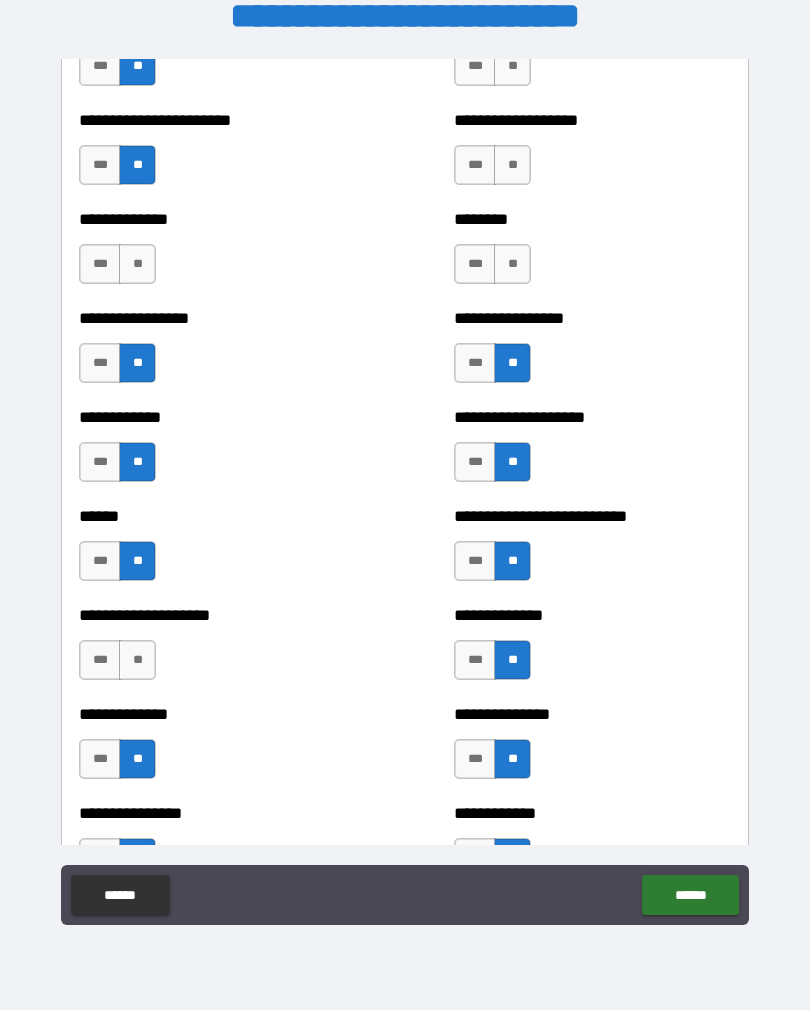 scroll, scrollTop: 3595, scrollLeft: 0, axis: vertical 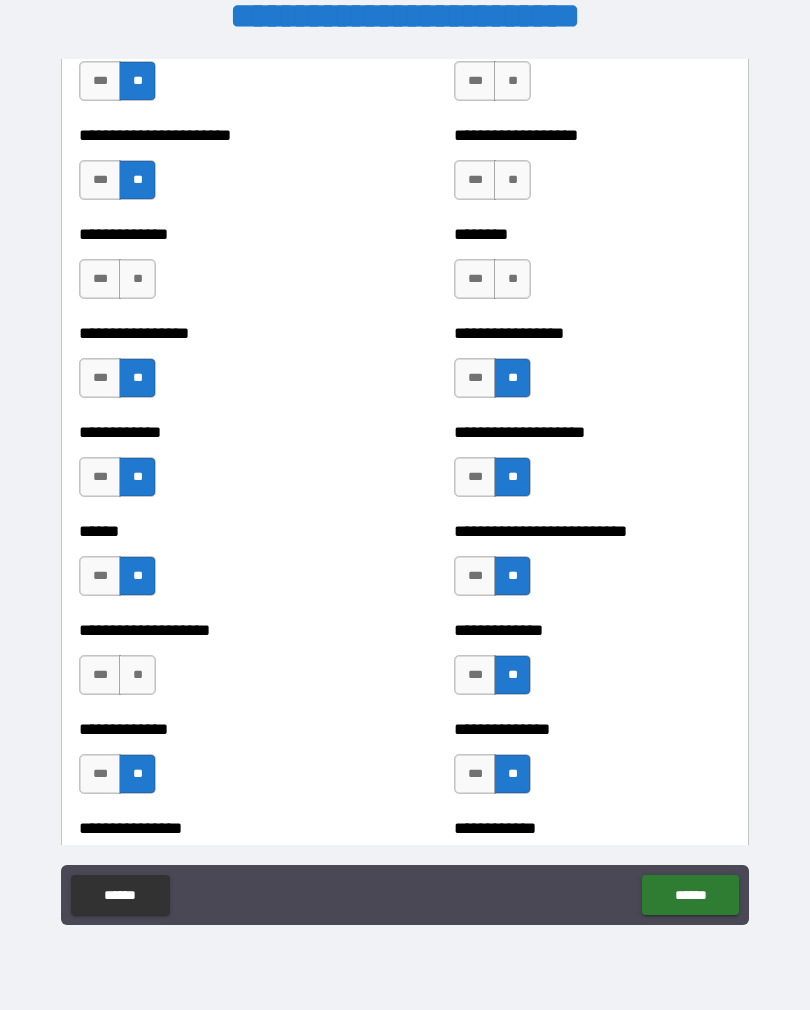 click on "**" at bounding box center [512, 279] 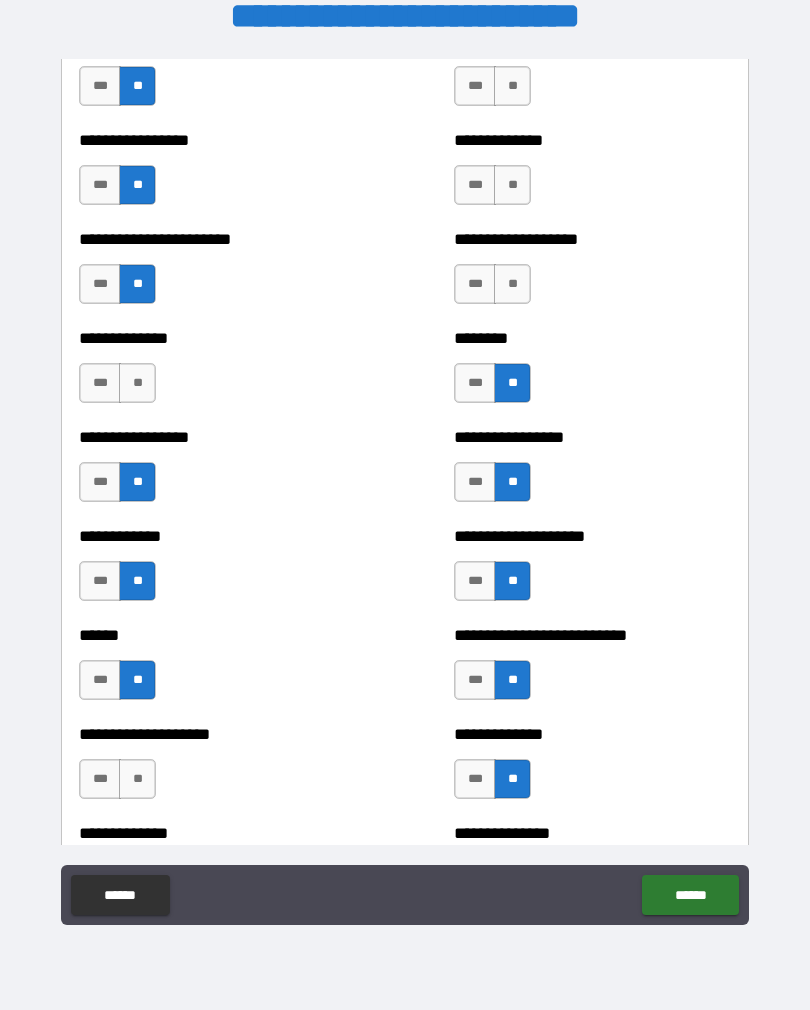 scroll, scrollTop: 3489, scrollLeft: 0, axis: vertical 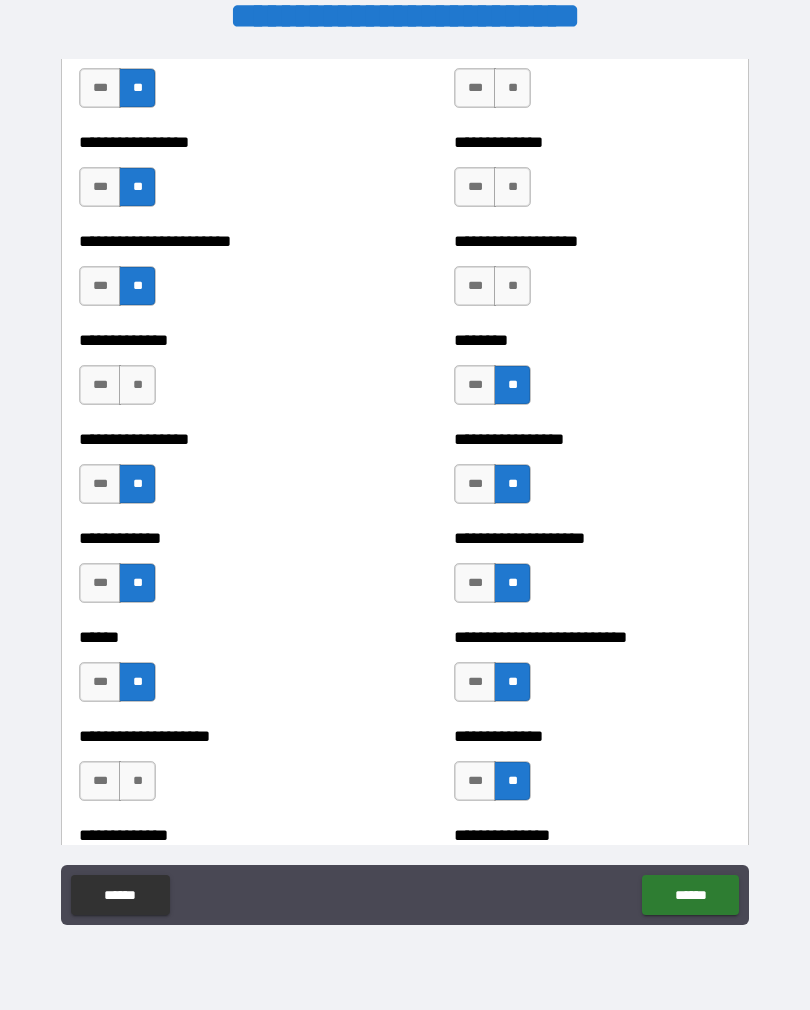 click on "**" at bounding box center [512, 286] 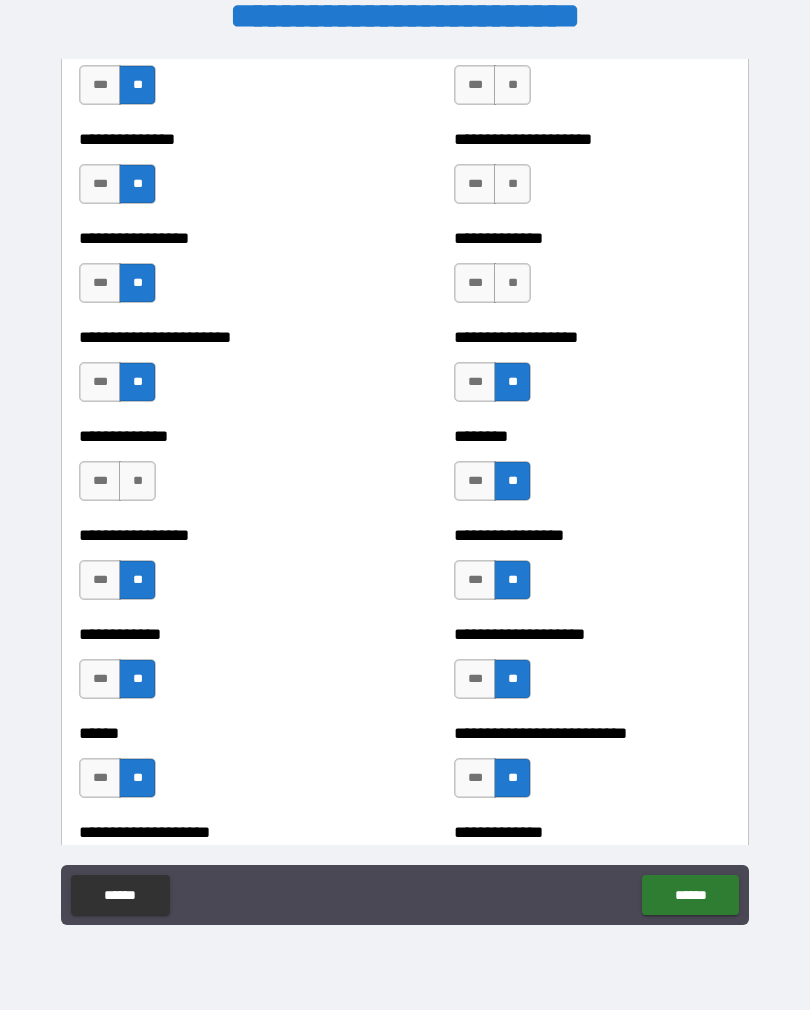 scroll, scrollTop: 3389, scrollLeft: 0, axis: vertical 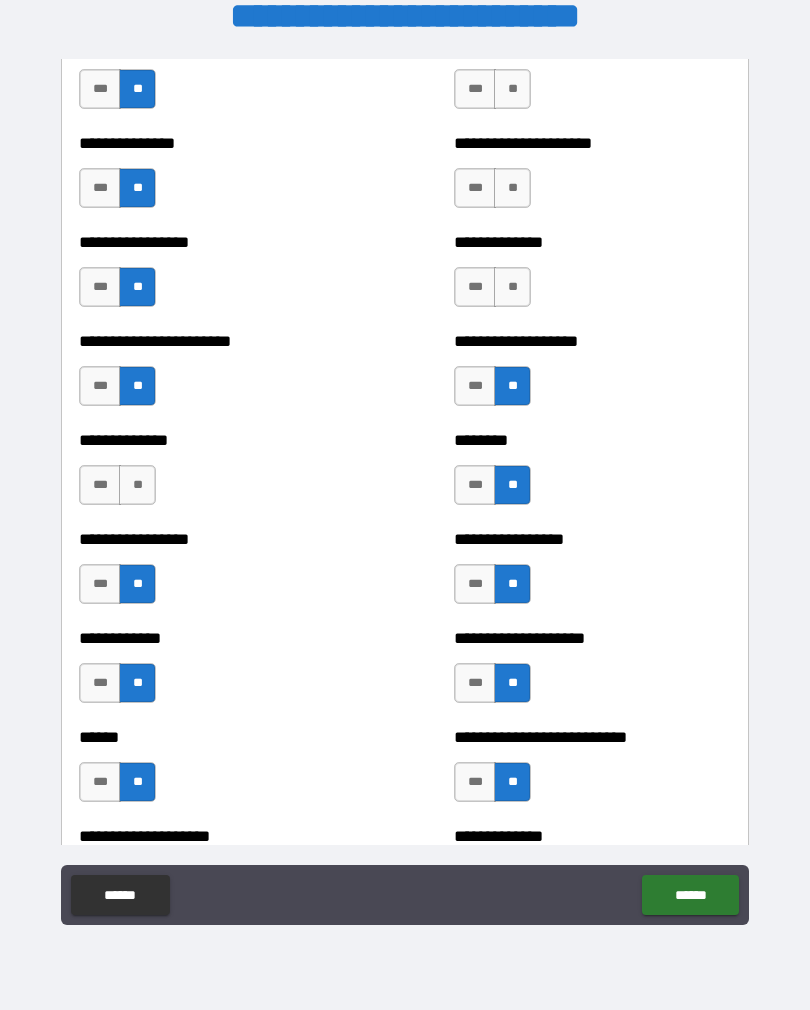 click on "**" at bounding box center (512, 287) 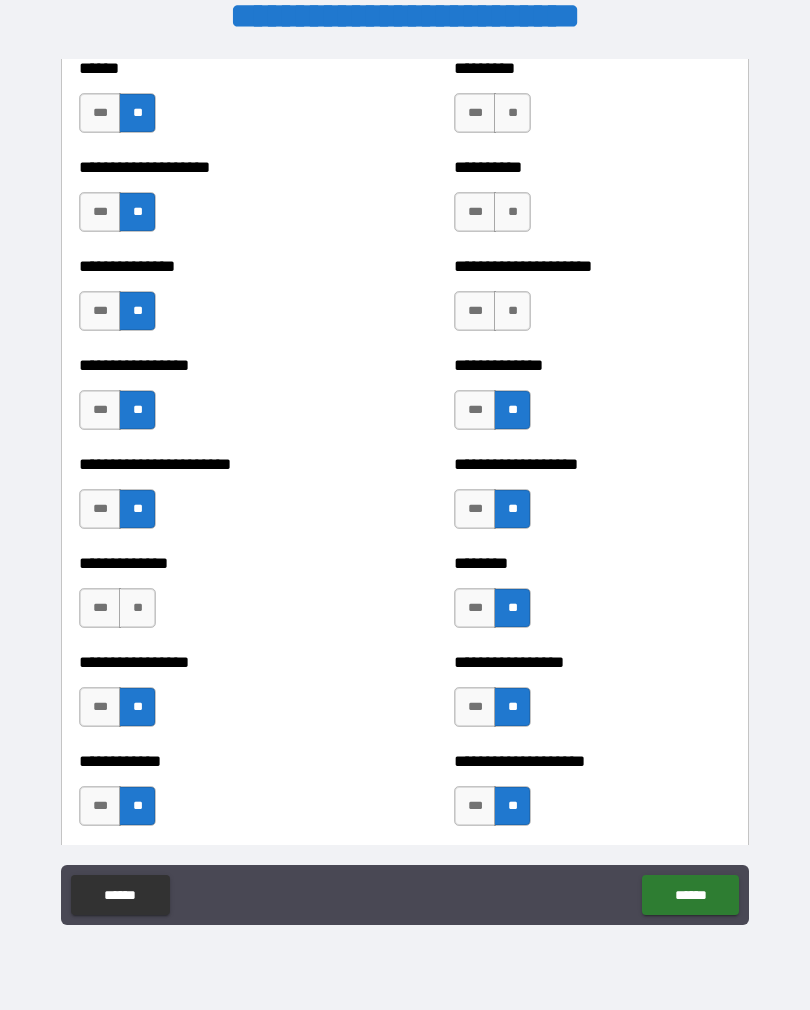 scroll, scrollTop: 3265, scrollLeft: 0, axis: vertical 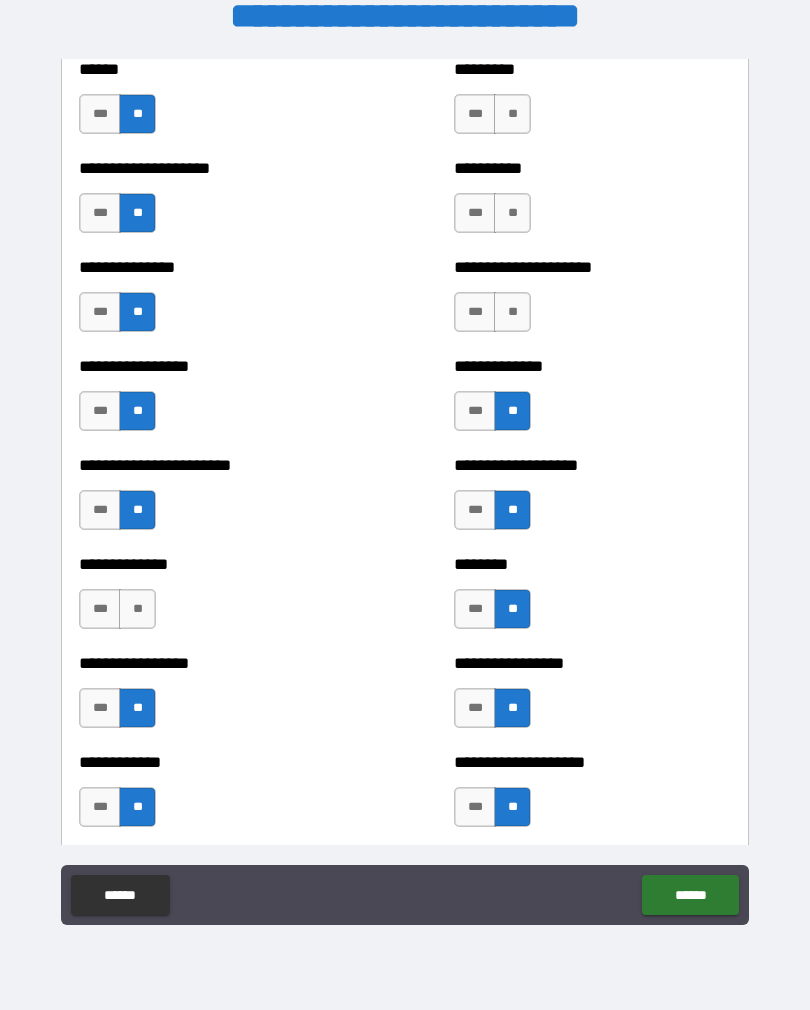 click on "**" at bounding box center [512, 312] 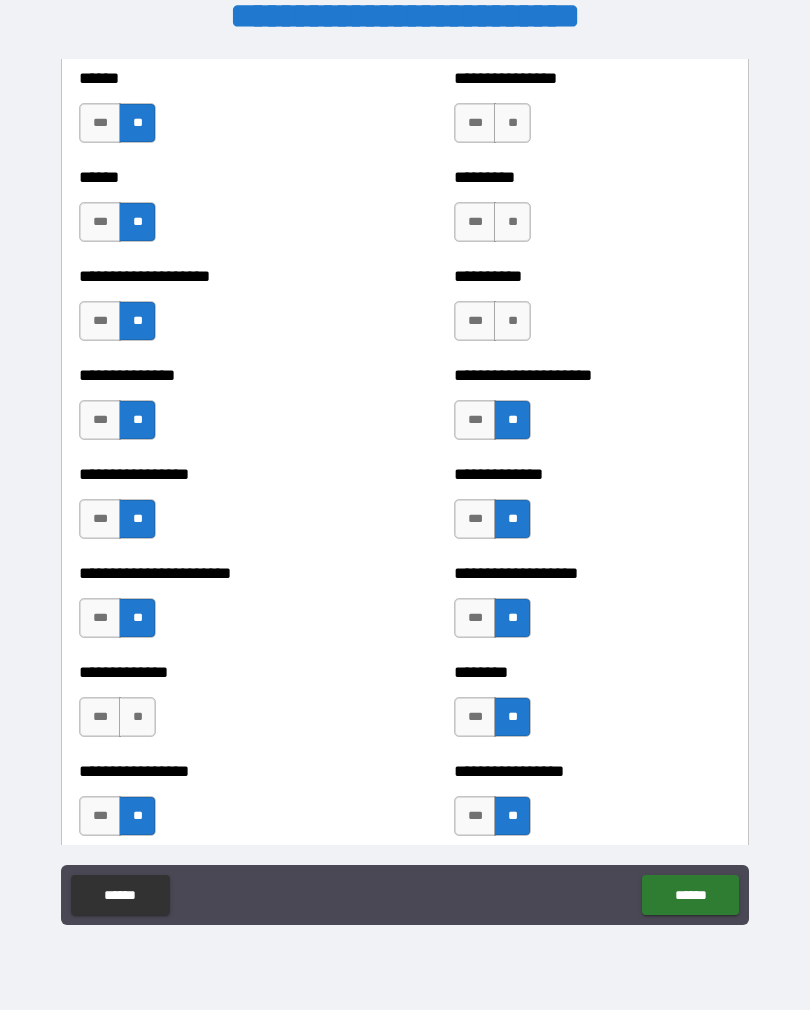 scroll, scrollTop: 3156, scrollLeft: 0, axis: vertical 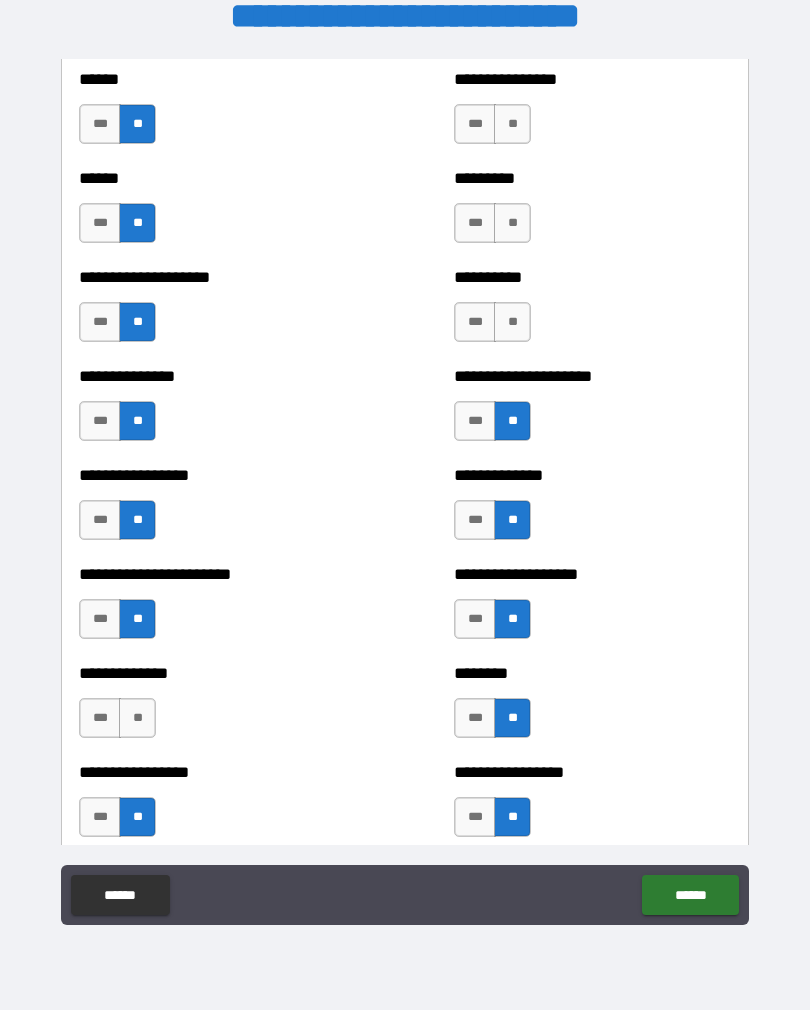 click on "***" at bounding box center (475, 322) 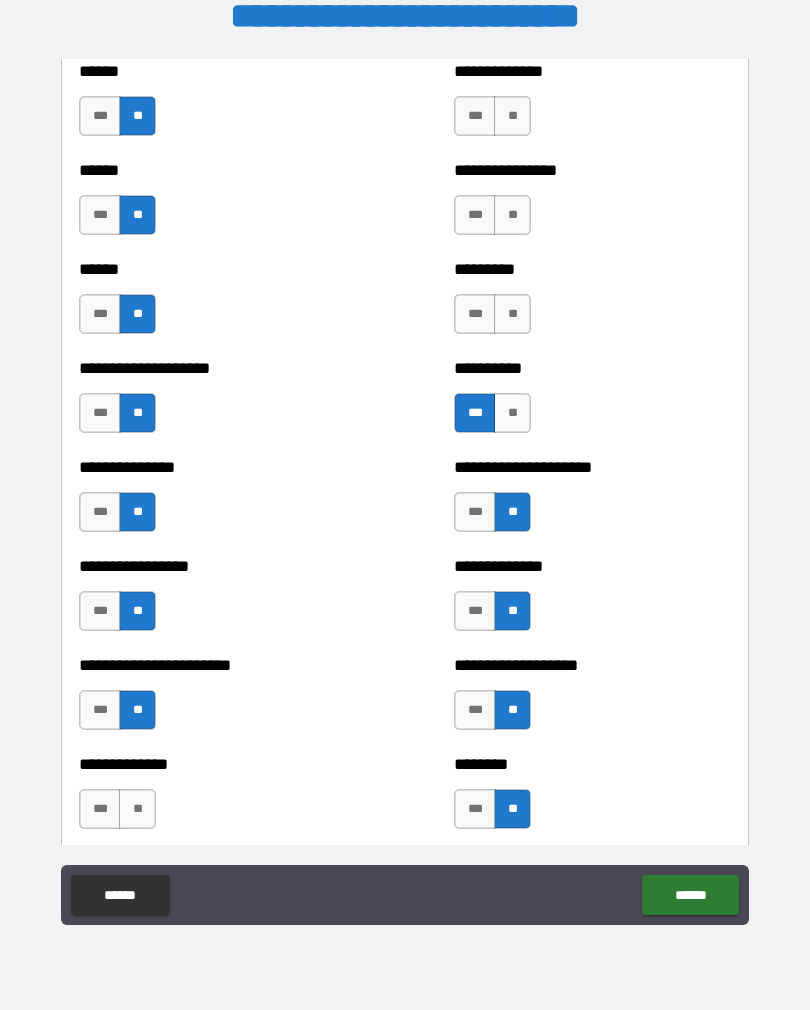 scroll, scrollTop: 3059, scrollLeft: 0, axis: vertical 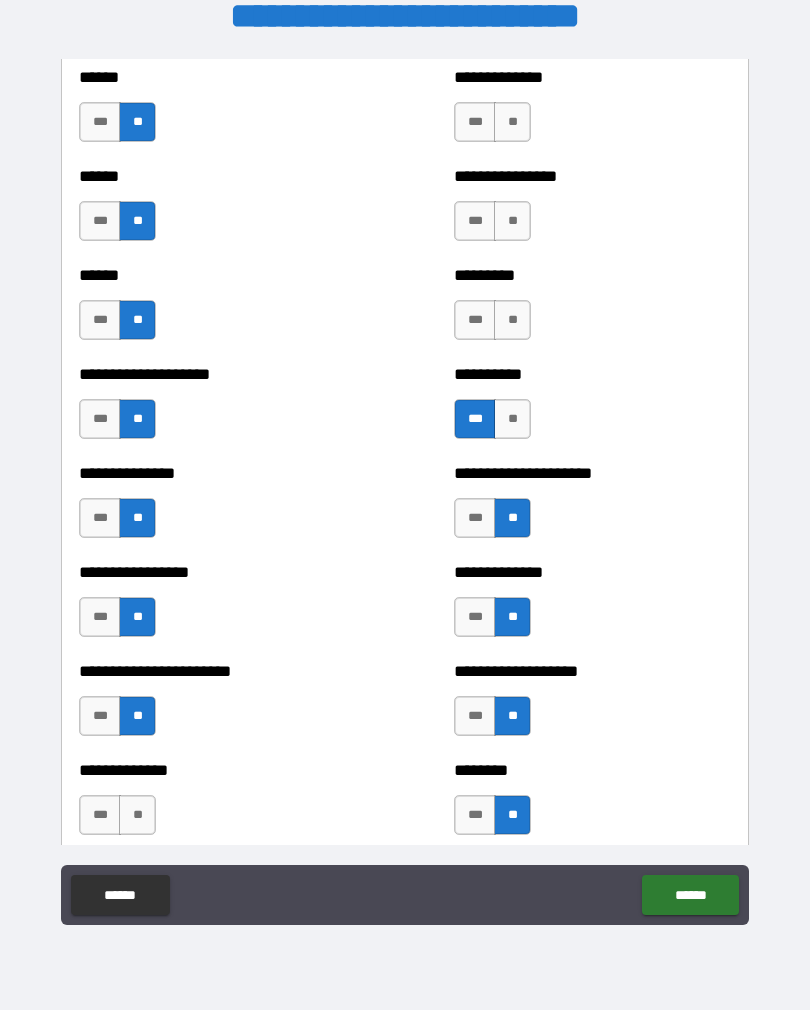 click on "**" at bounding box center [512, 320] 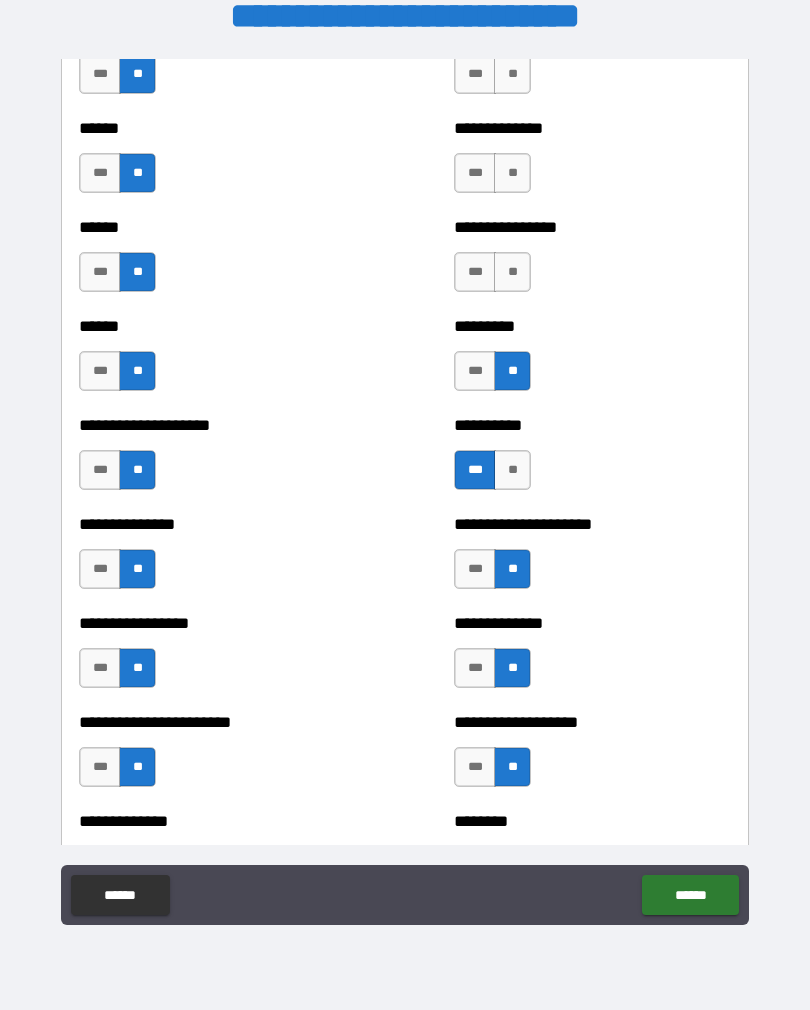 scroll, scrollTop: 3005, scrollLeft: 0, axis: vertical 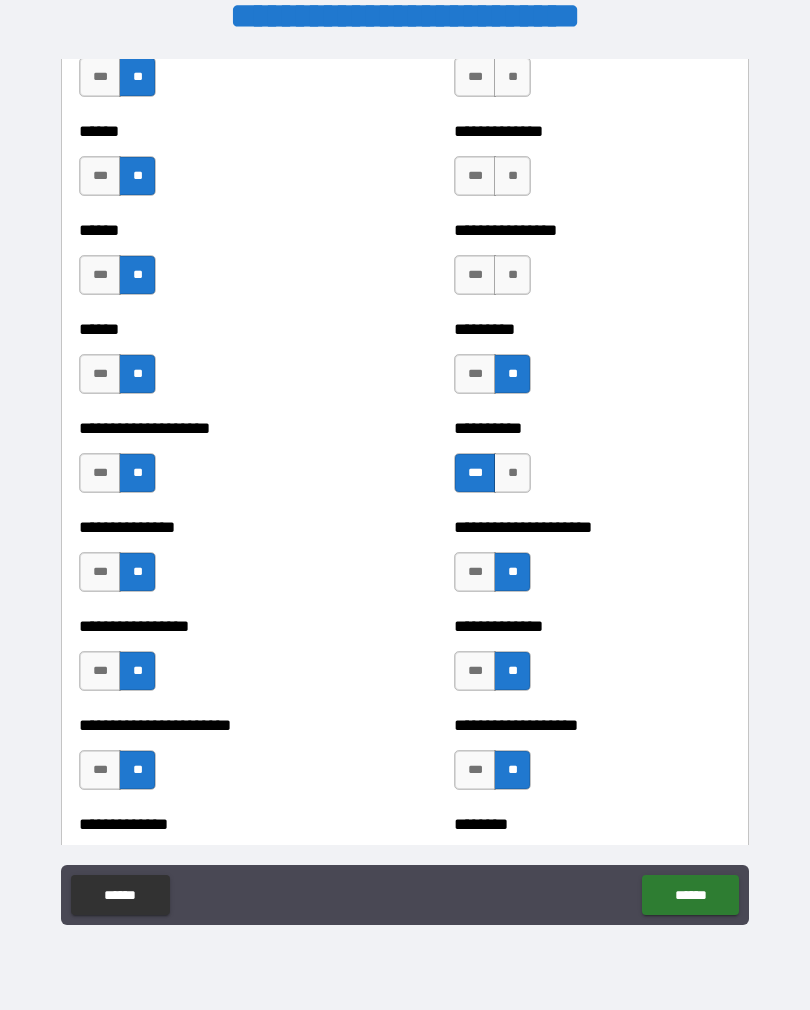 click on "**" at bounding box center [512, 275] 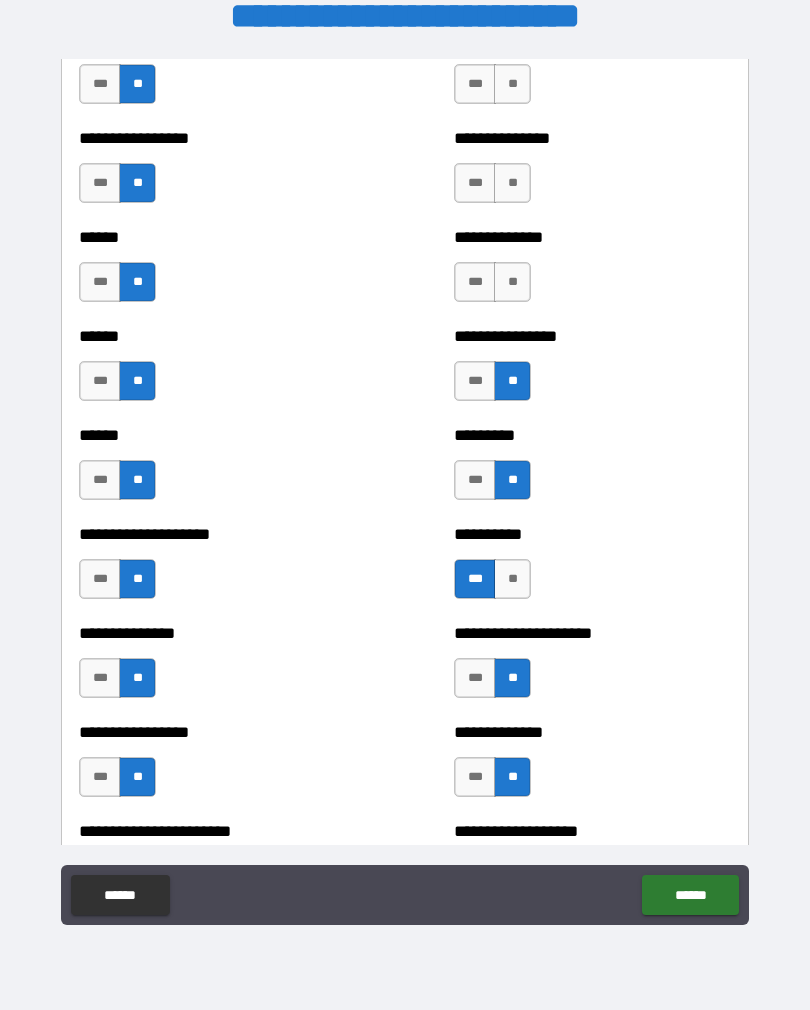 scroll, scrollTop: 2894, scrollLeft: 0, axis: vertical 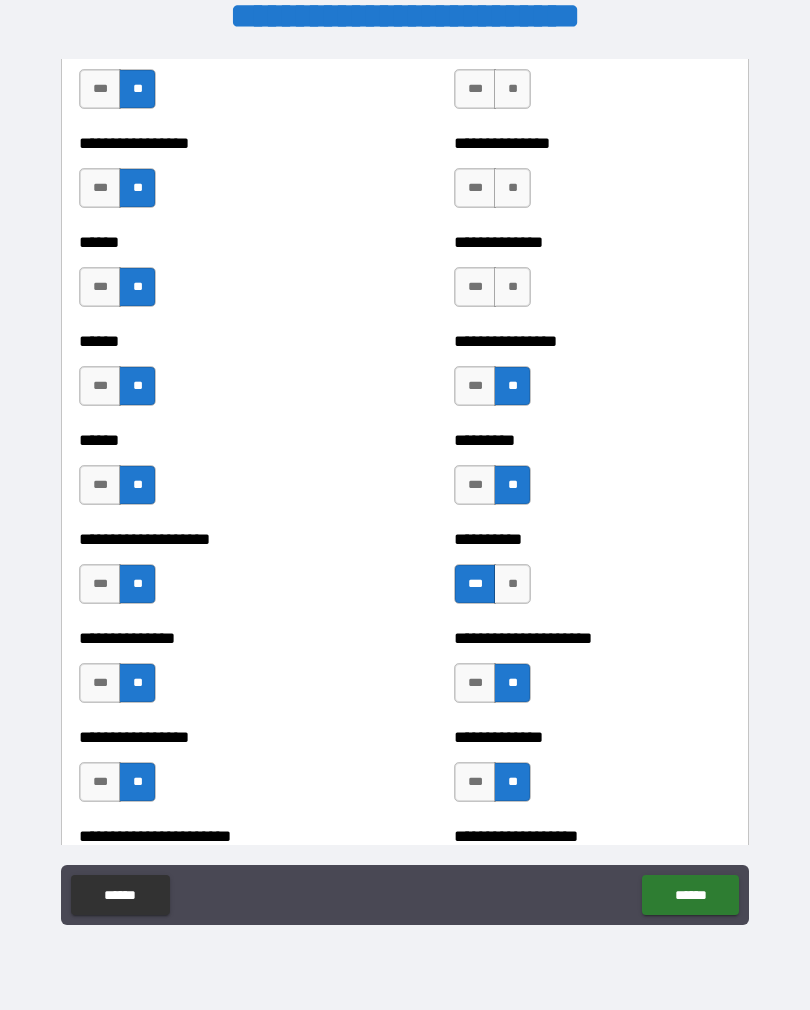 click on "**" at bounding box center [512, 287] 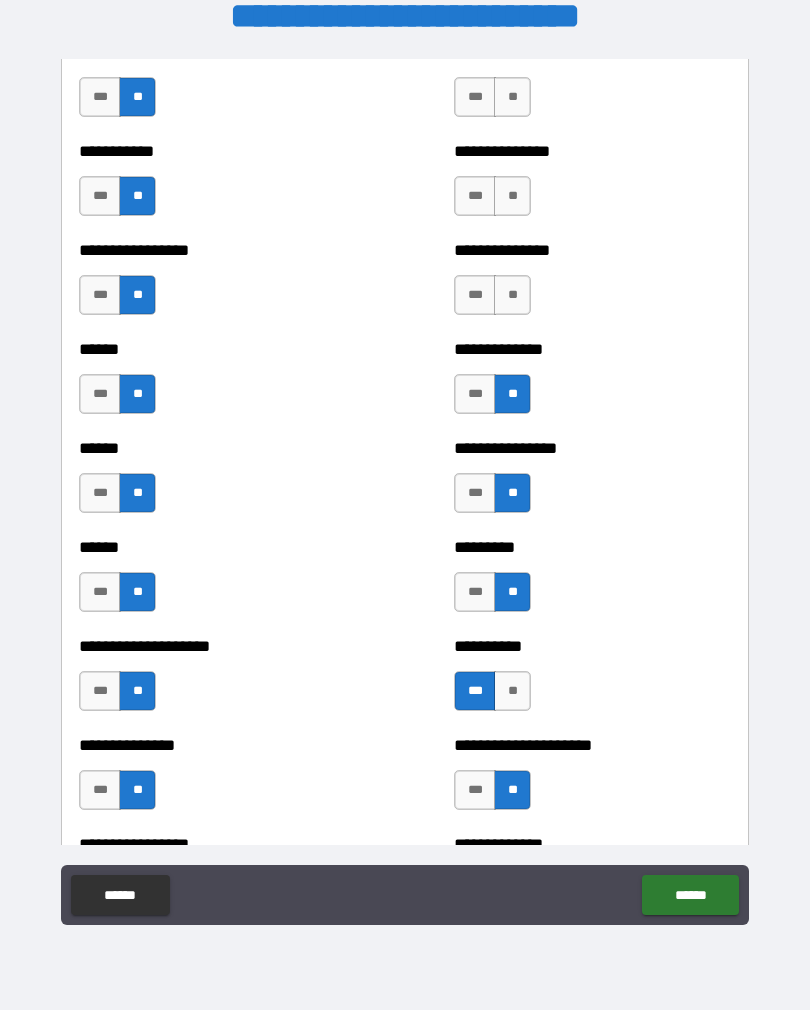 scroll, scrollTop: 2786, scrollLeft: 0, axis: vertical 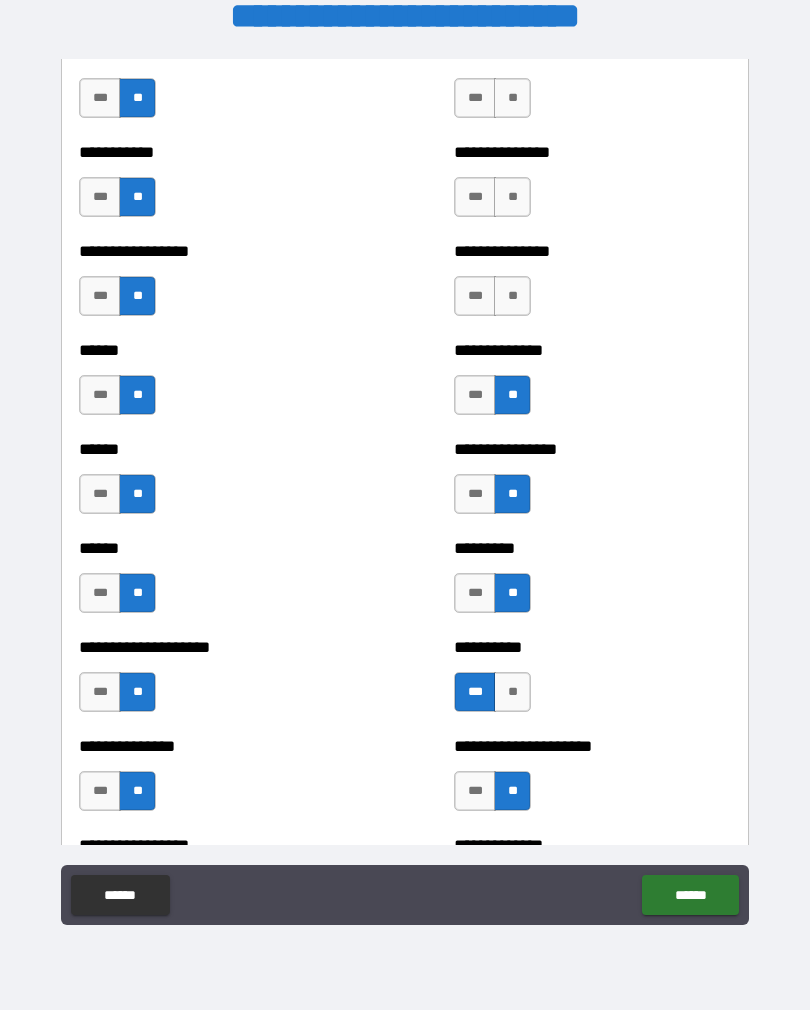 click on "**" at bounding box center (512, 296) 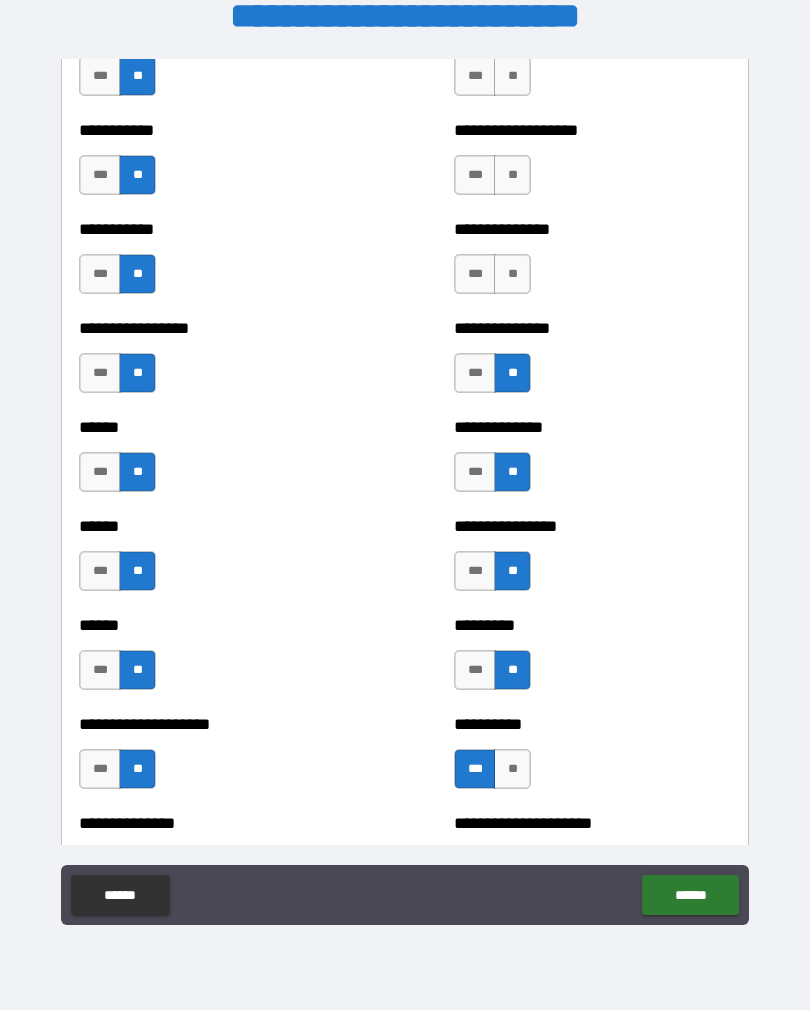 click on "**" at bounding box center (512, 274) 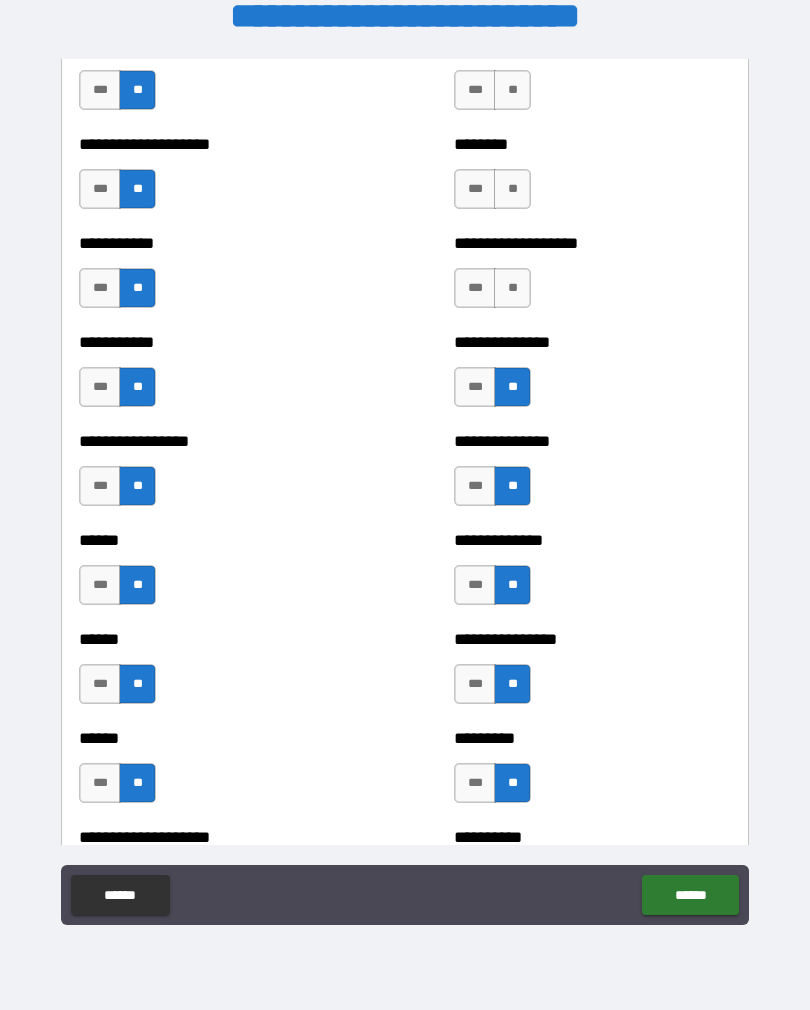 scroll, scrollTop: 2593, scrollLeft: 0, axis: vertical 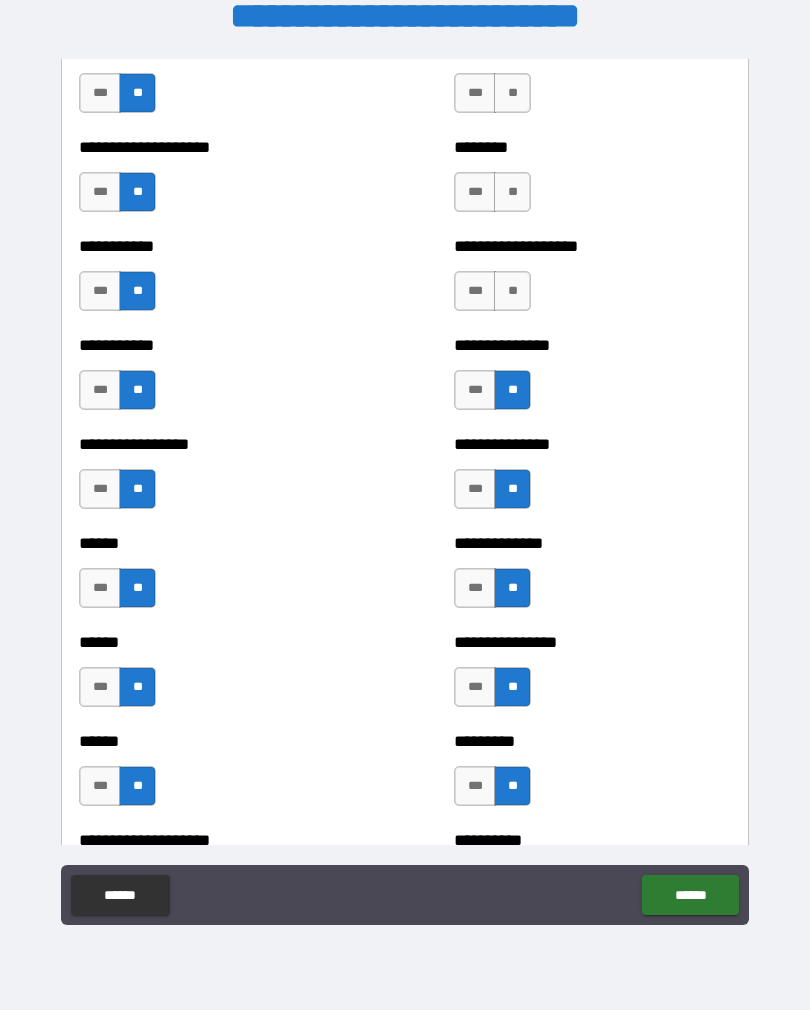 click on "***" at bounding box center (475, 291) 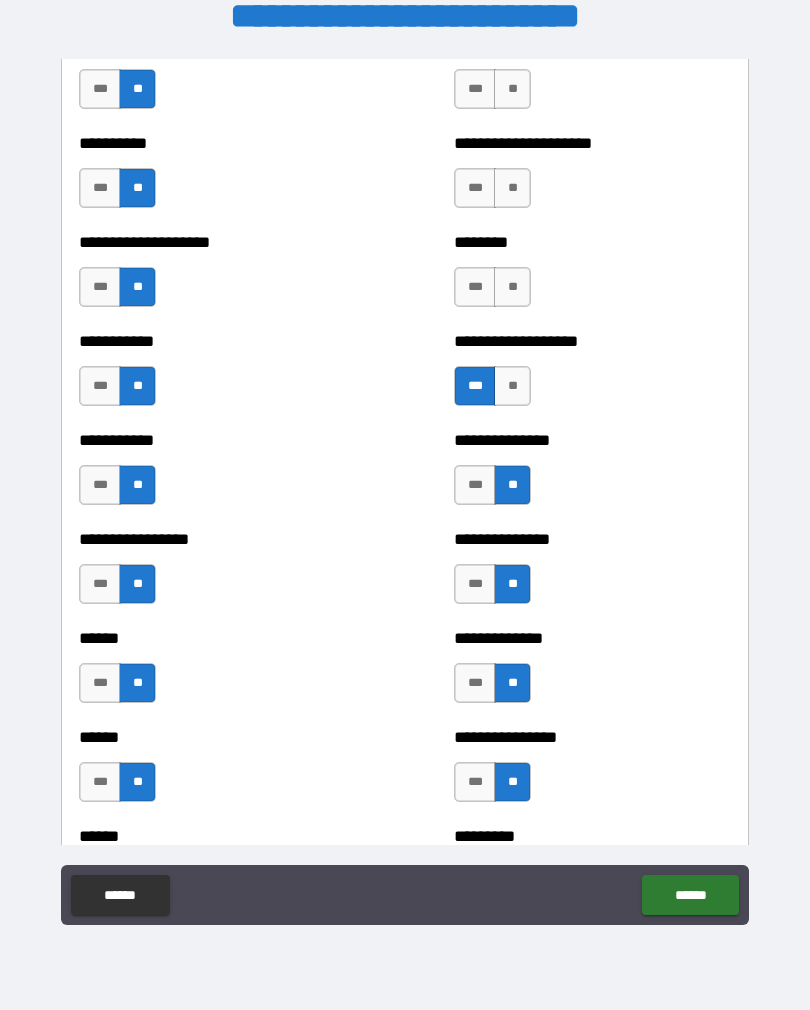 scroll, scrollTop: 2496, scrollLeft: 0, axis: vertical 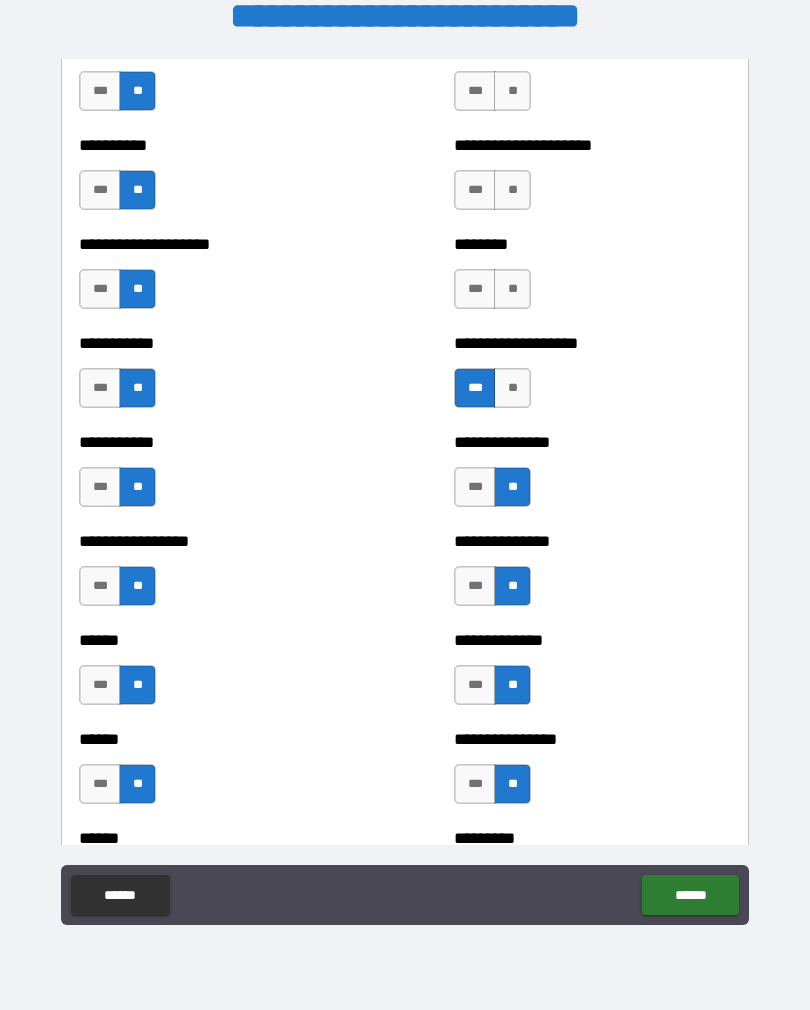 click on "**" at bounding box center (512, 289) 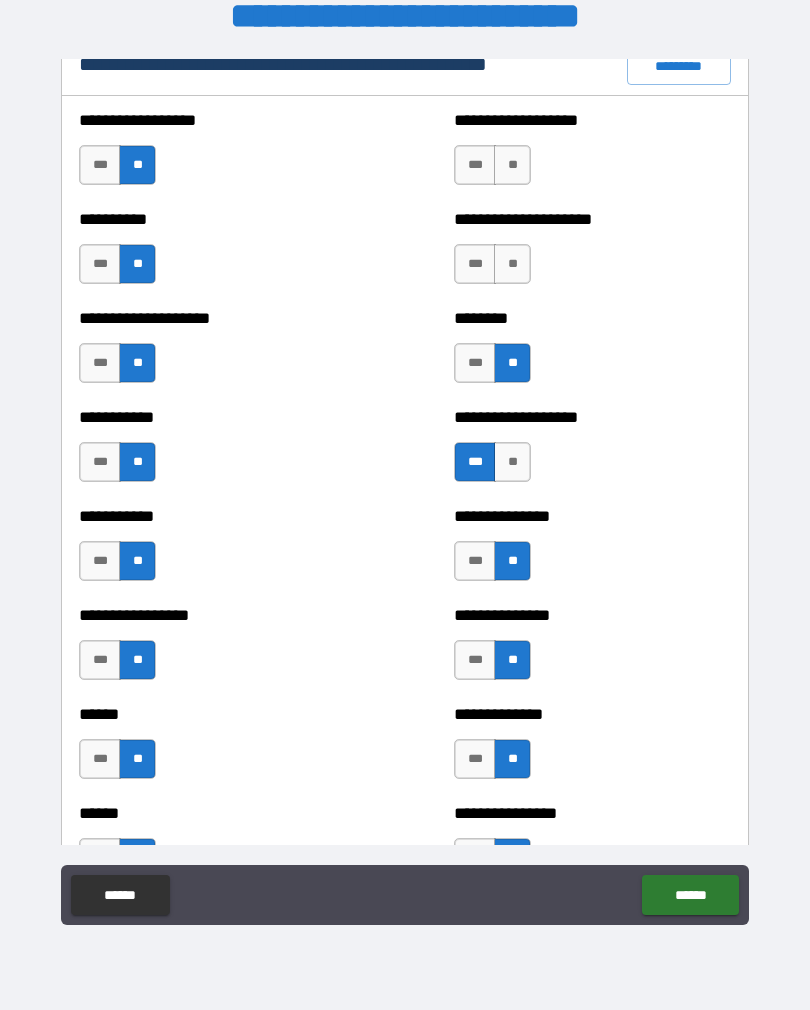 scroll, scrollTop: 2417, scrollLeft: 0, axis: vertical 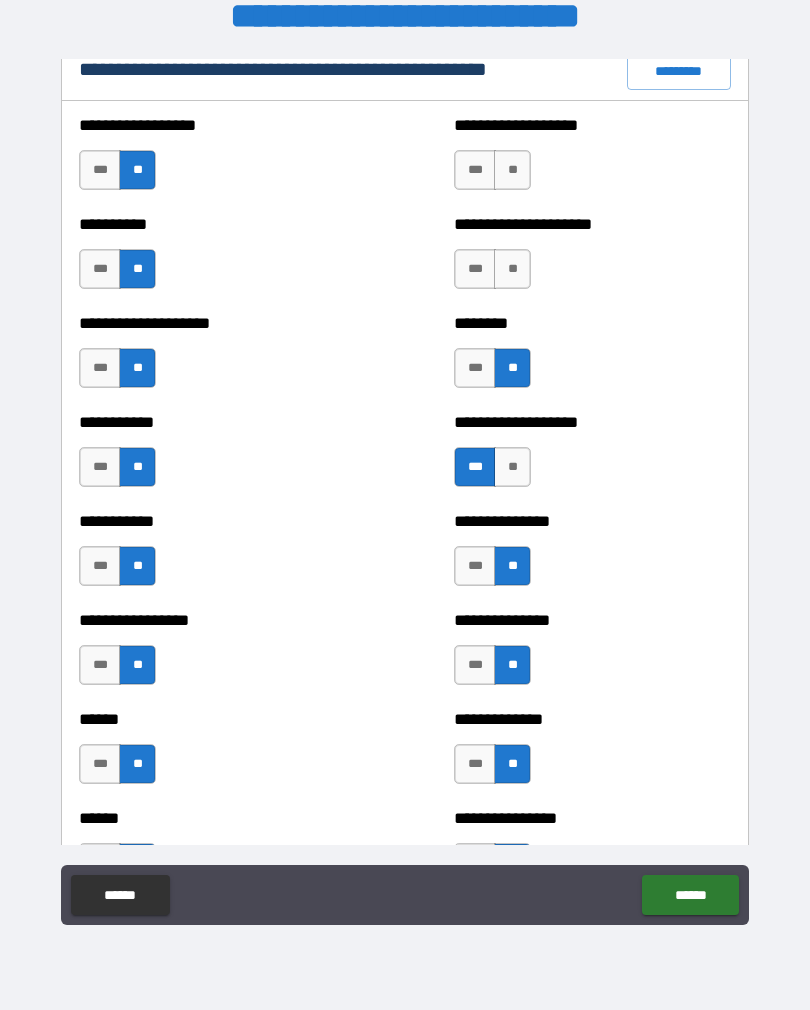click on "**" at bounding box center (512, 269) 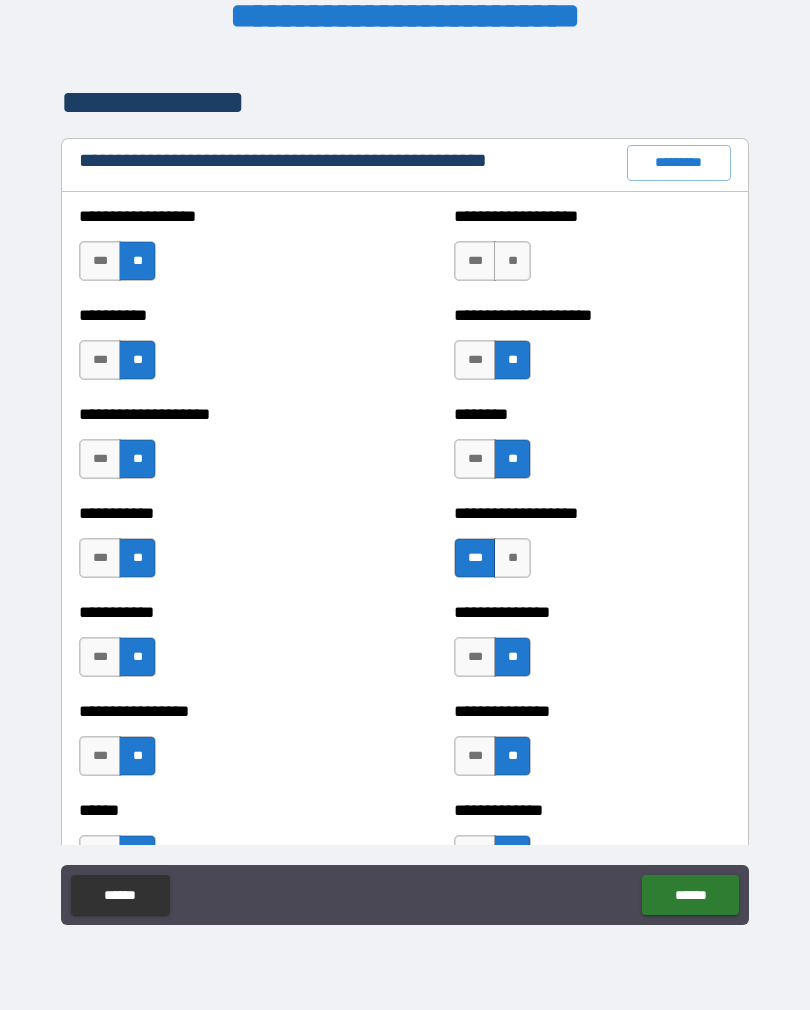 scroll, scrollTop: 2312, scrollLeft: 0, axis: vertical 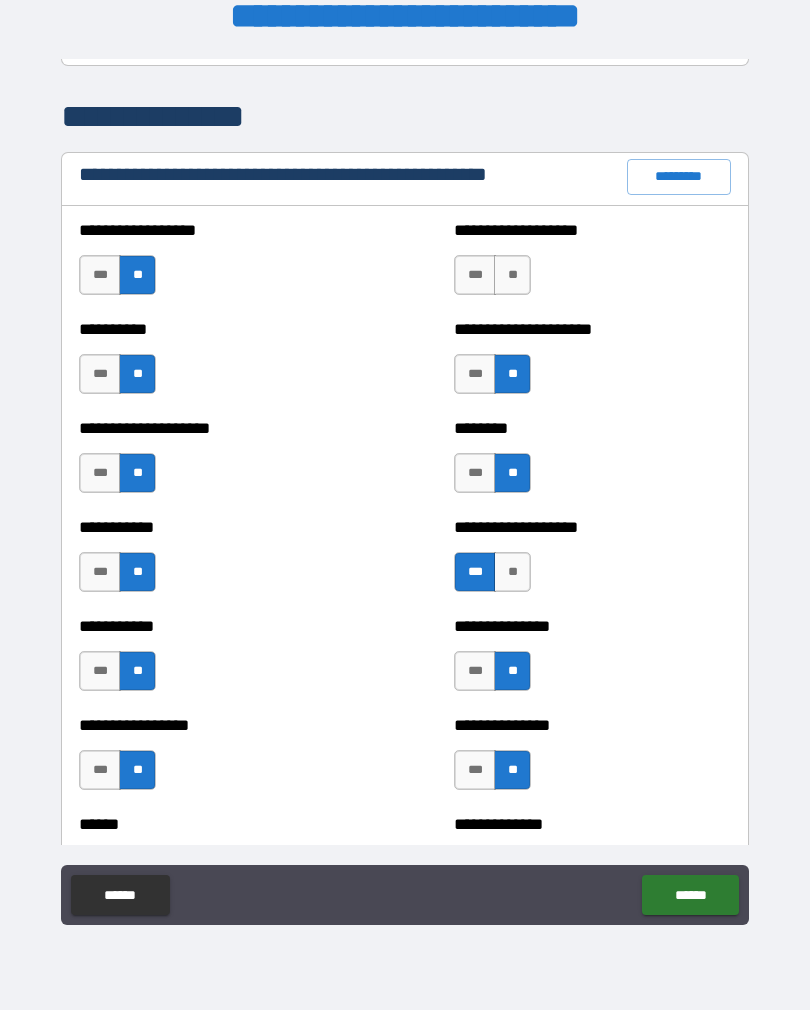 click on "**" at bounding box center (512, 275) 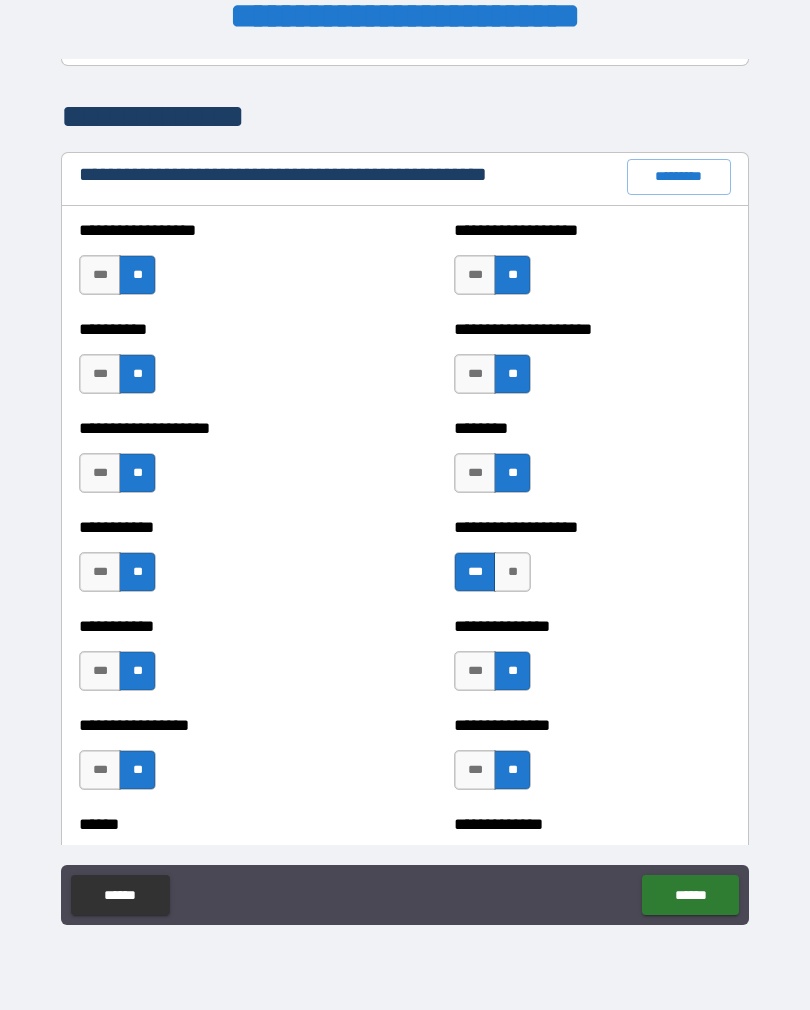 click on "***" at bounding box center (475, 275) 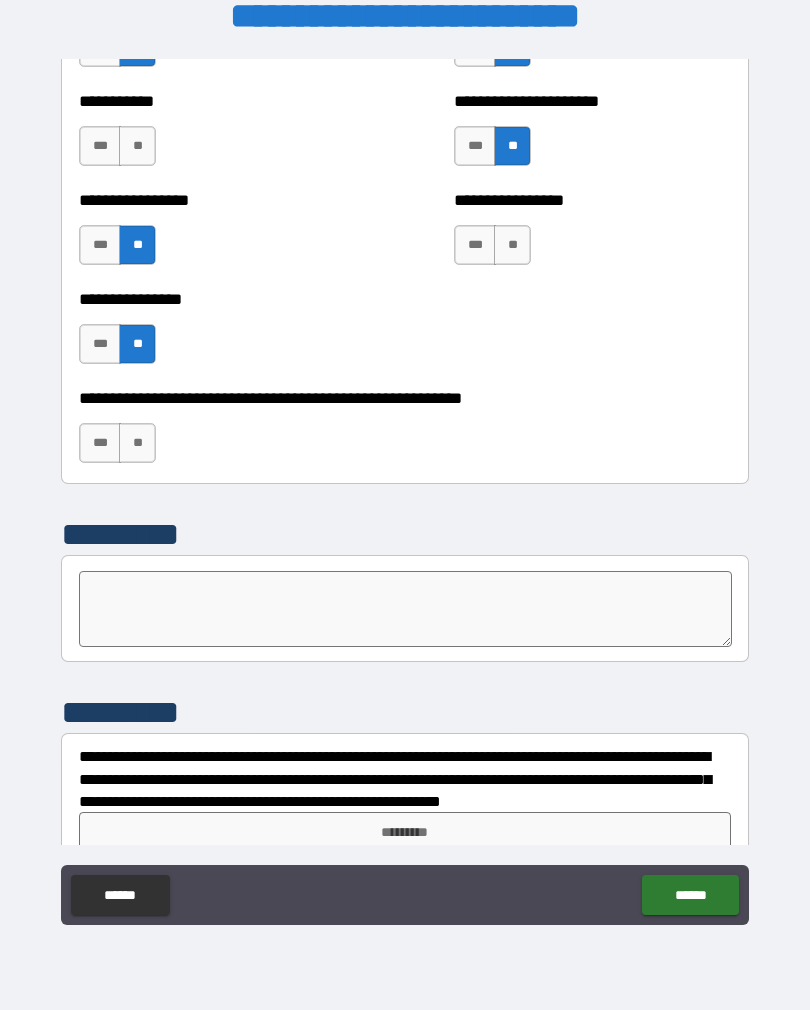 scroll, scrollTop: 6006, scrollLeft: 0, axis: vertical 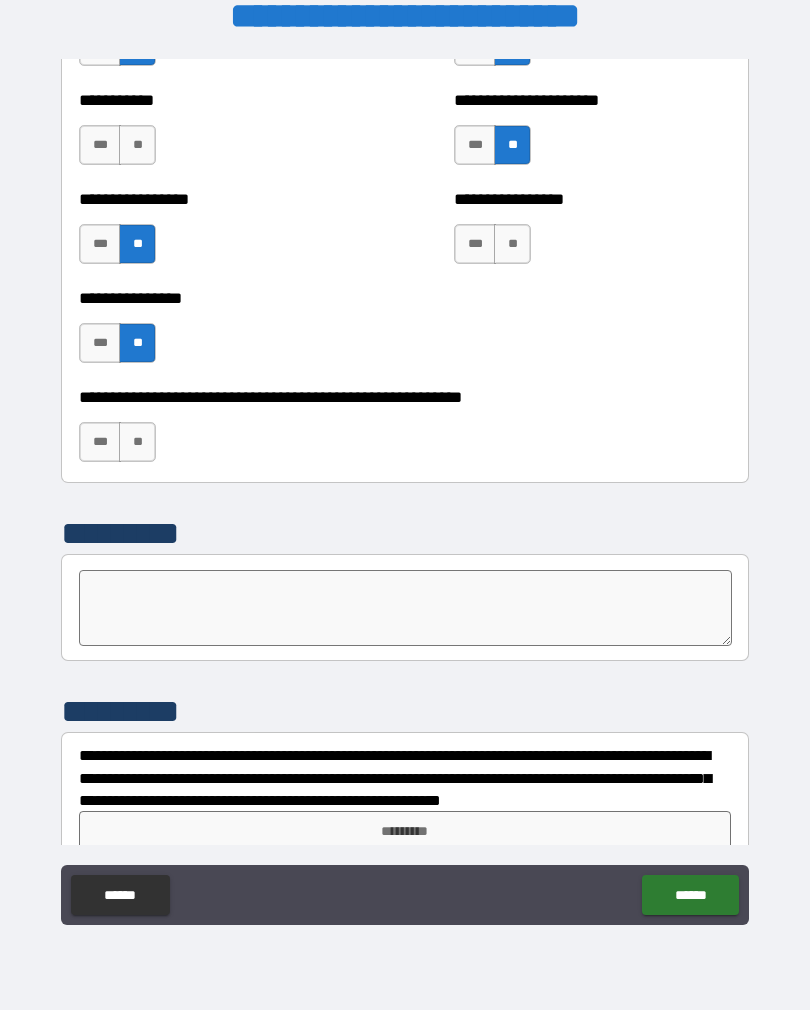 click on "**" at bounding box center [137, 442] 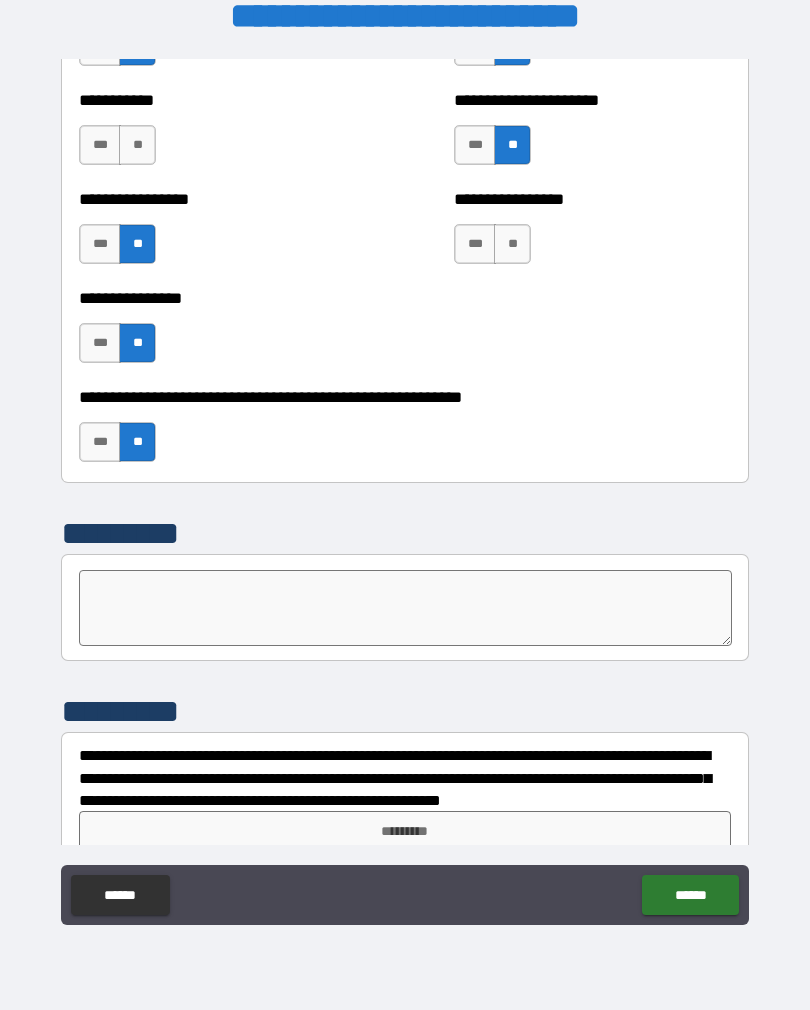 click on "*********" at bounding box center (405, 831) 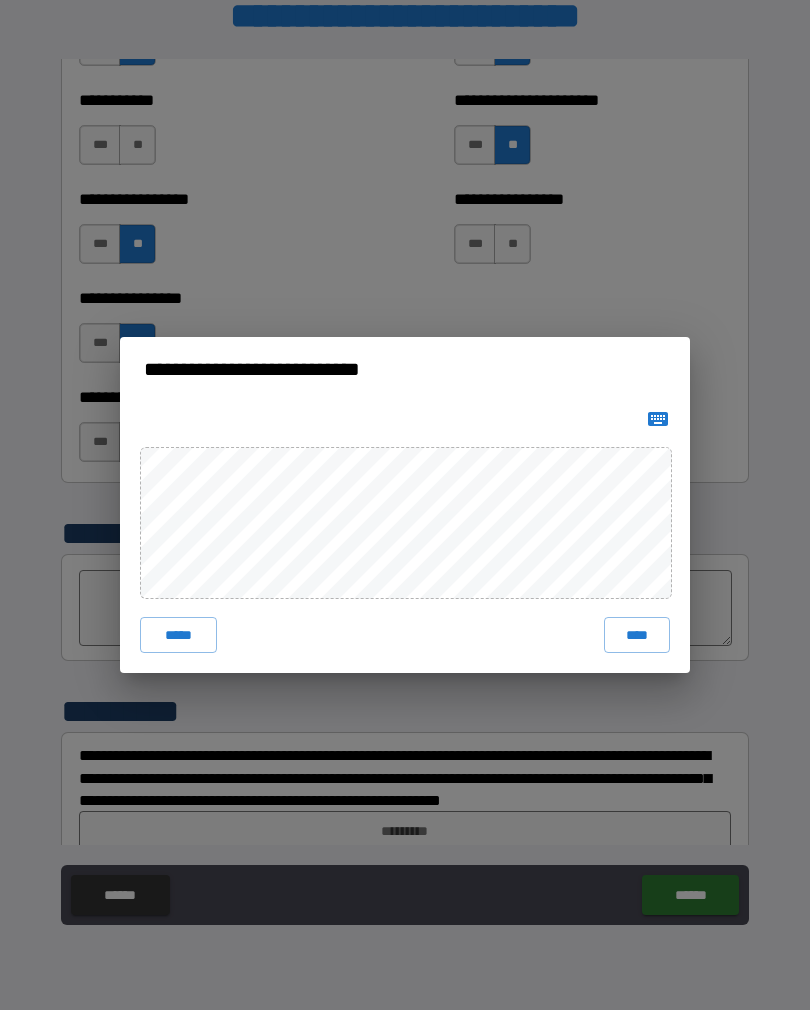 click on "**********" at bounding box center (405, 505) 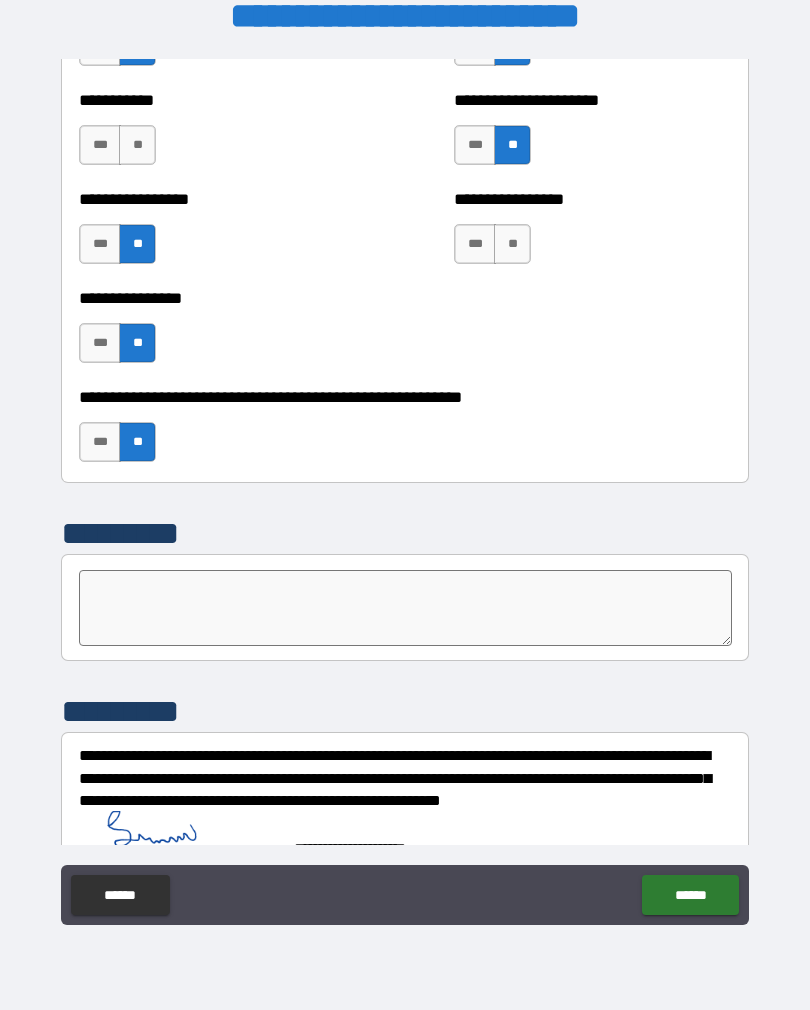 click on "******" at bounding box center (690, 895) 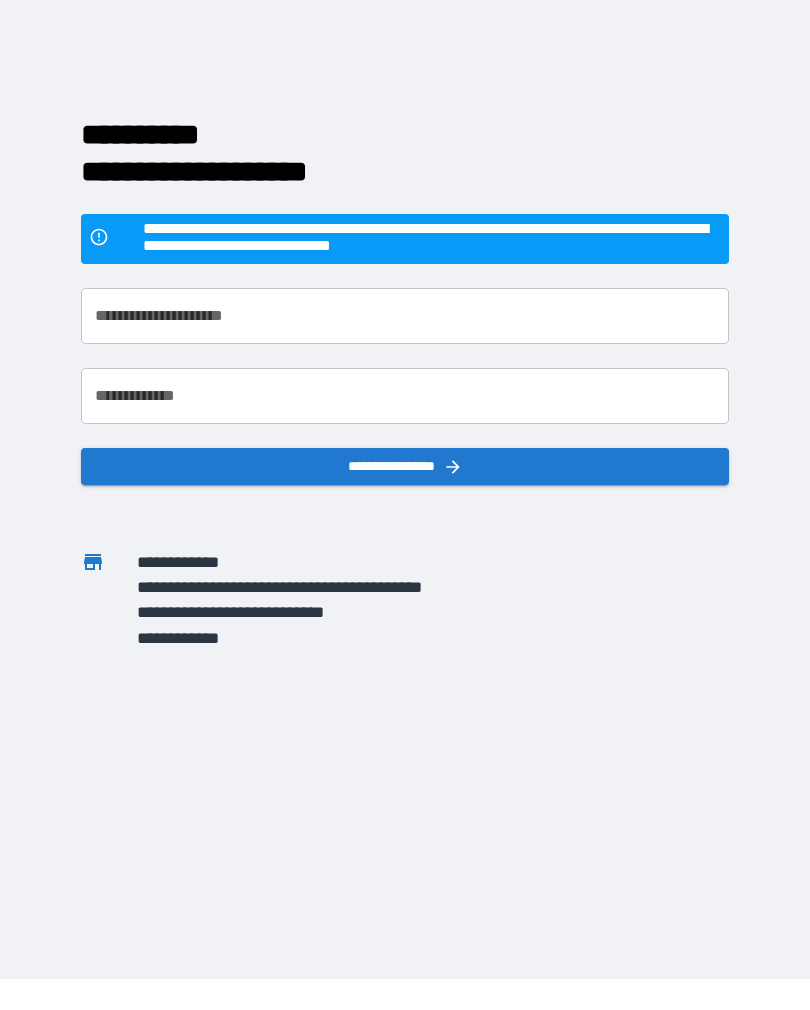 click on "**********" at bounding box center (405, 316) 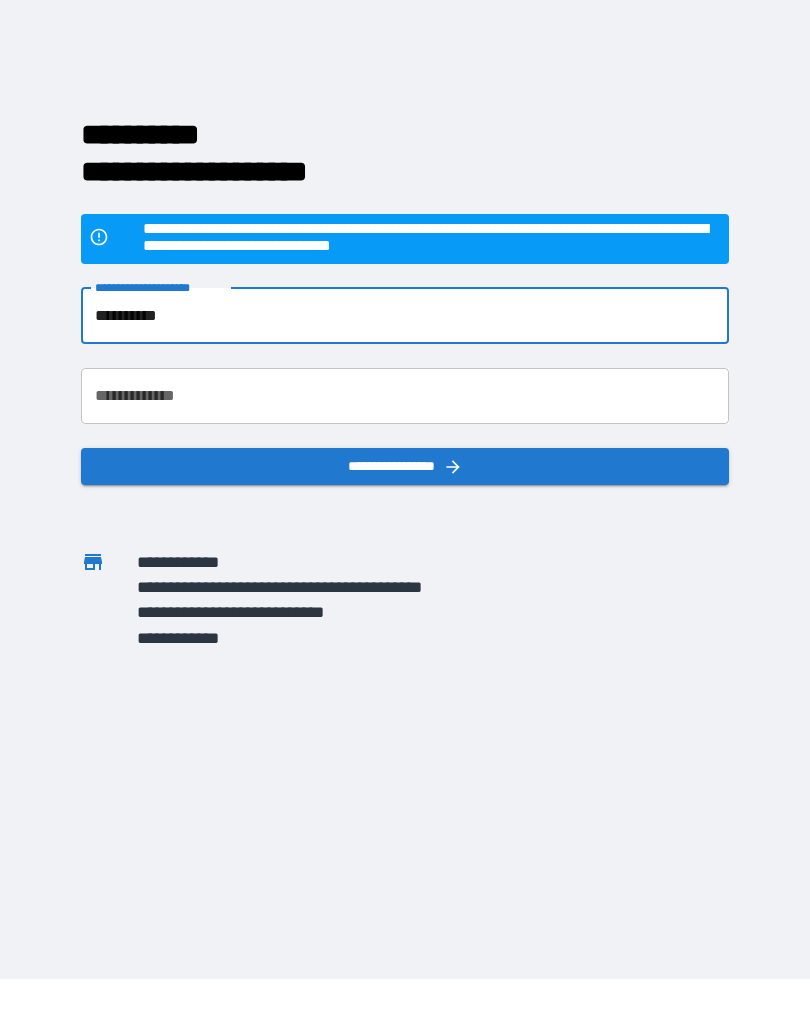 type on "**********" 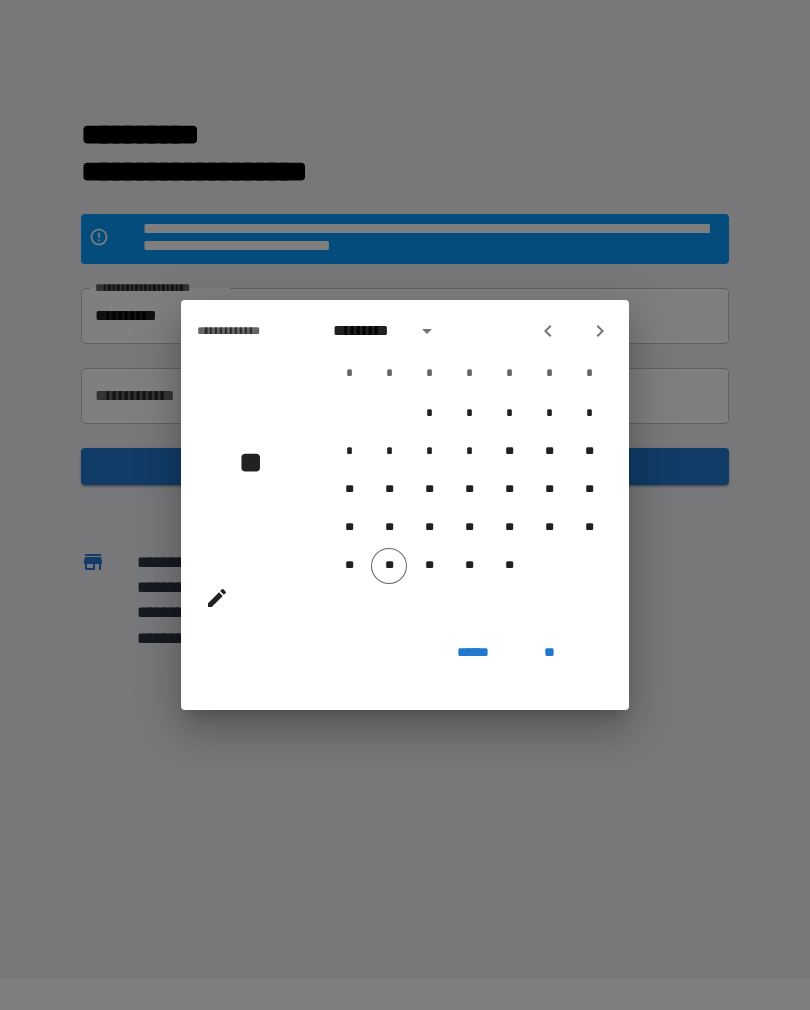 click 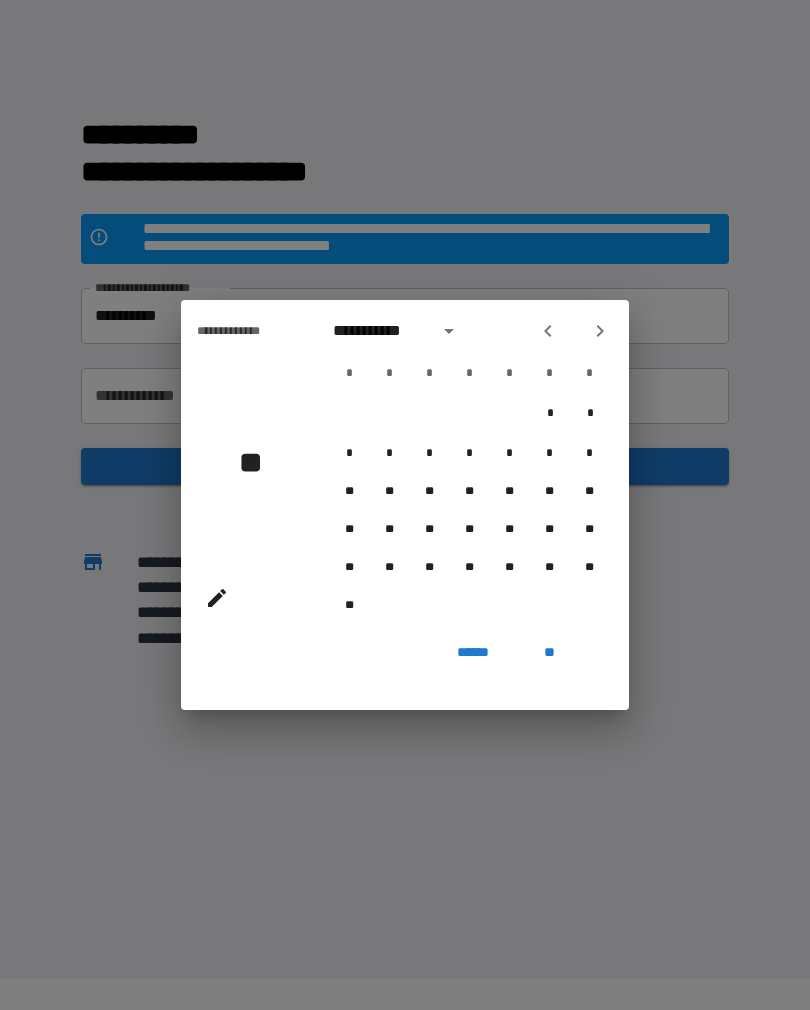 click 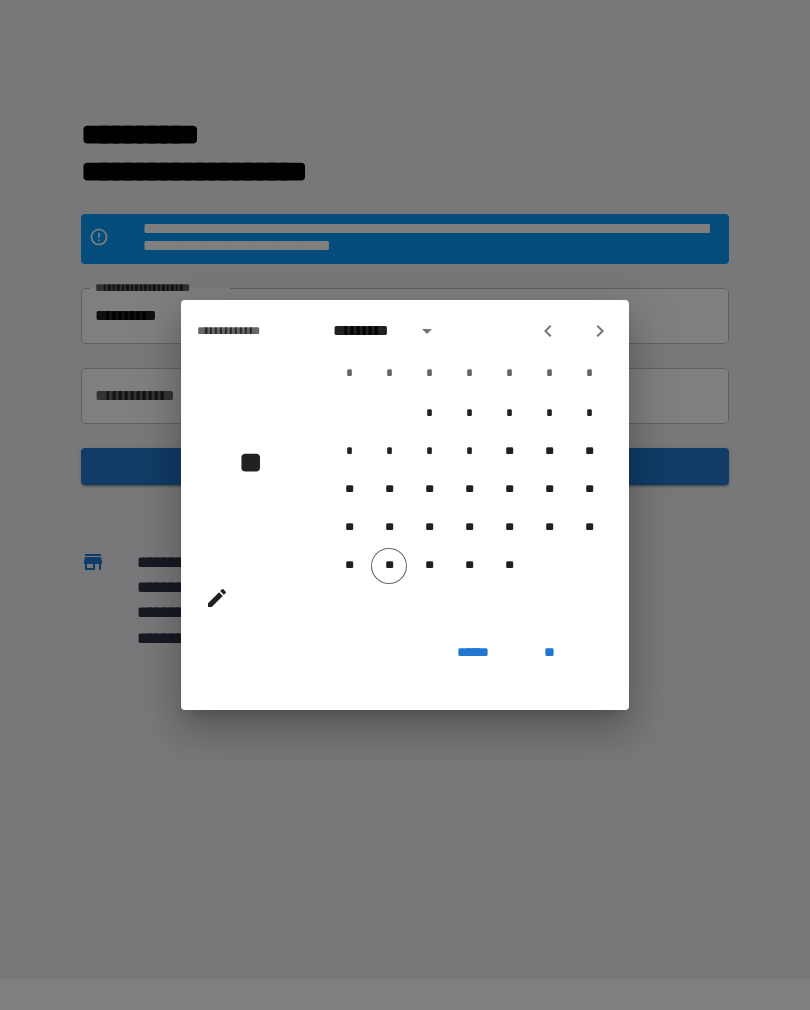 click 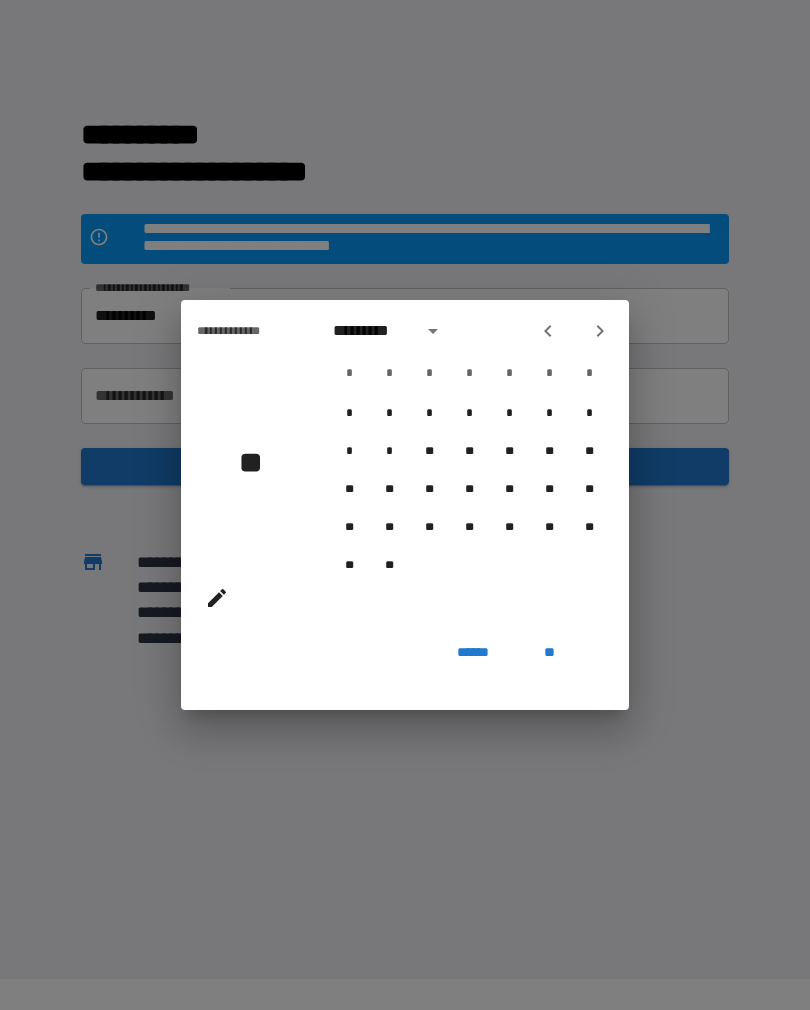 click 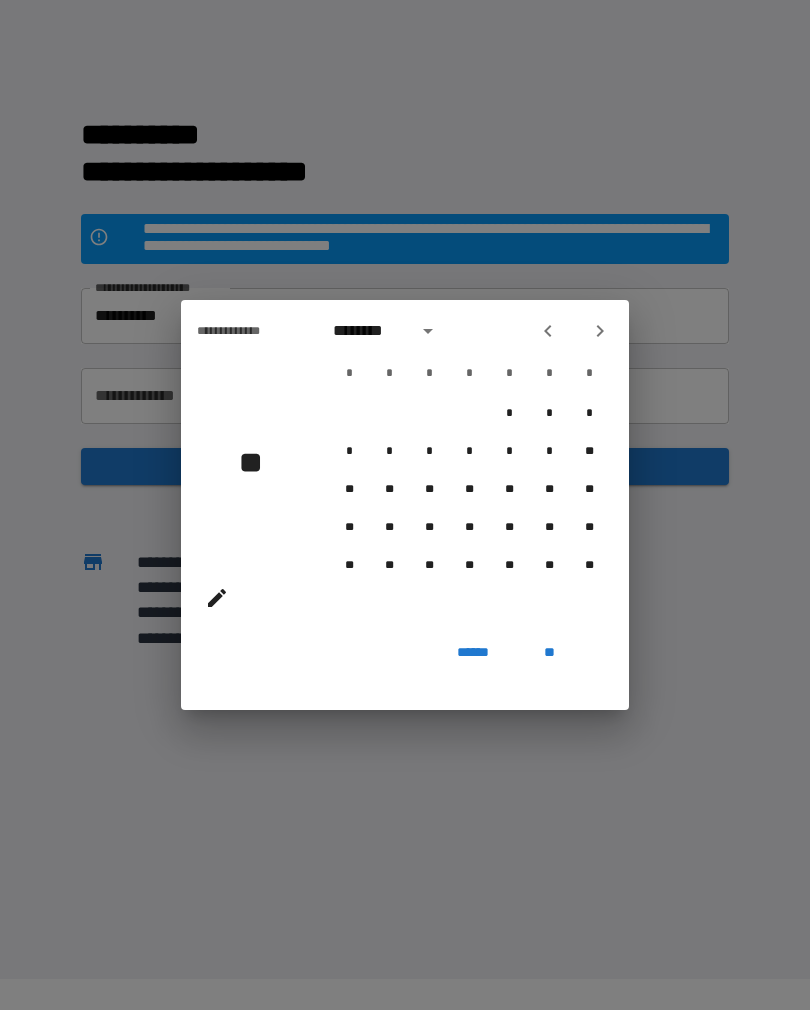 click 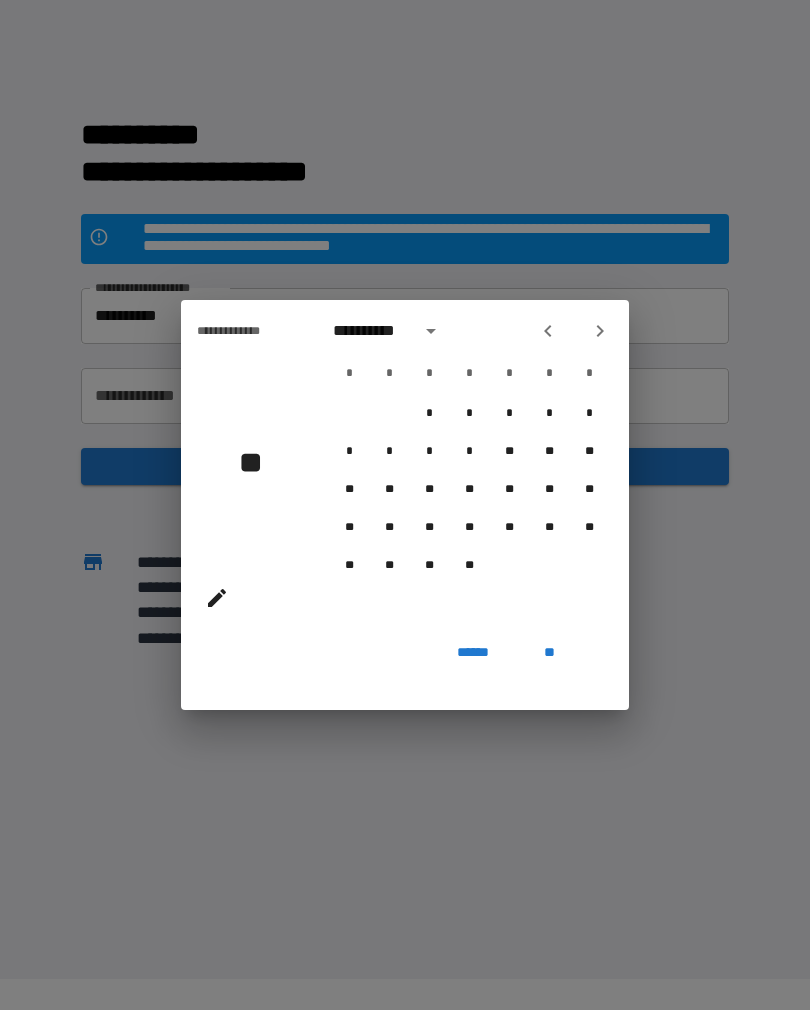 click 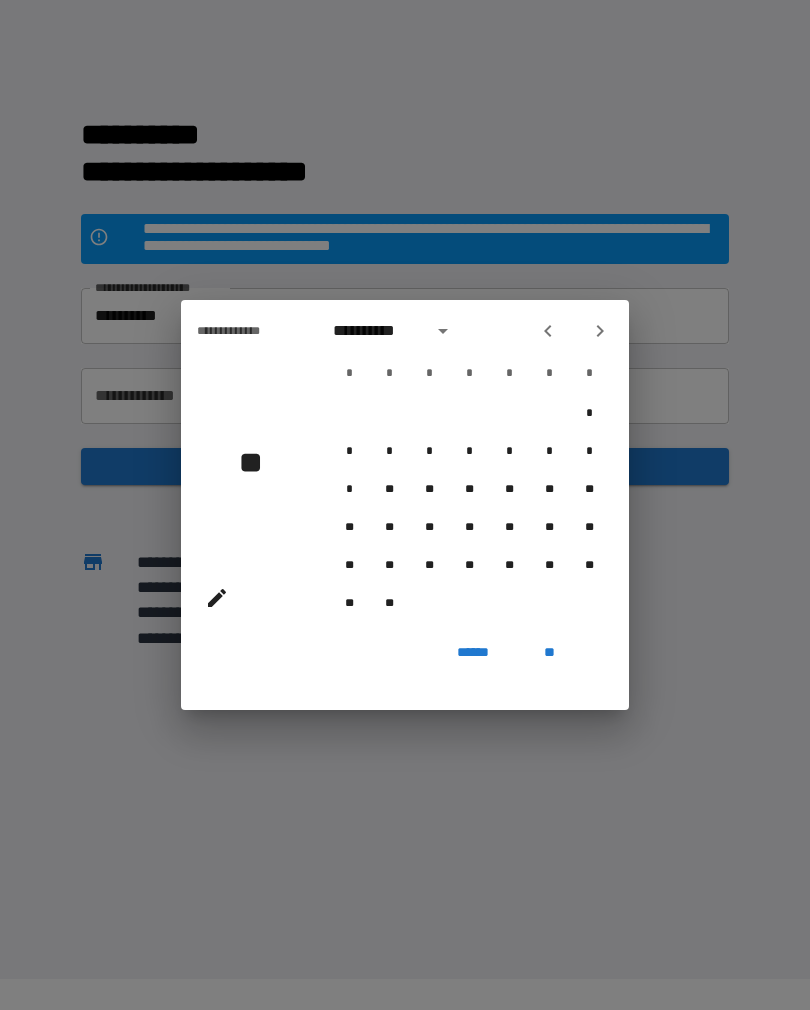 click at bounding box center [548, 331] 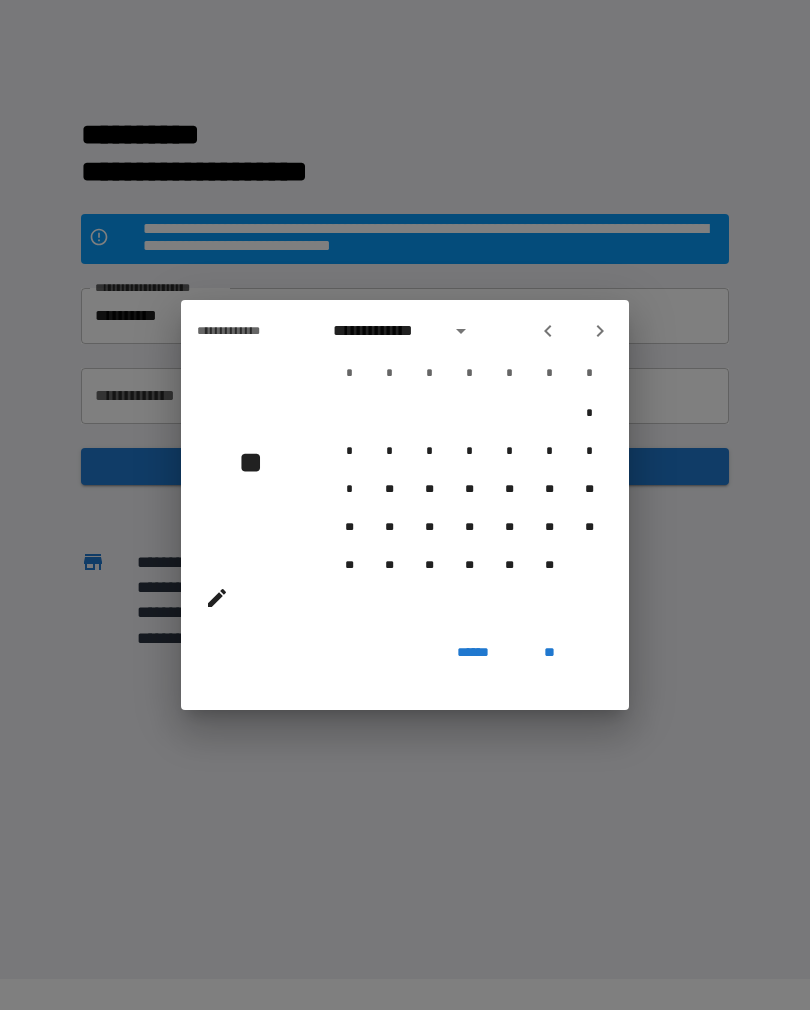 click at bounding box center [548, 331] 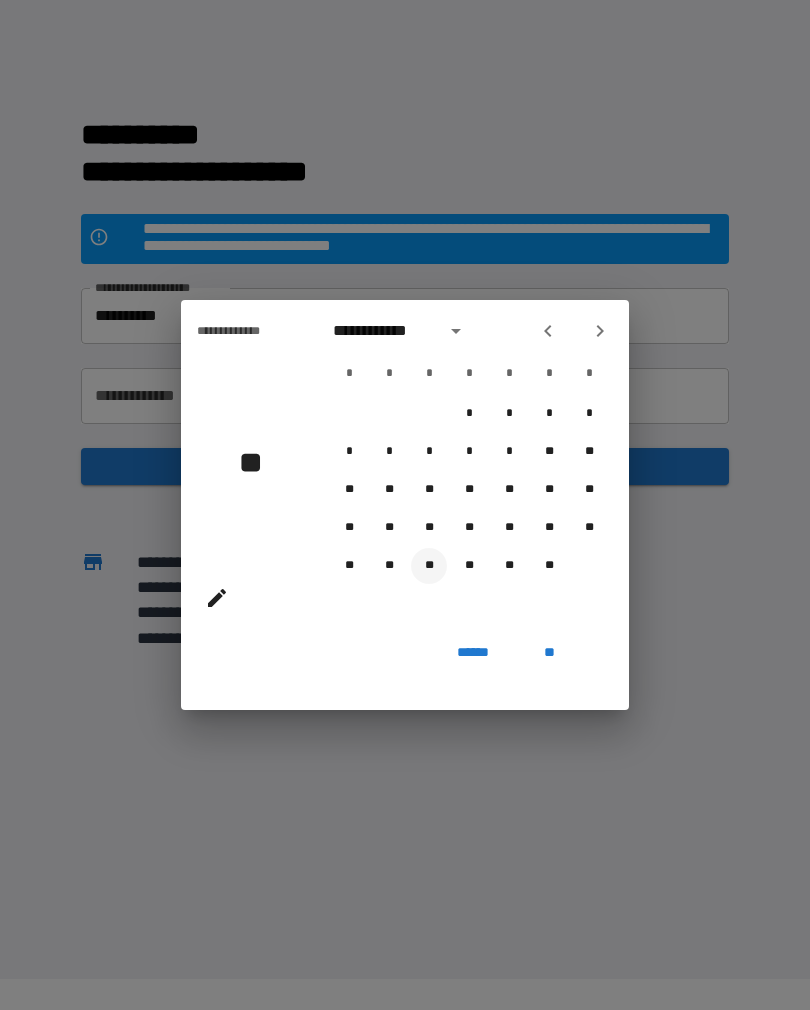 click on "**" at bounding box center [429, 566] 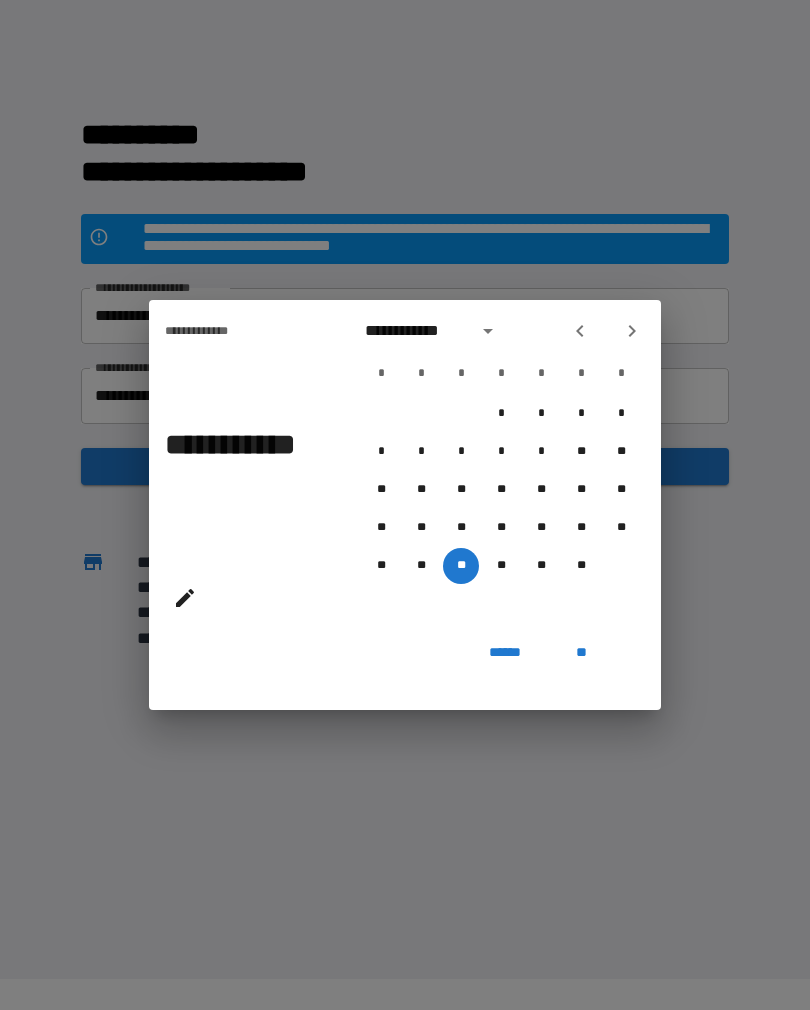 click on "**" at bounding box center (581, 652) 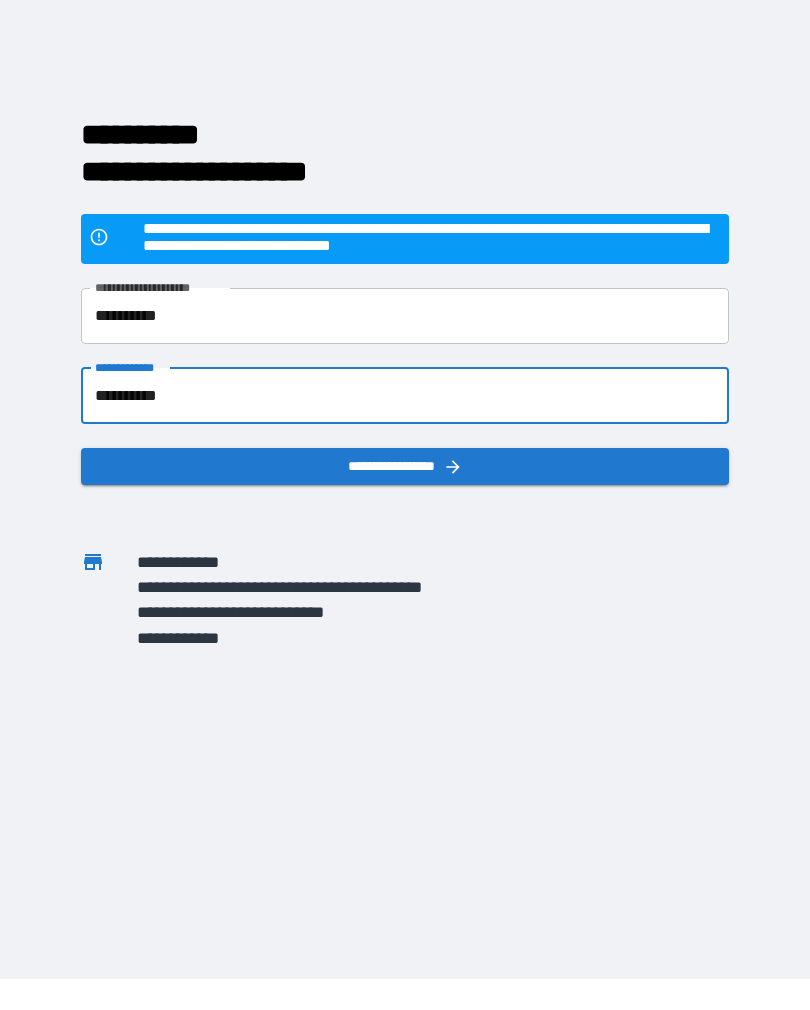 click on "**********" at bounding box center (405, 396) 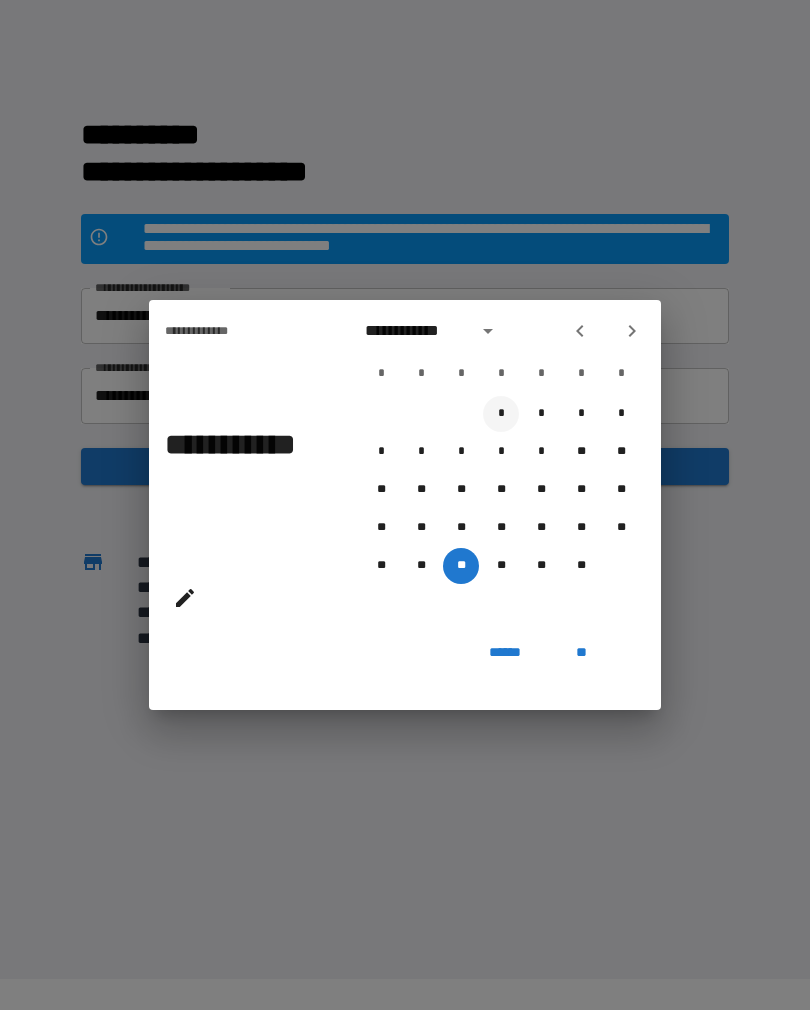 click on "*" at bounding box center (501, 414) 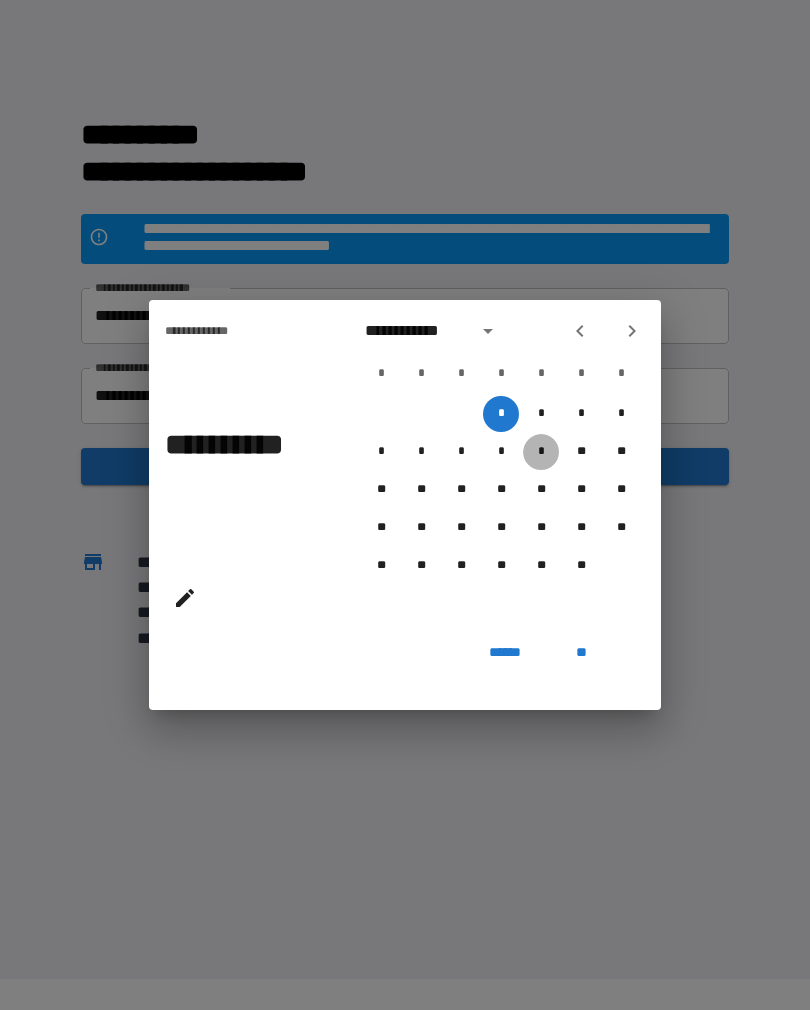 click on "*" at bounding box center (541, 452) 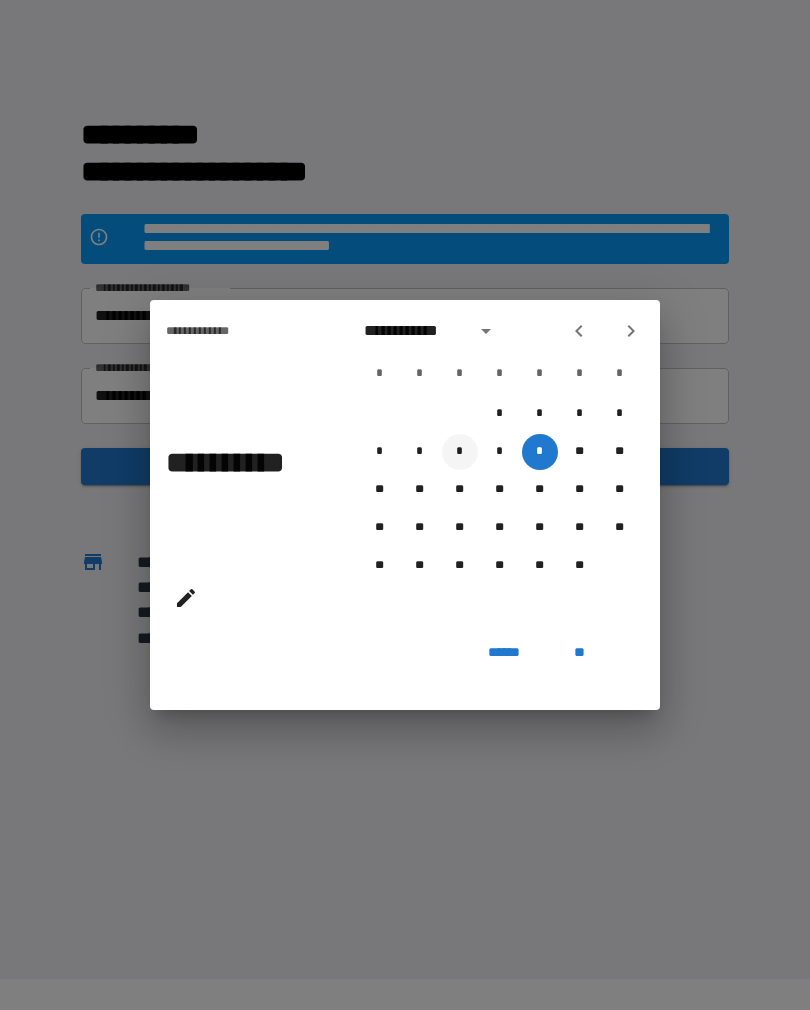 click on "*" at bounding box center (460, 452) 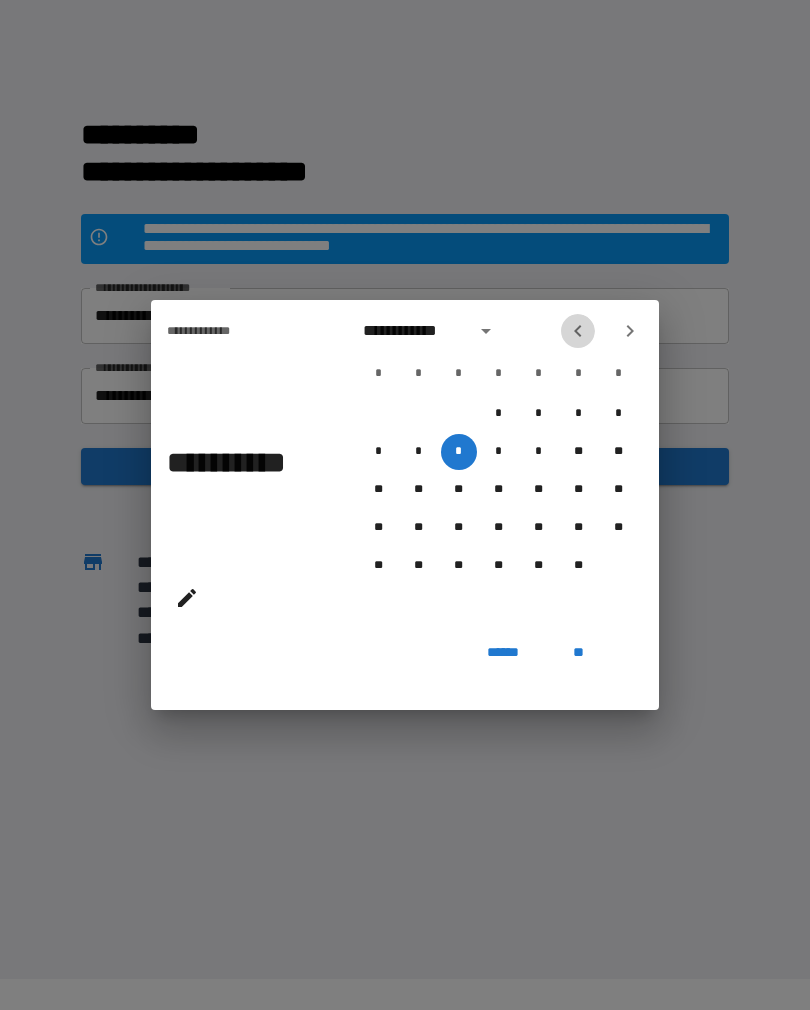 click 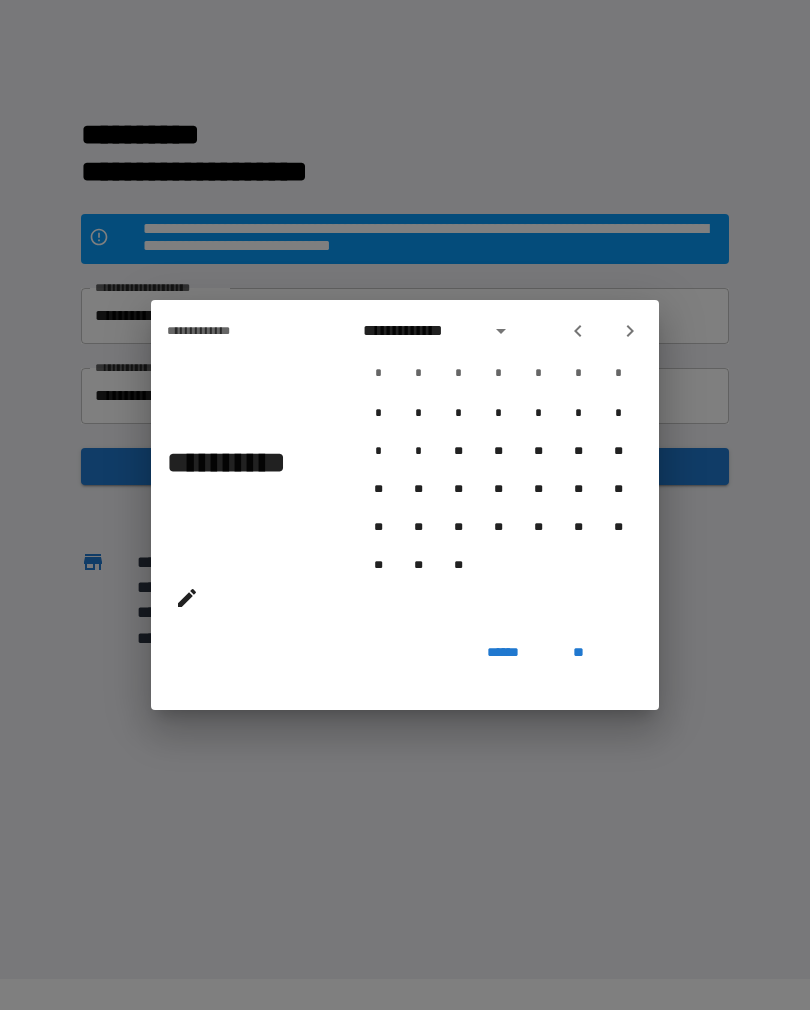 click 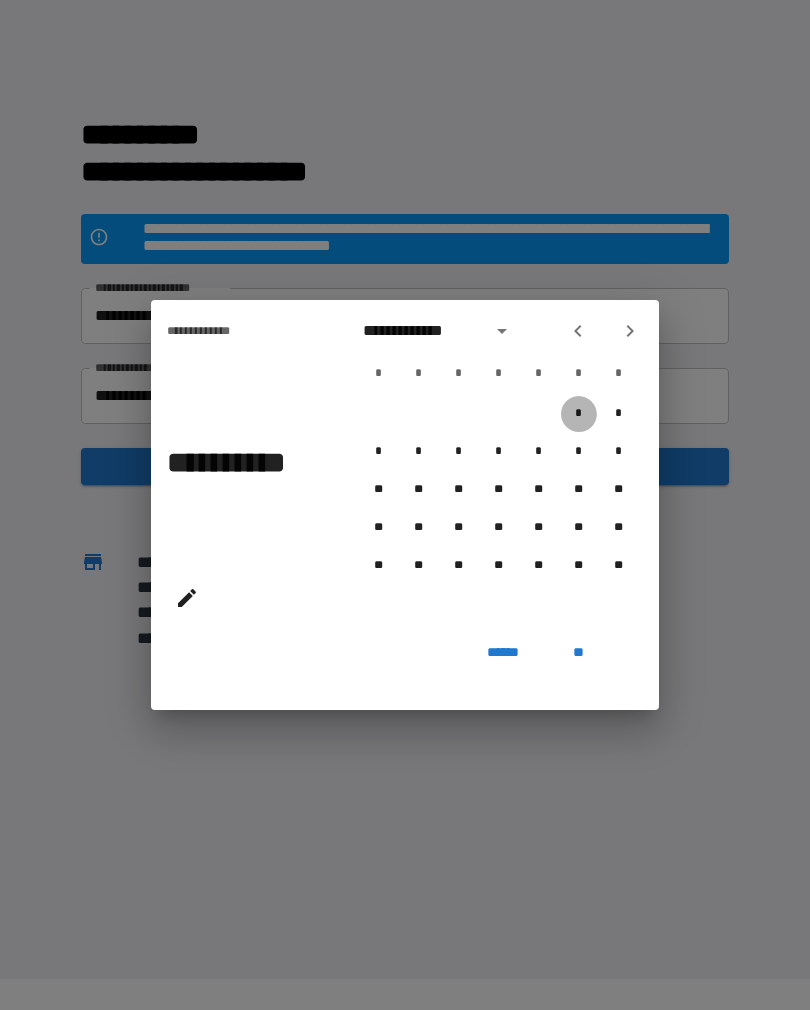 click on "*" at bounding box center [579, 414] 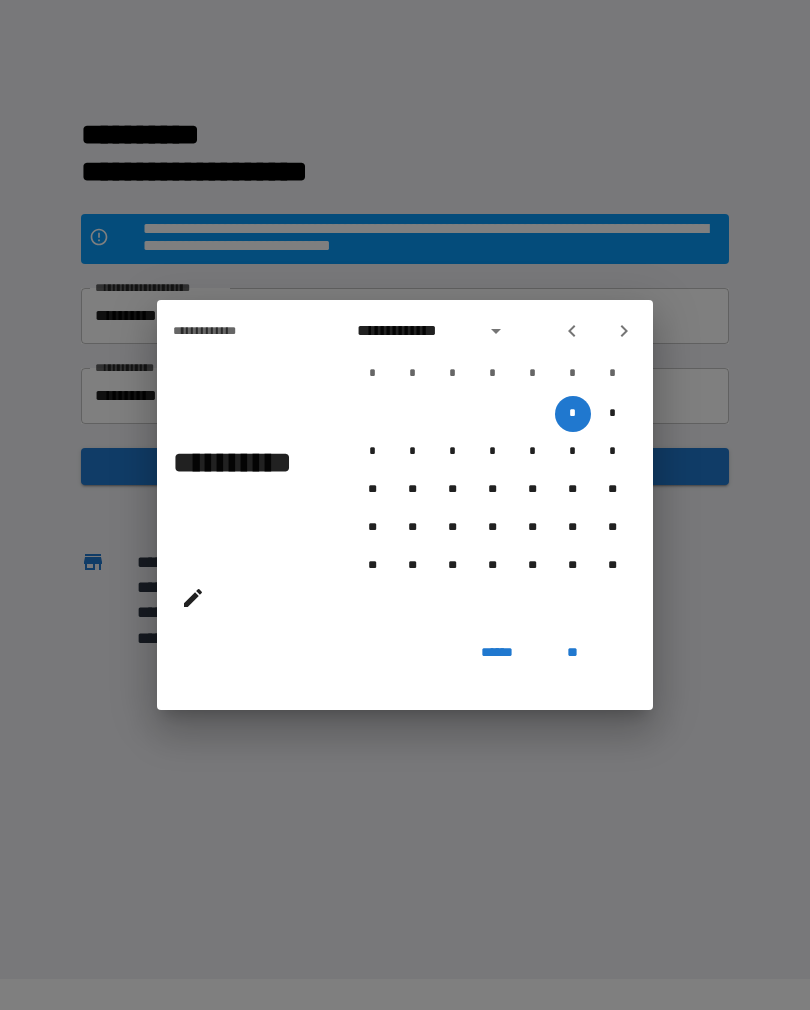 click on "**" at bounding box center (573, 652) 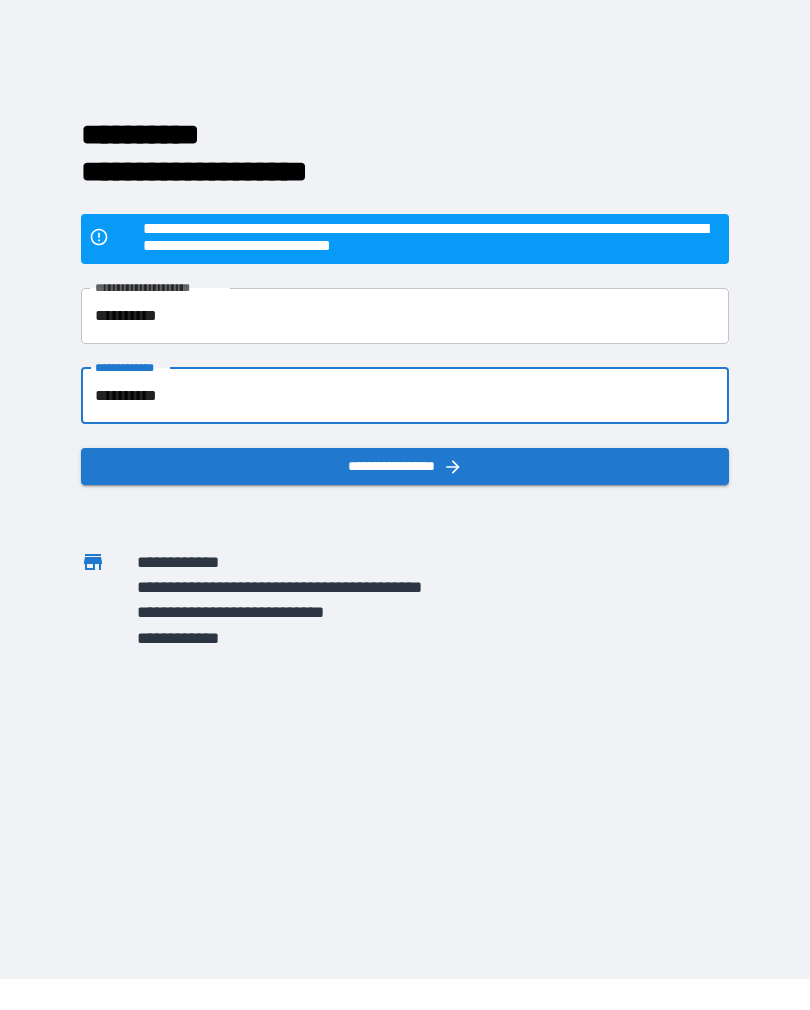 click on "**********" at bounding box center [405, 396] 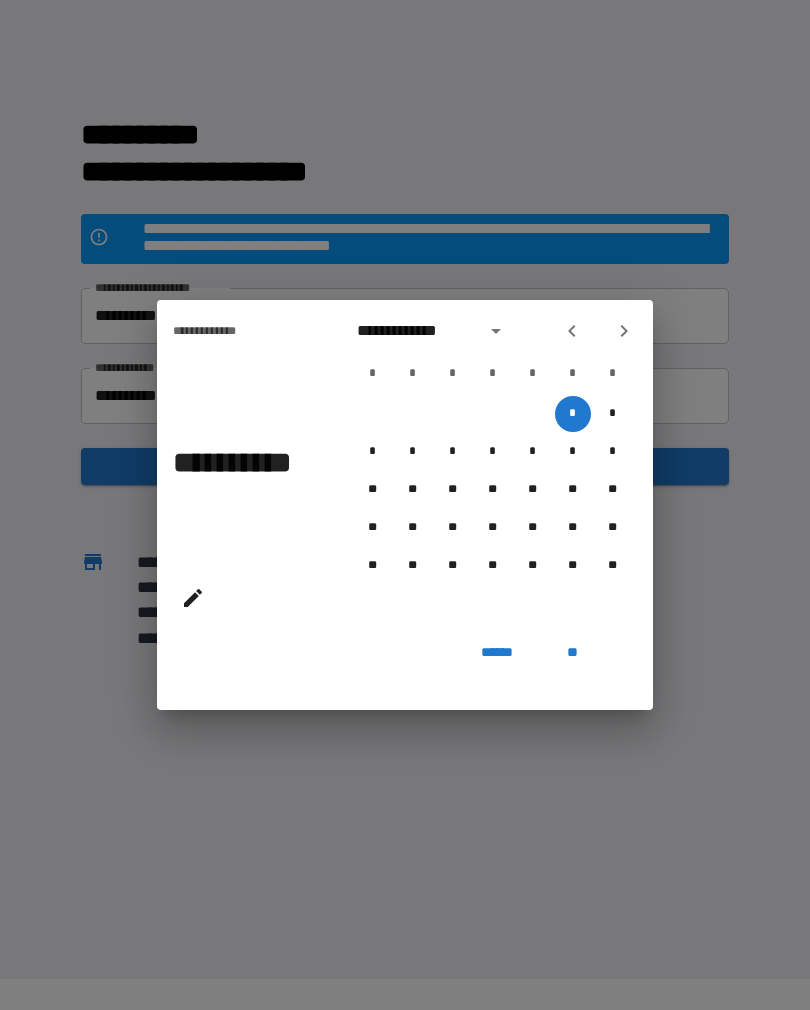 click 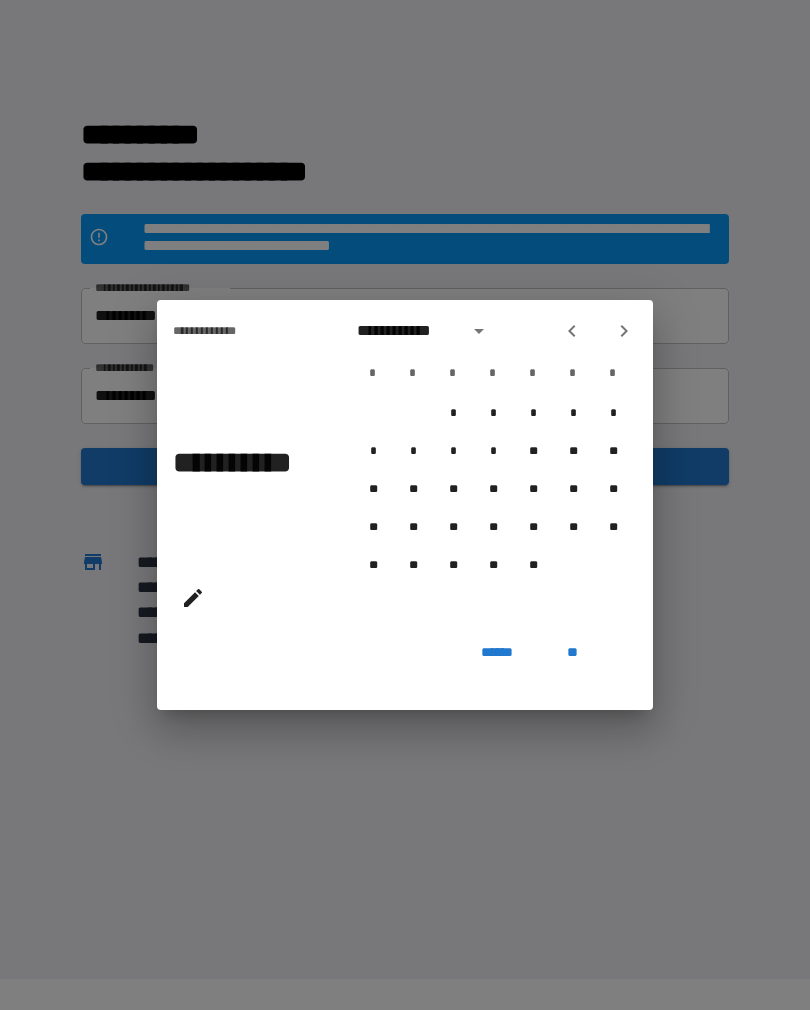 click 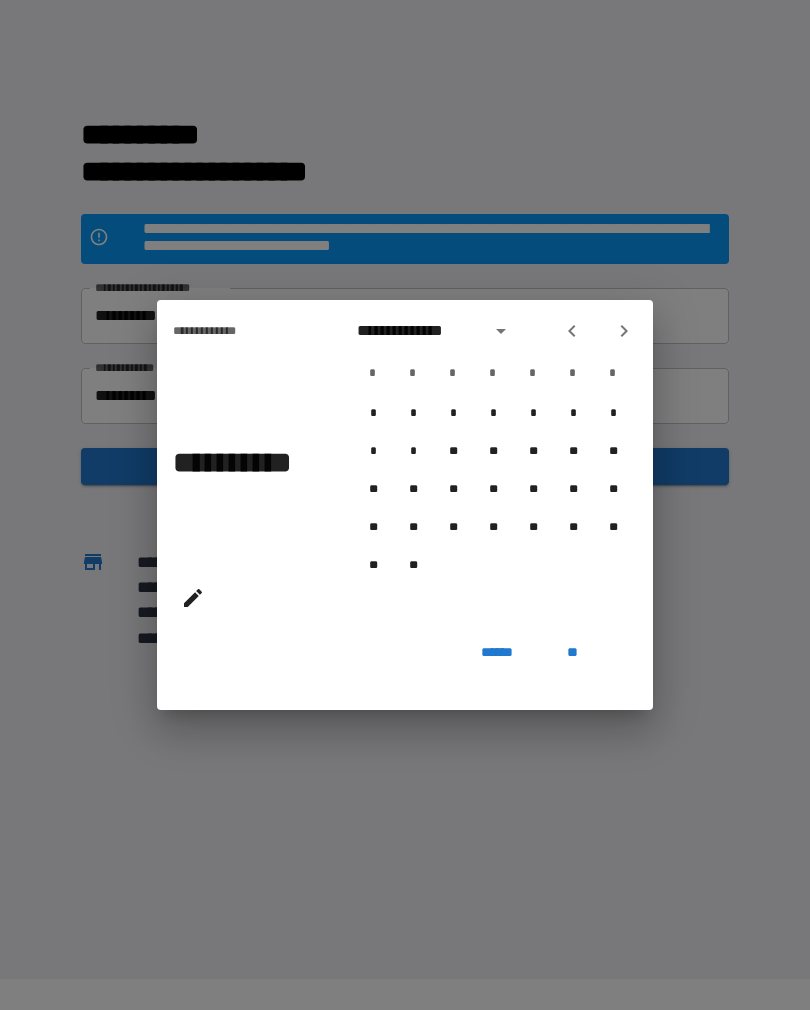 click 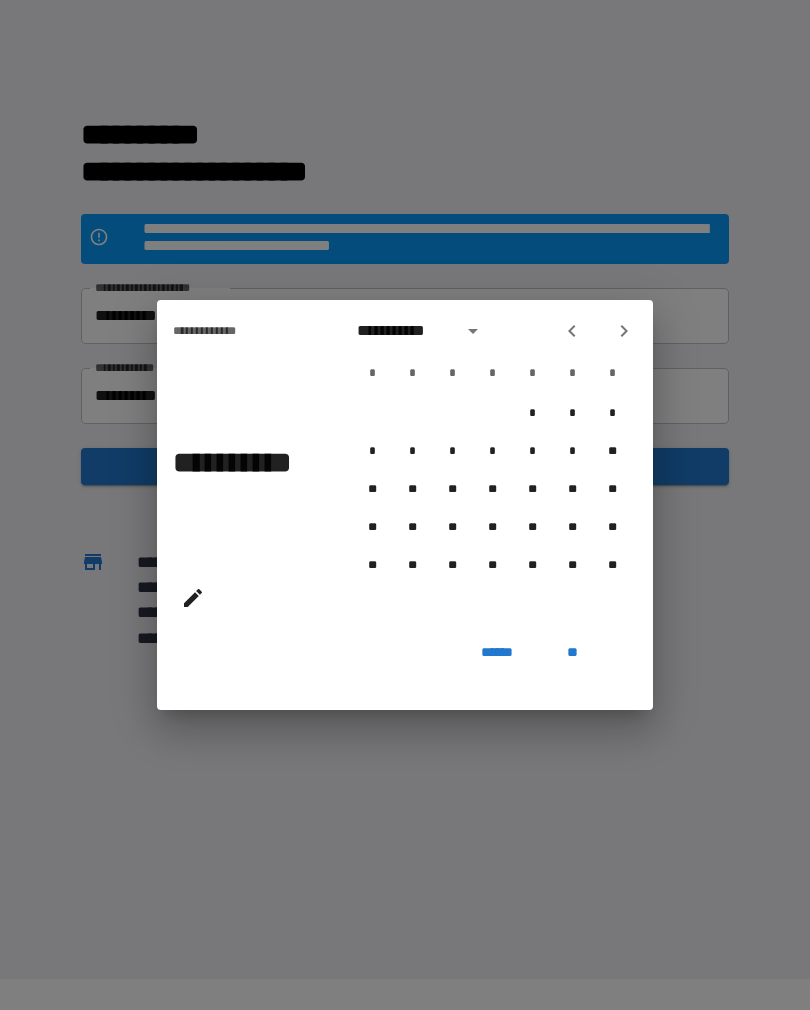 click 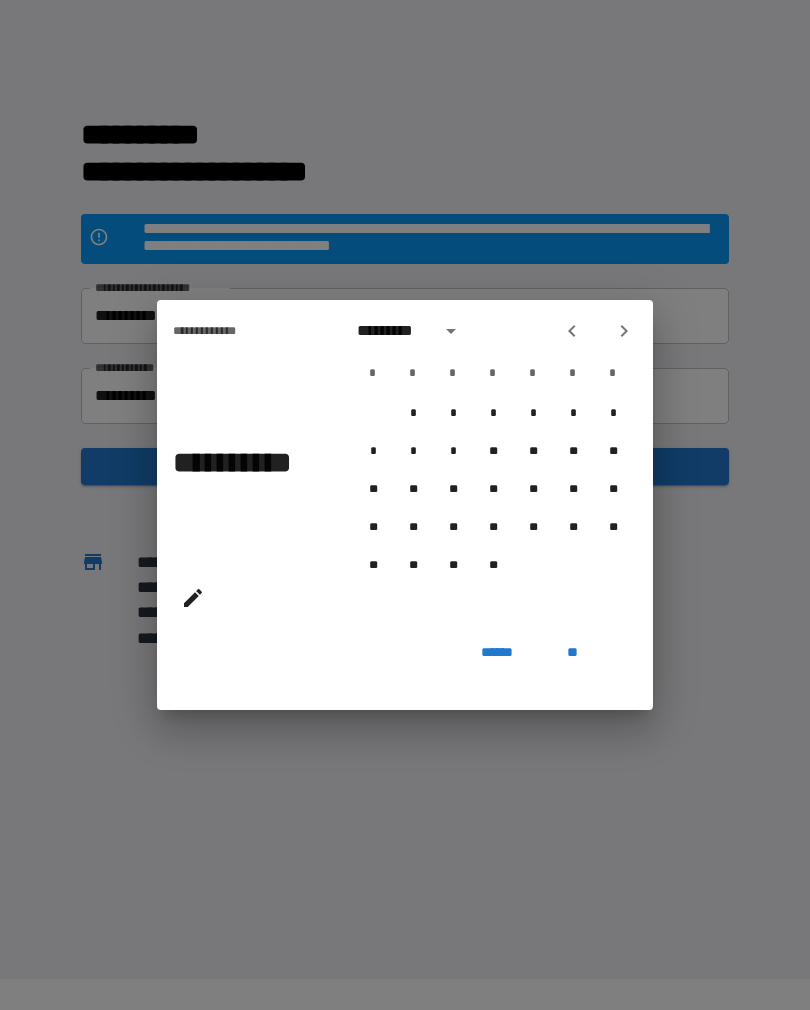 click 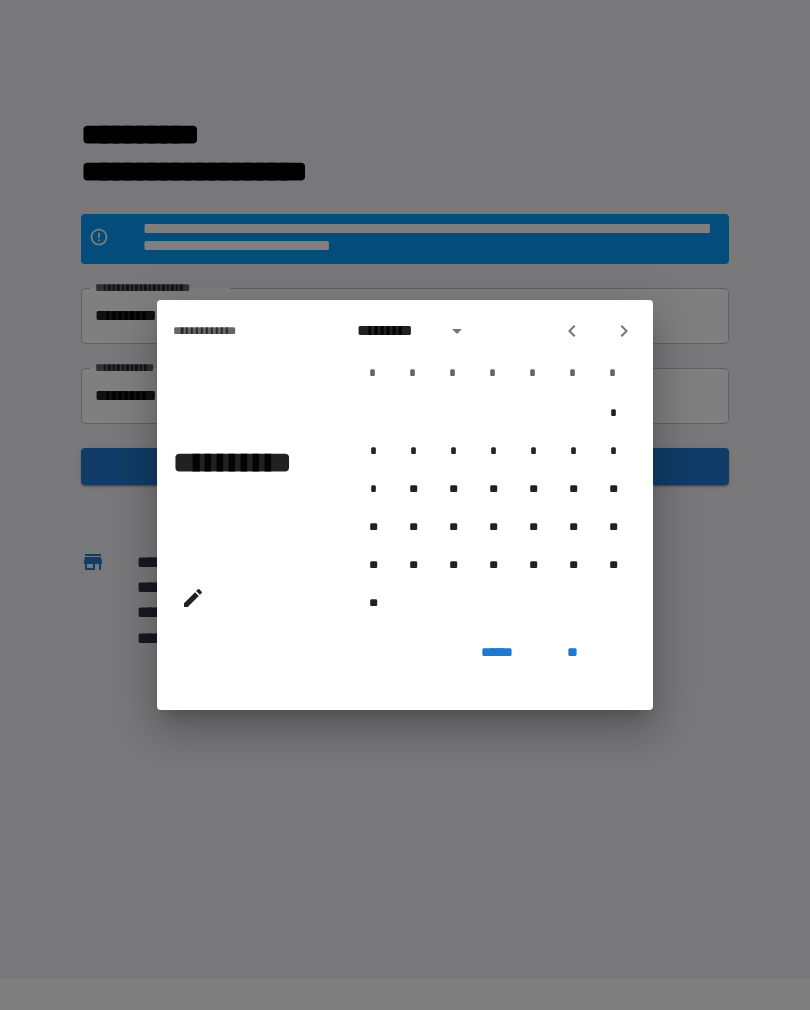 click 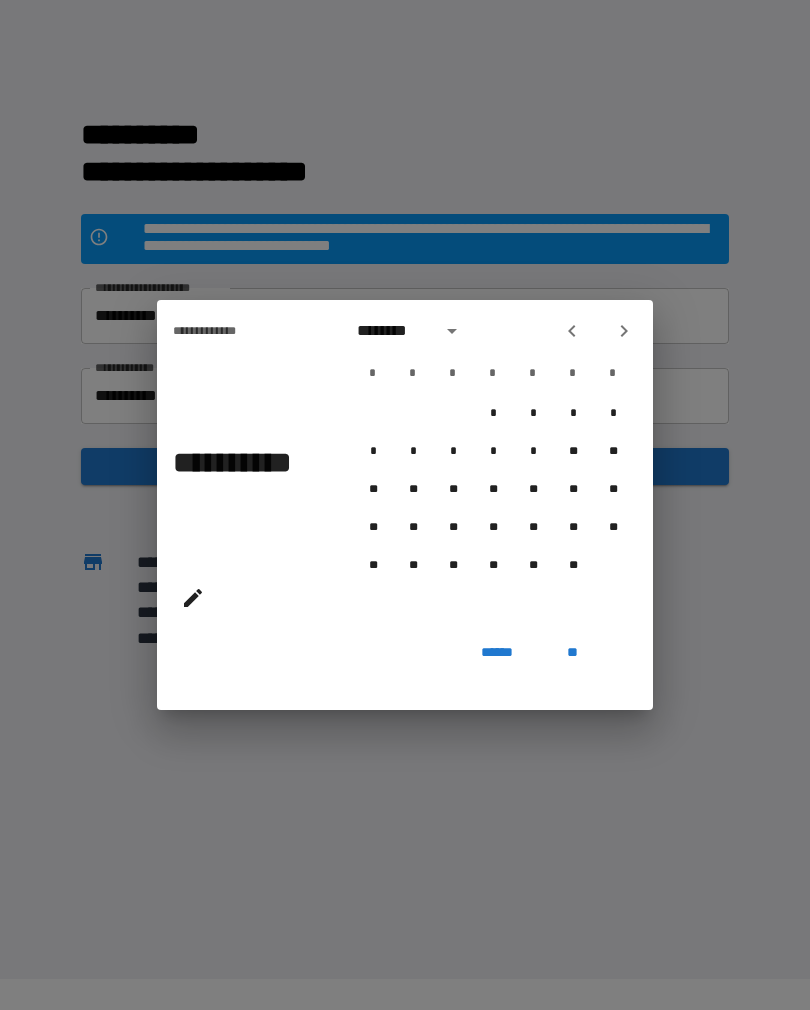 click 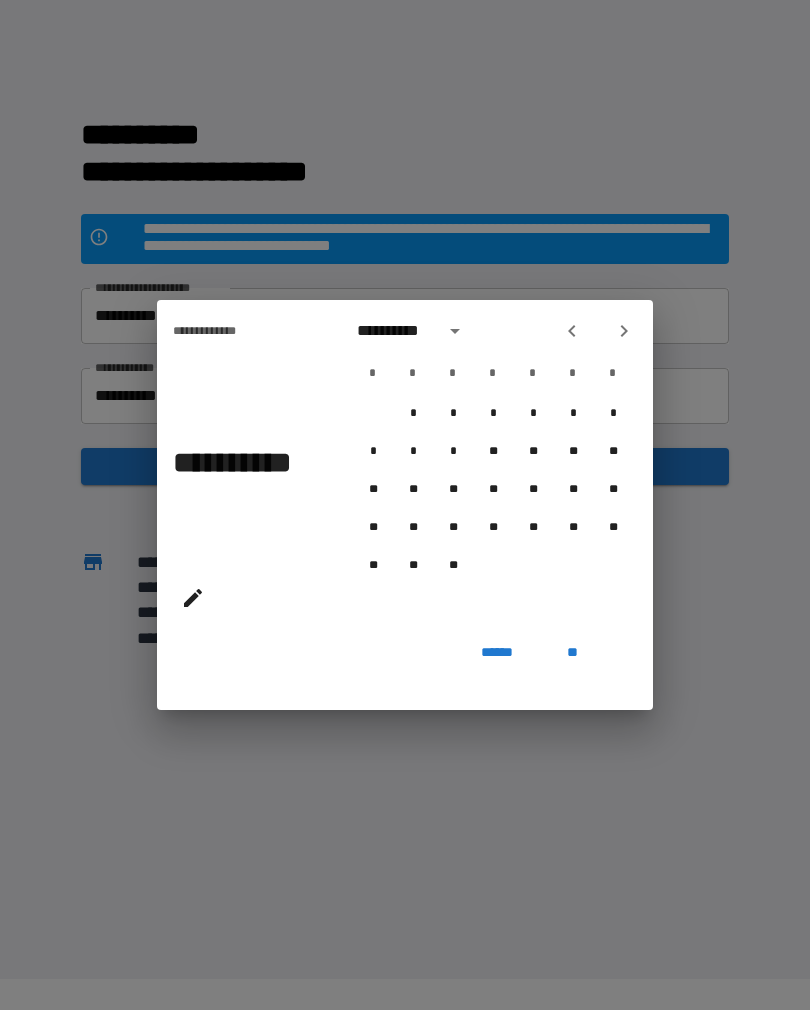 click 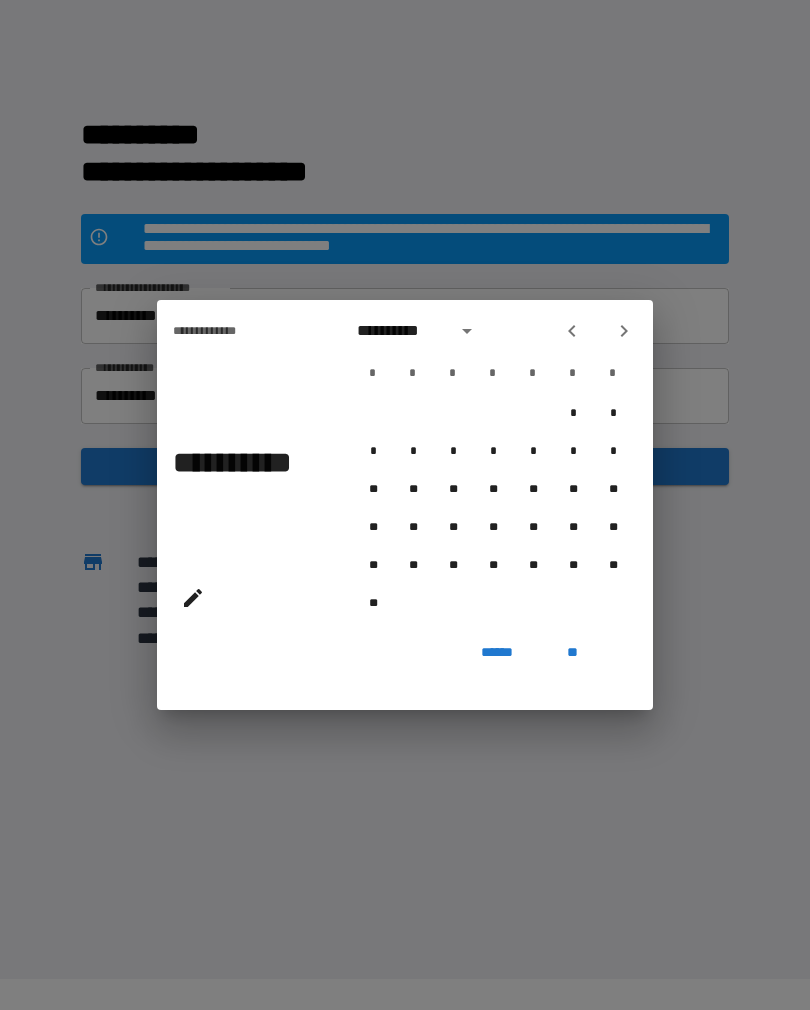 click 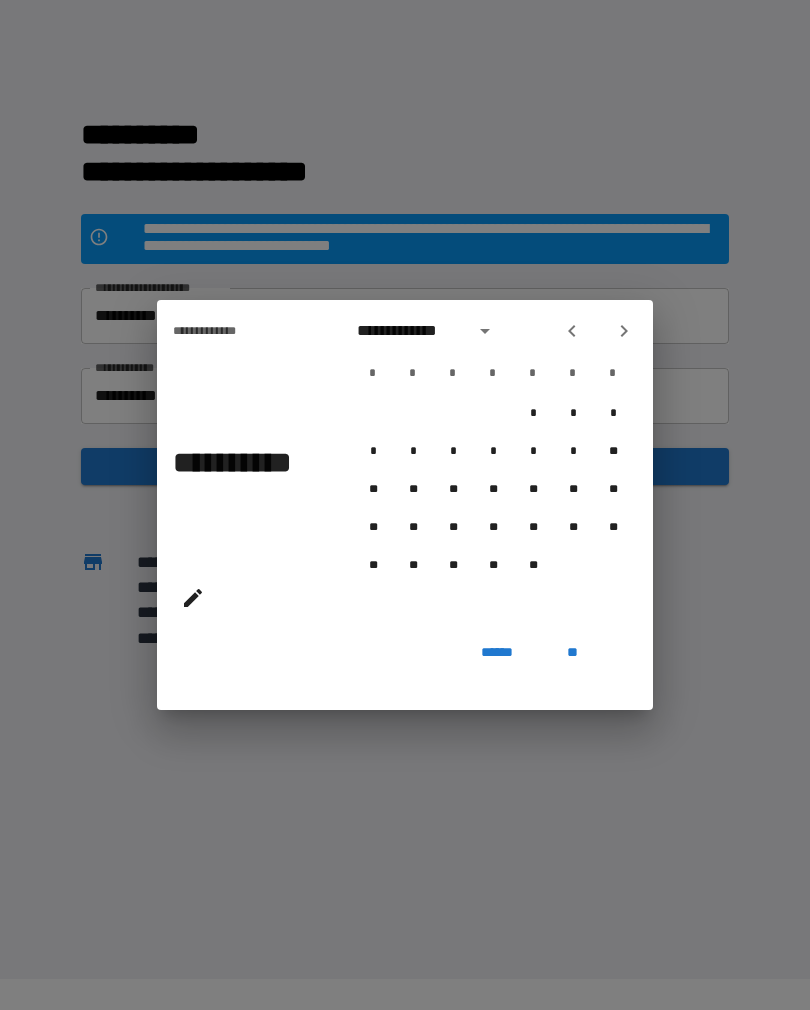 click 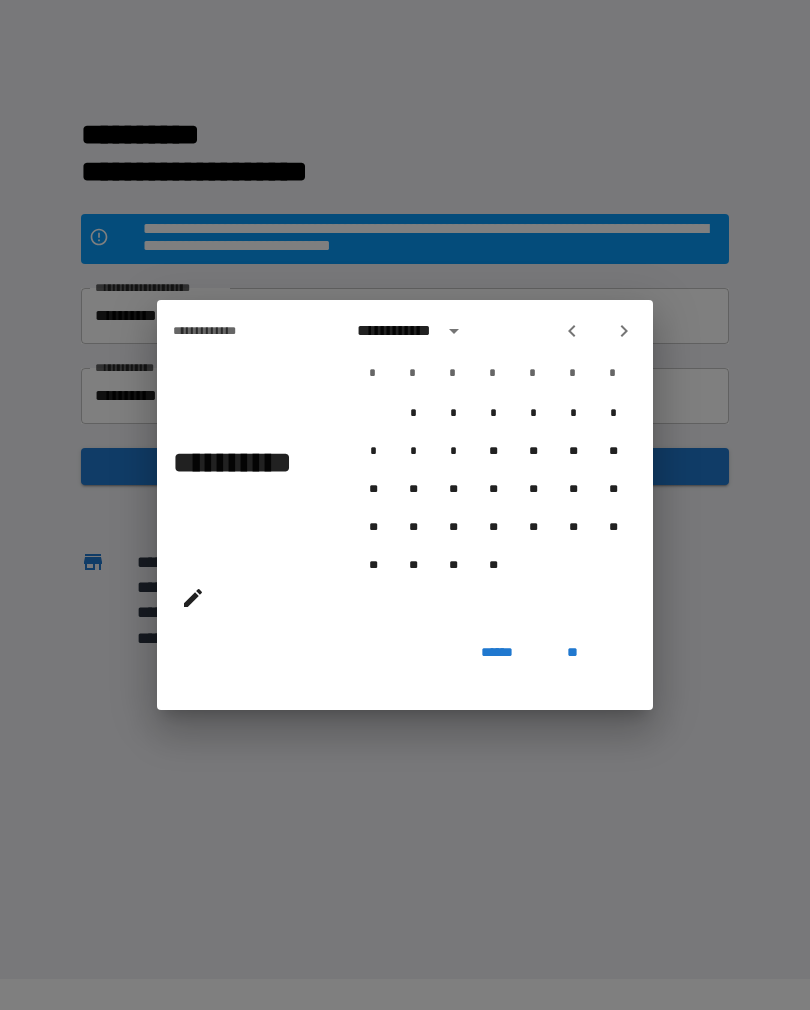 click 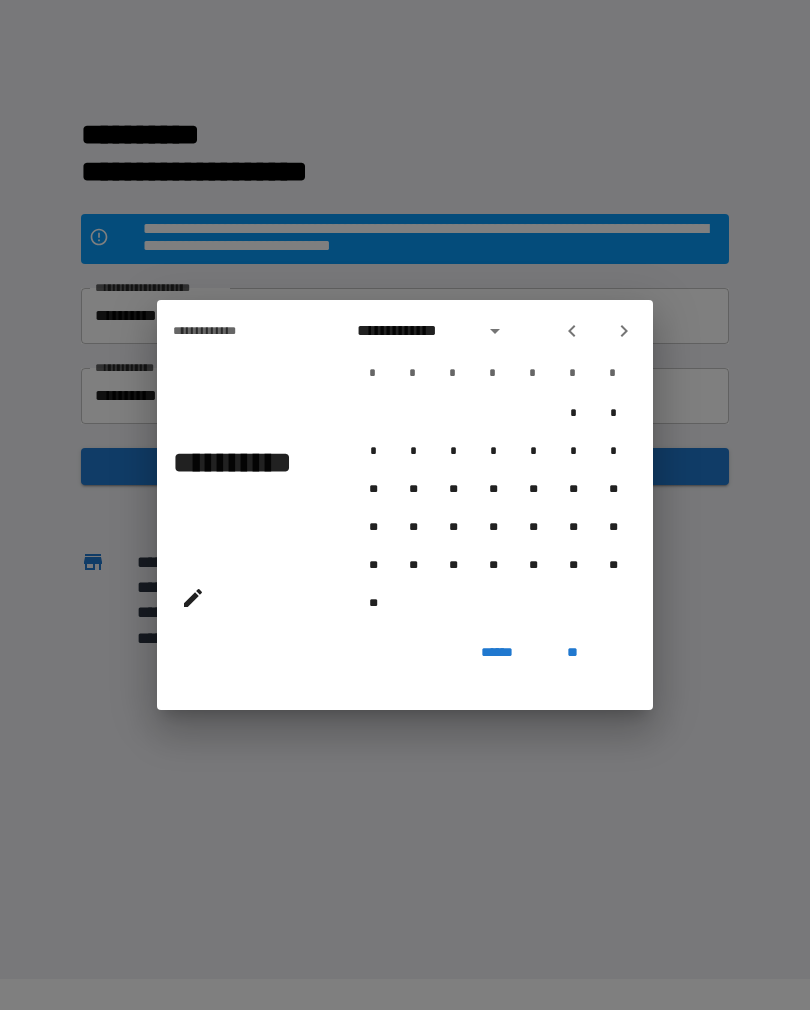 click at bounding box center [572, 331] 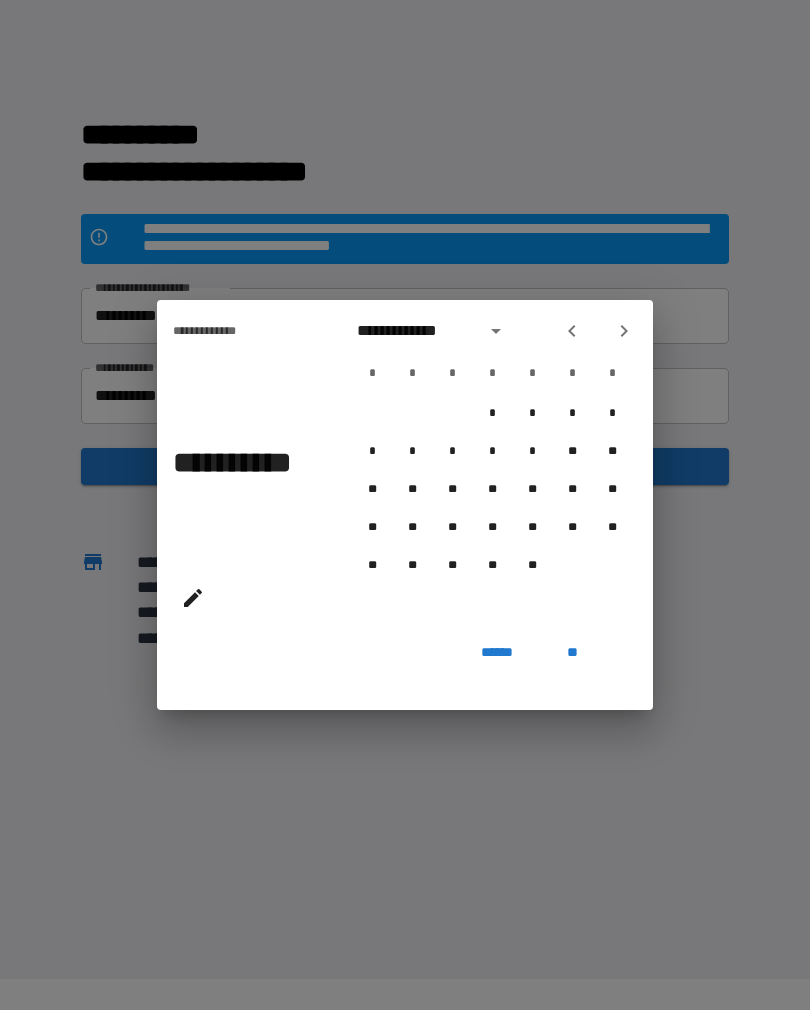 click 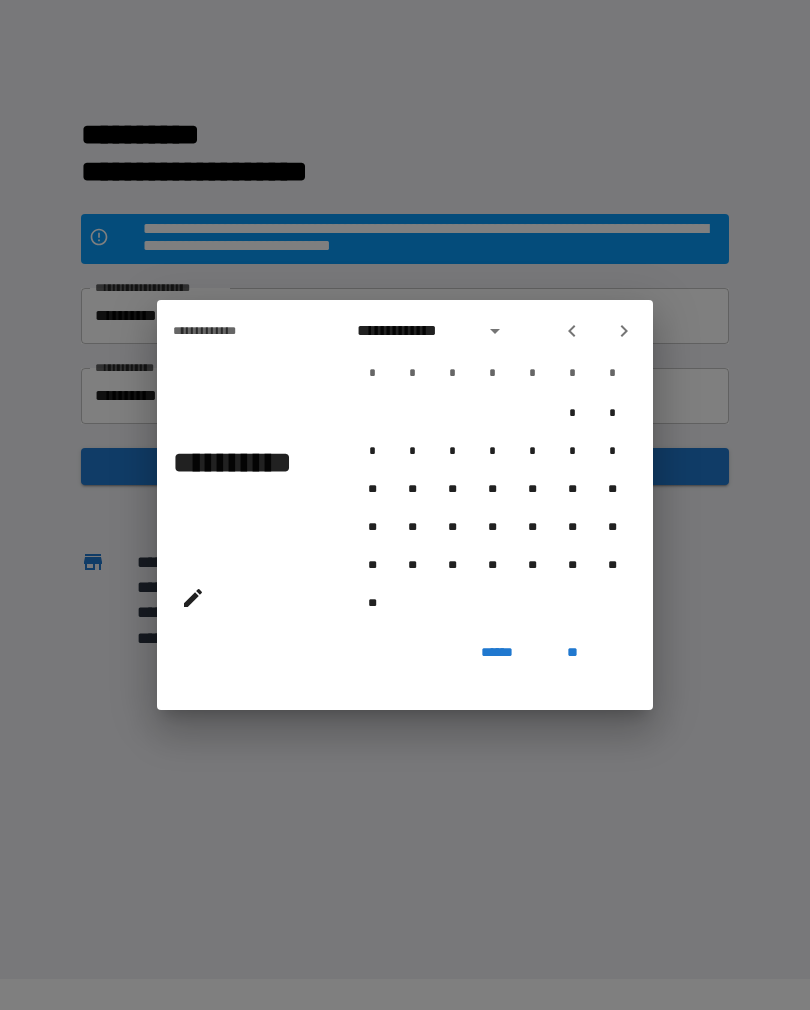 click 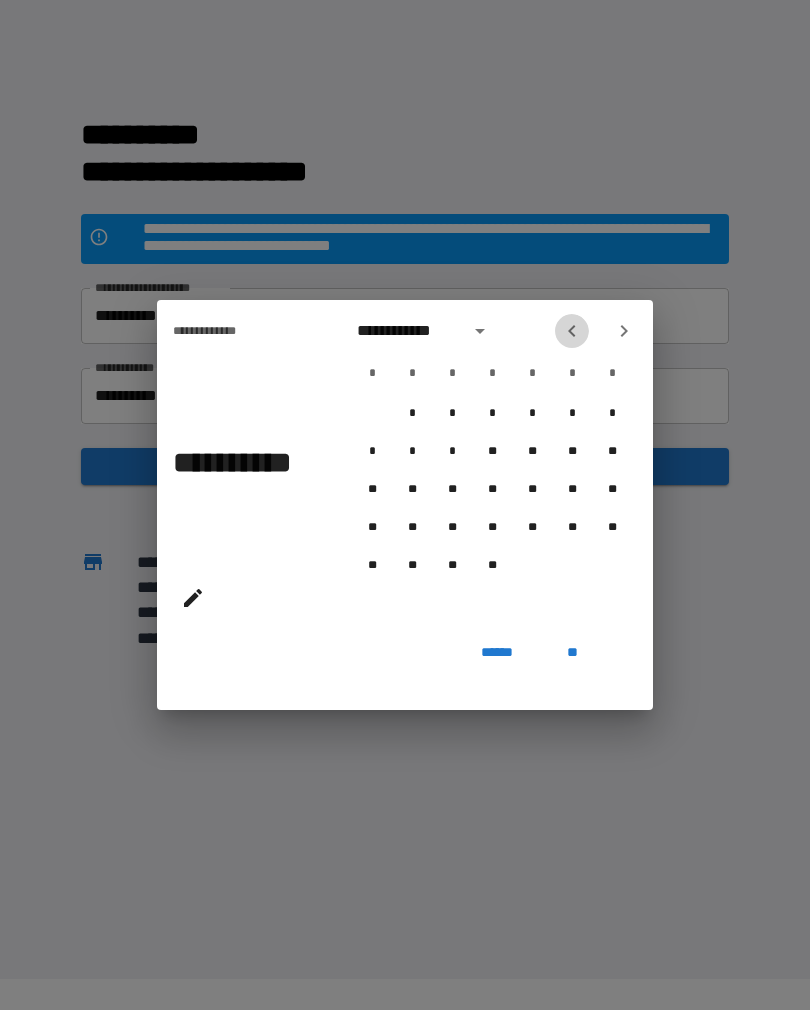 click 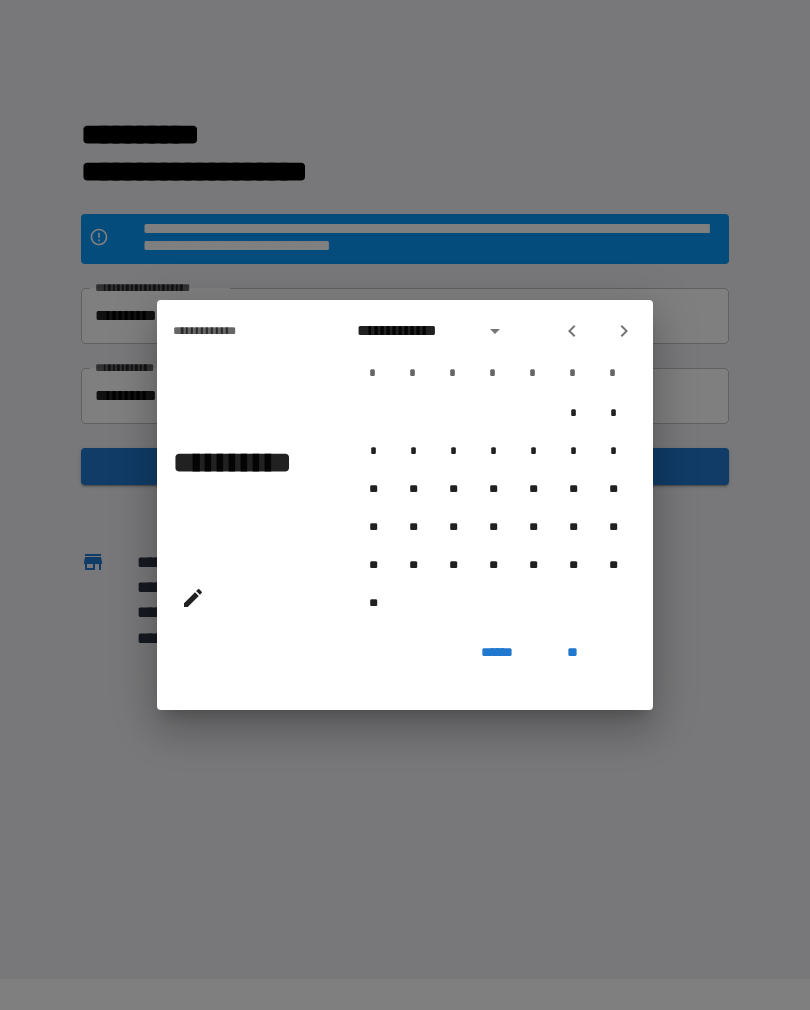 click 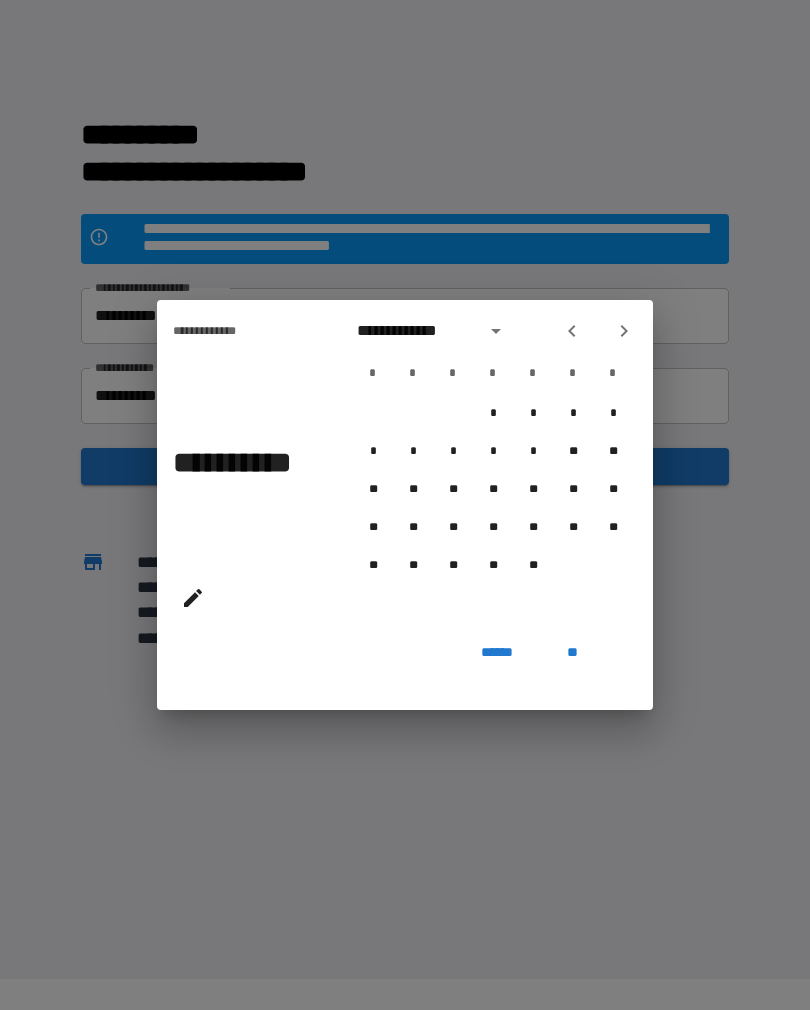 click 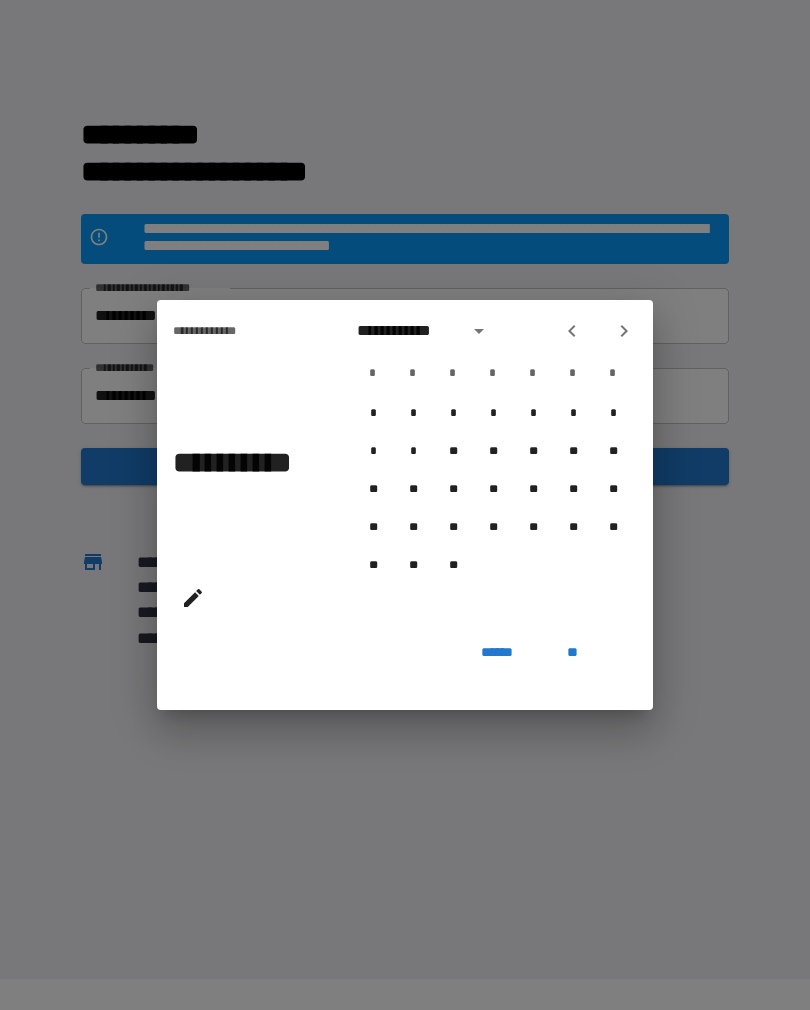 click at bounding box center (598, 331) 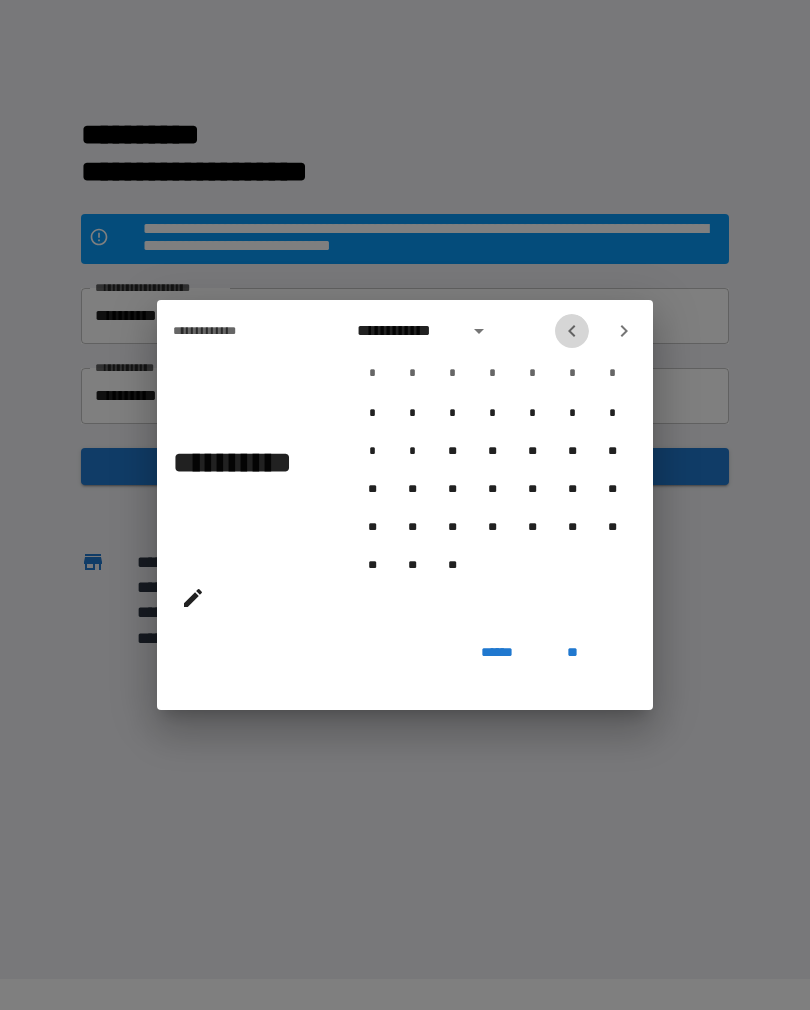 click 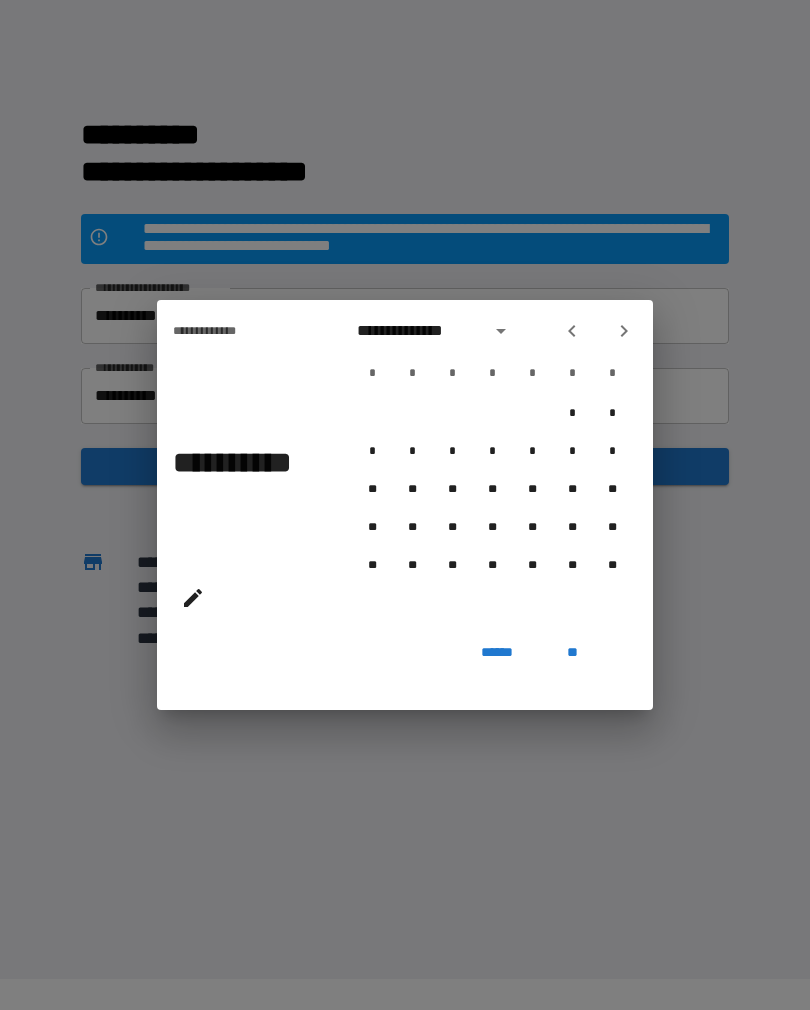 click at bounding box center (572, 331) 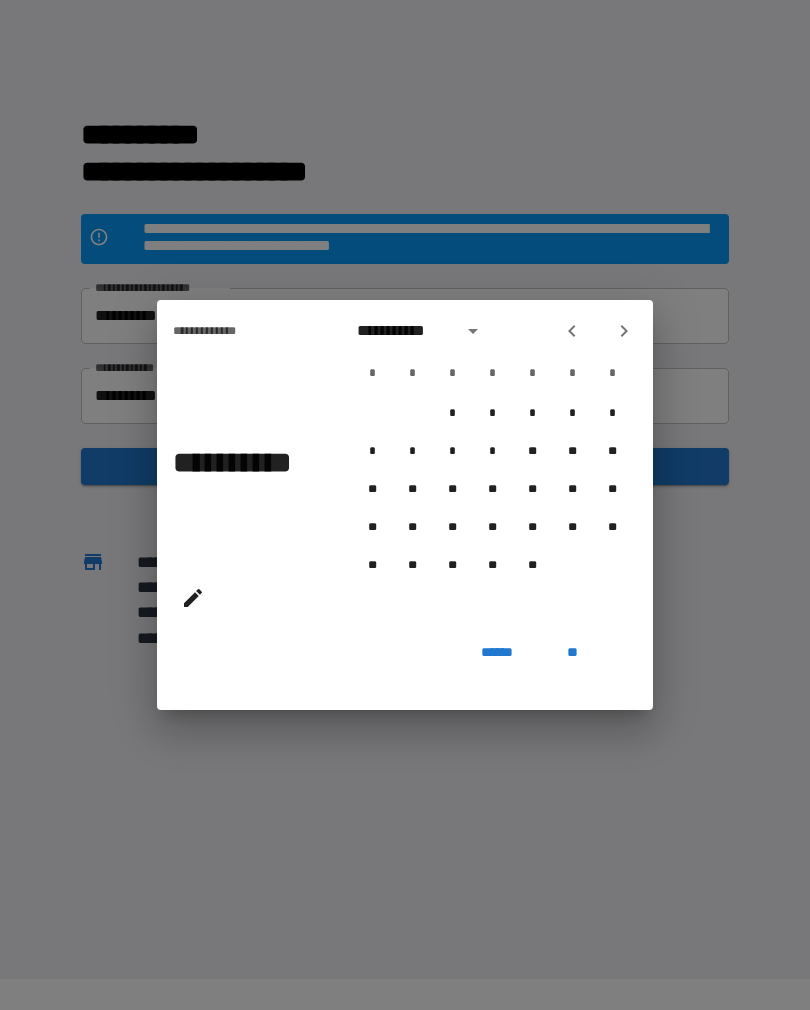 click 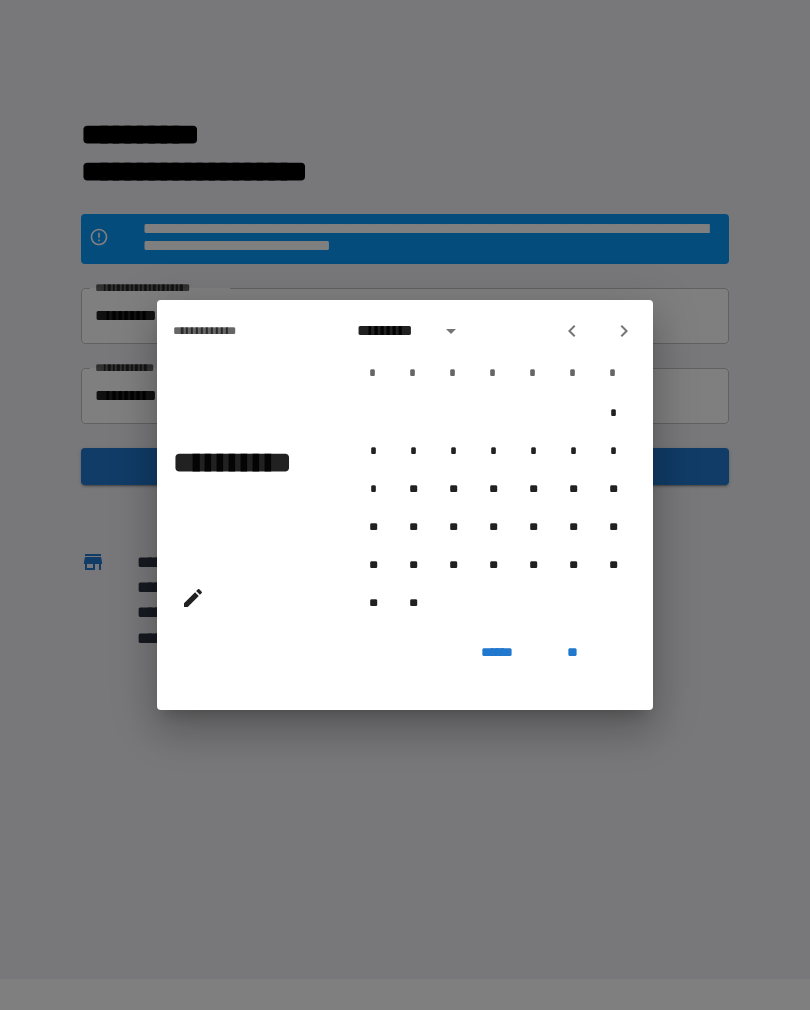 click 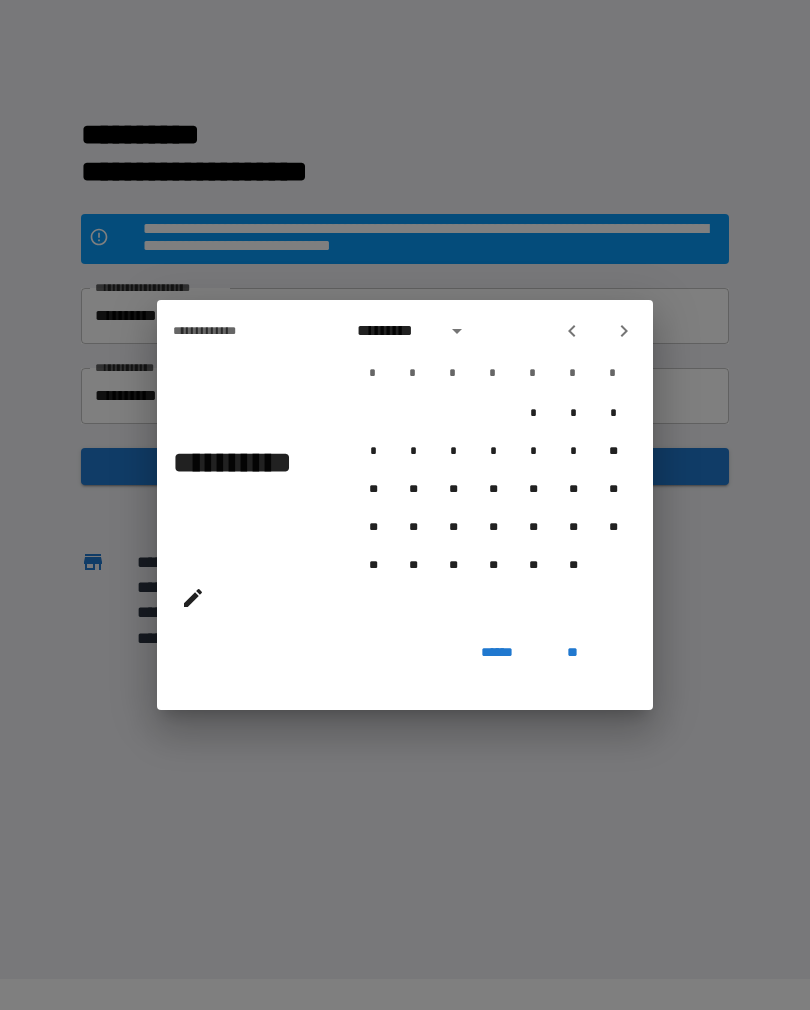 click 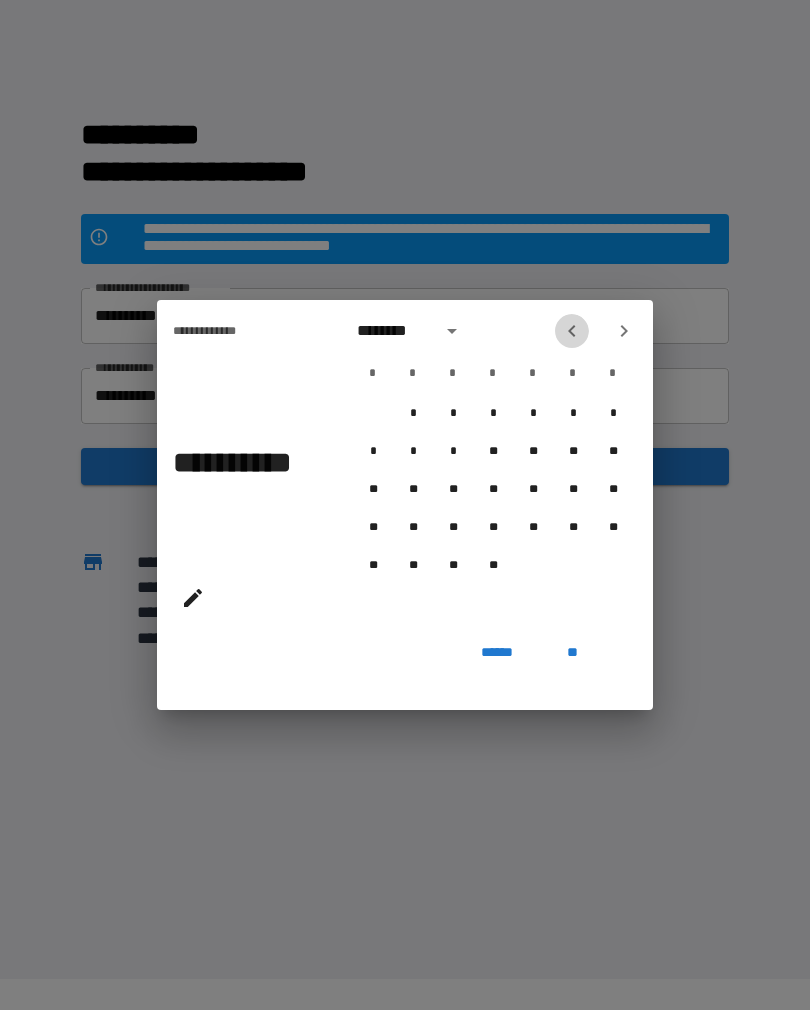click 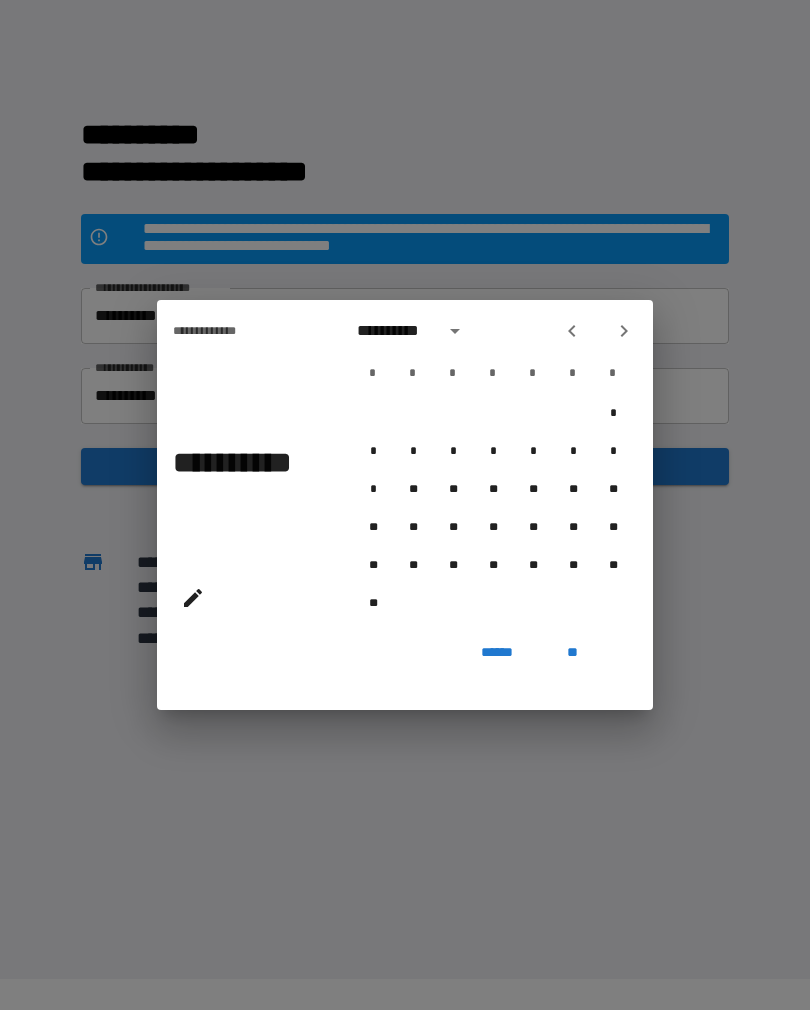 click at bounding box center [572, 331] 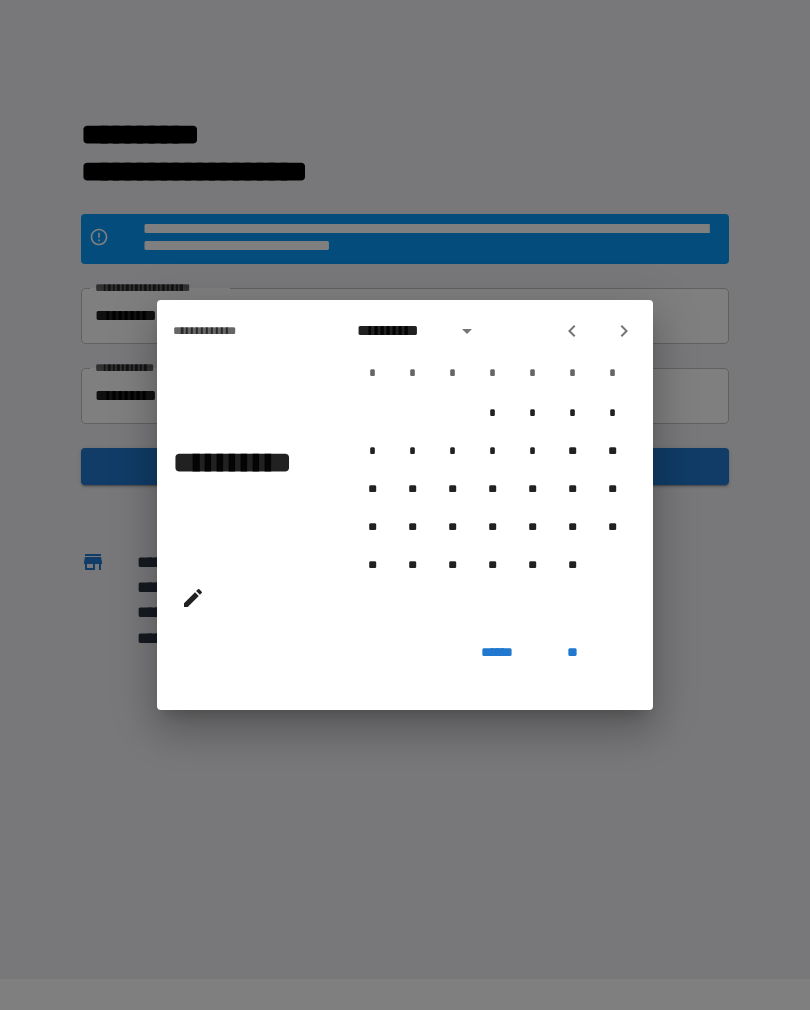 click 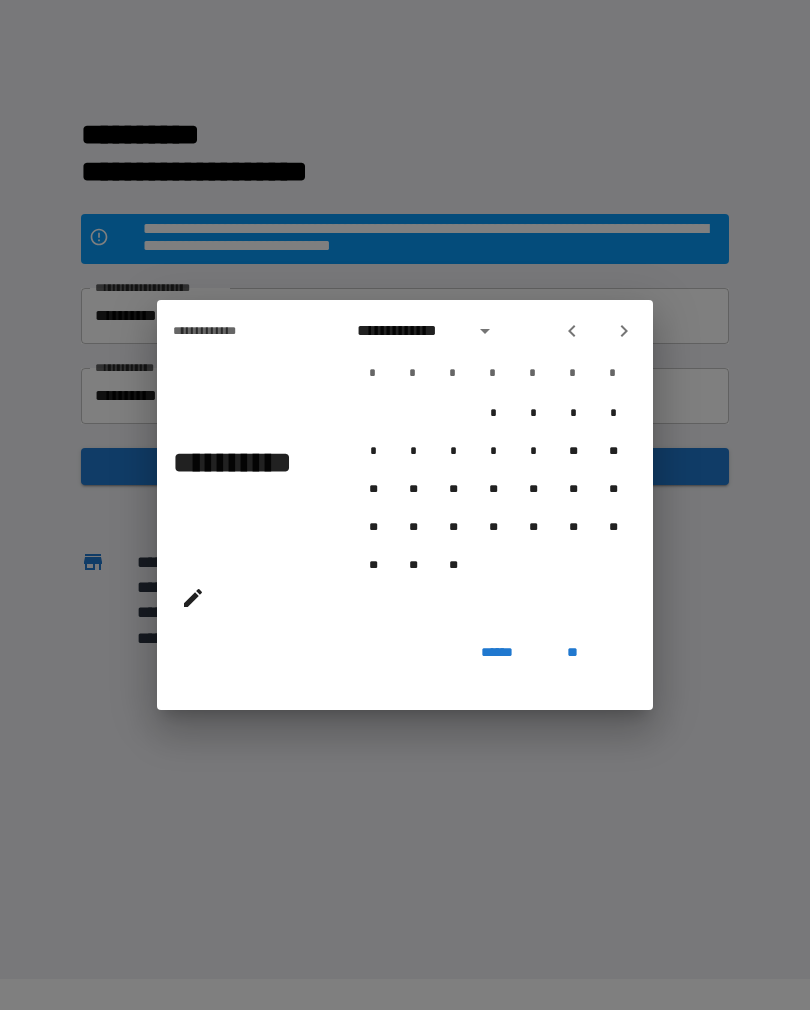 click 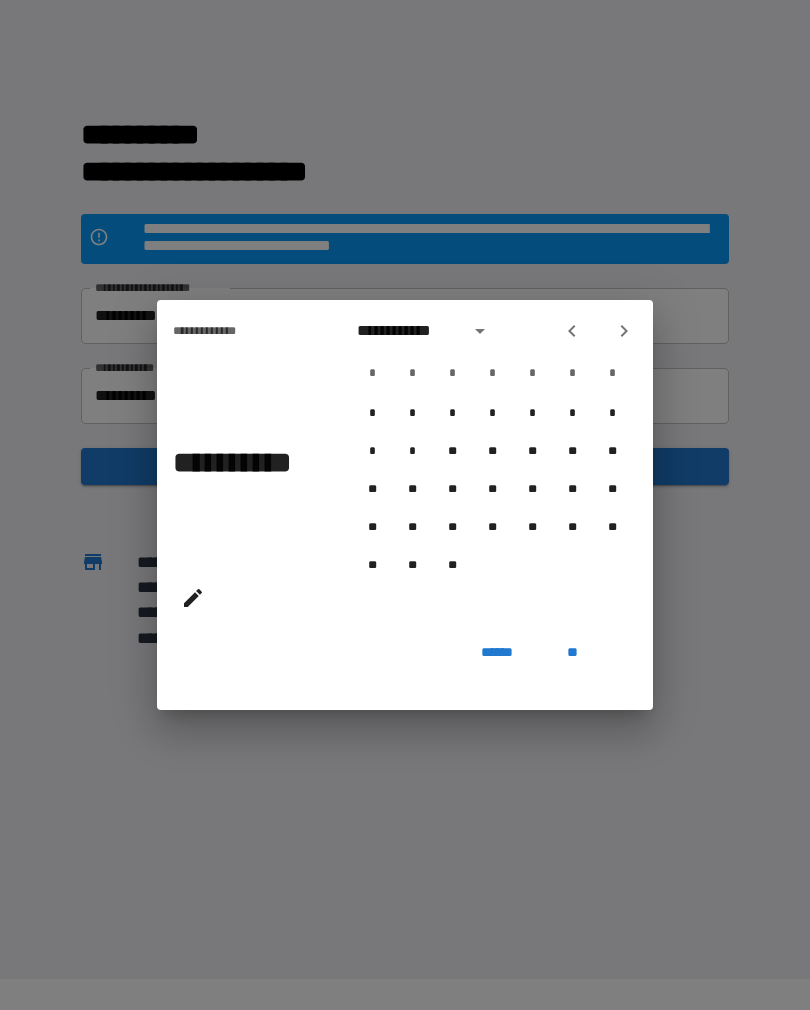 click on "**********" at bounding box center [493, 331] 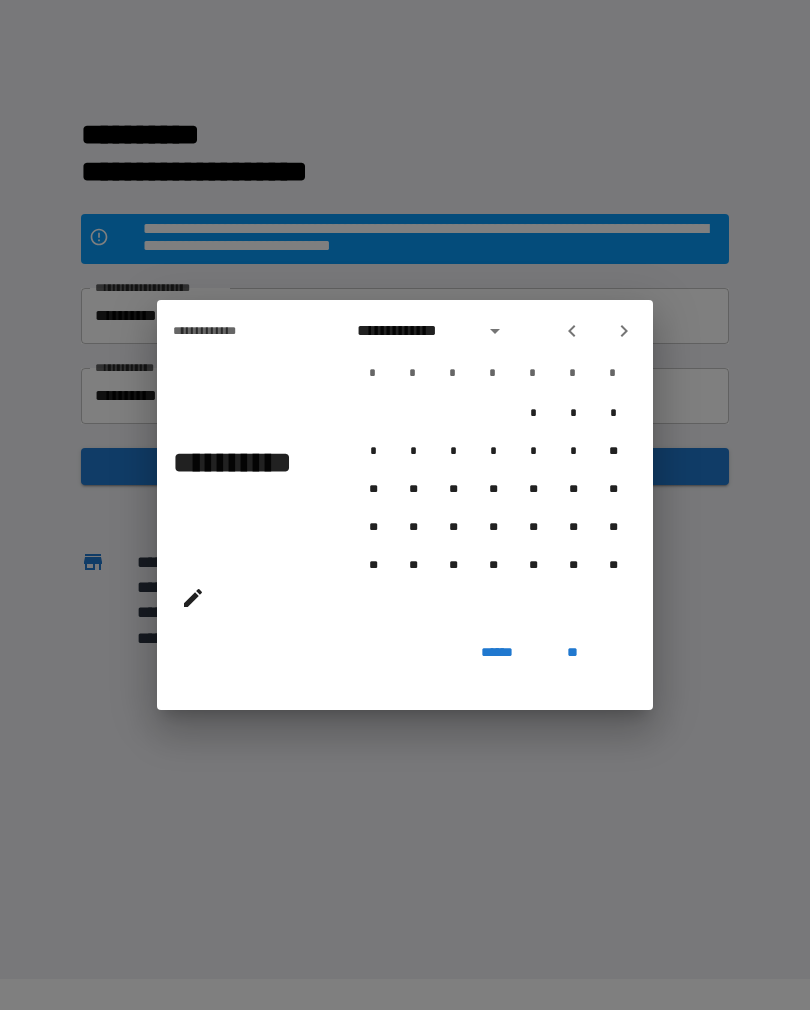 click 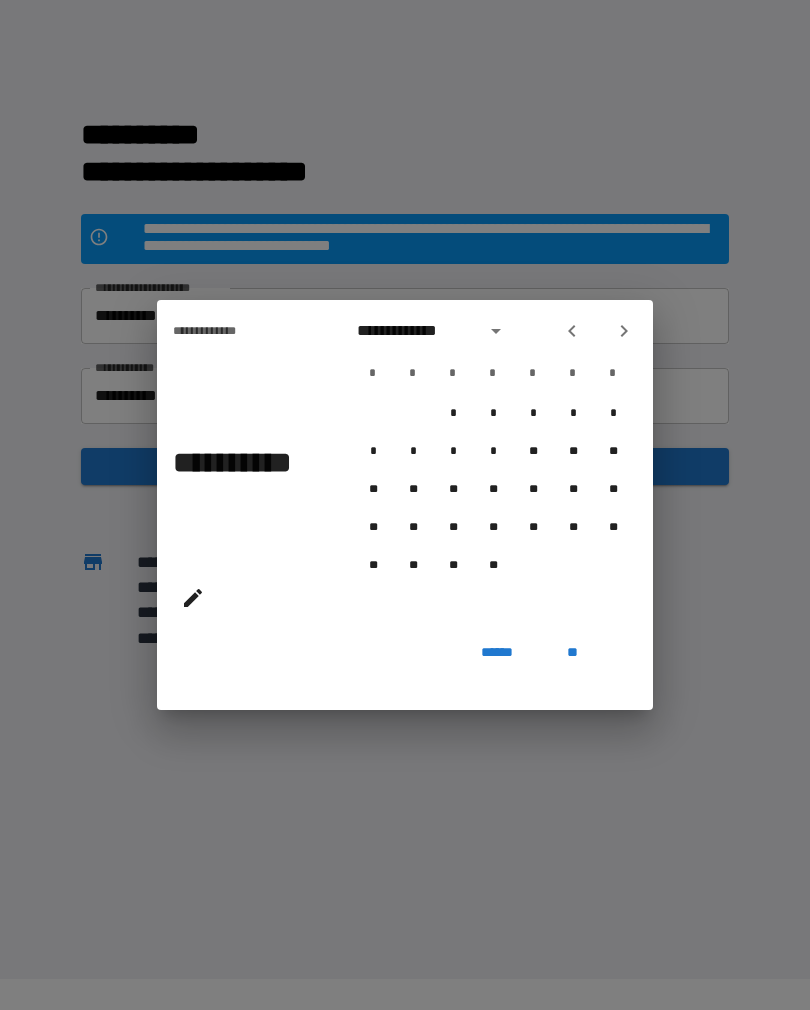 click at bounding box center (572, 331) 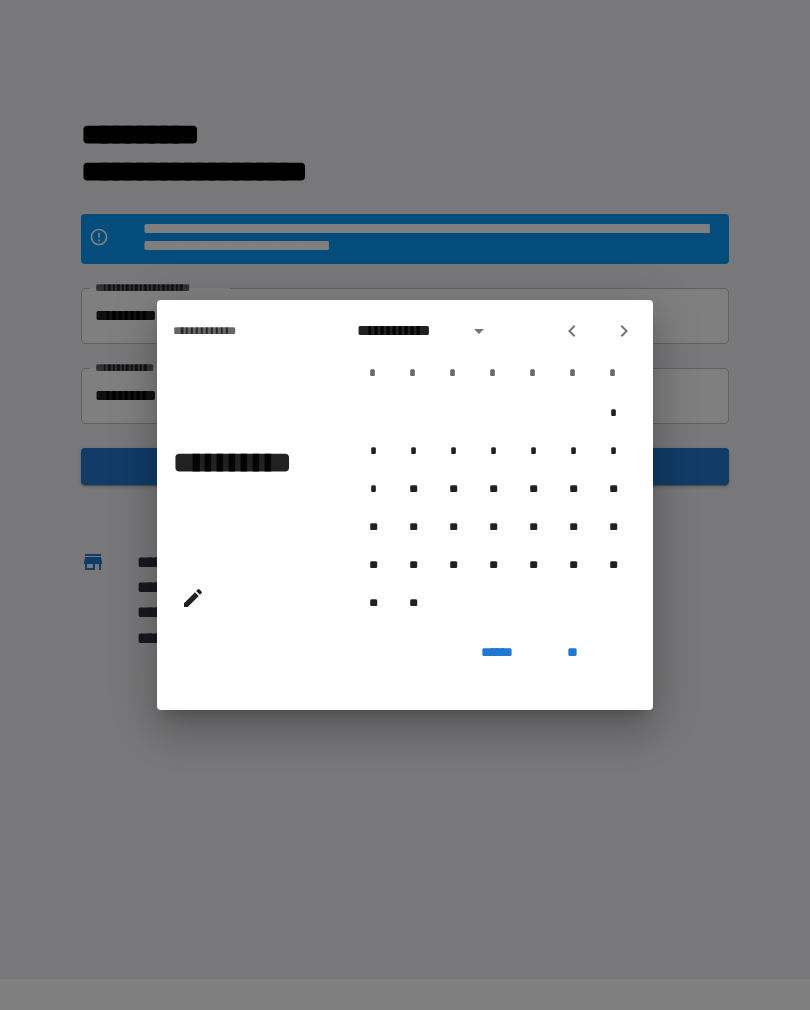 click at bounding box center [572, 331] 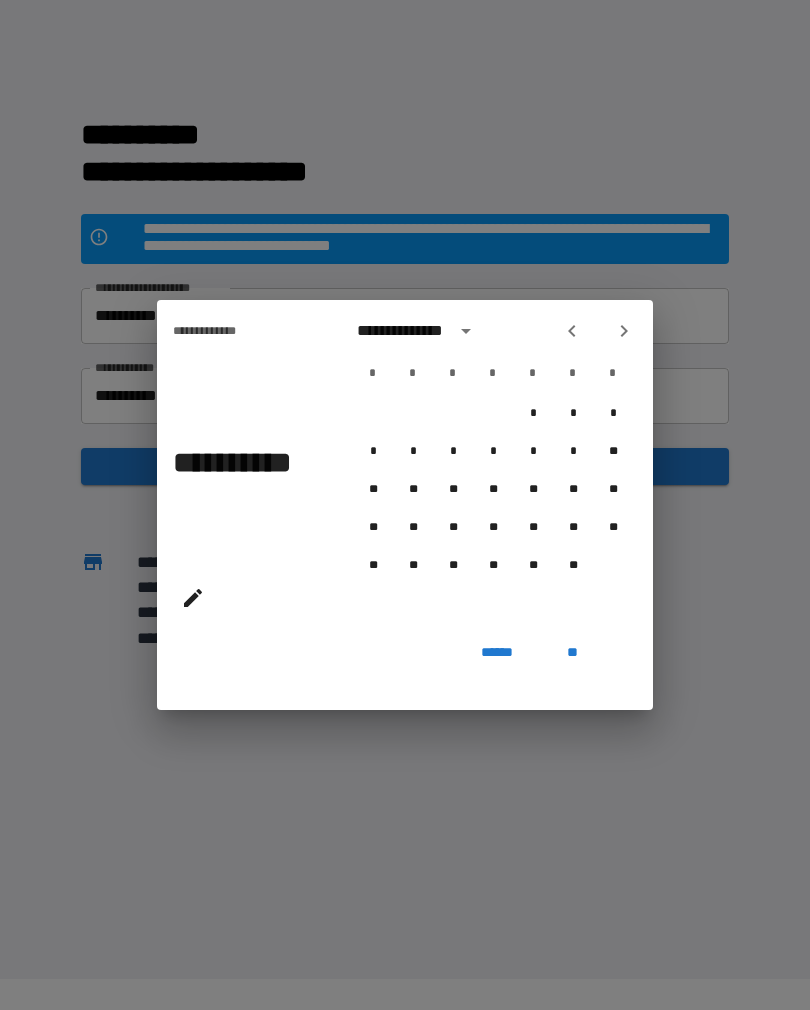 click at bounding box center [572, 331] 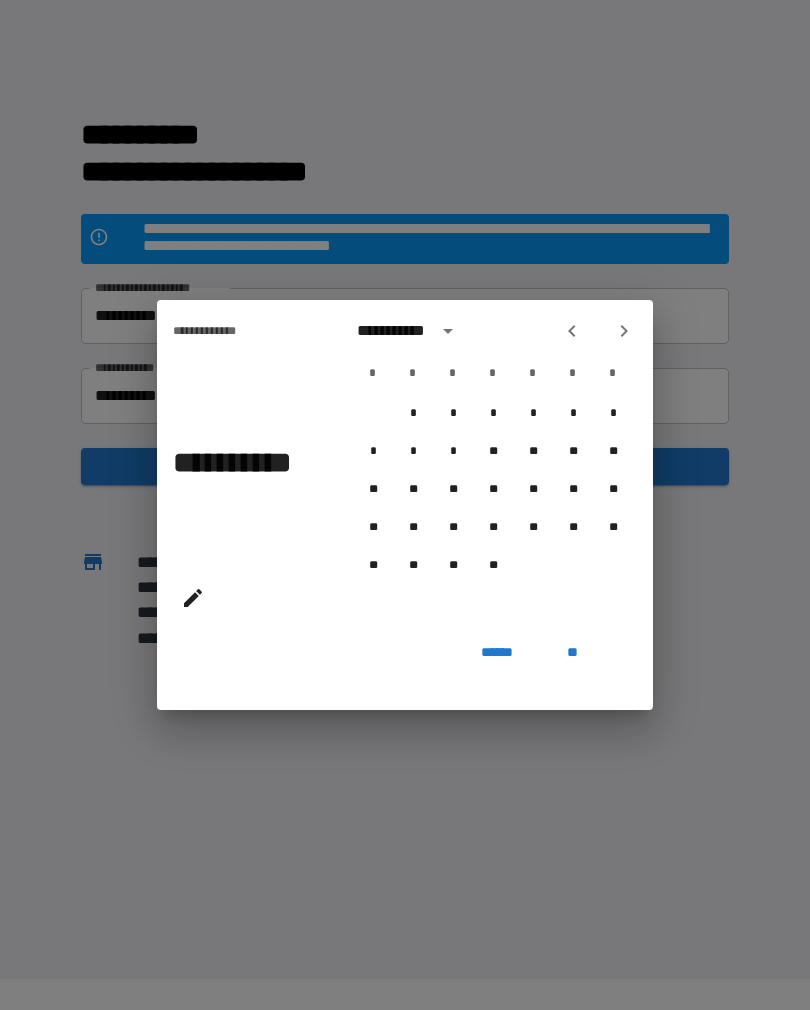 click at bounding box center [572, 331] 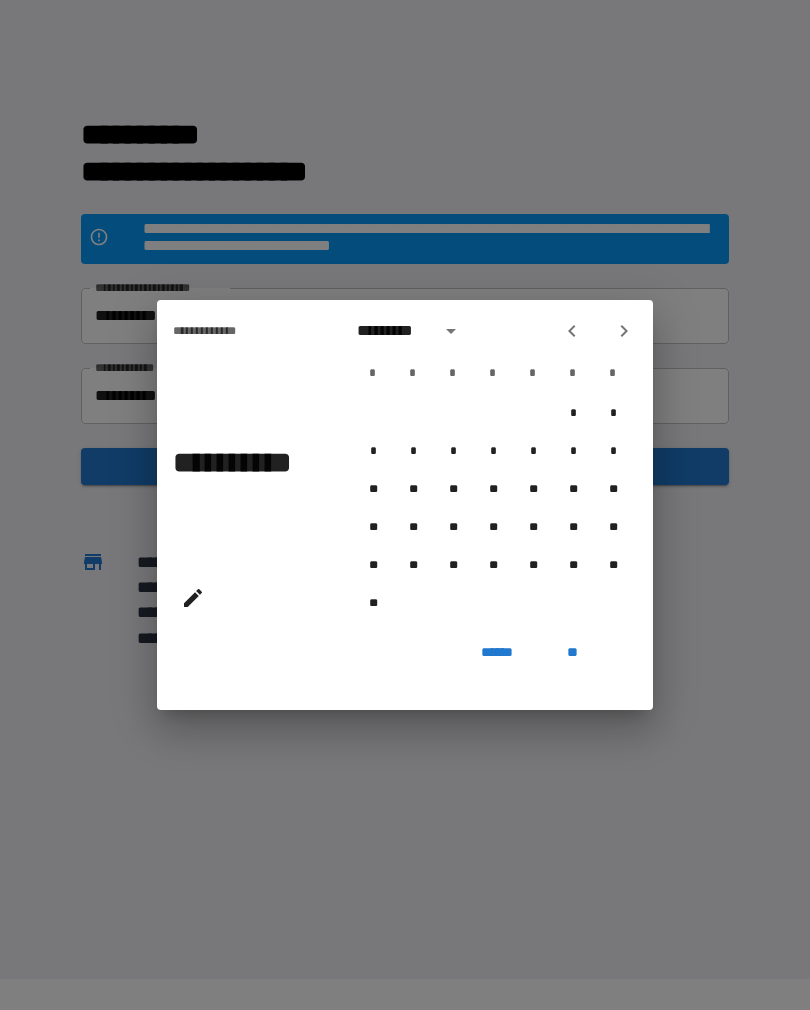 click 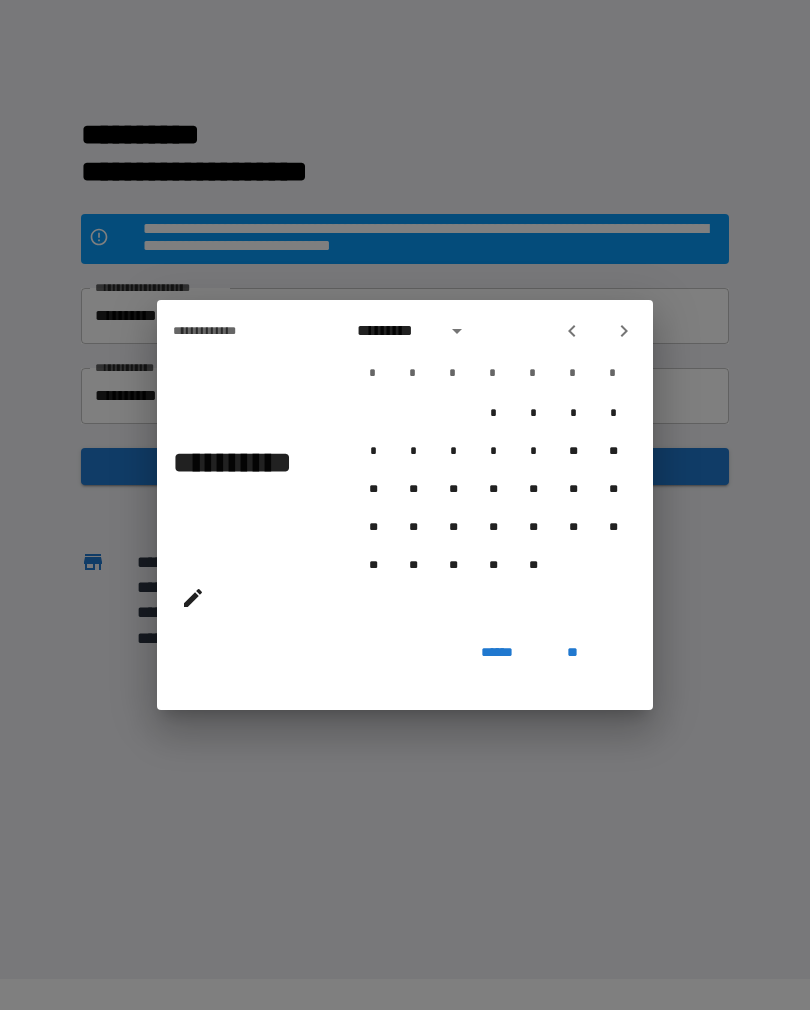click 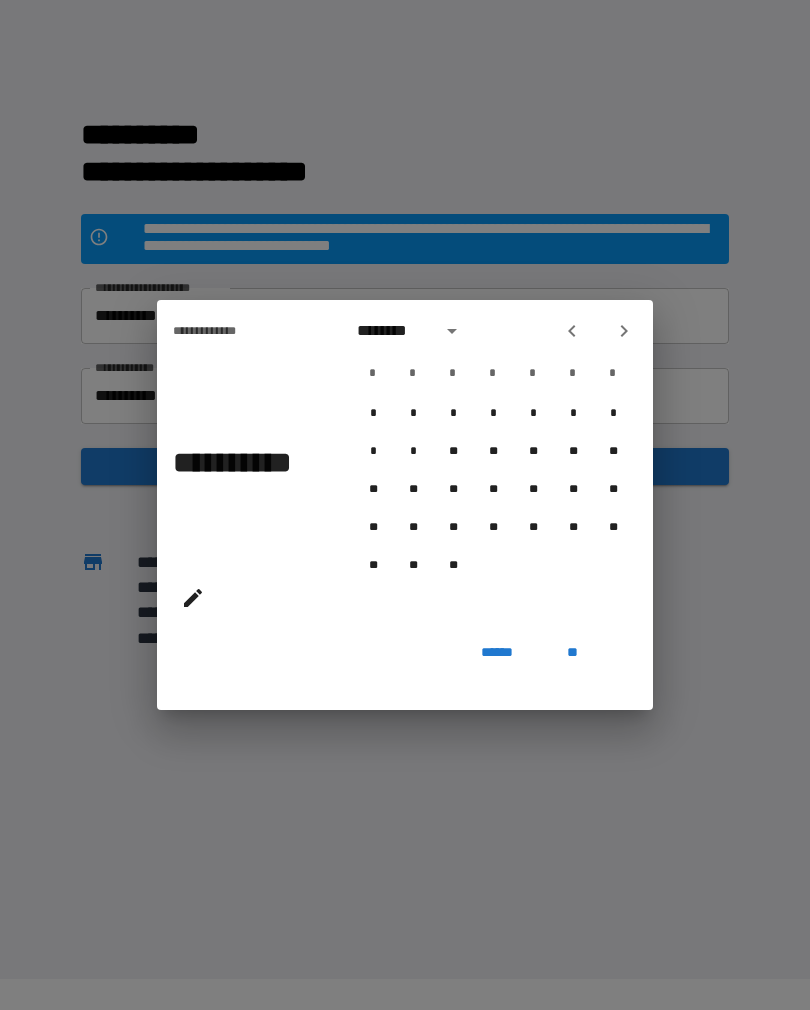 click 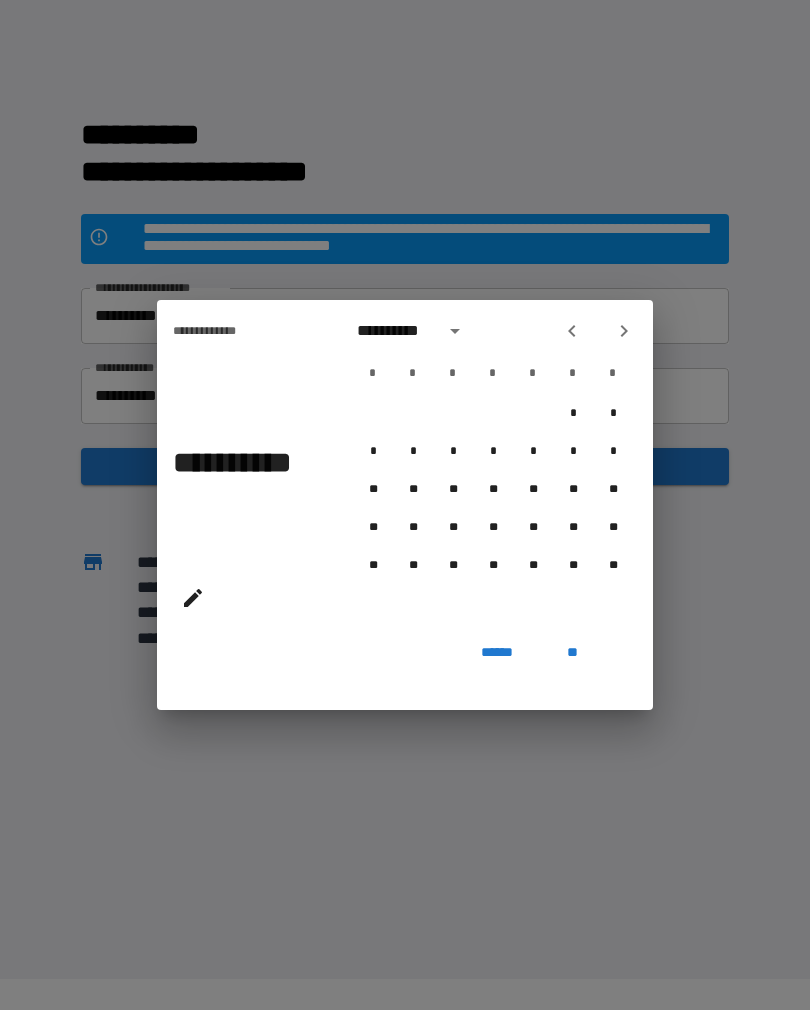 click 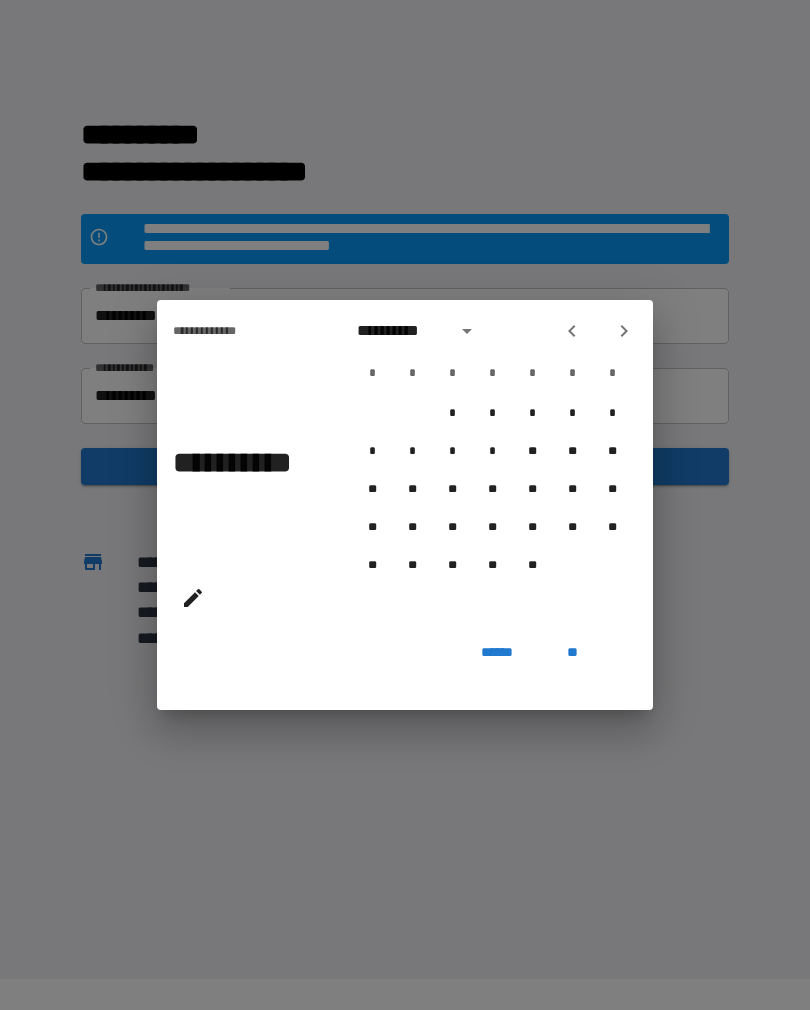 click 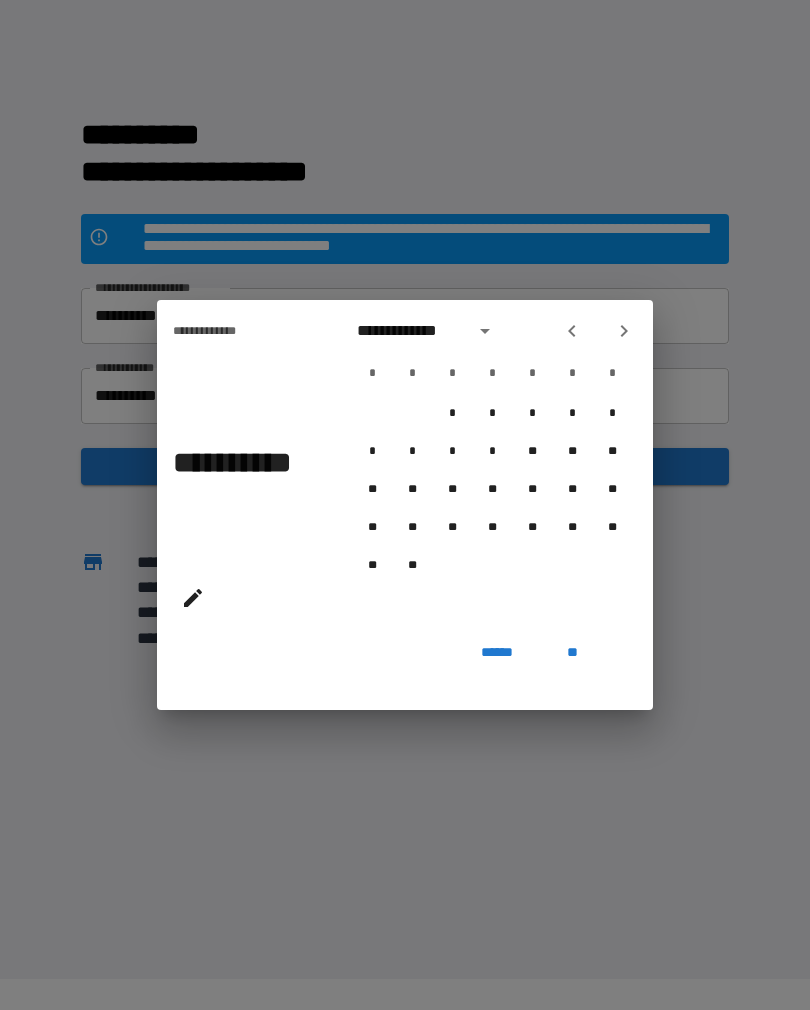 click at bounding box center (572, 331) 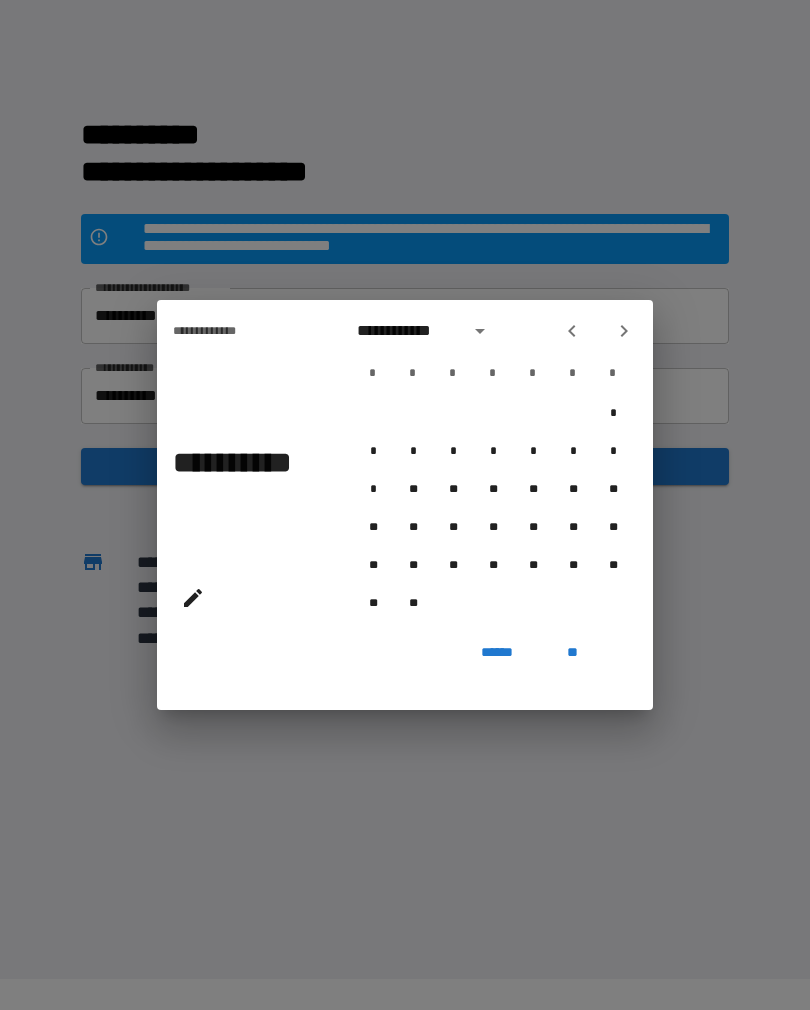 click 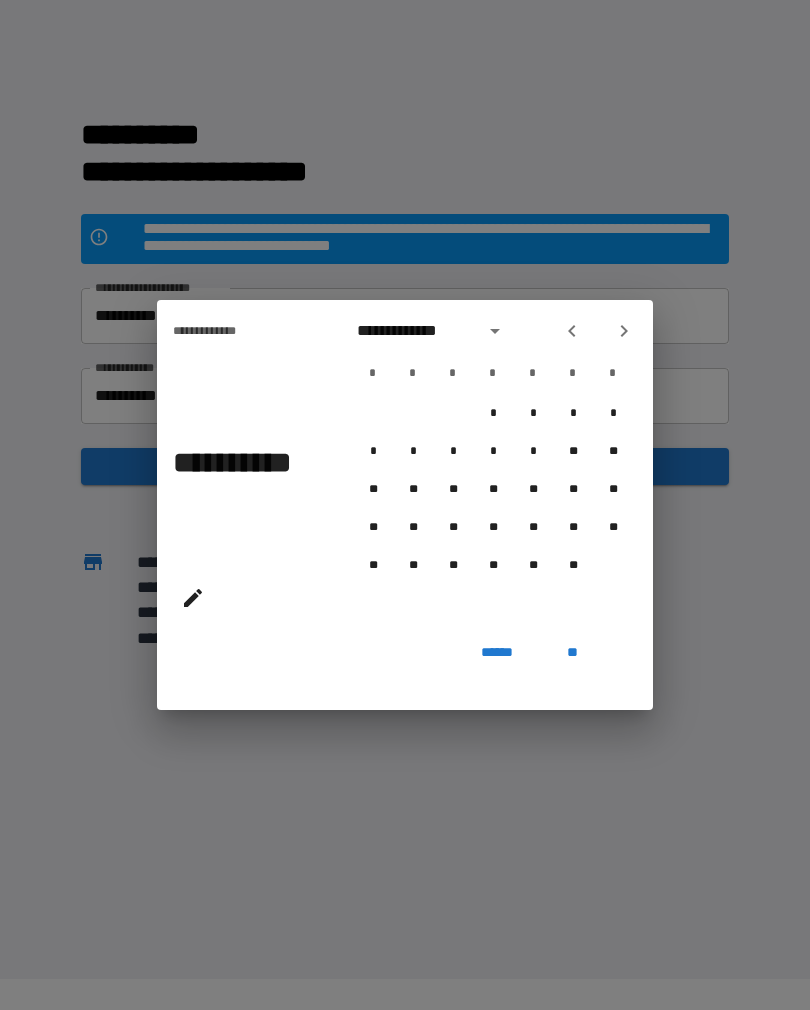click 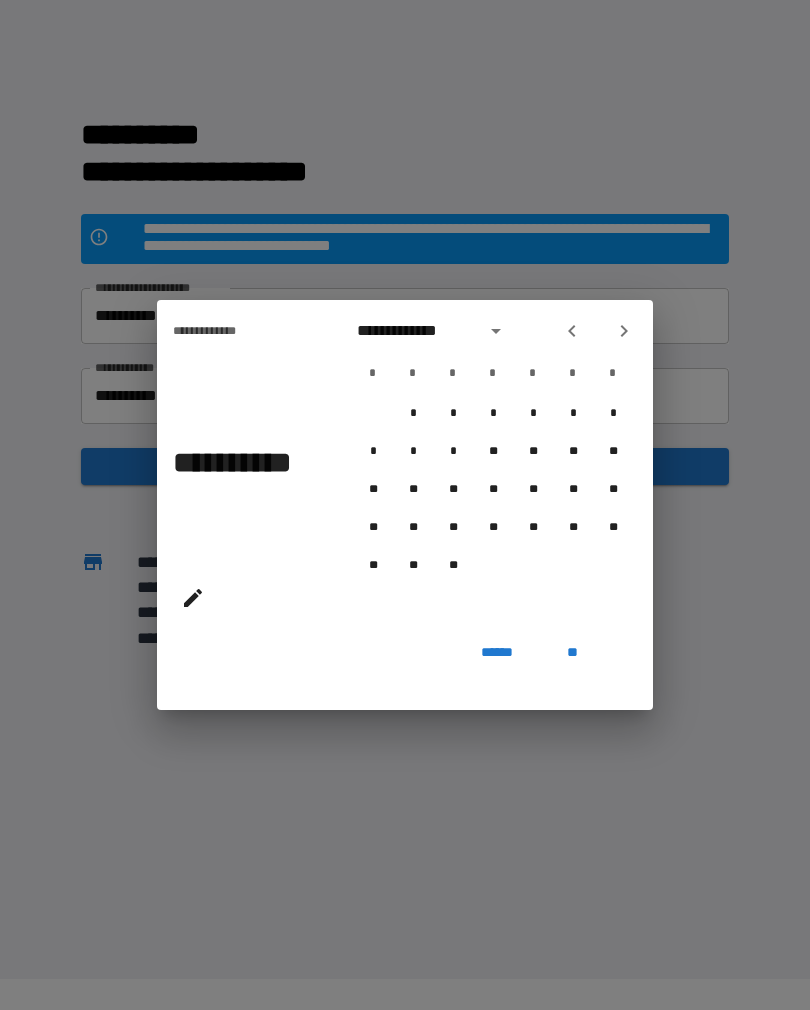 click 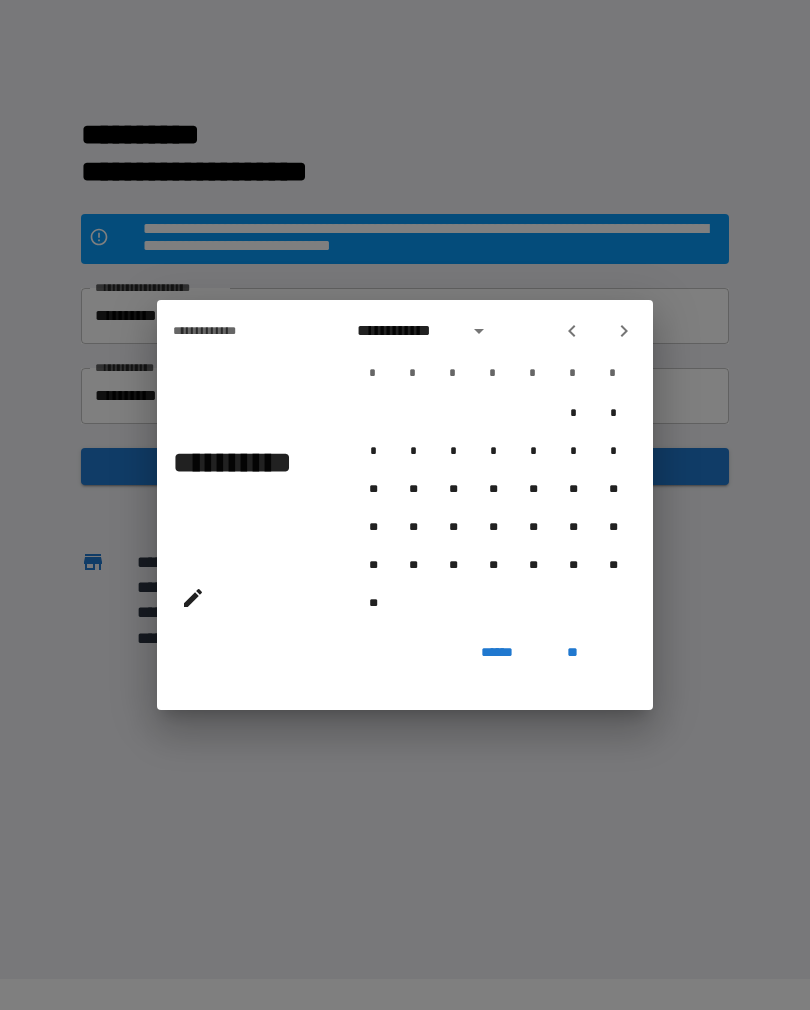 click 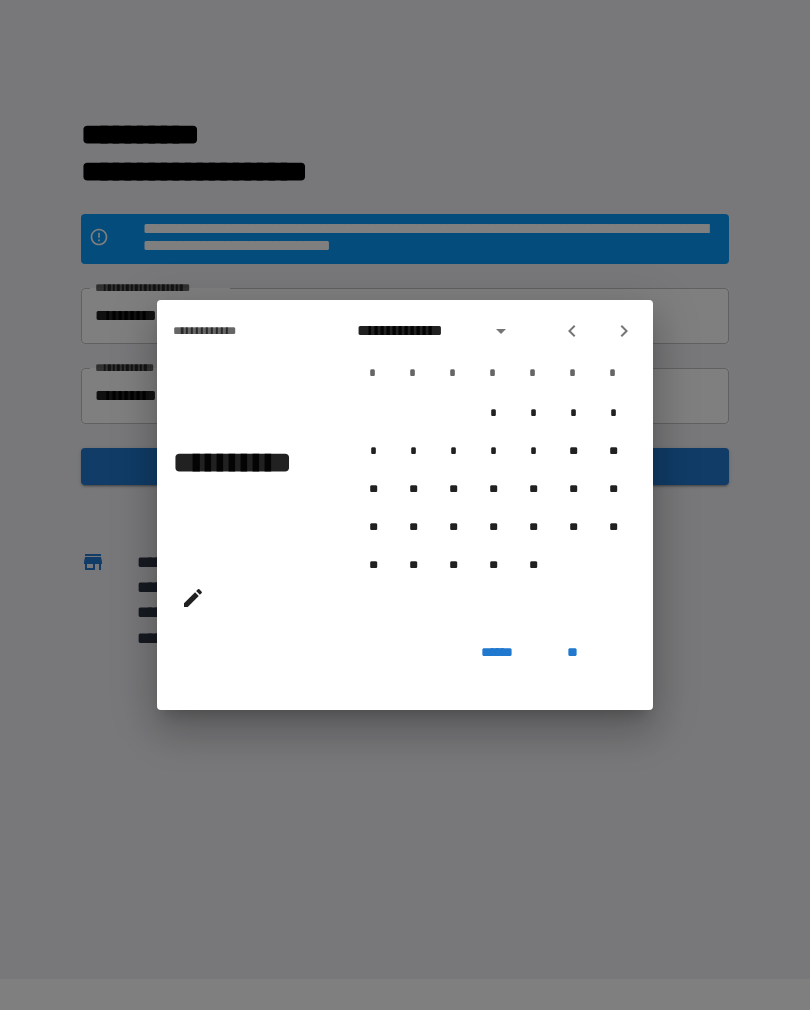 click 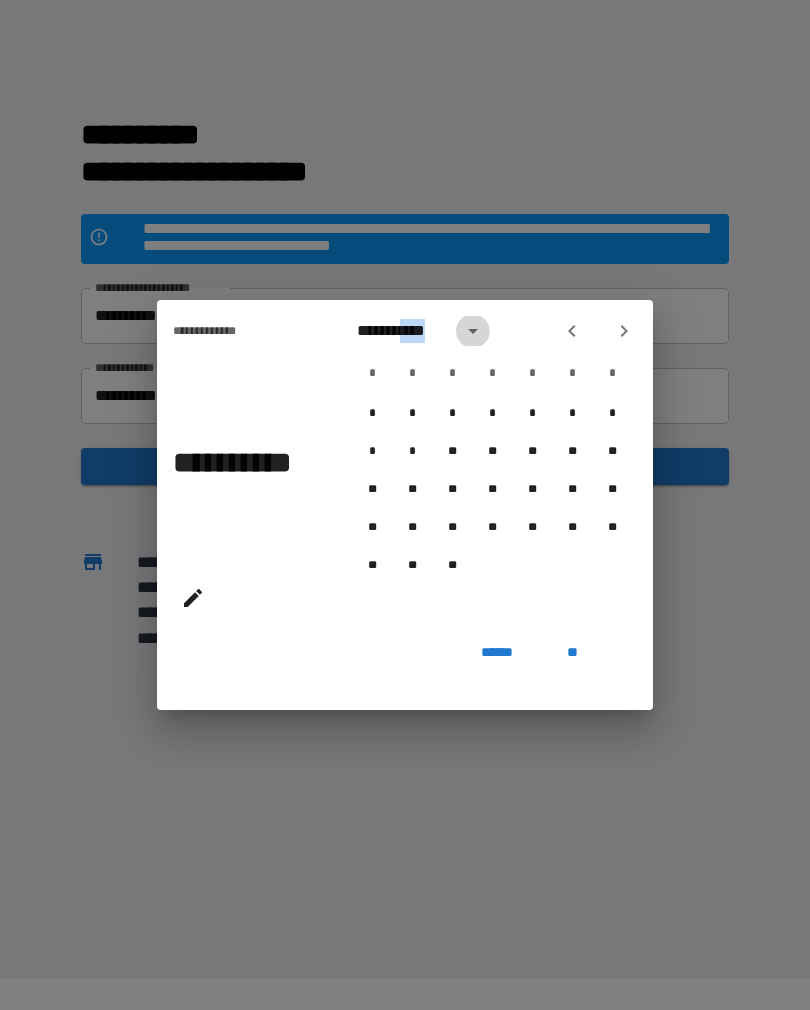 click 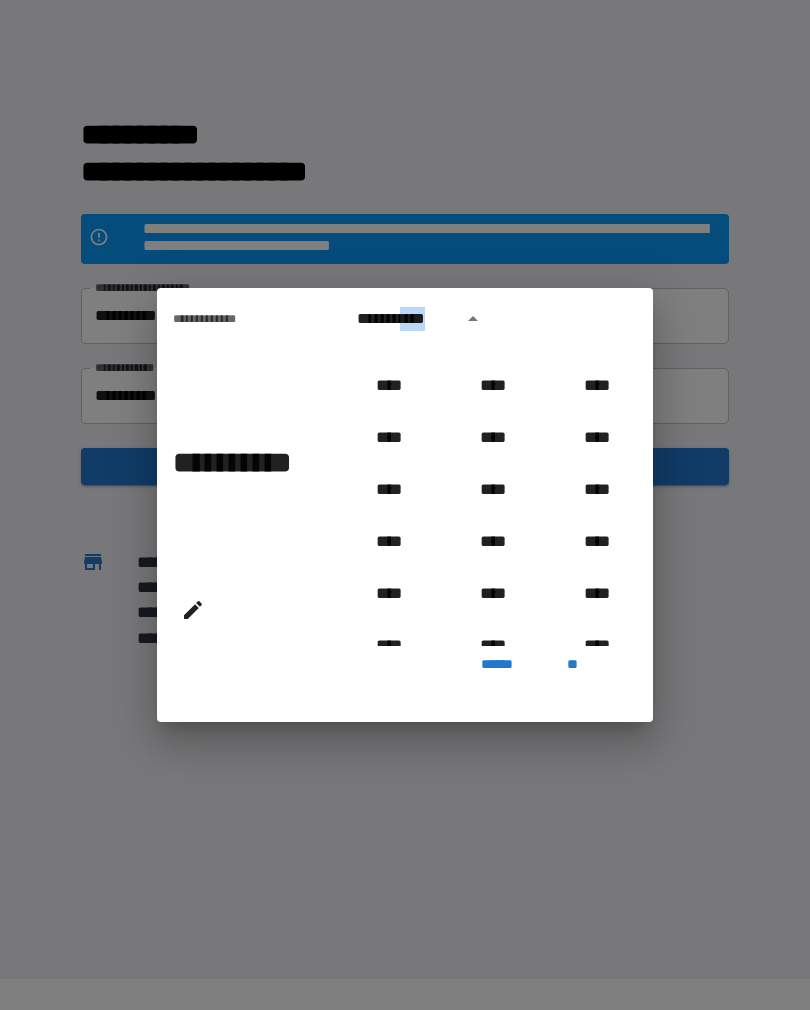 scroll, scrollTop: 1492, scrollLeft: 0, axis: vertical 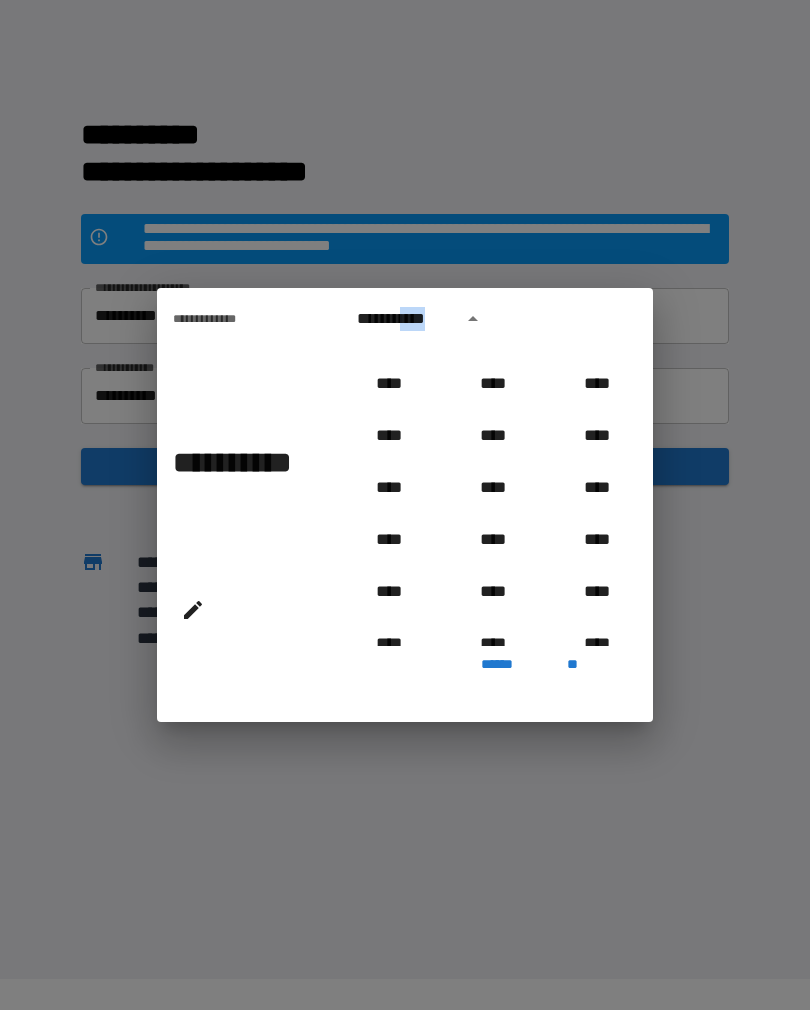 click on "**********" at bounding box center (405, 505) 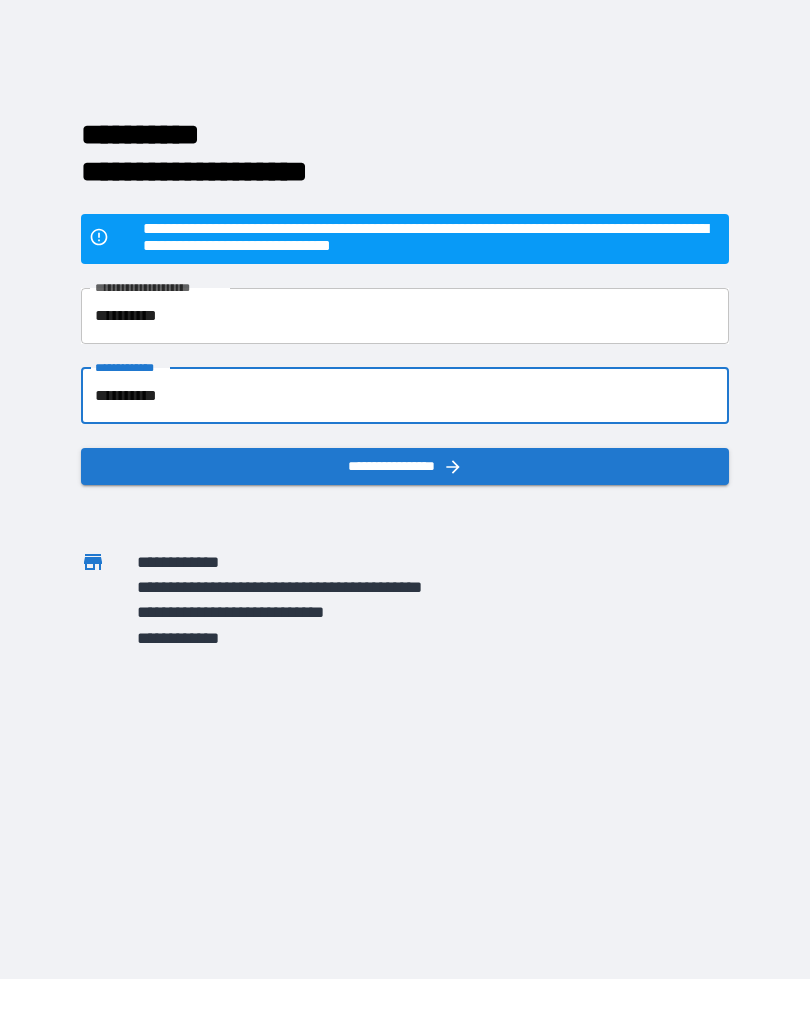 click on "**********" at bounding box center [405, 316] 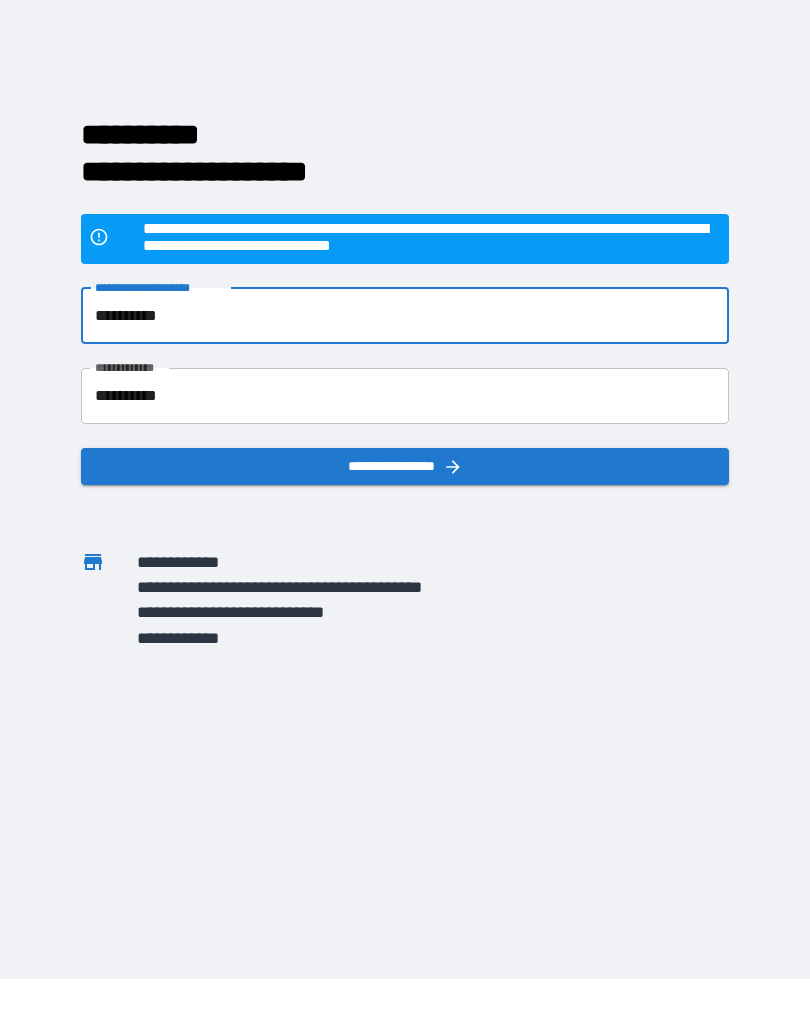 click on "**********" at bounding box center (405, 396) 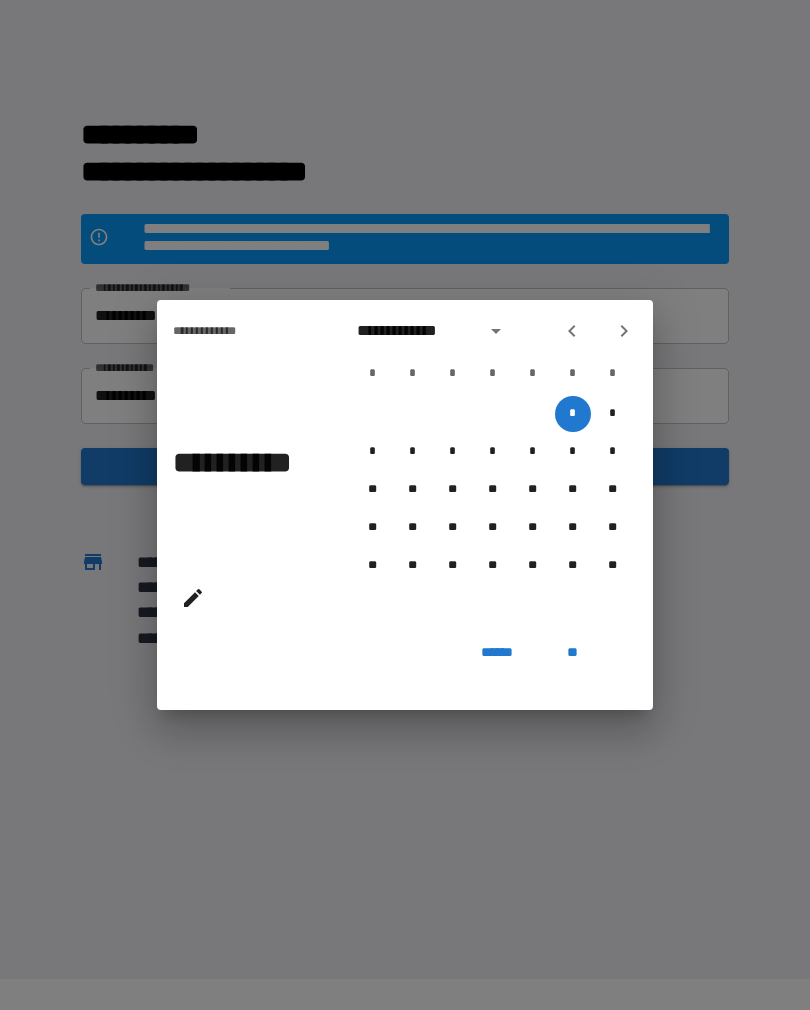 click 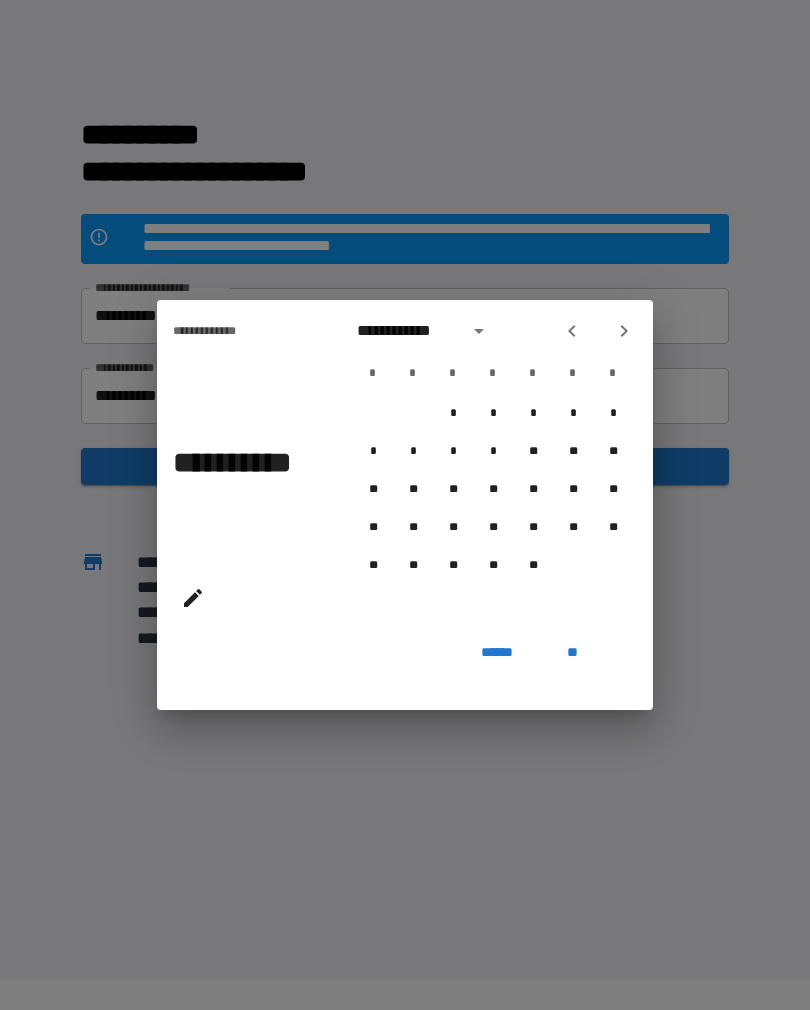 click 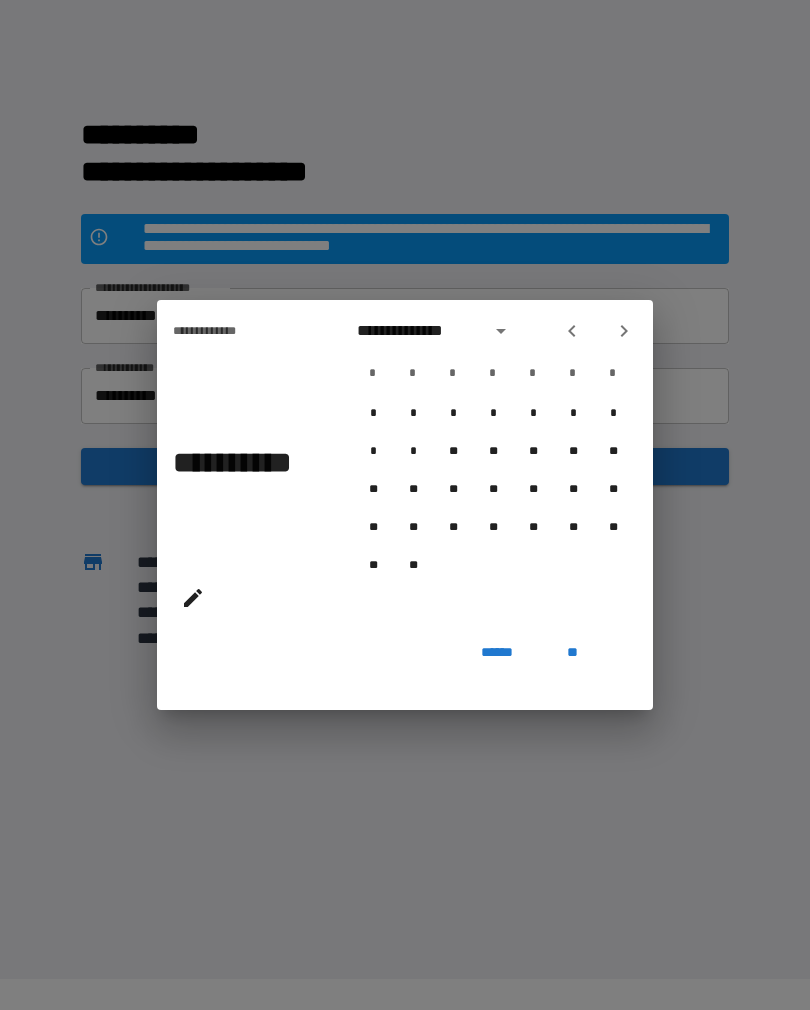 click 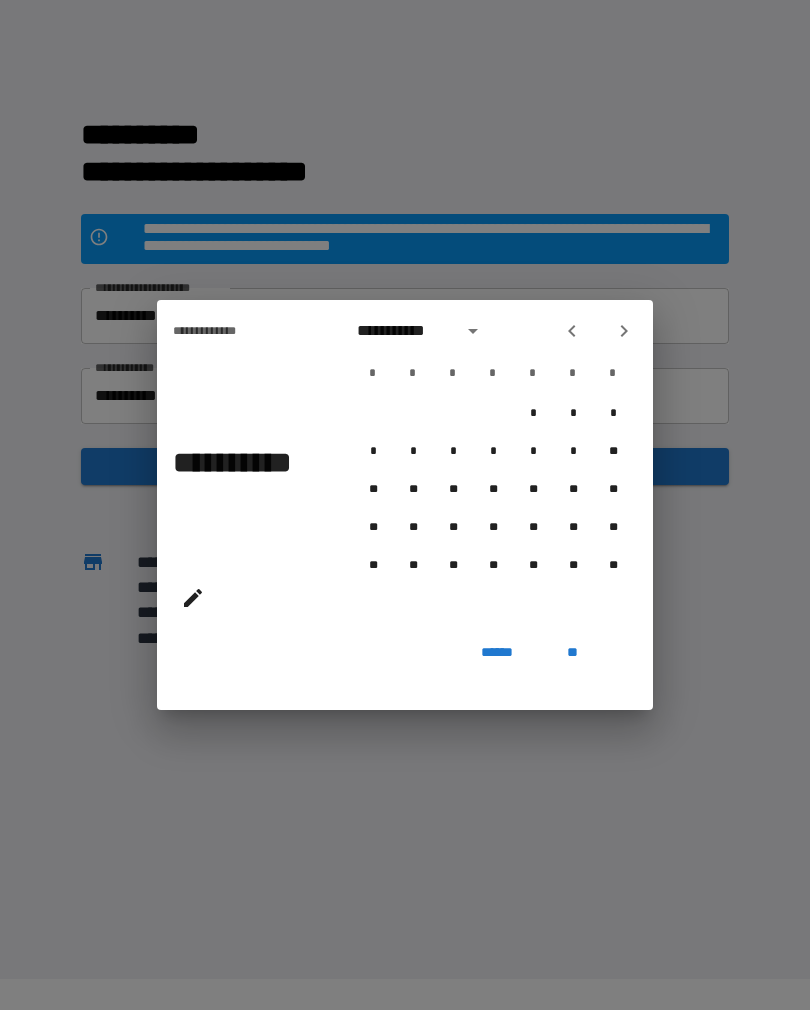click 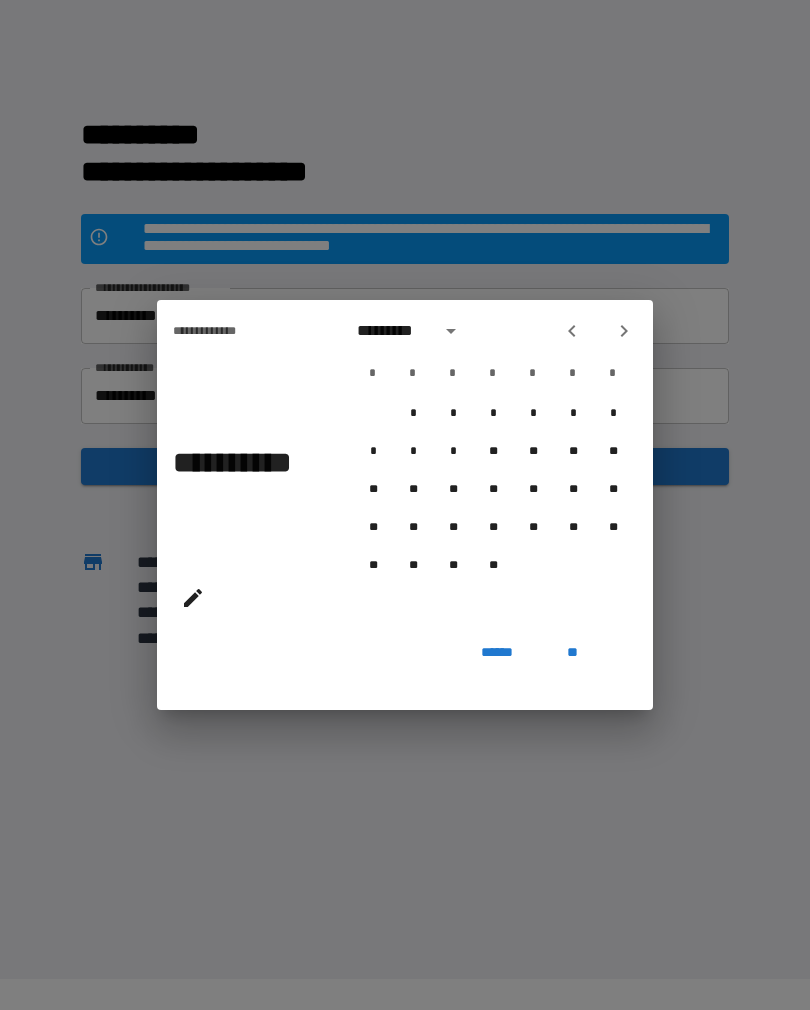 click 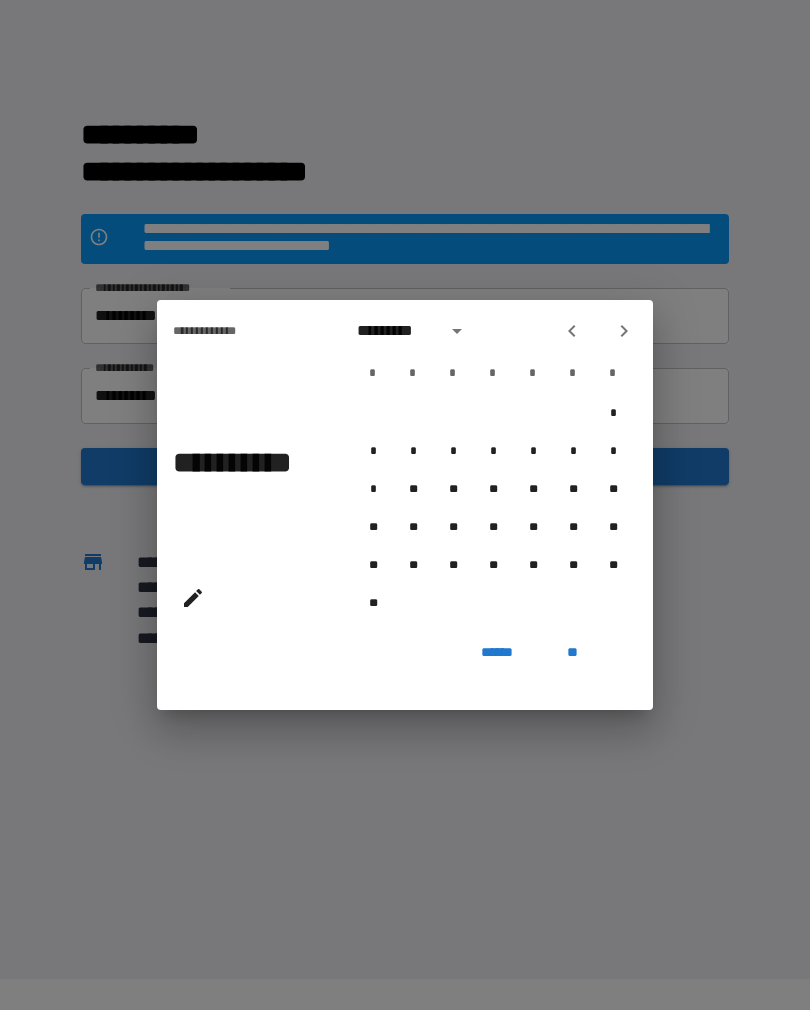 click 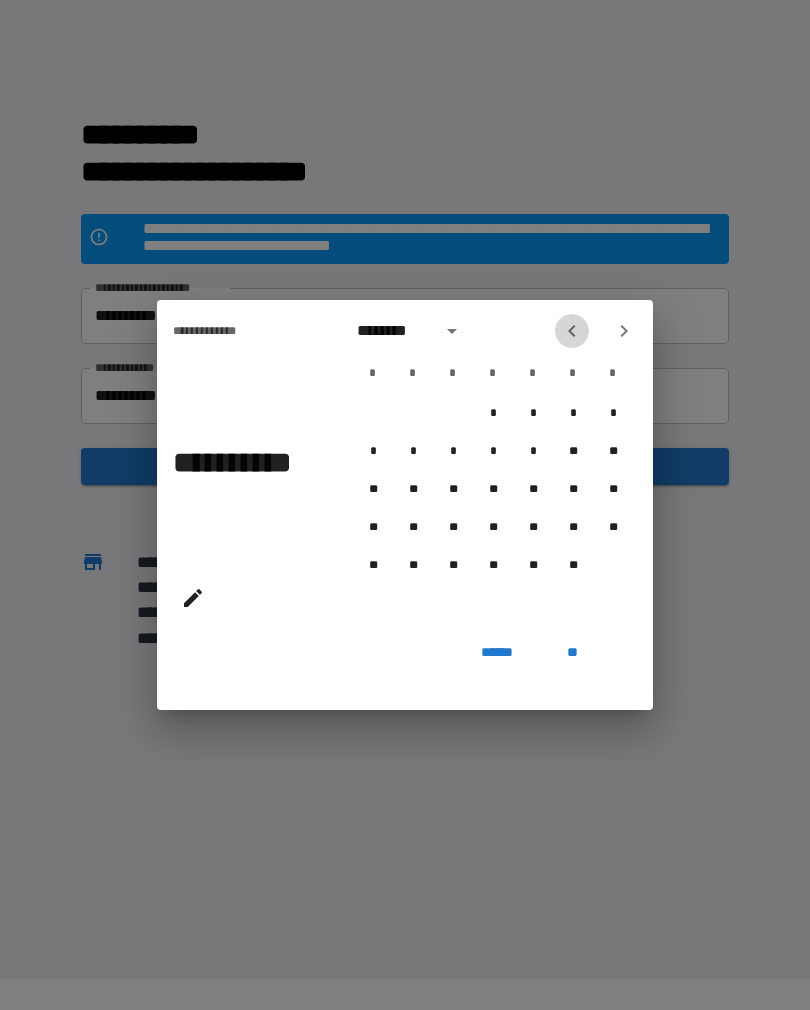 click at bounding box center (572, 331) 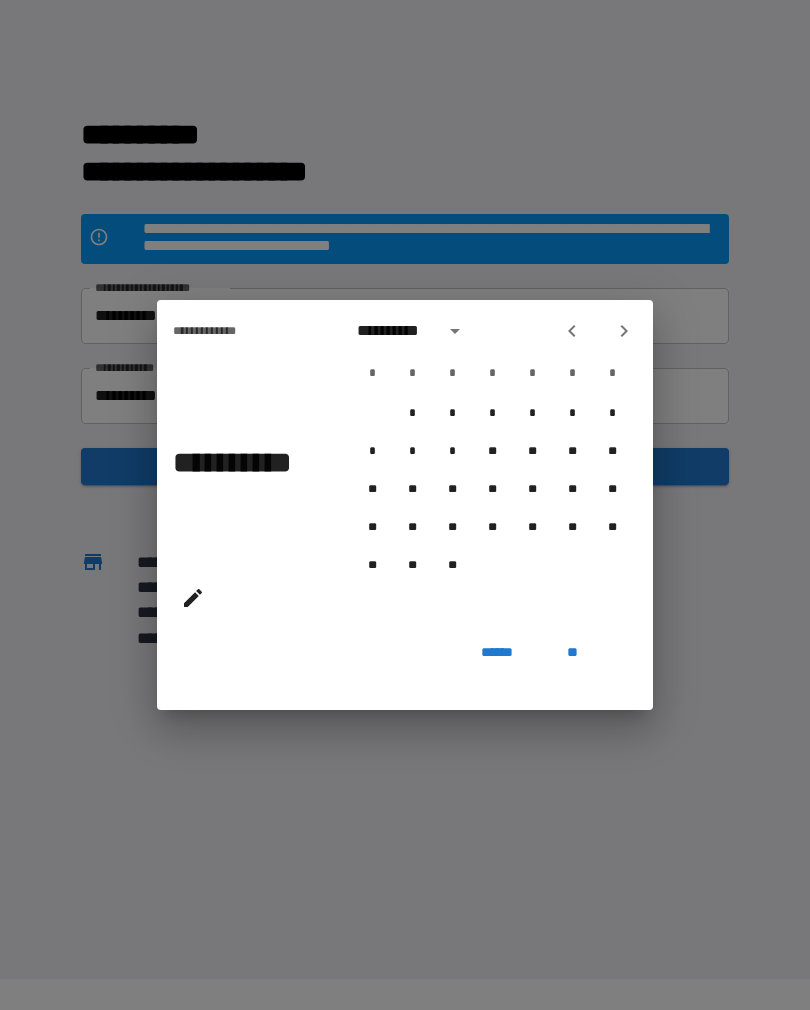 click at bounding box center (572, 331) 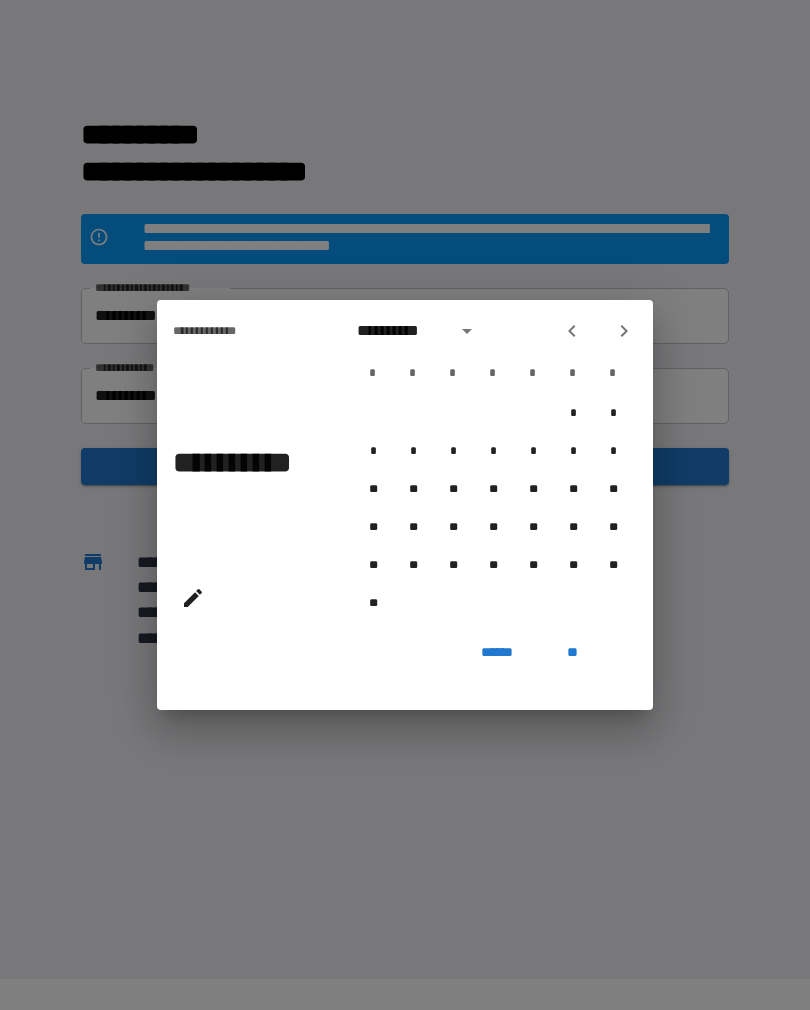 click on "**********" at bounding box center [493, 331] 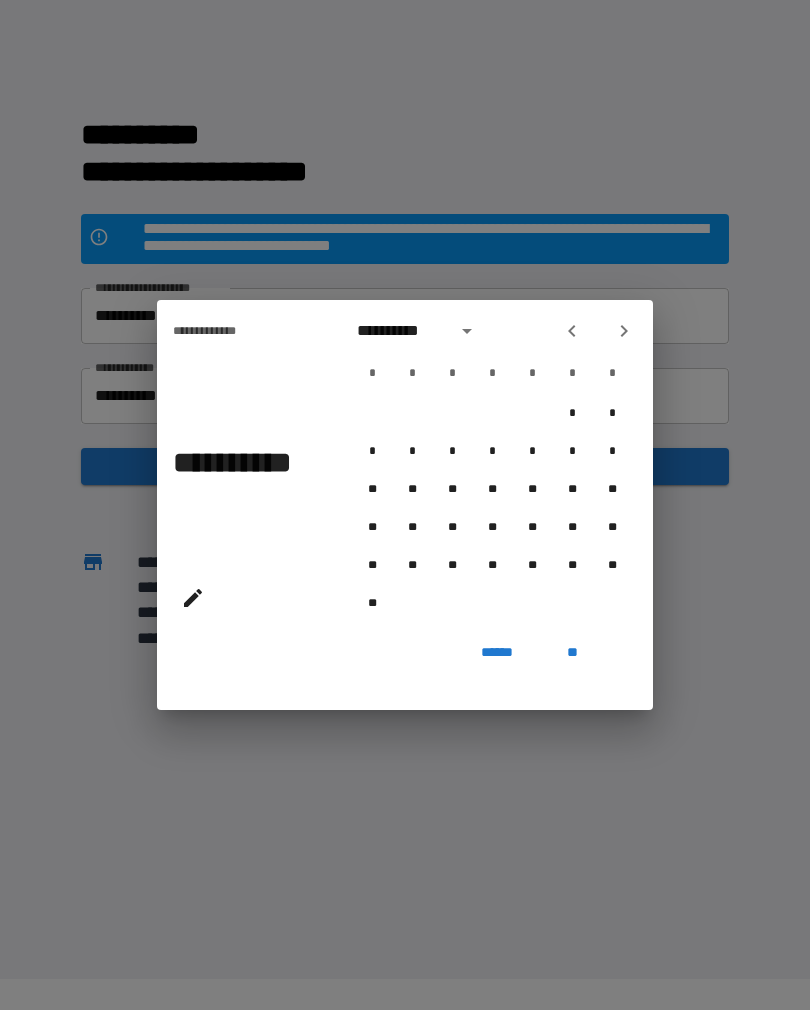 click at bounding box center [572, 331] 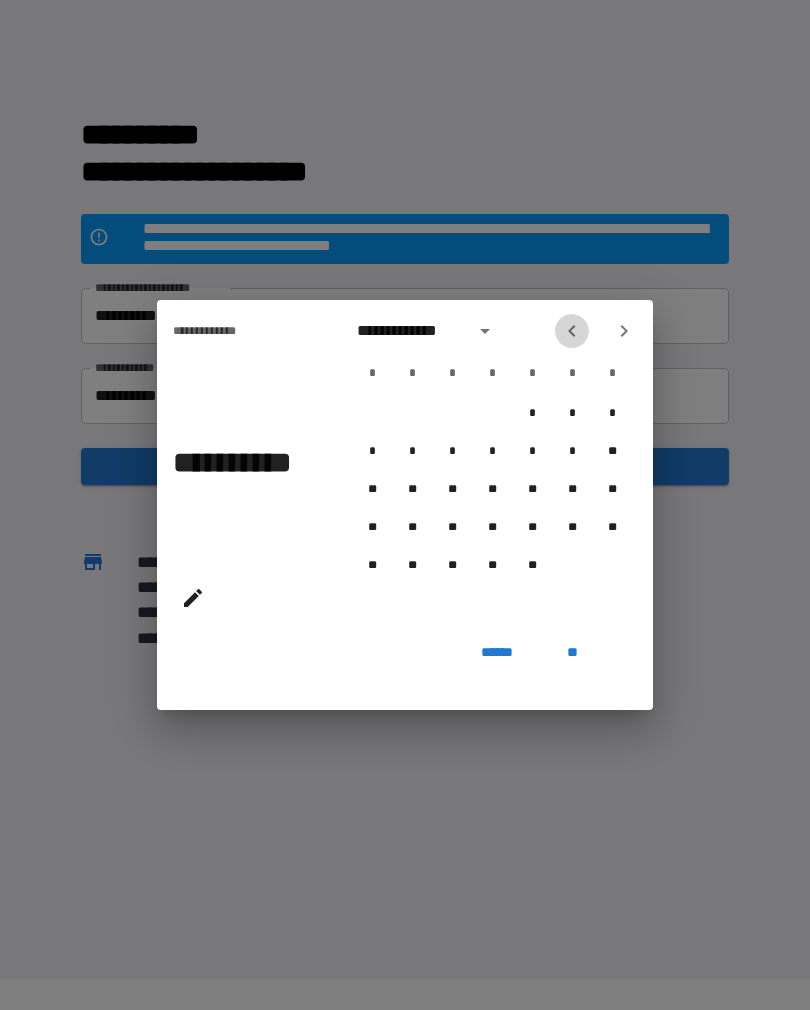 click 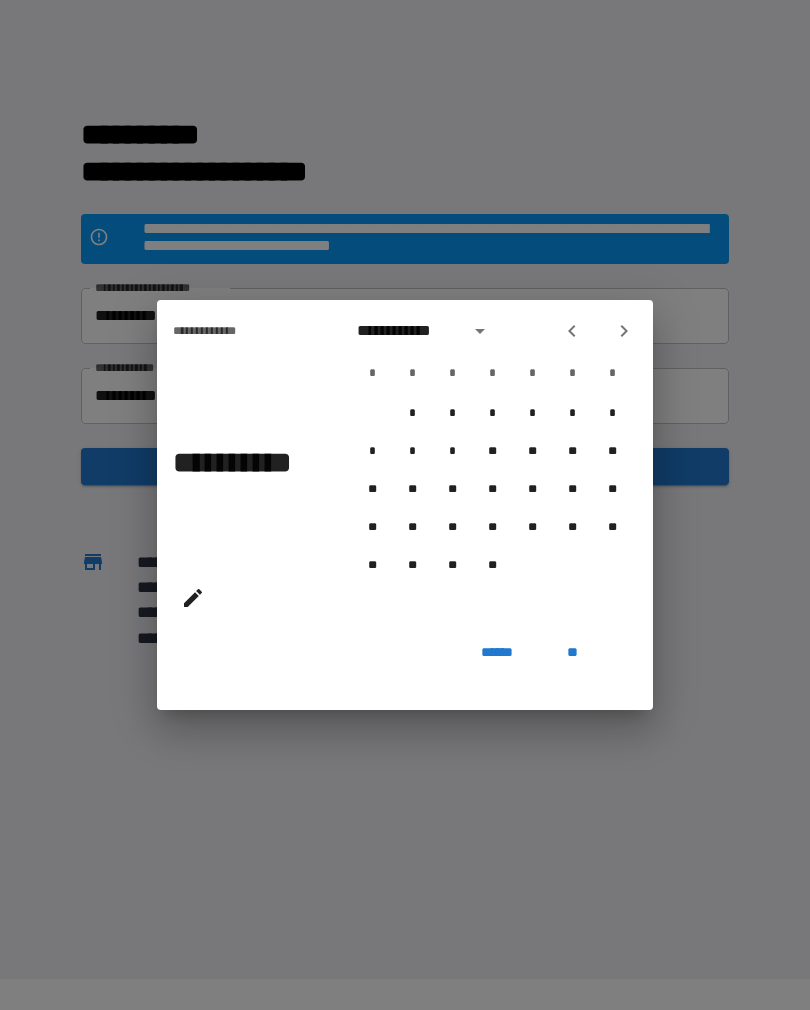 click on "**" at bounding box center [573, 652] 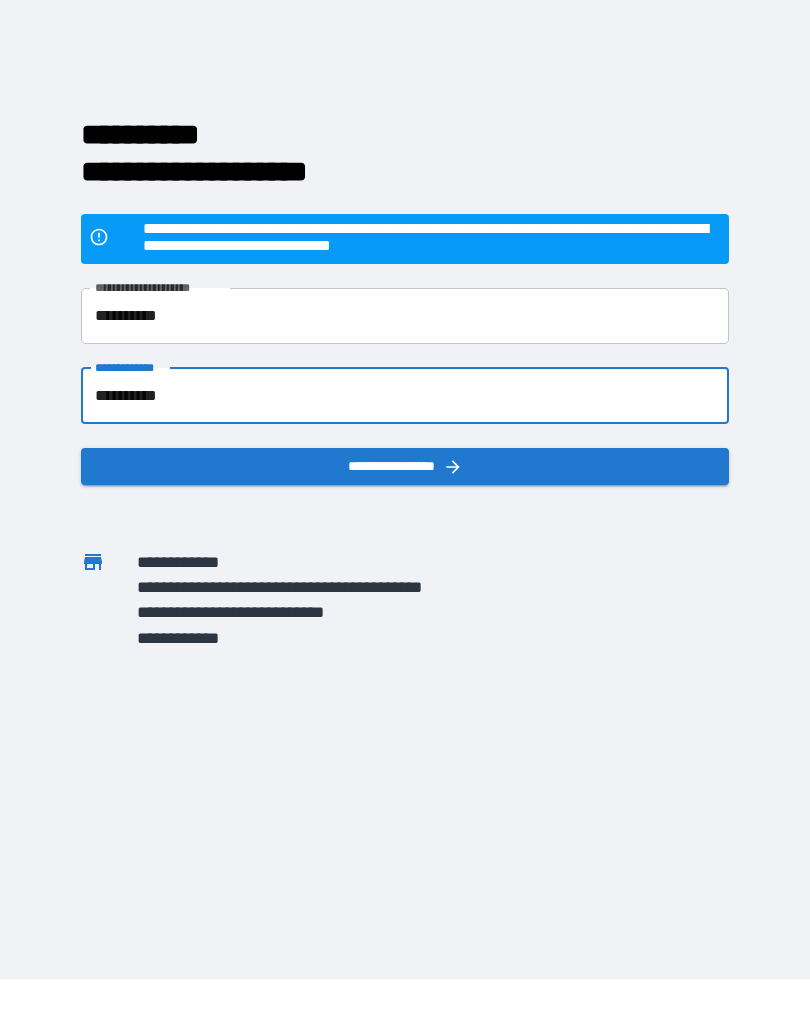 click on "**********" at bounding box center [405, 396] 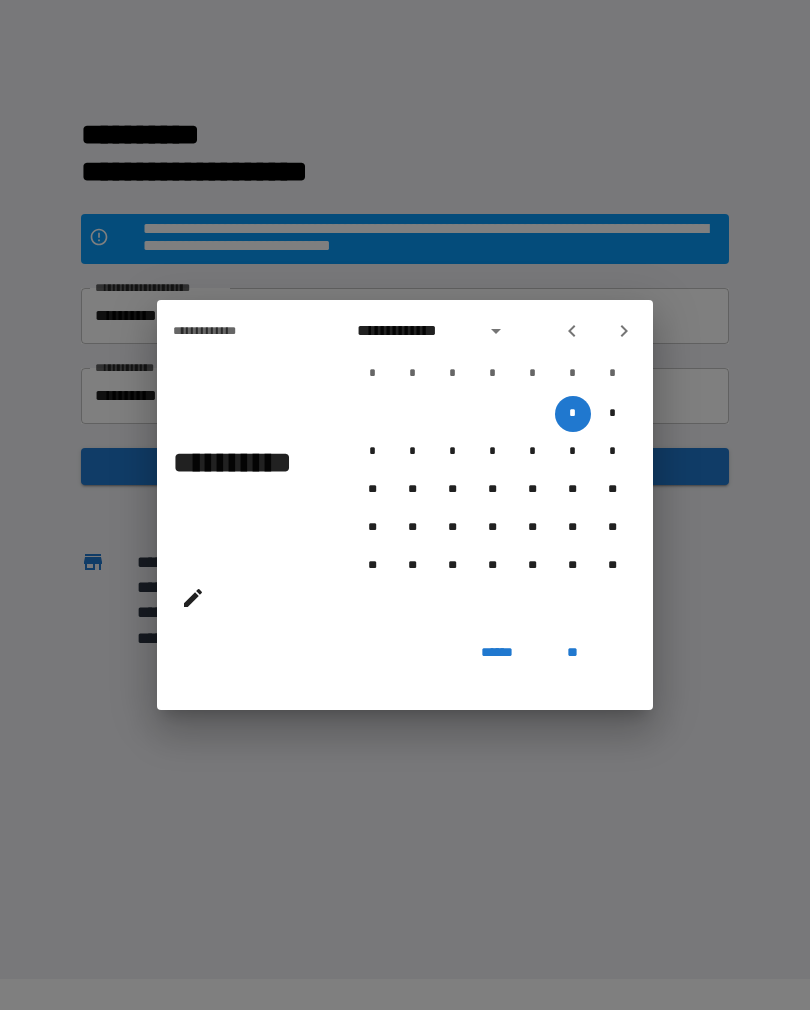 click 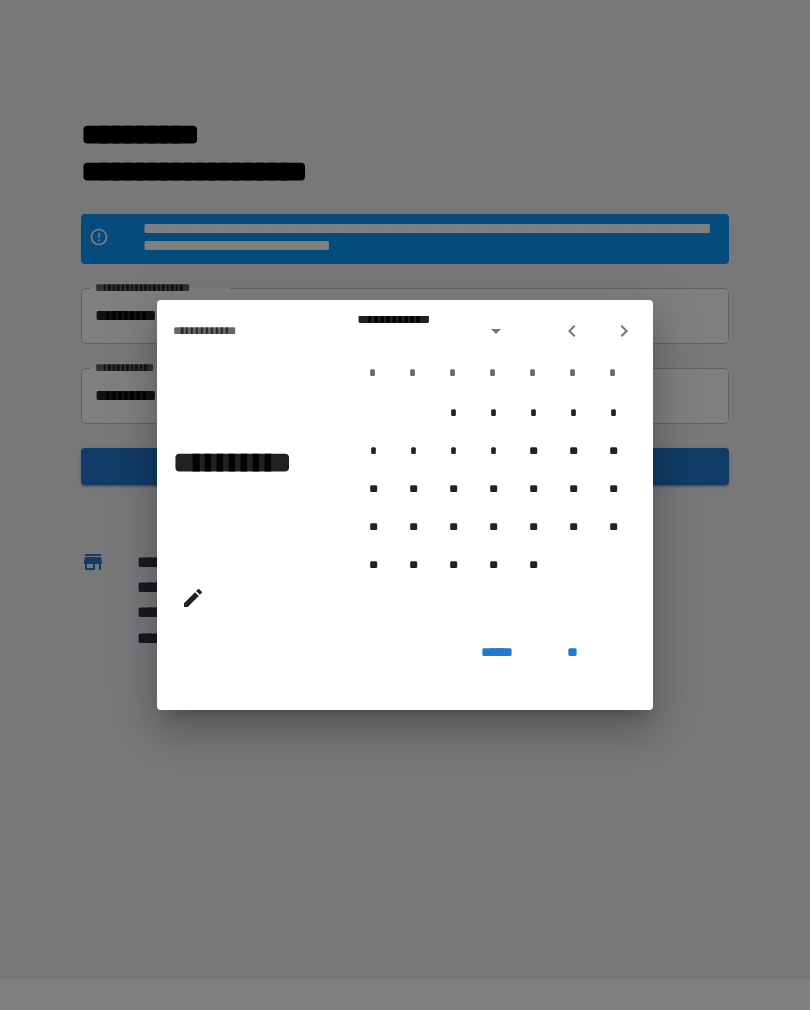 click 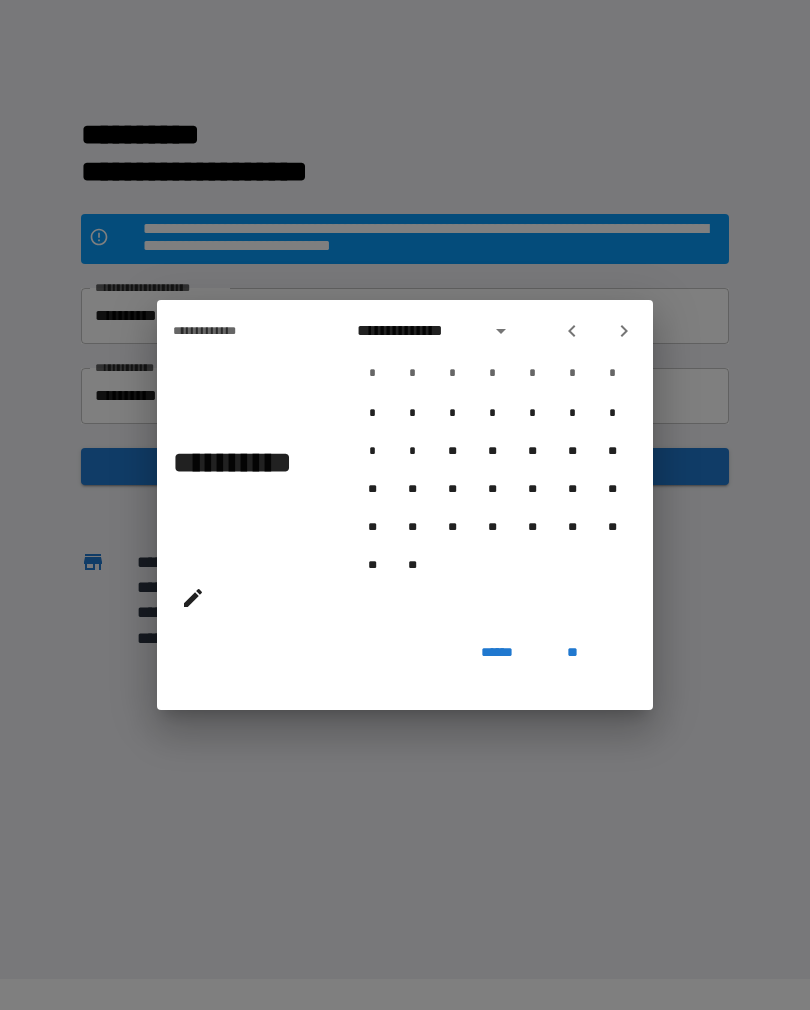 click at bounding box center [598, 331] 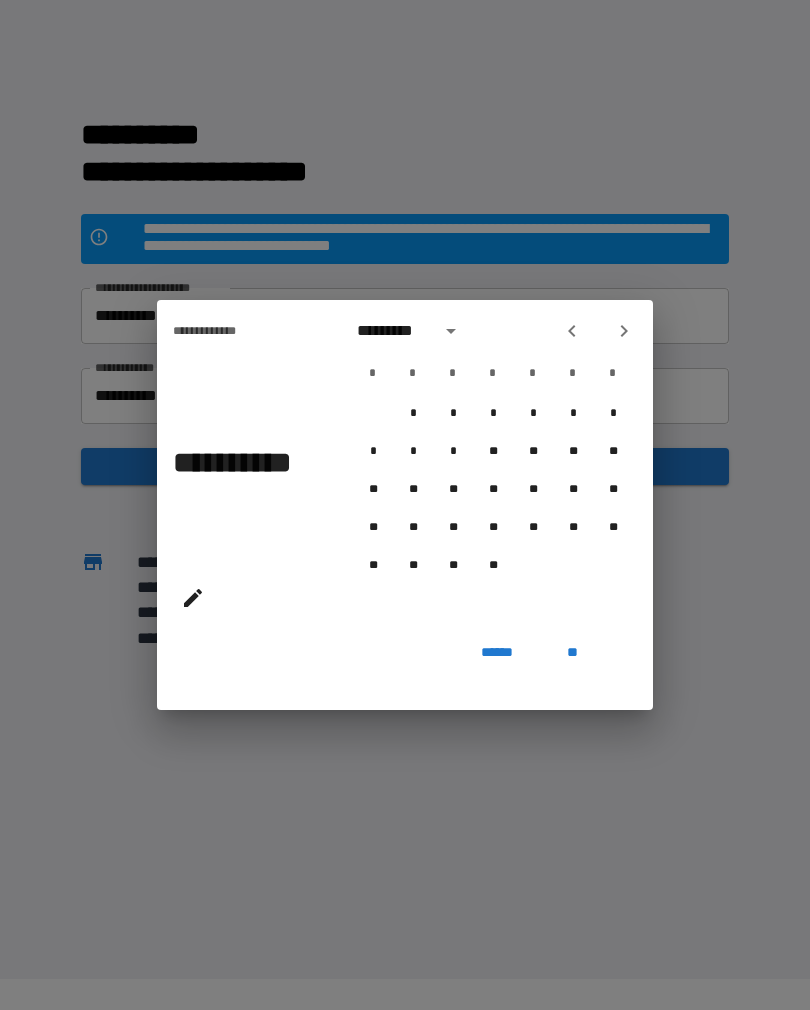 click at bounding box center [572, 331] 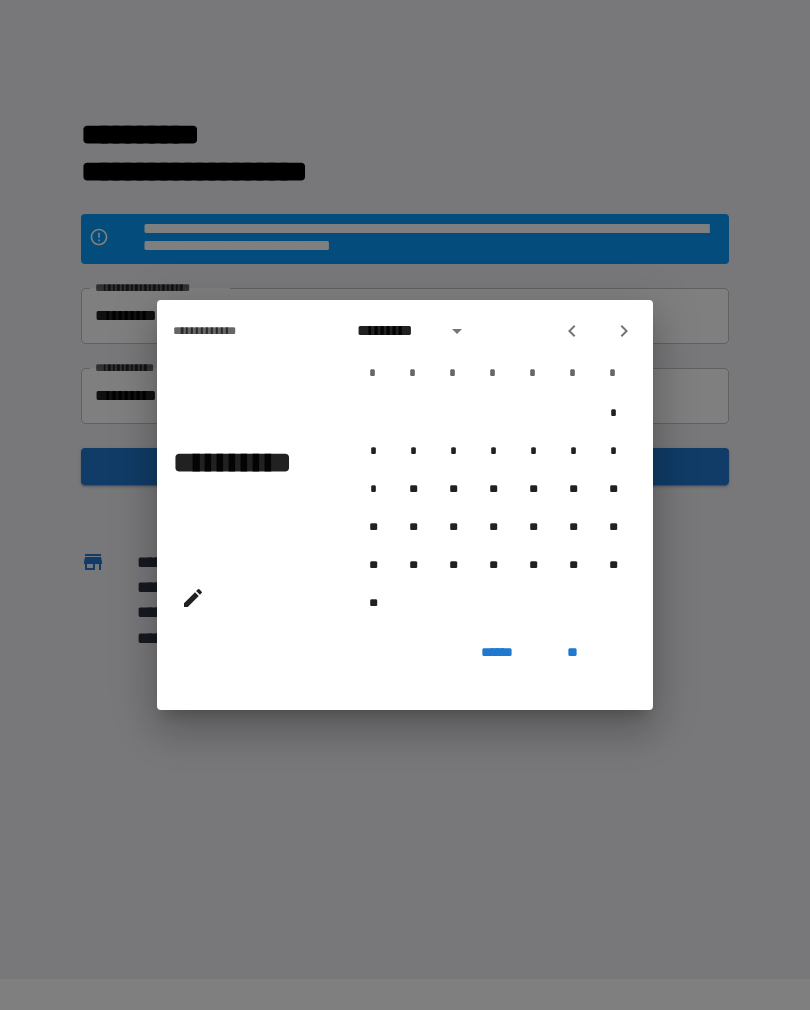 click on "********* * * * * * * * * * * * * * * * * ** ** ** ** ** ** ** ** ** ** ** ** ** ** ** ** ** ** ** ** ** * * * * * * * * * ** ** ** ** ** ** ** ** ** ** ** ** ** ** ** ** ** ** ** ** ** **" at bounding box center (493, 467) 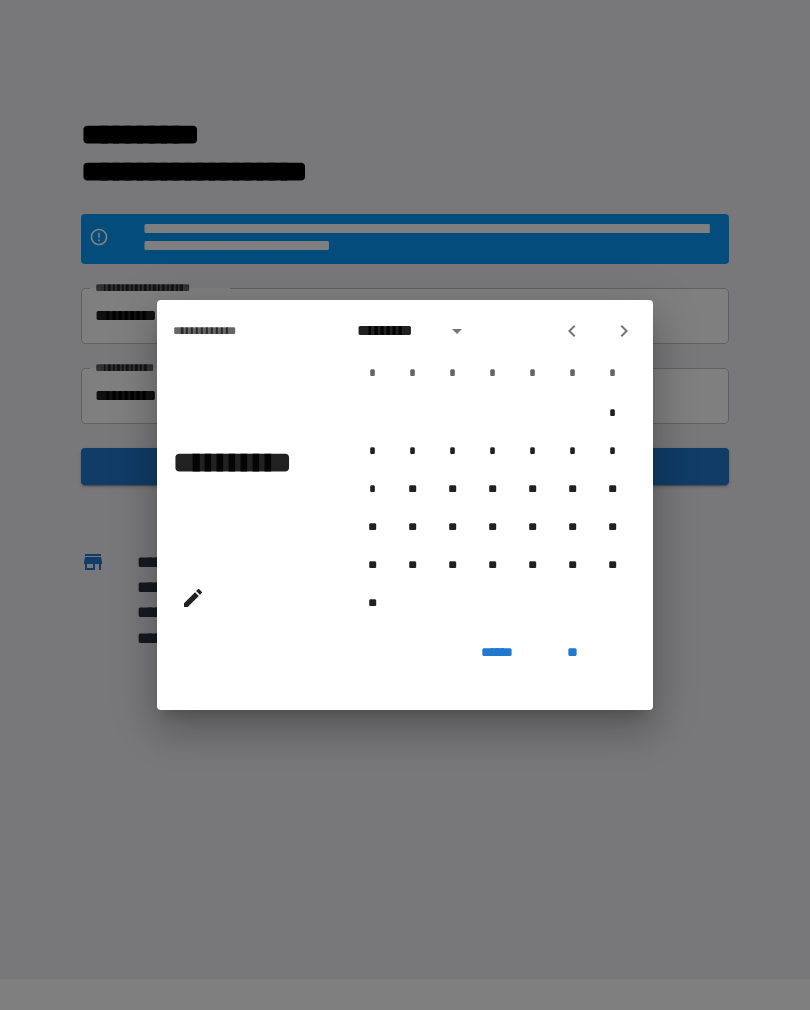 click at bounding box center [572, 331] 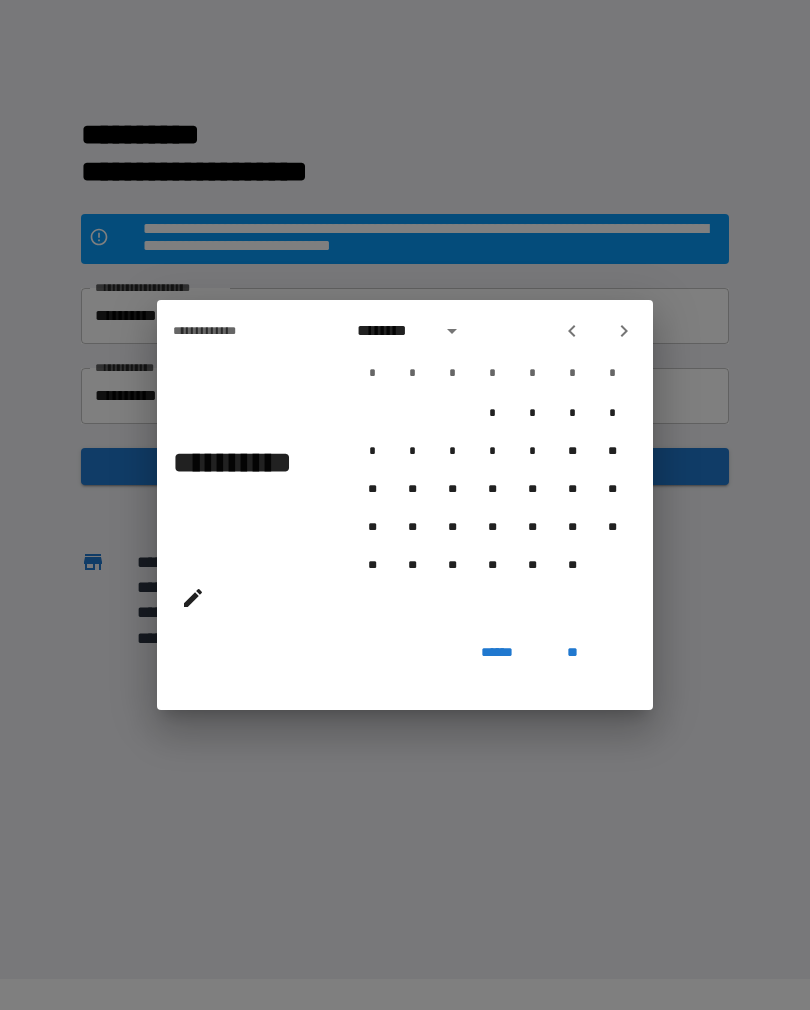 click 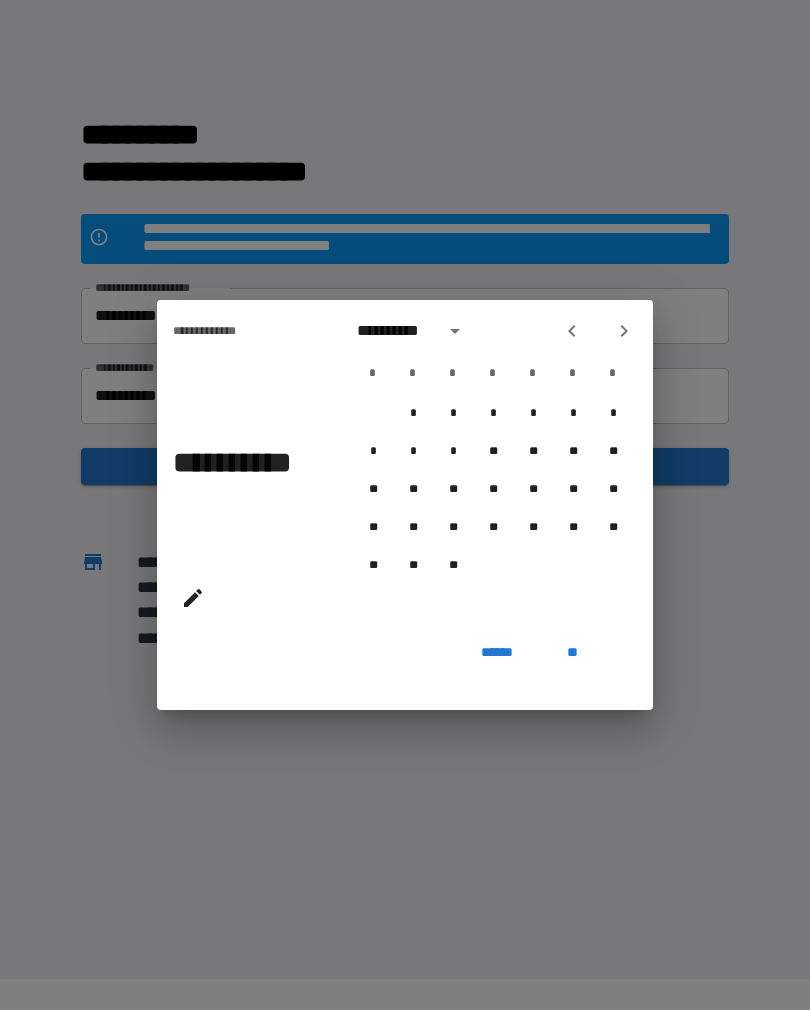 click 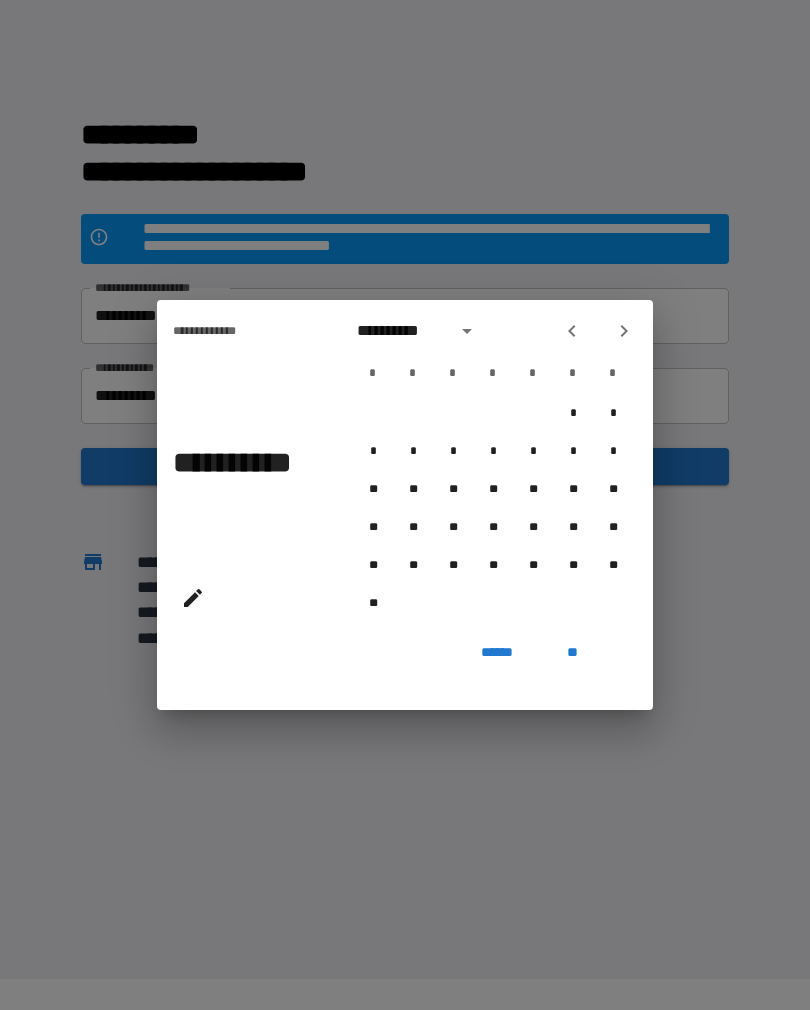 click 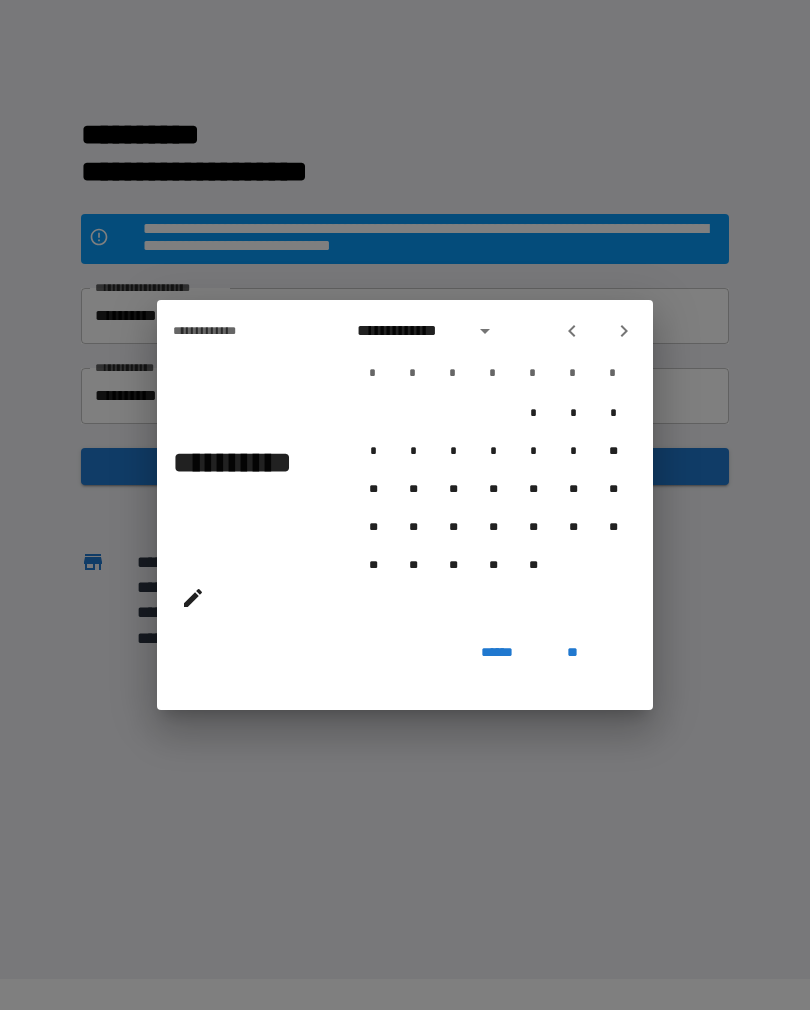 click 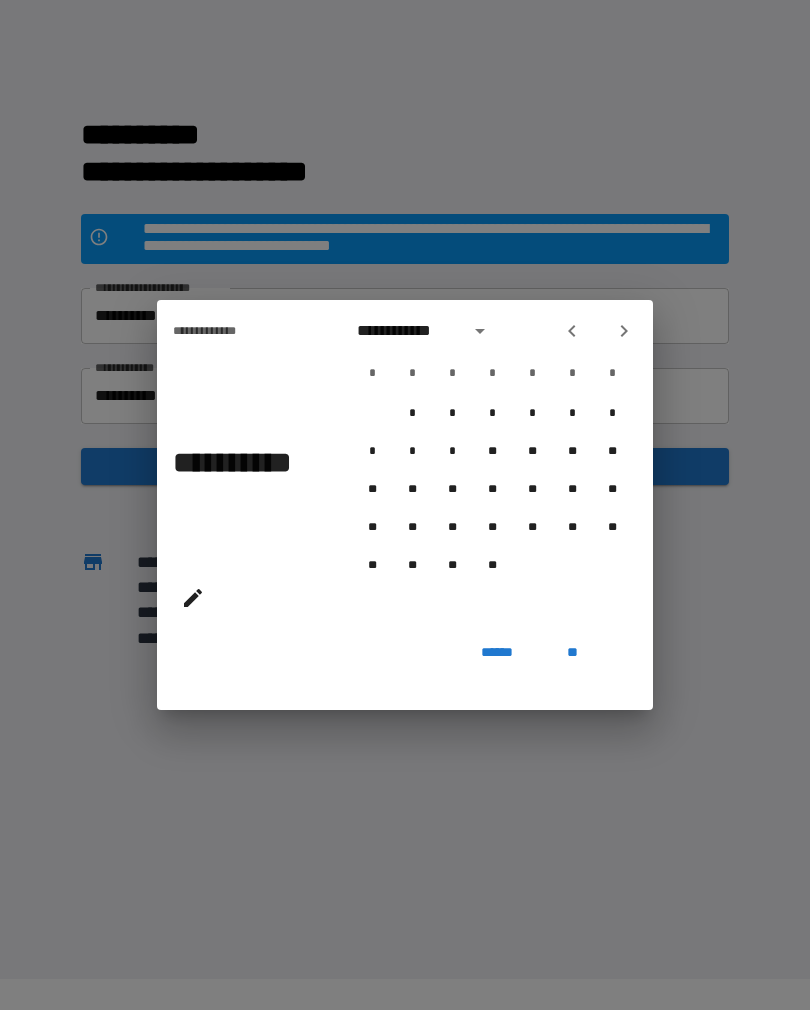 click on "**********" at bounding box center [493, 467] 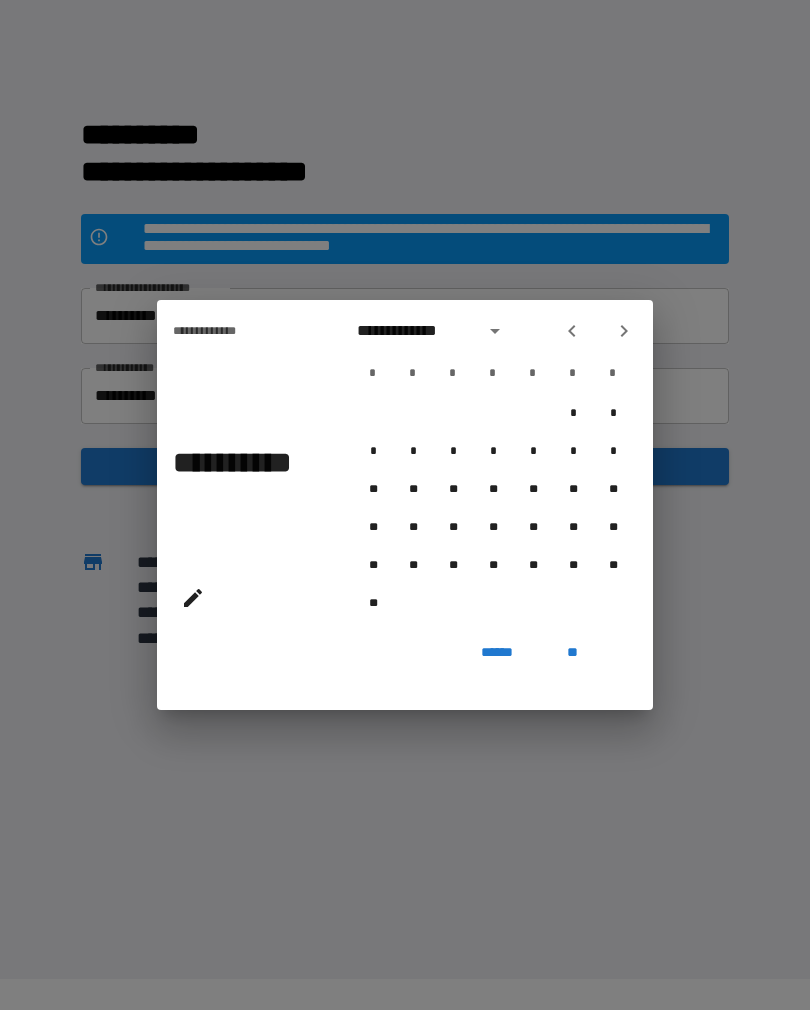 click 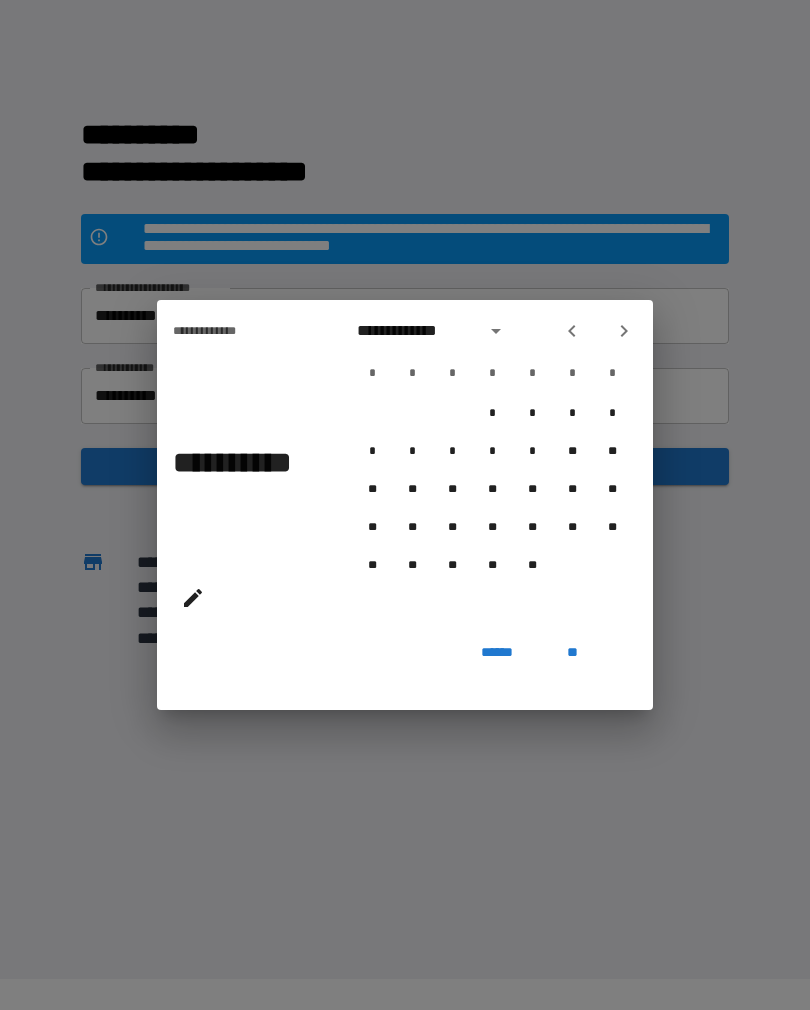 click on "**********" at bounding box center (493, 331) 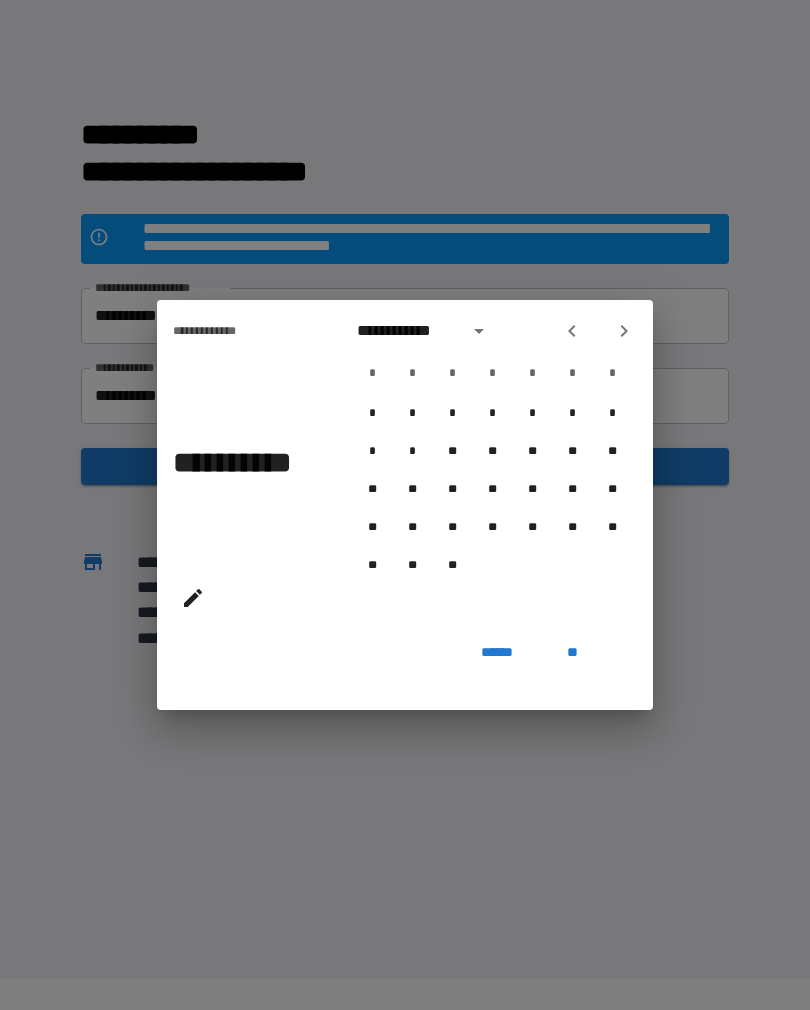click on "**********" at bounding box center (493, 331) 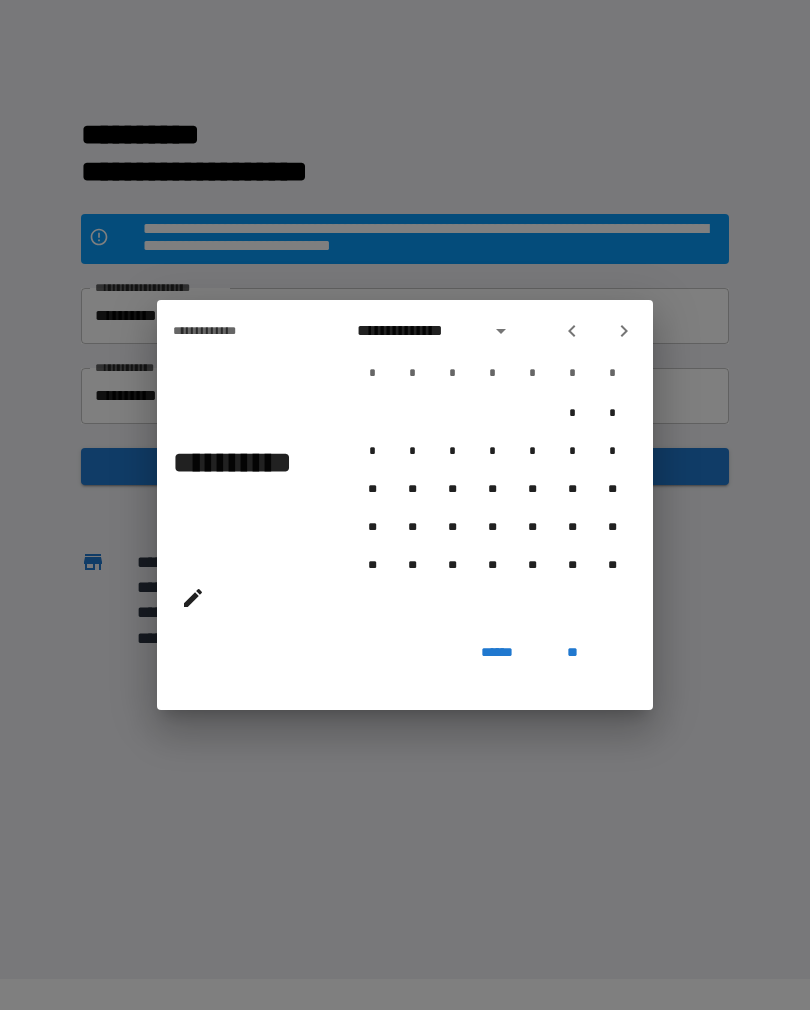click 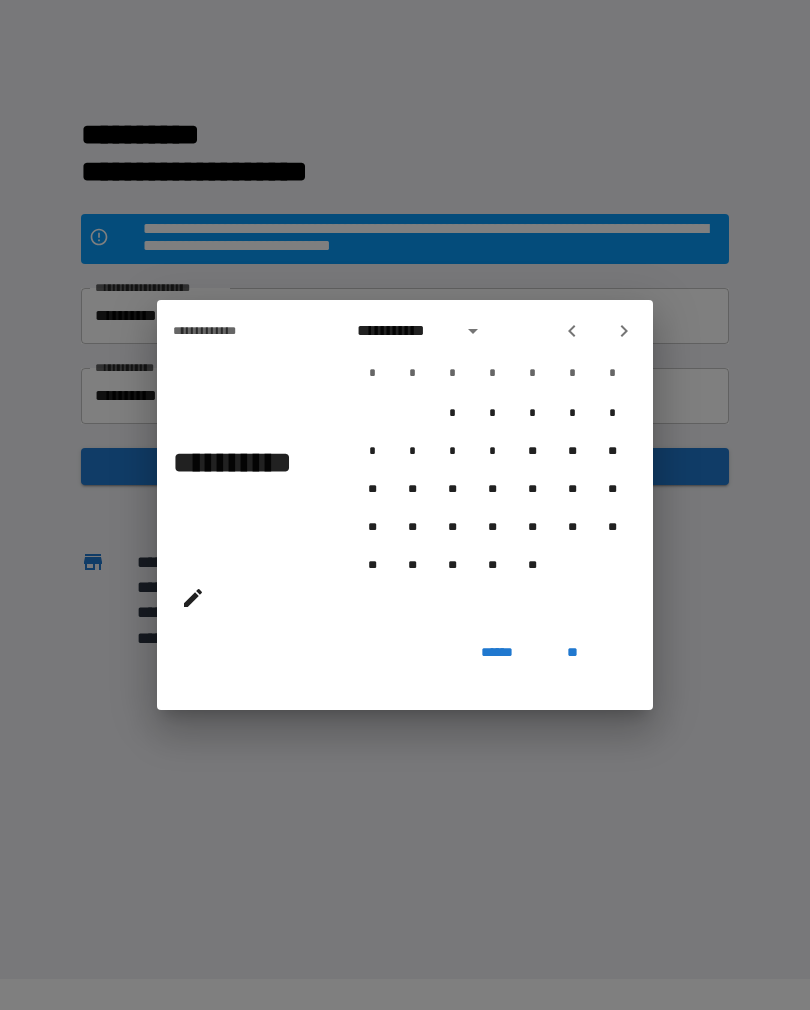 click 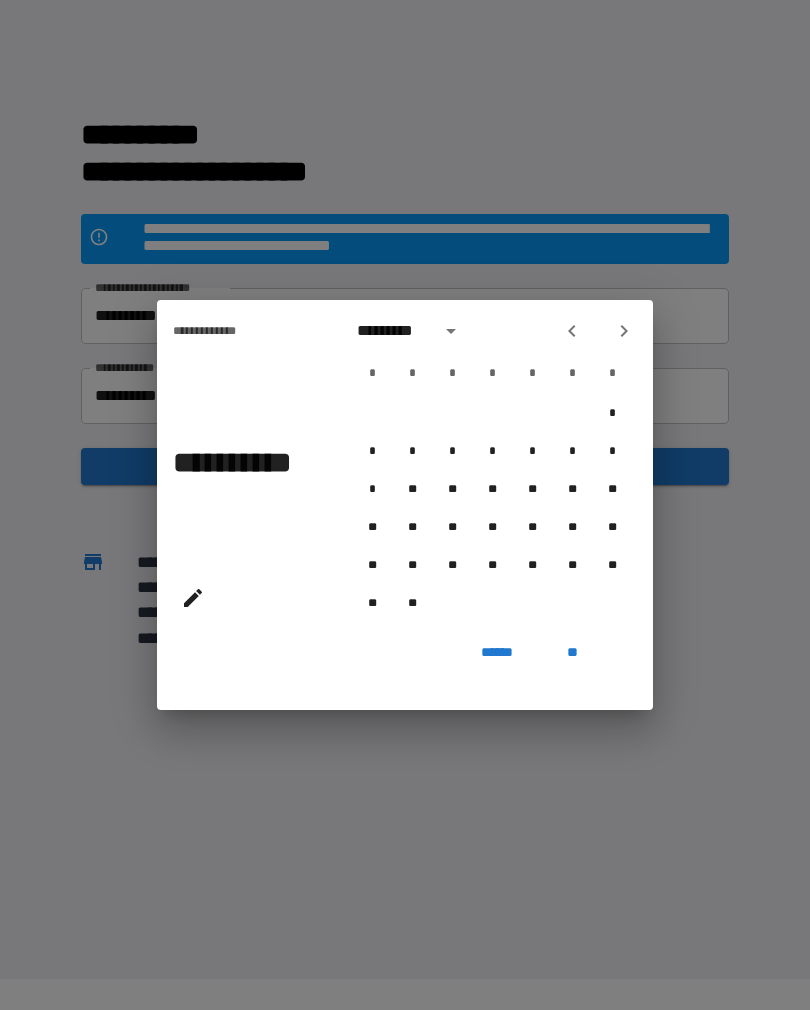 click 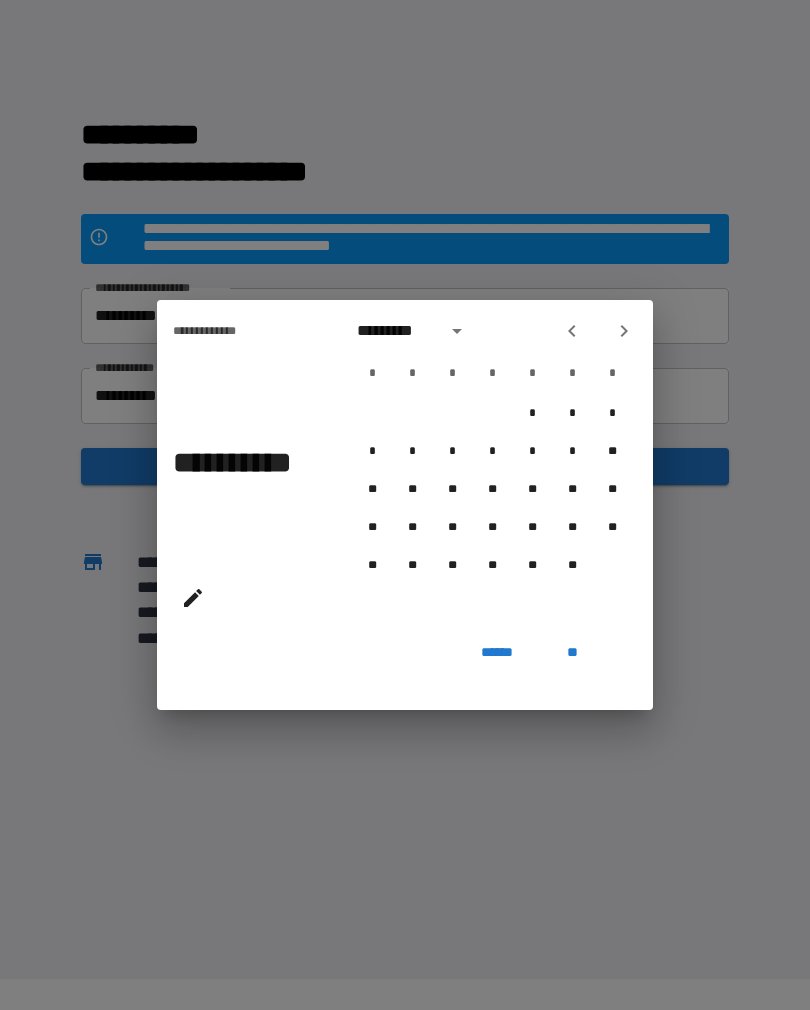 click 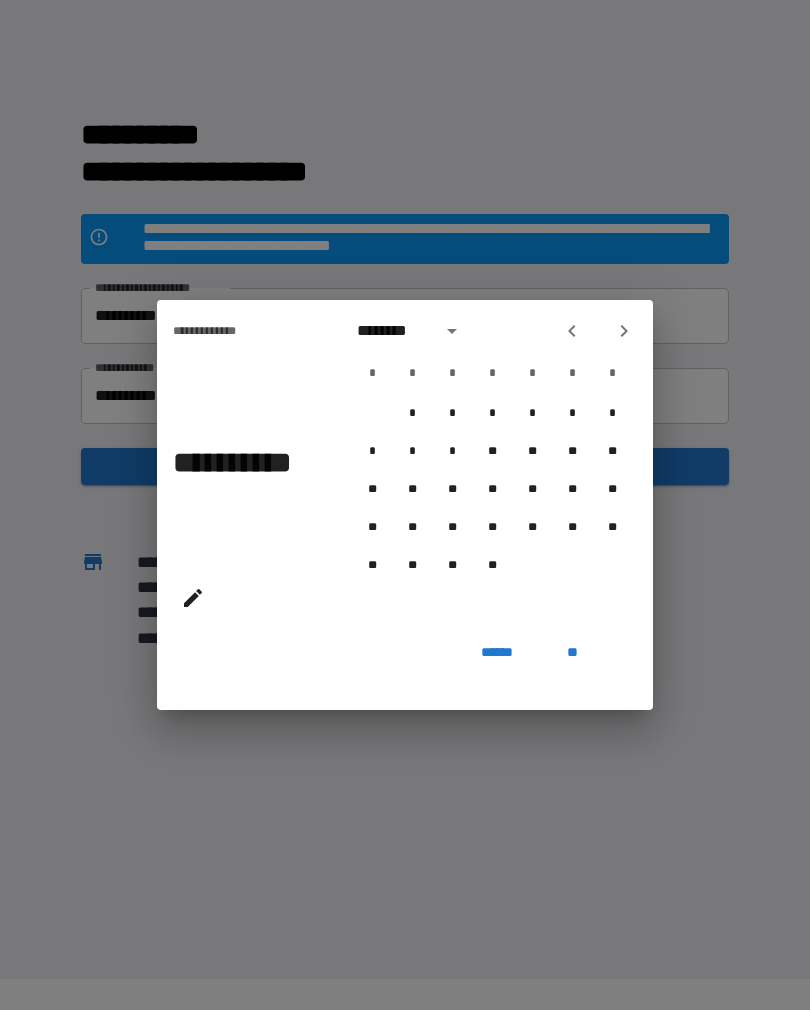 click 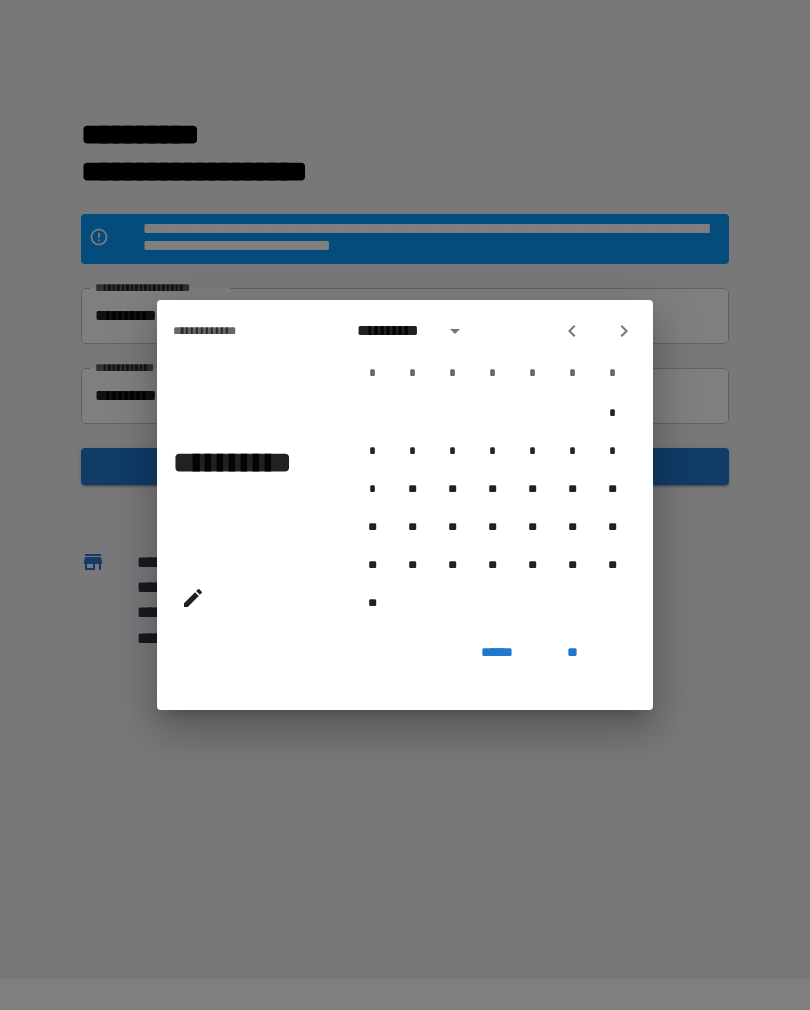 click at bounding box center (572, 331) 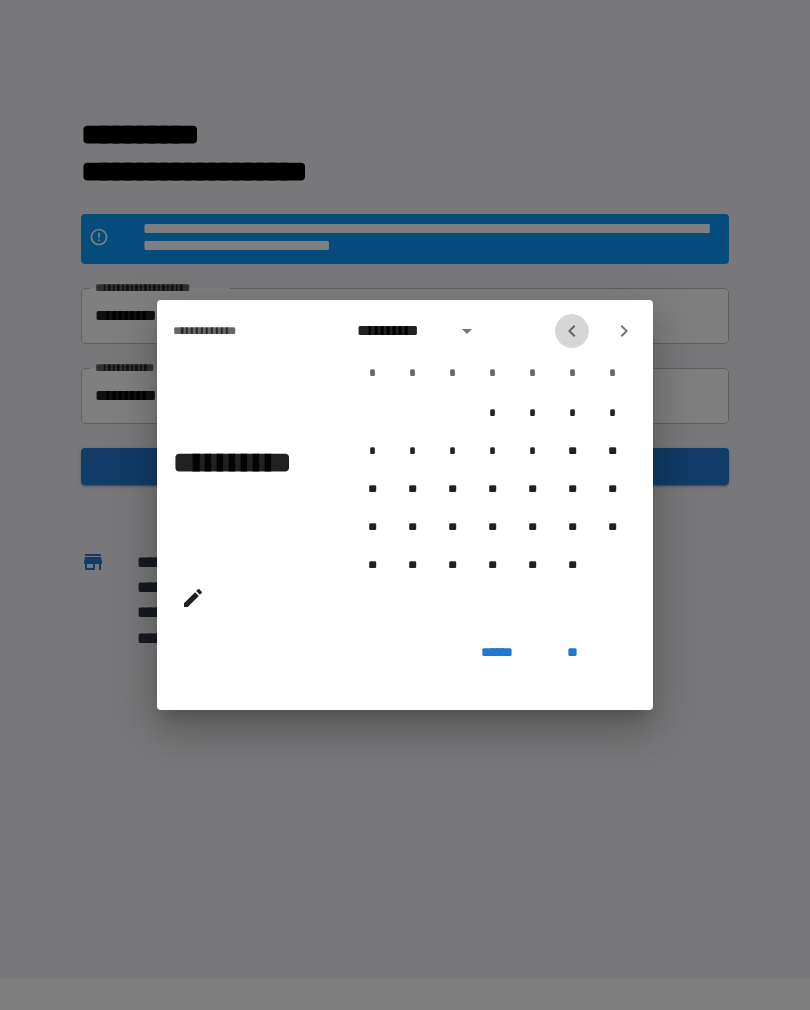 click 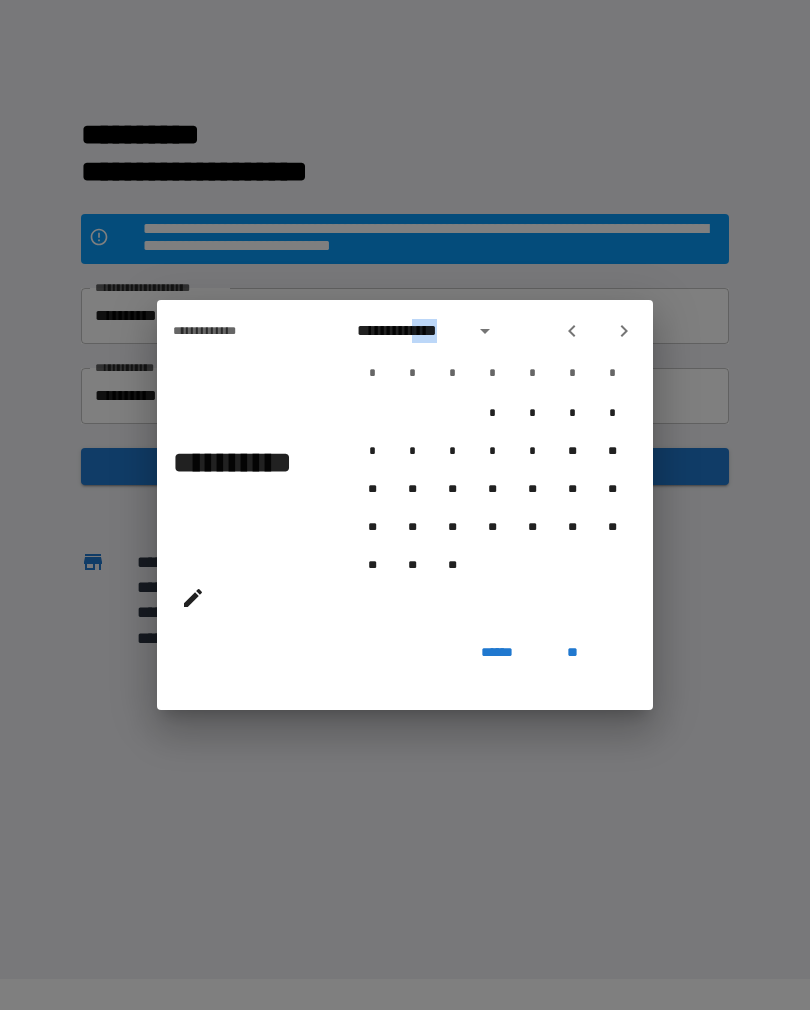 click at bounding box center [598, 331] 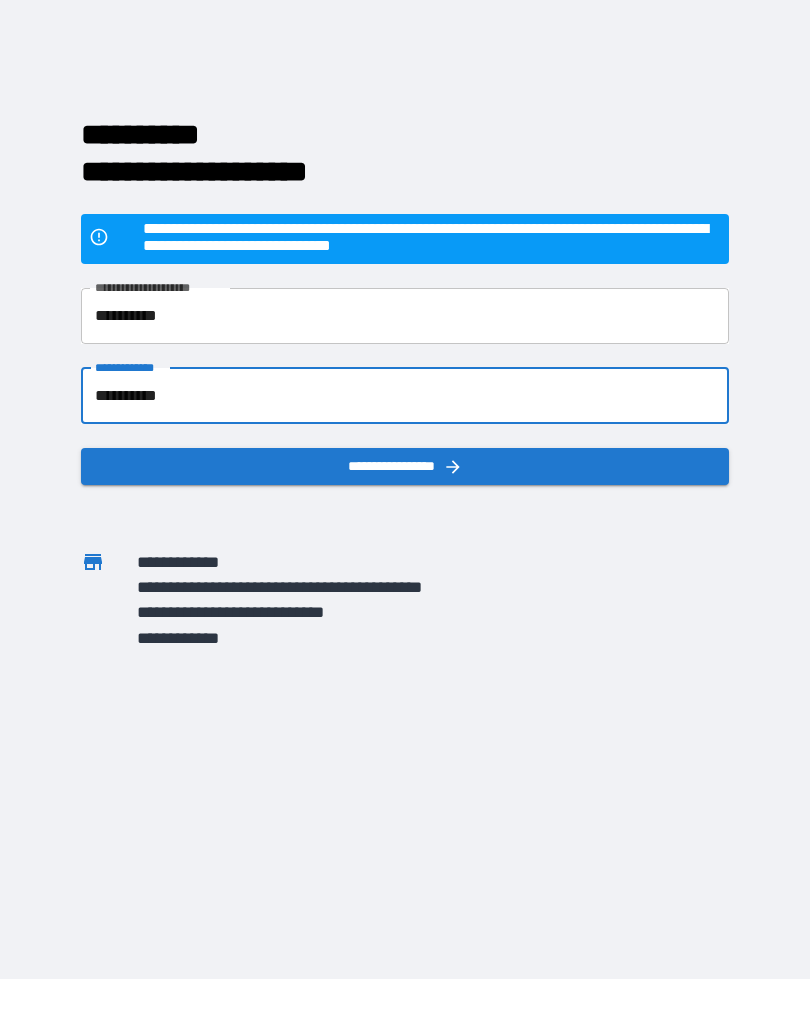 click on "**********" at bounding box center [405, 396] 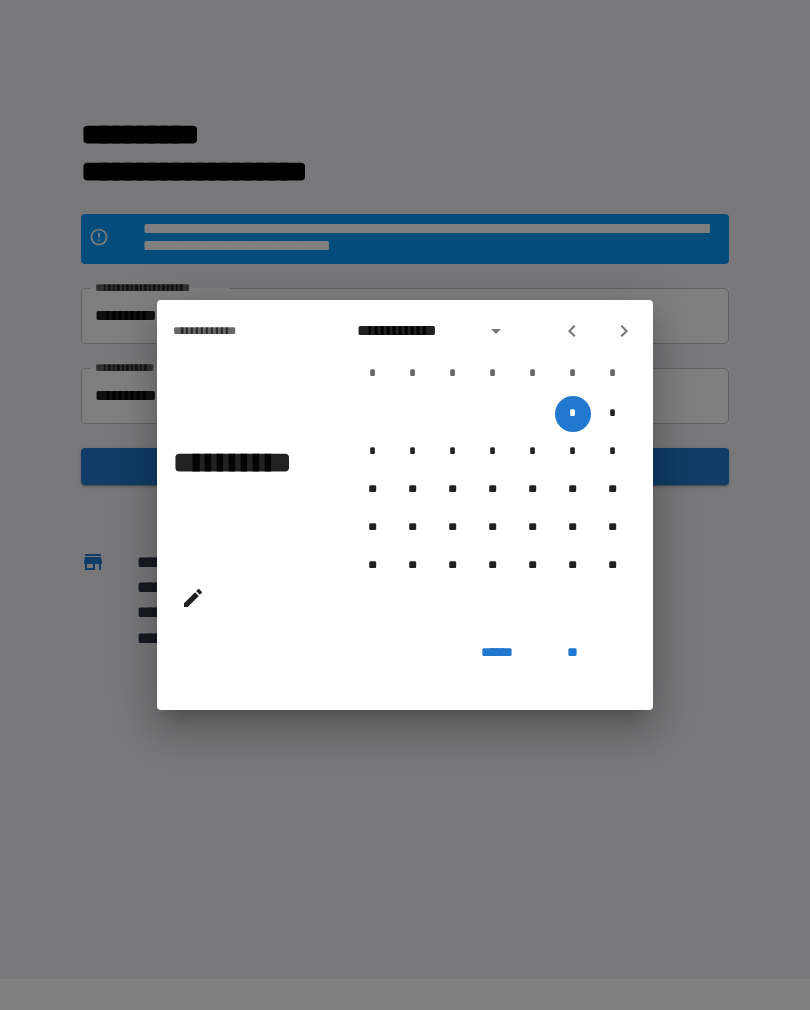 click on "******" at bounding box center [496, 652] 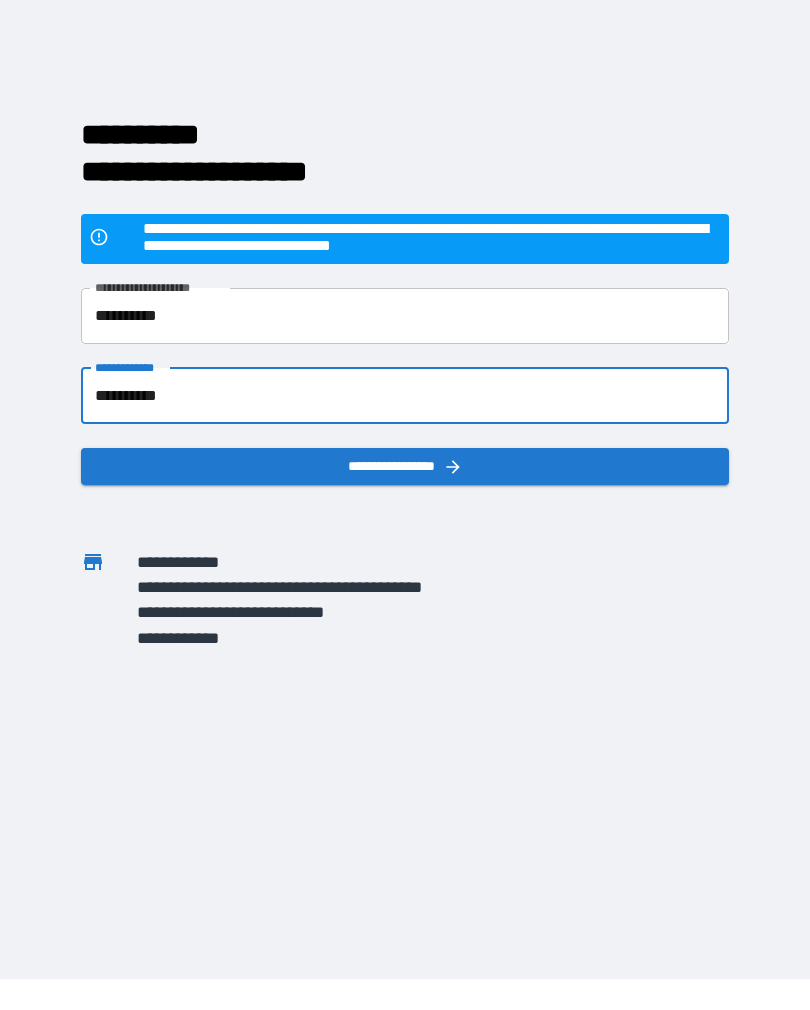 click on "**********" at bounding box center [405, 396] 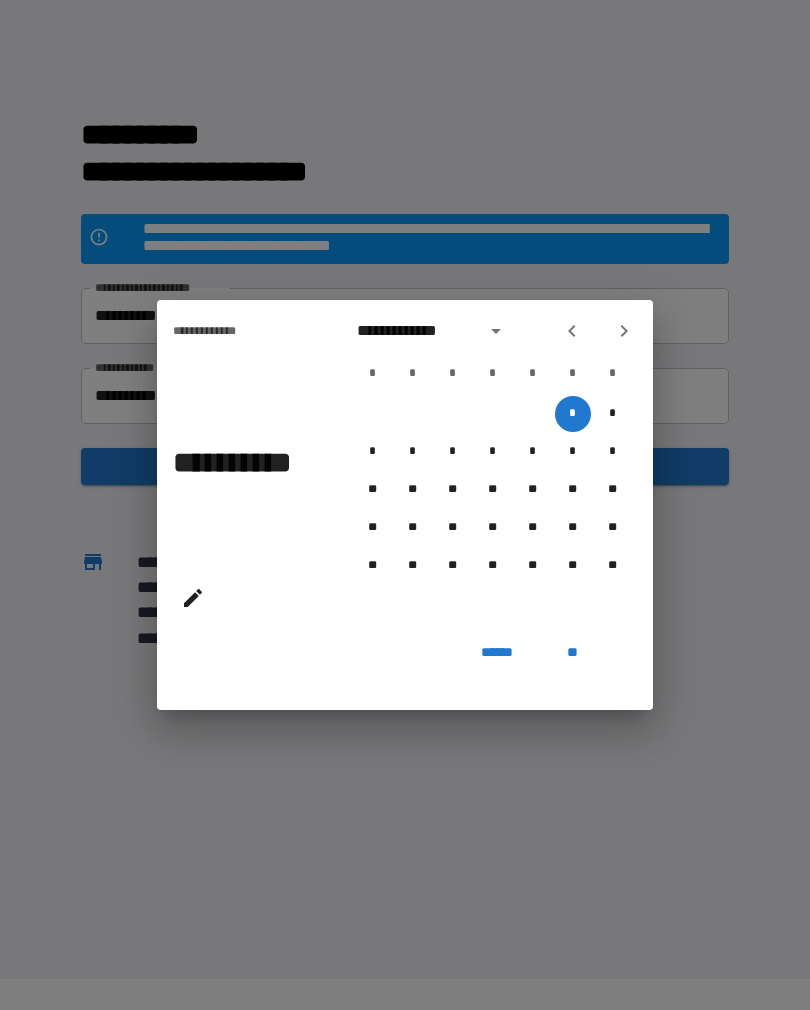 click 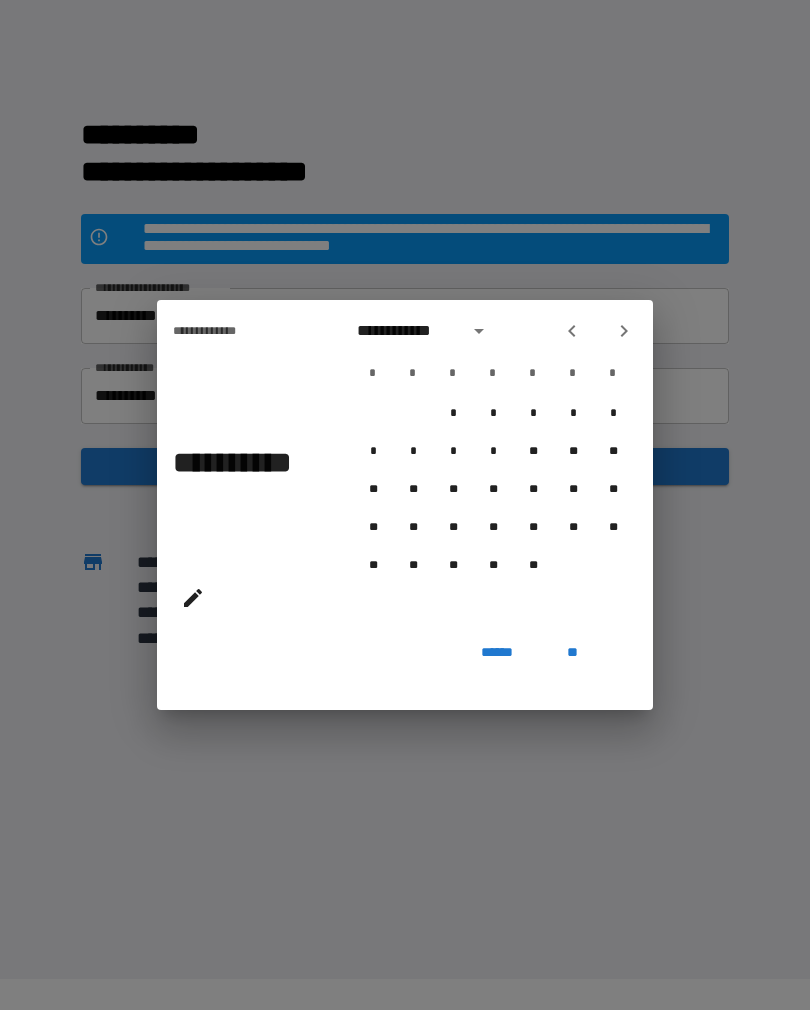 click 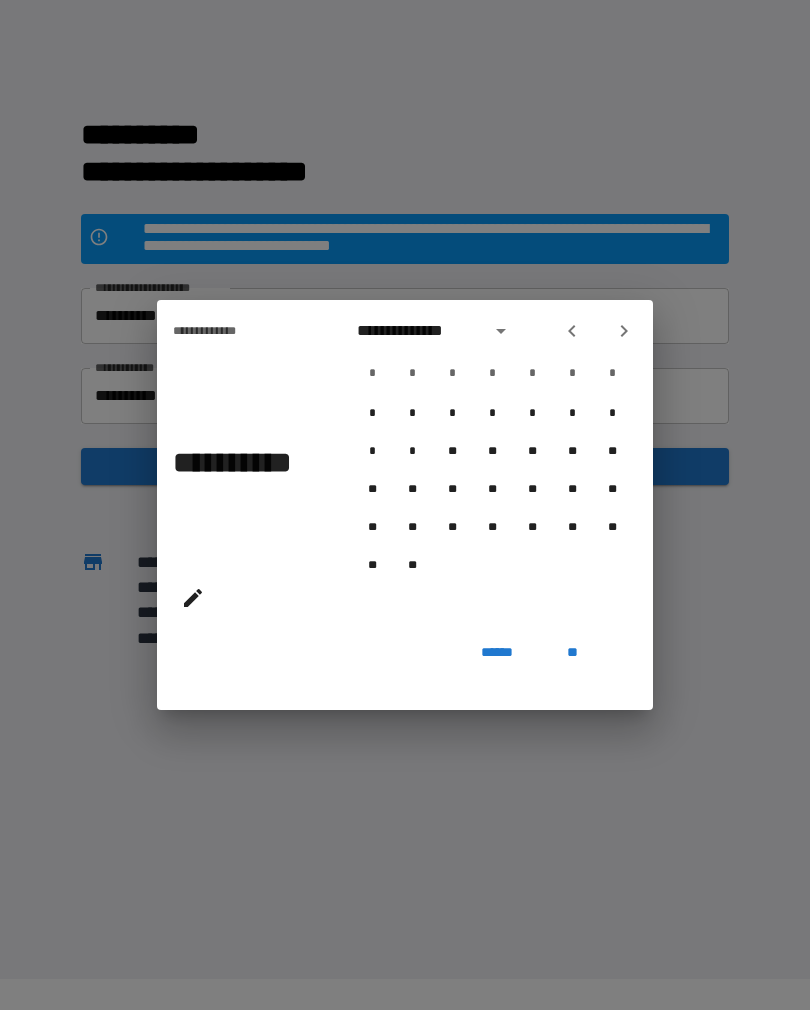 click 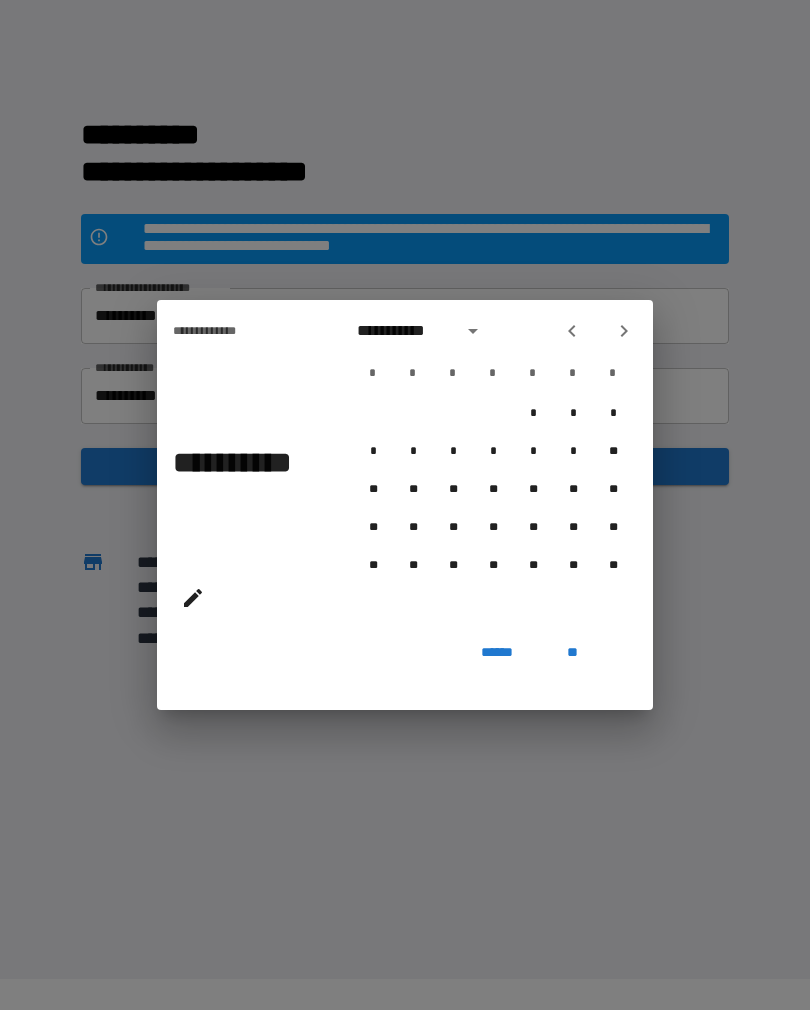 click 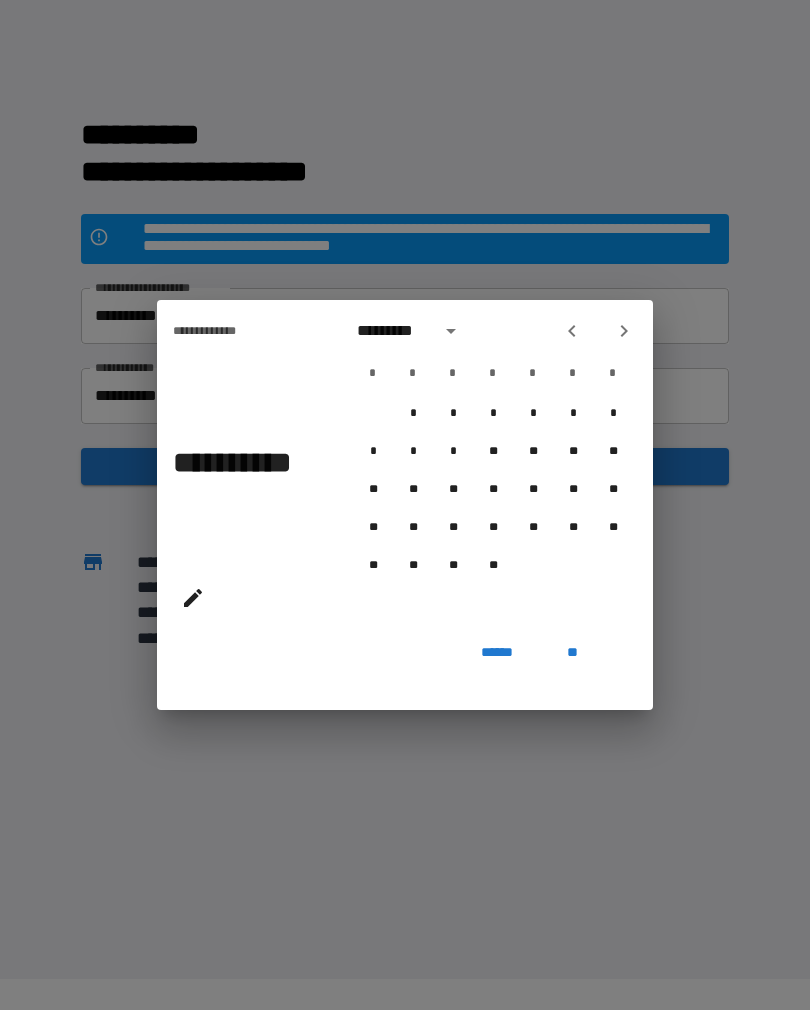 click 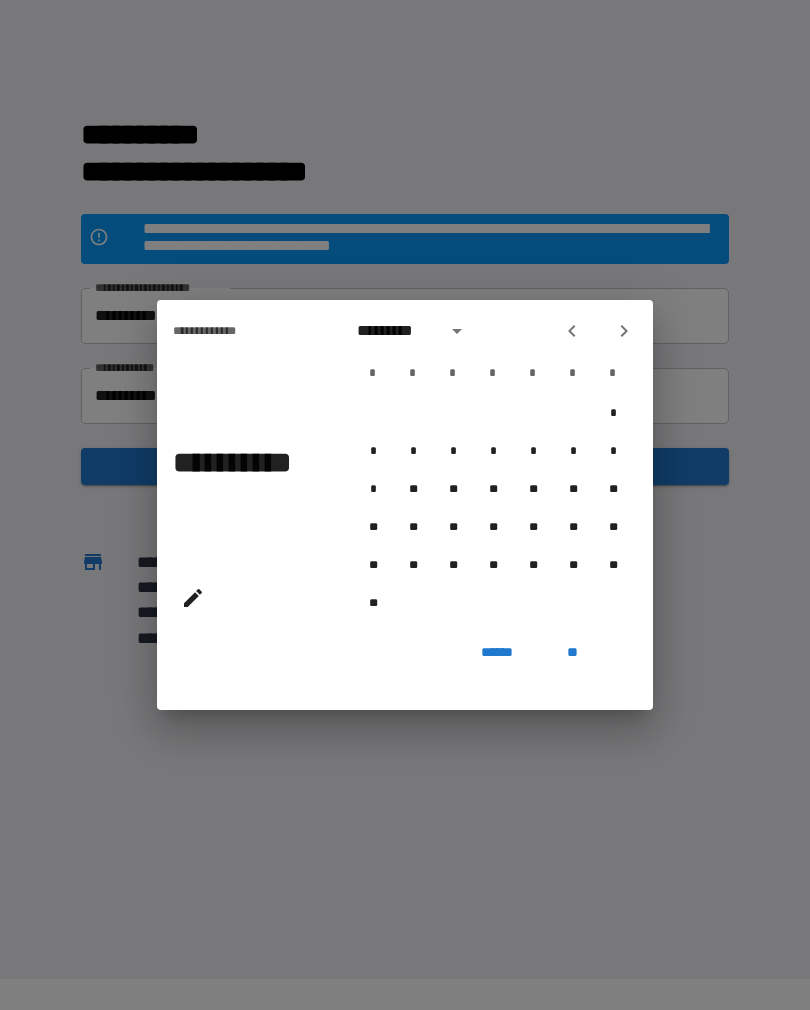 click 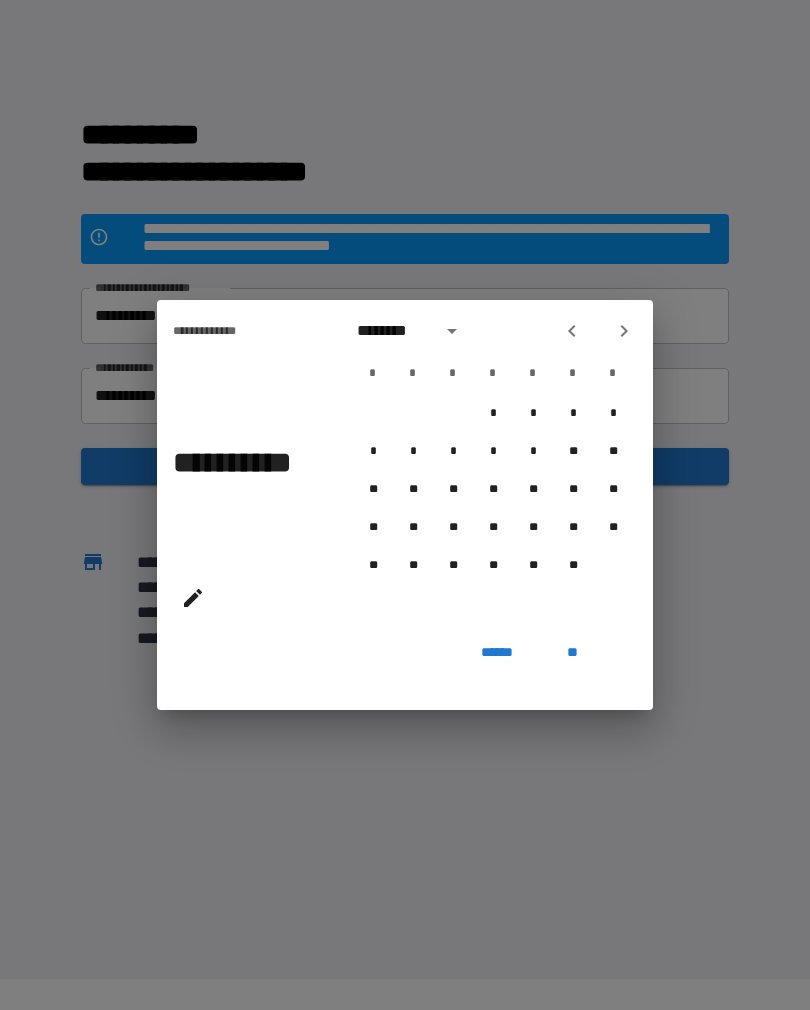 click 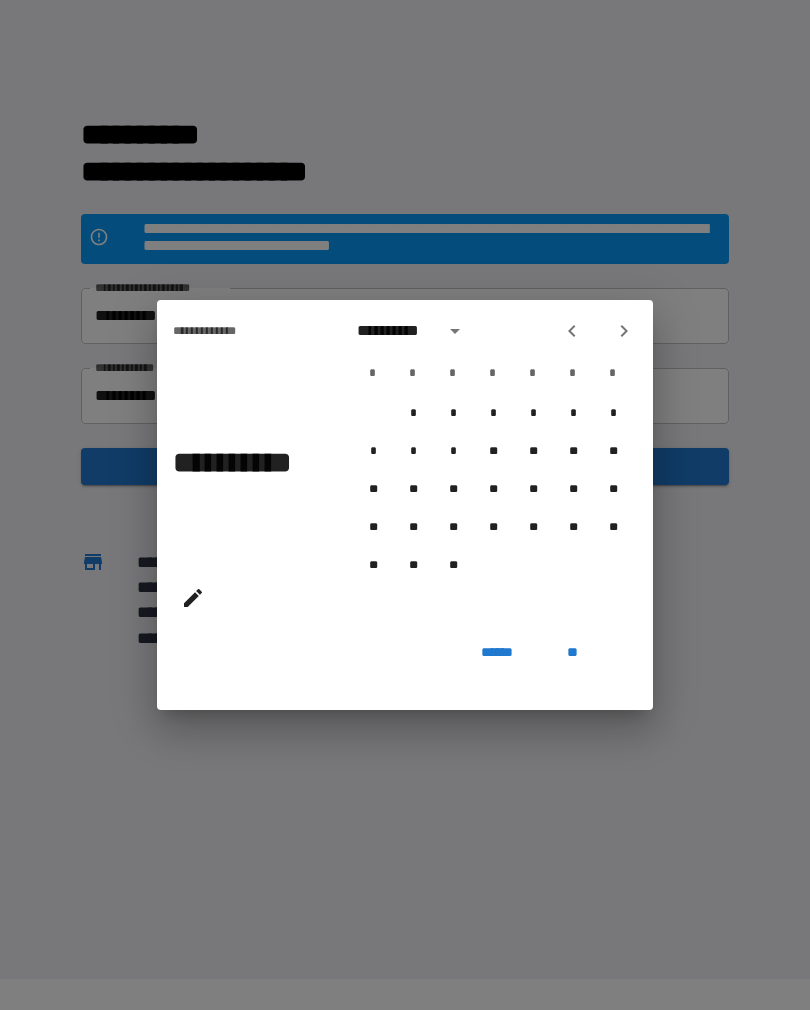 click 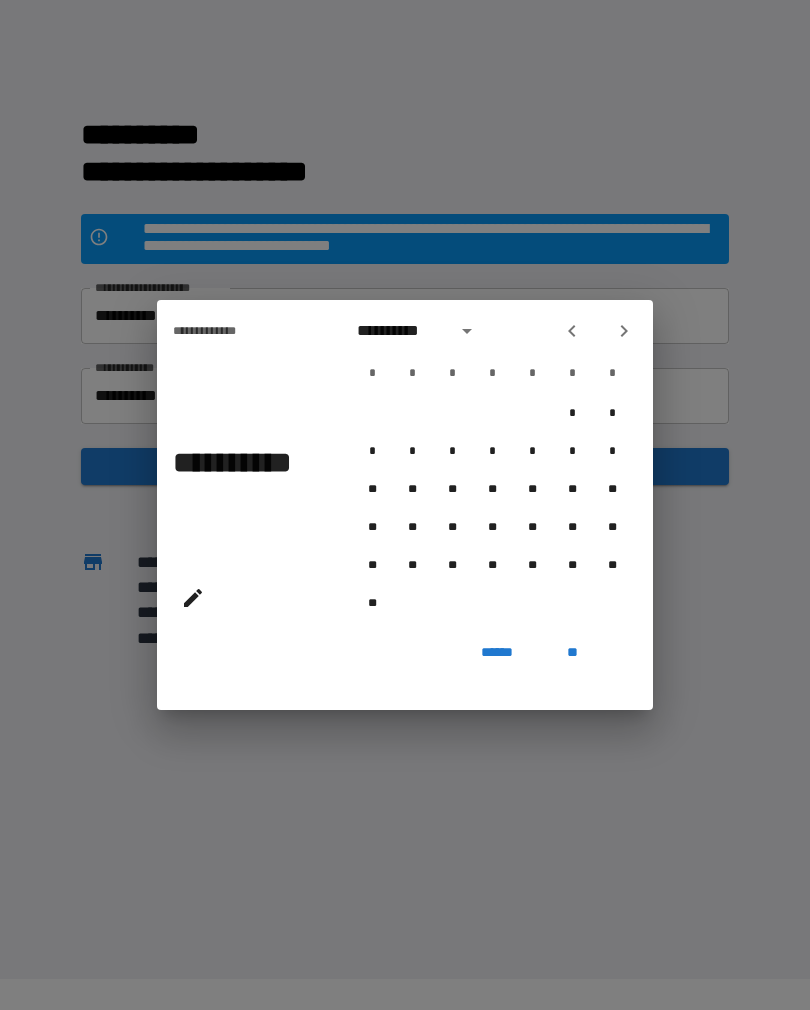 click 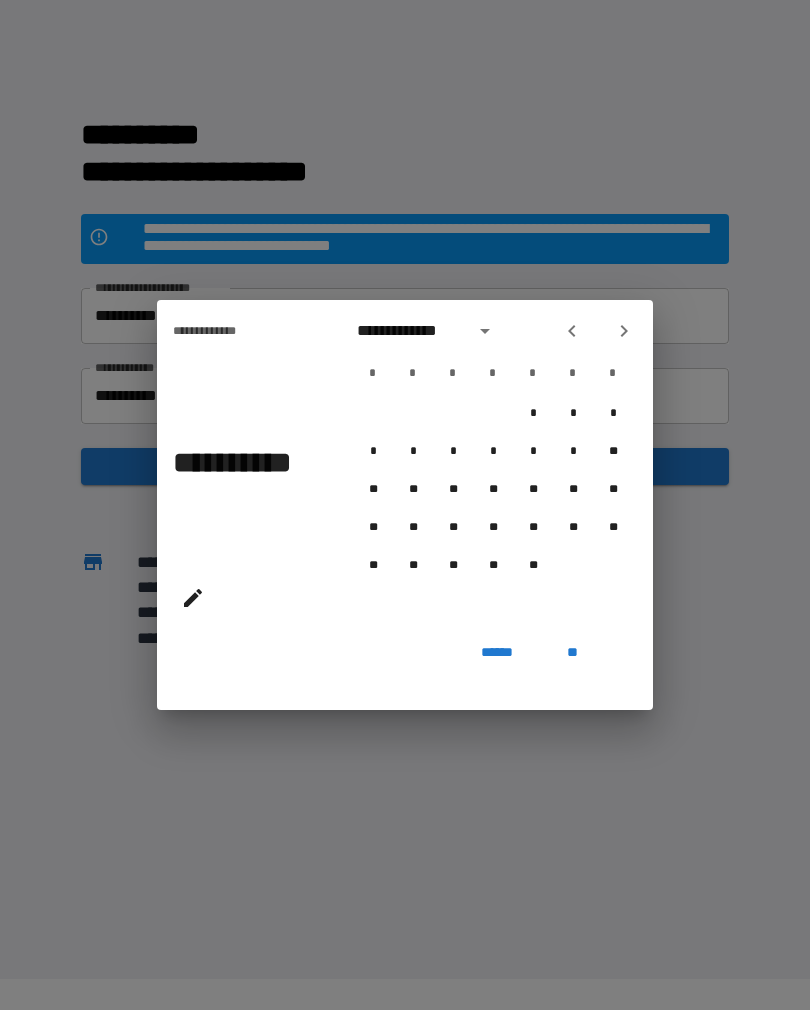 click 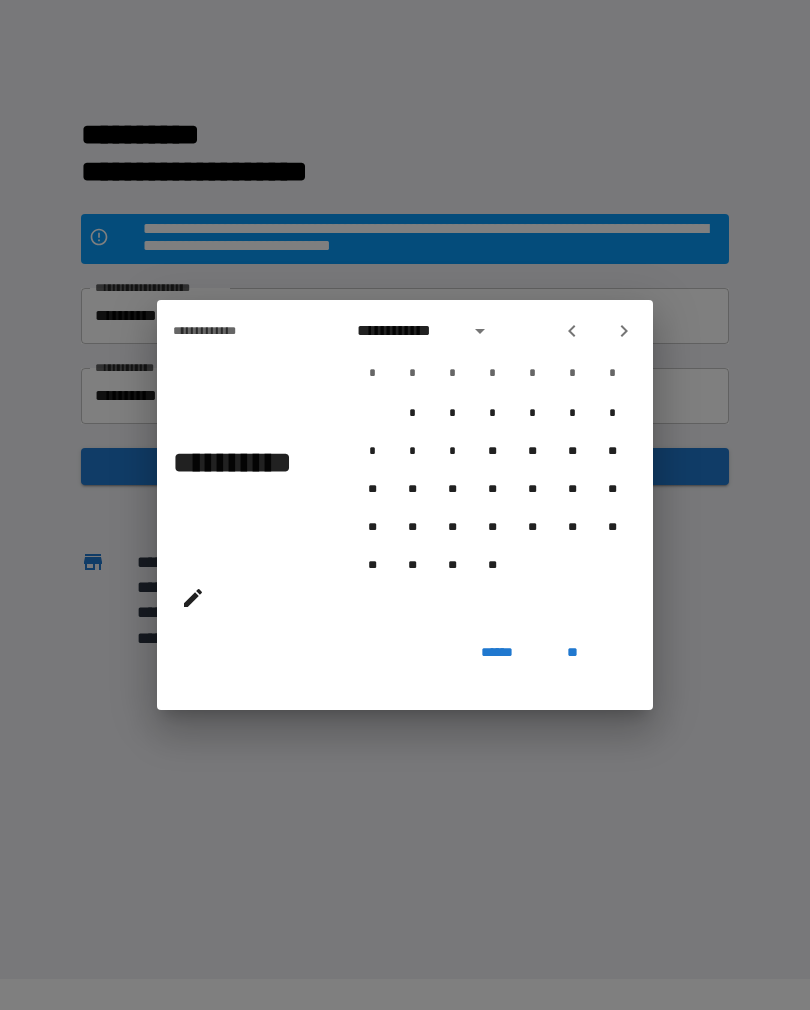 click 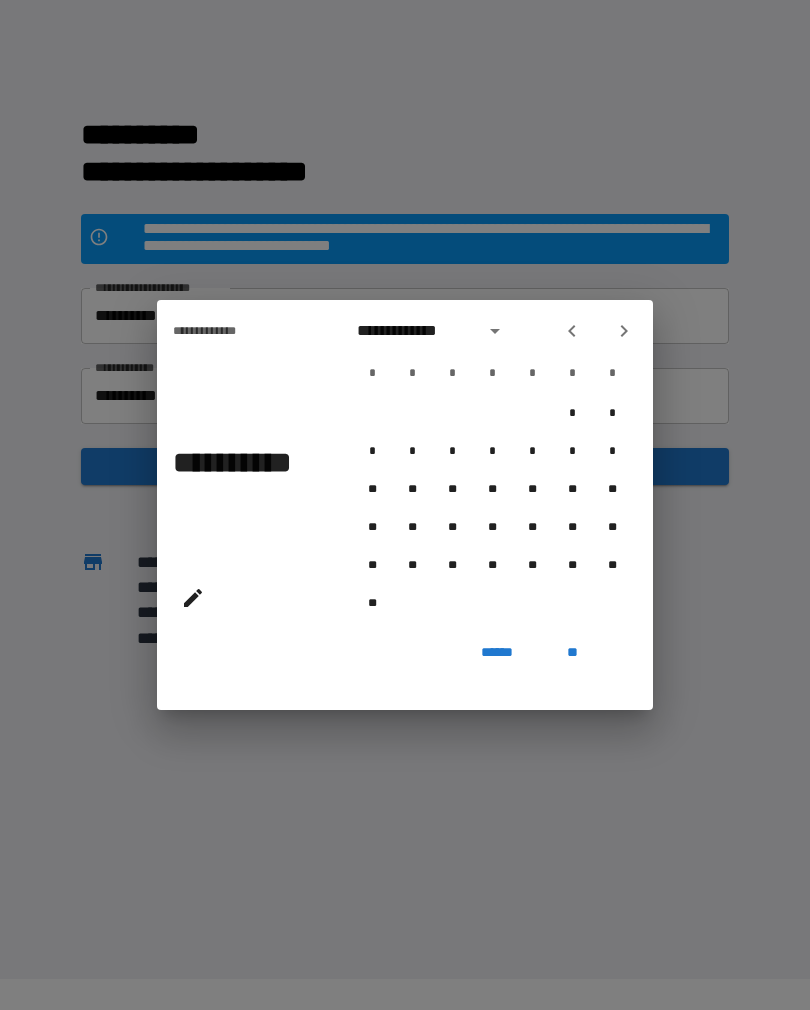 click 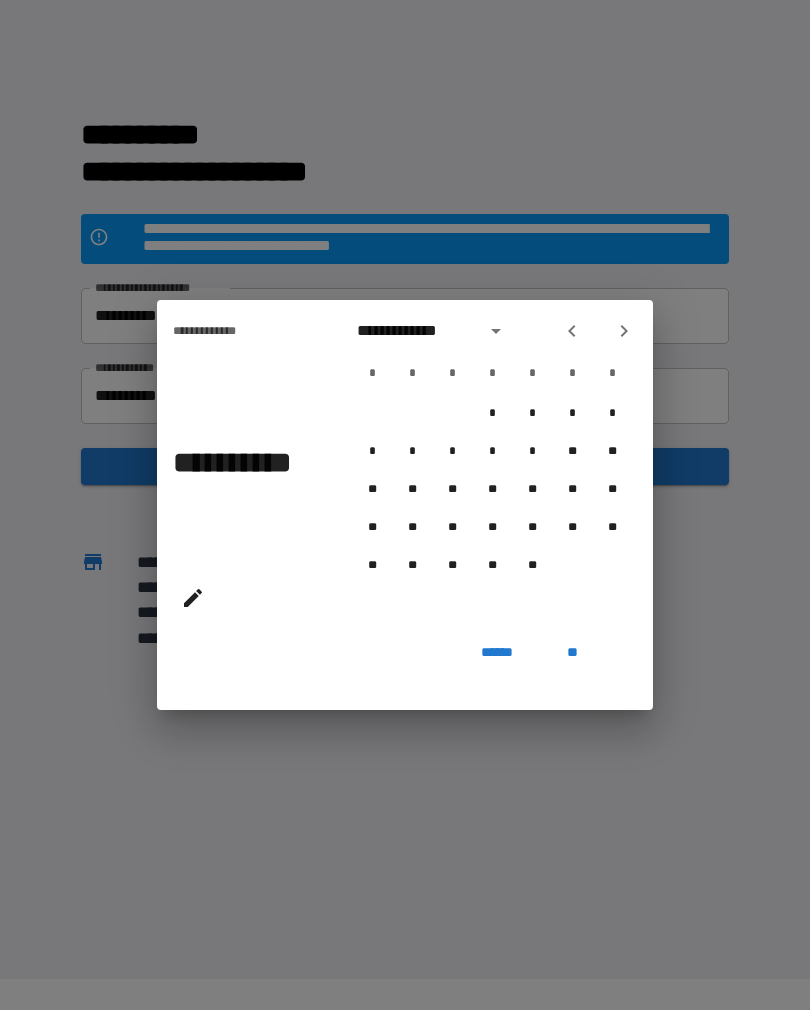 click 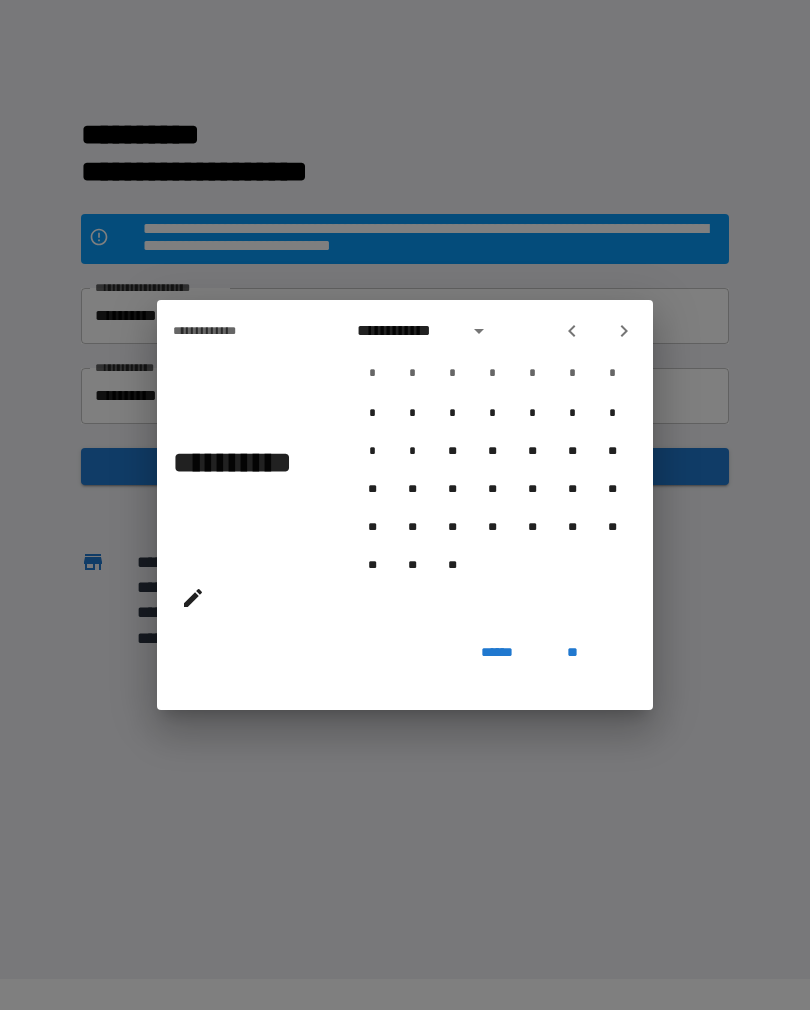 click 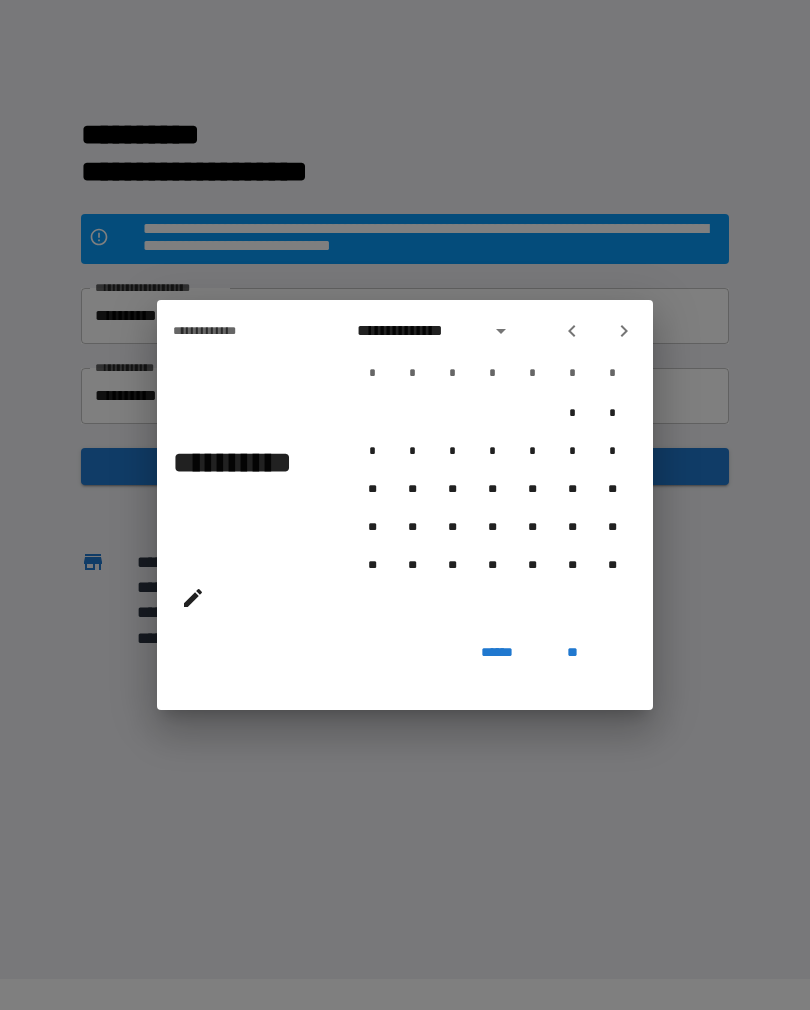 click 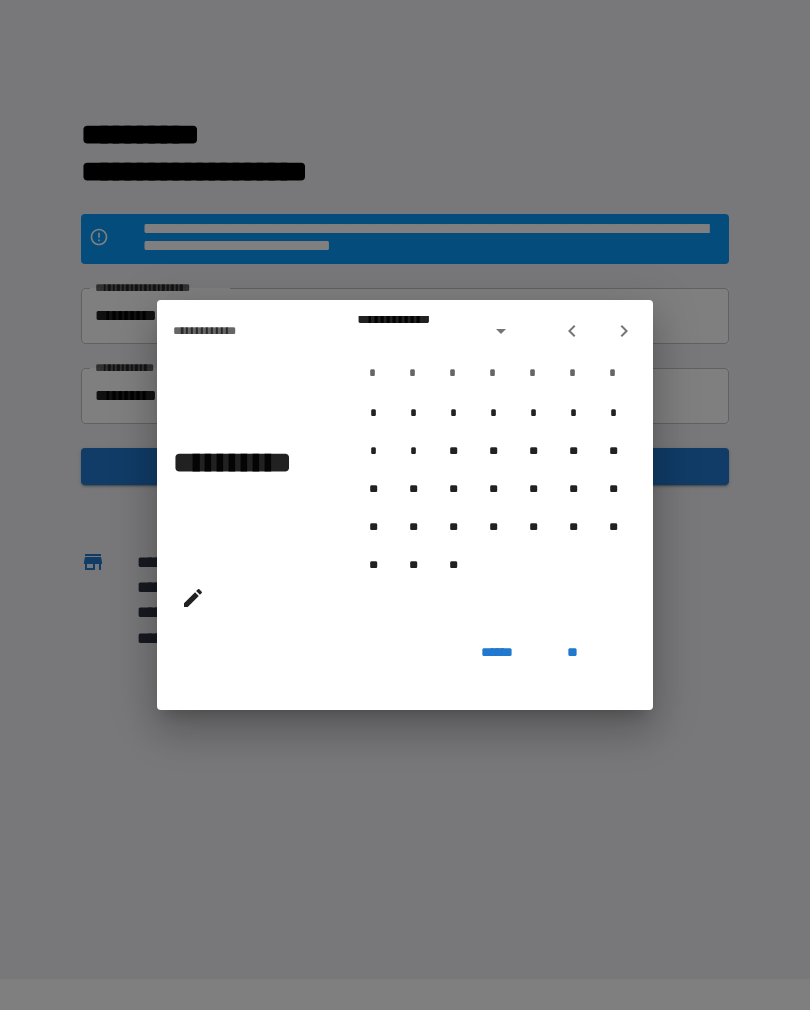 click 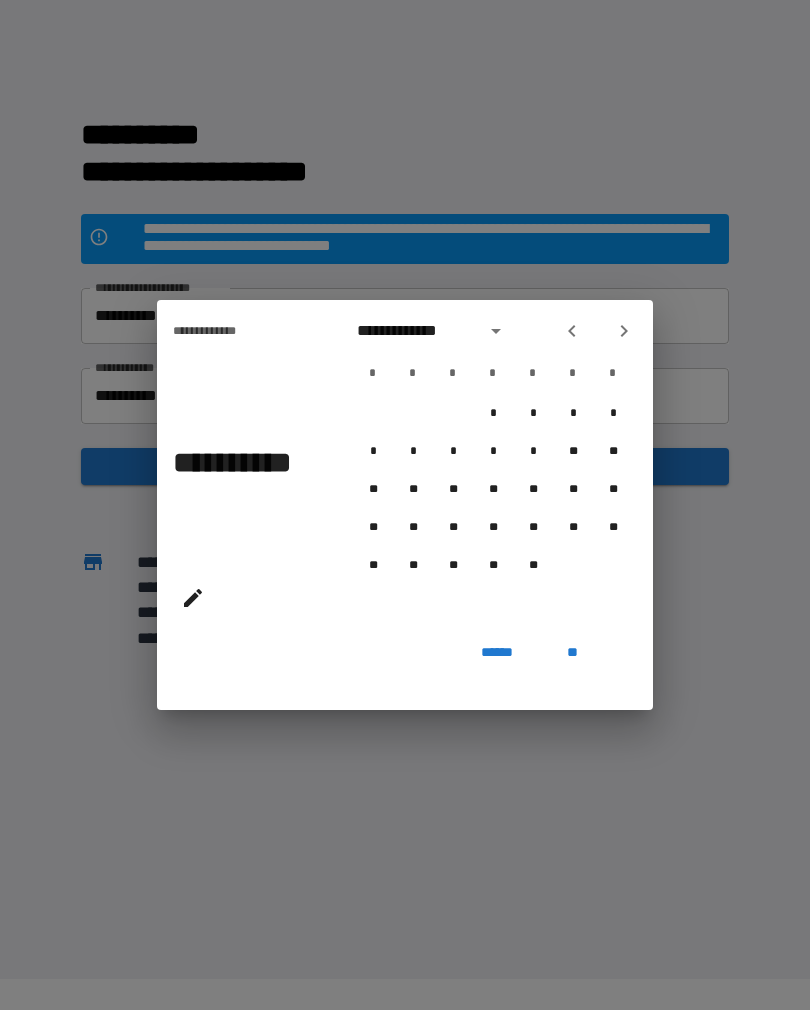 click 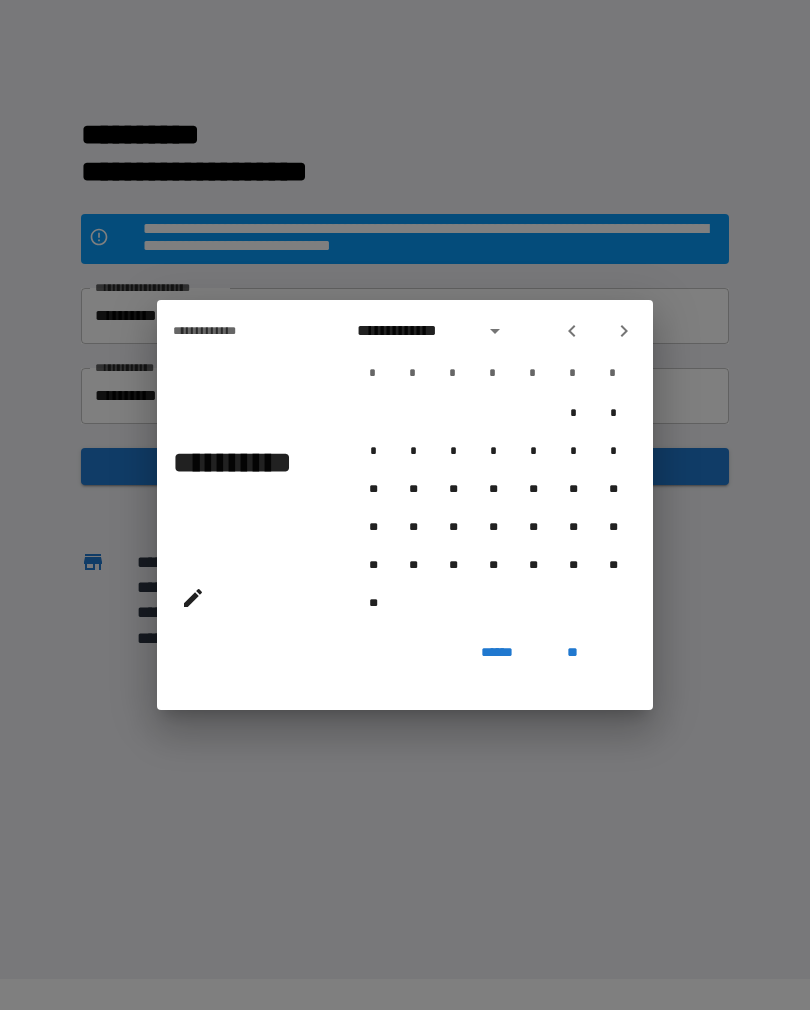 click 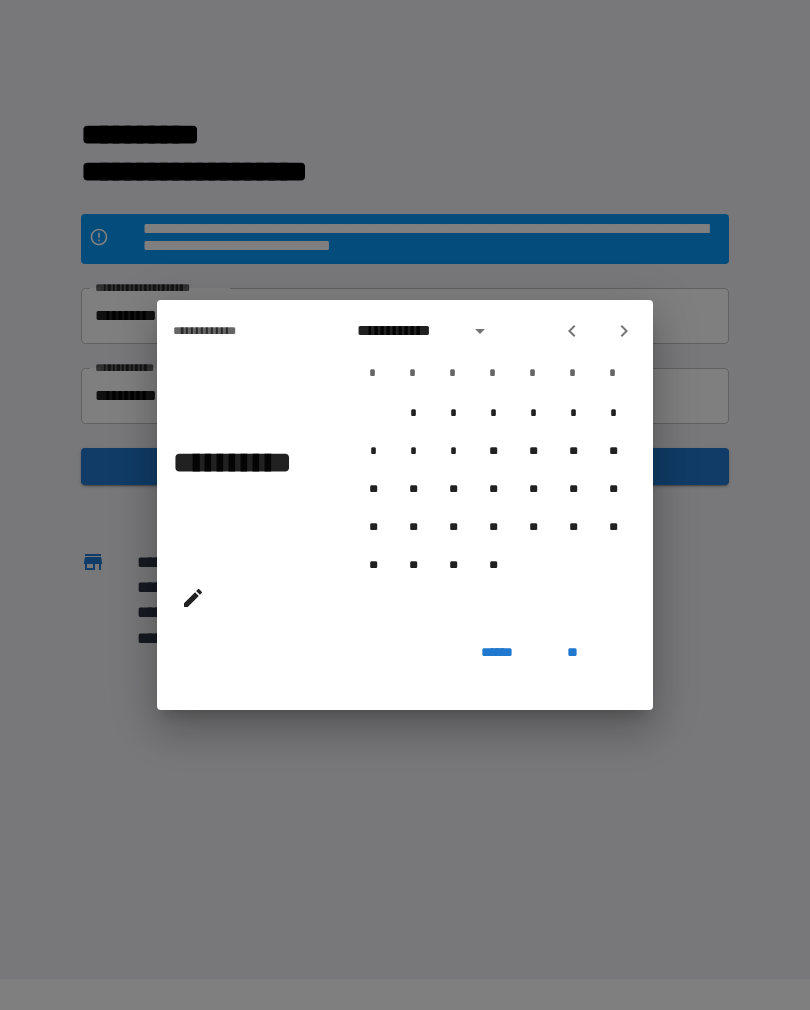 click 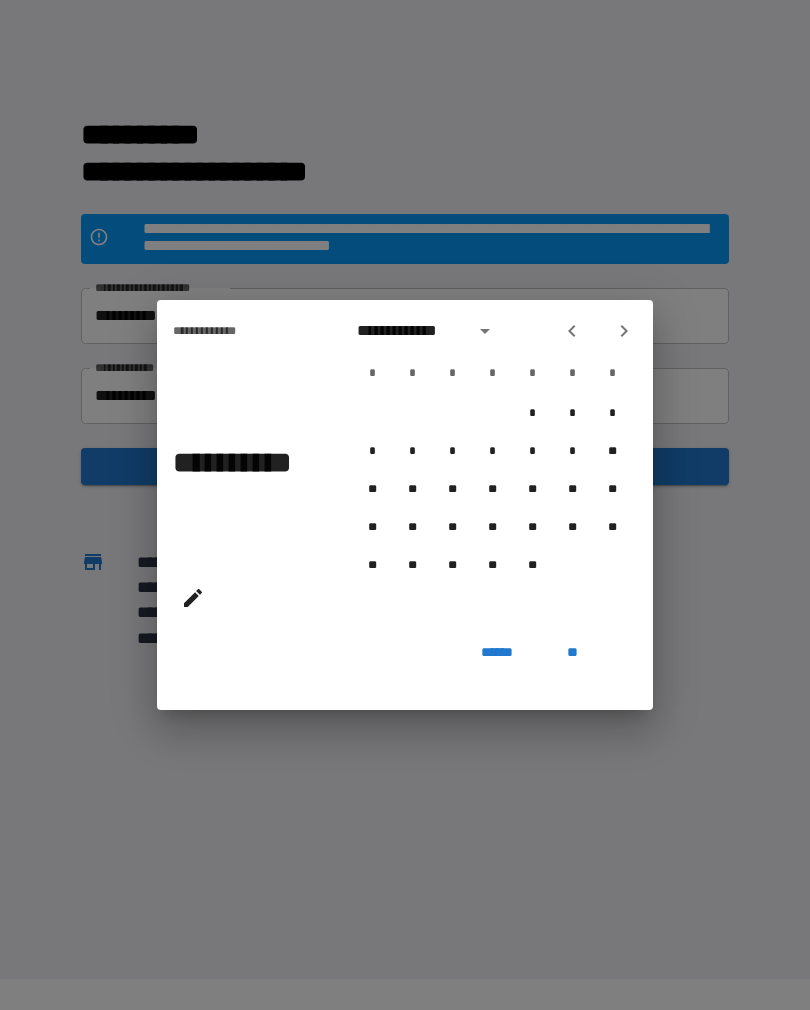 click on "******" at bounding box center [496, 652] 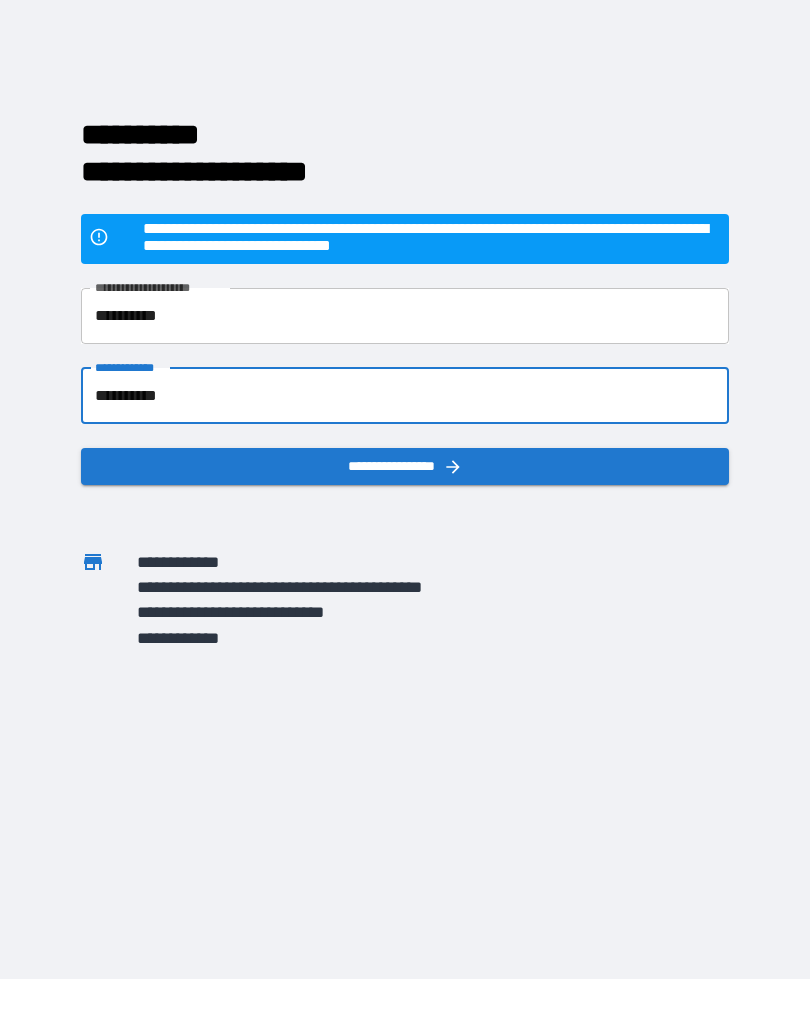 click on "**********" at bounding box center (405, 396) 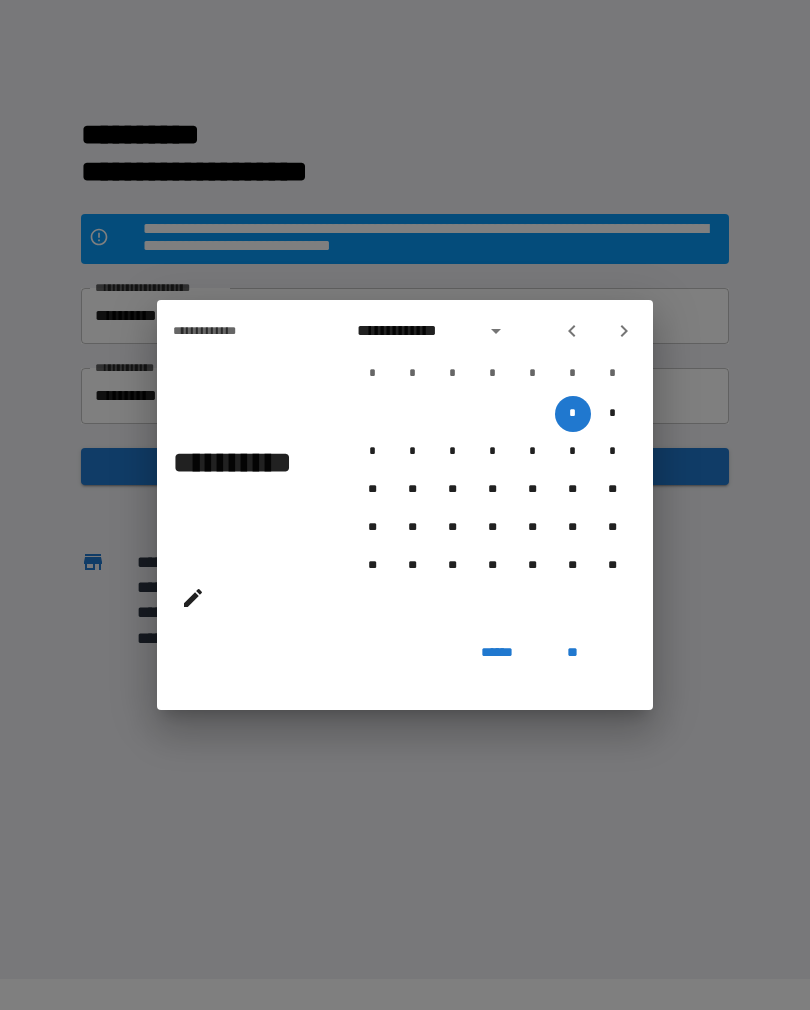 click 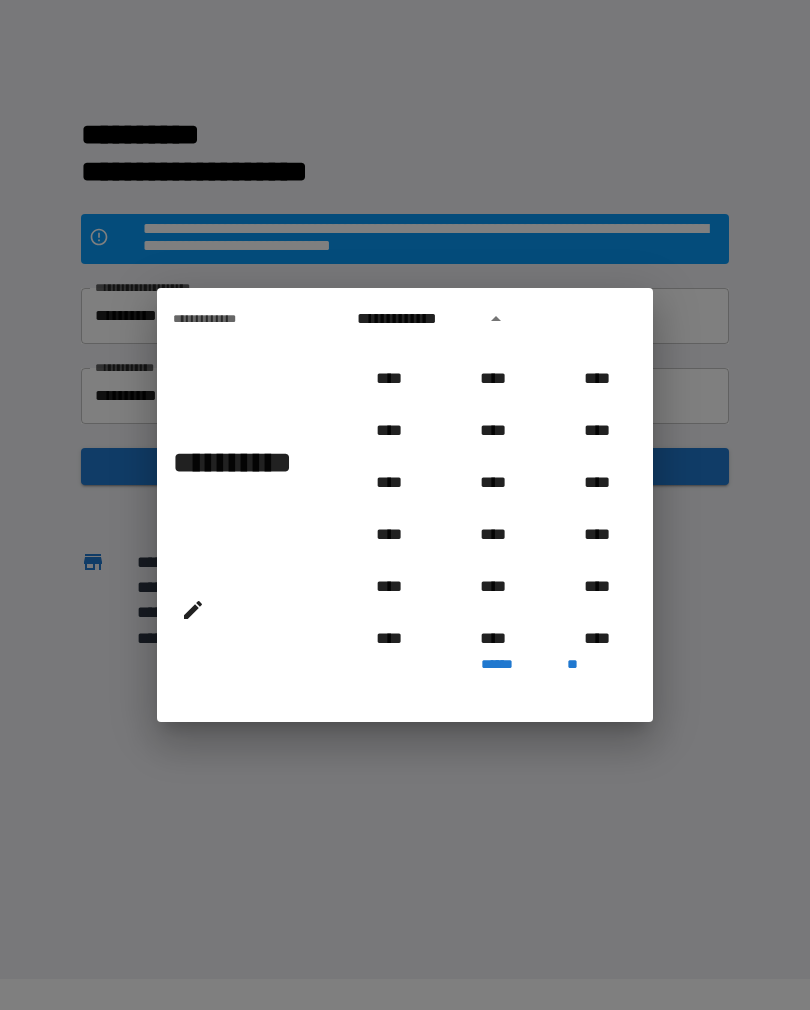 scroll, scrollTop: 1150, scrollLeft: 0, axis: vertical 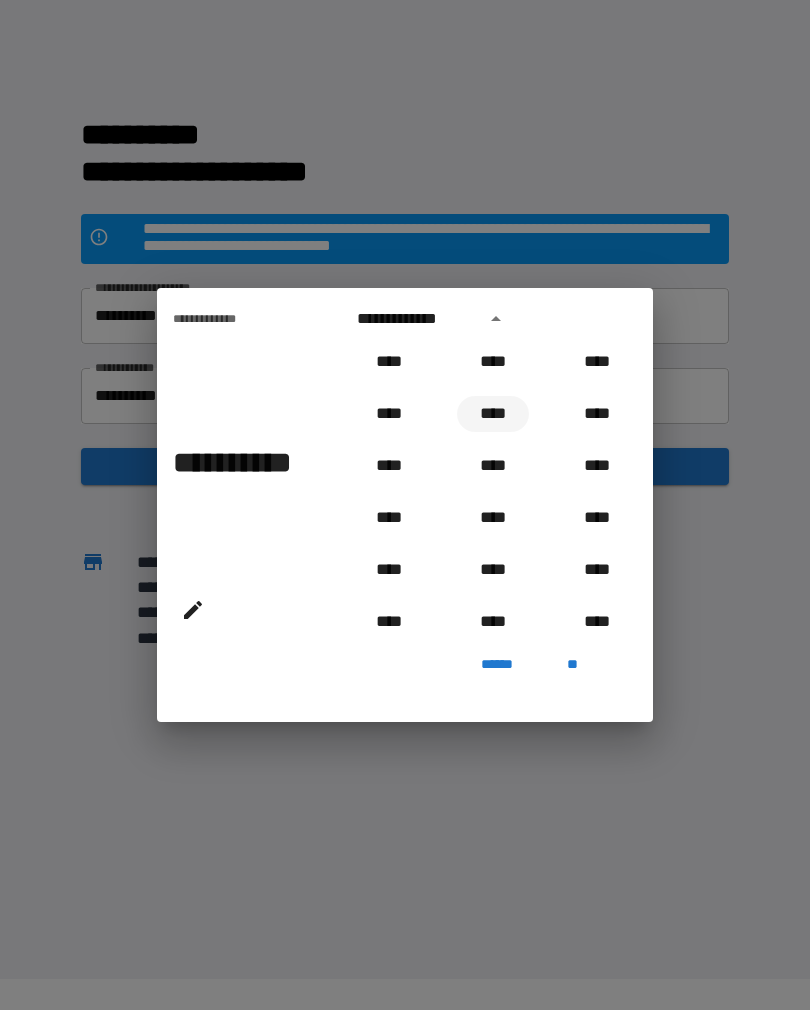 click on "****" at bounding box center (493, 414) 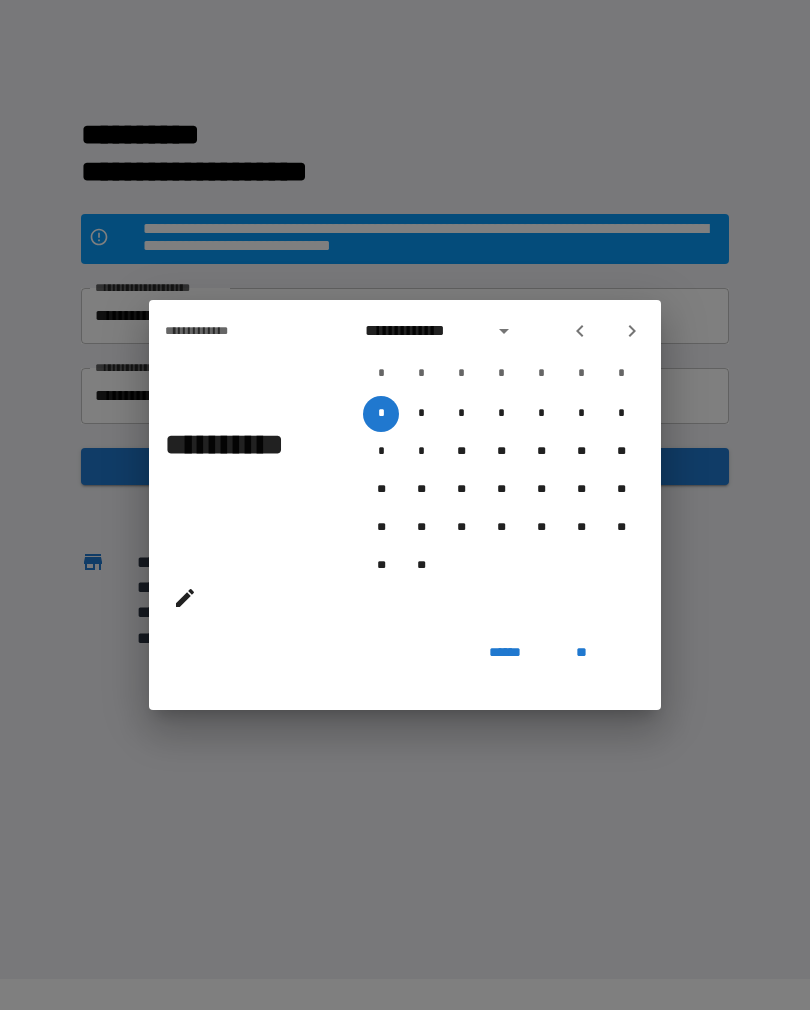 click on "**********" at bounding box center (501, 467) 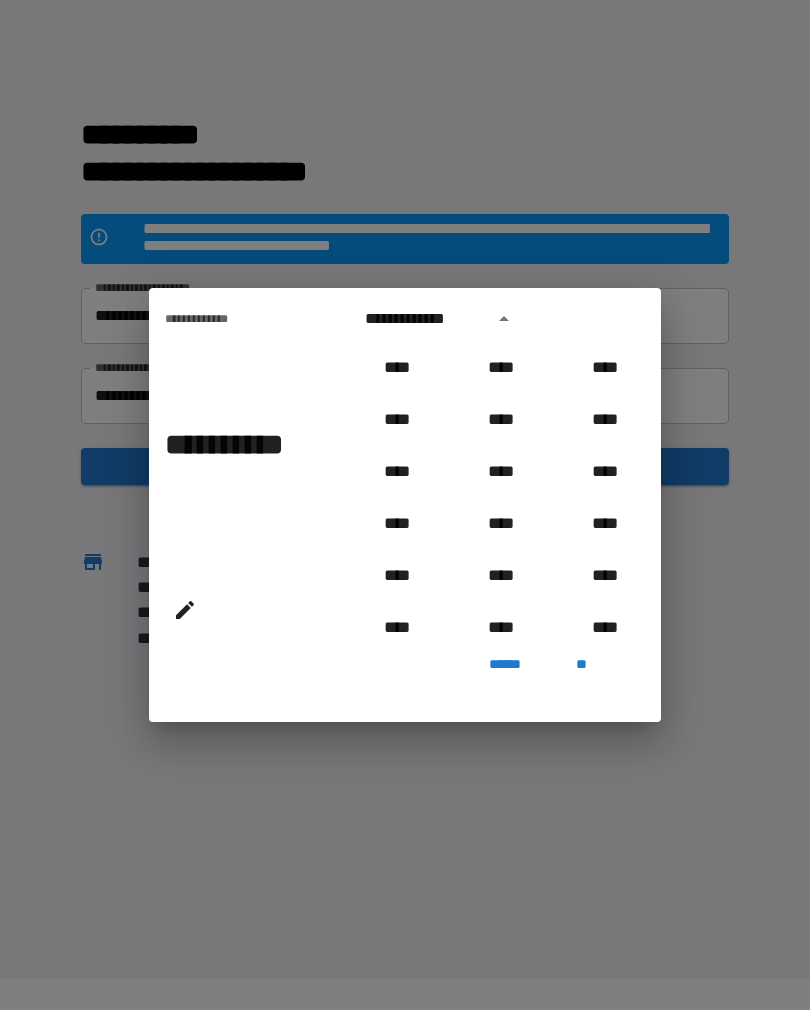 scroll, scrollTop: 1070, scrollLeft: 0, axis: vertical 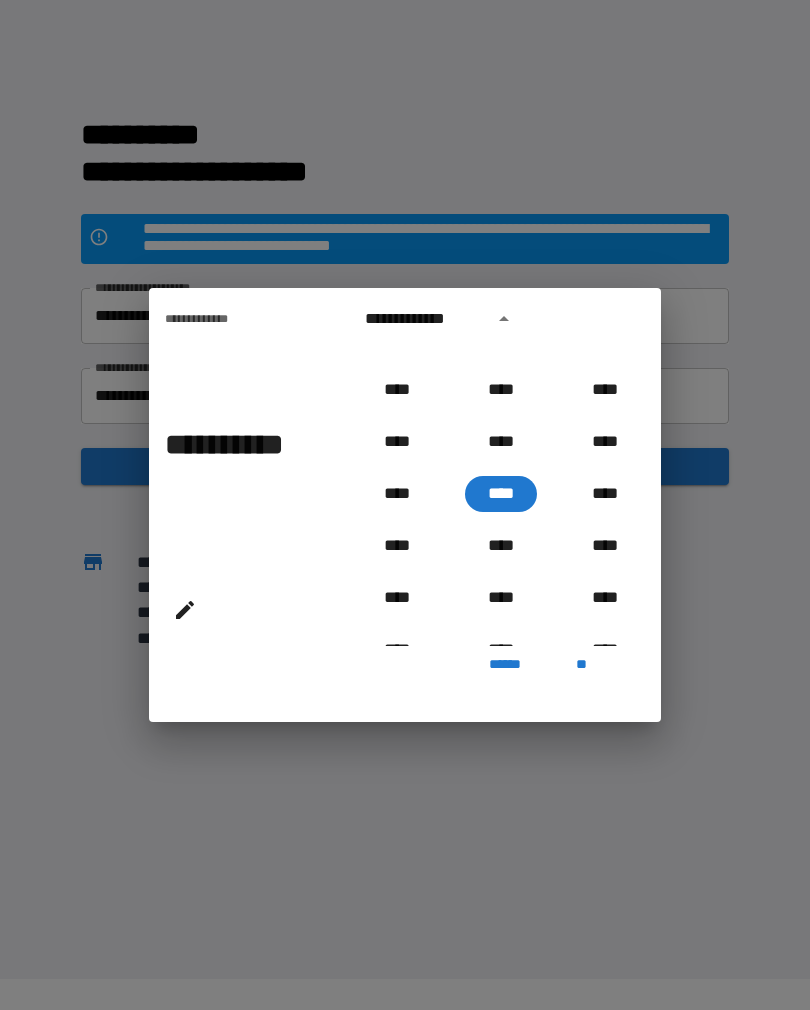 click on "**********" at bounding box center (237, 463) 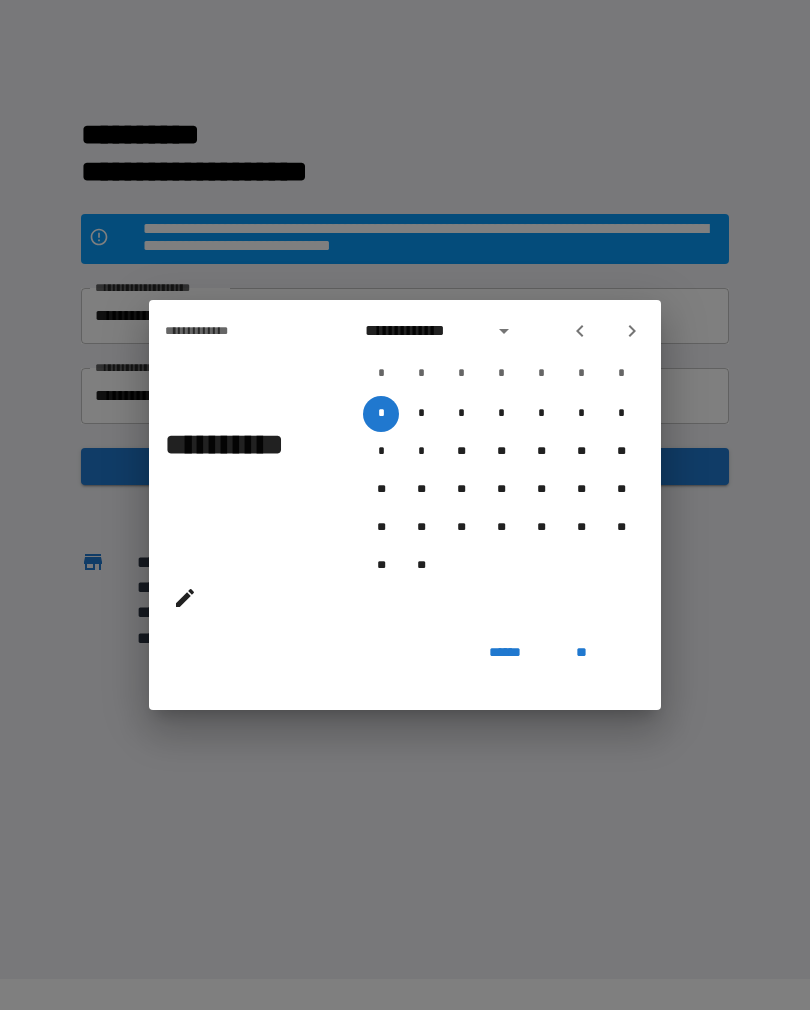 click 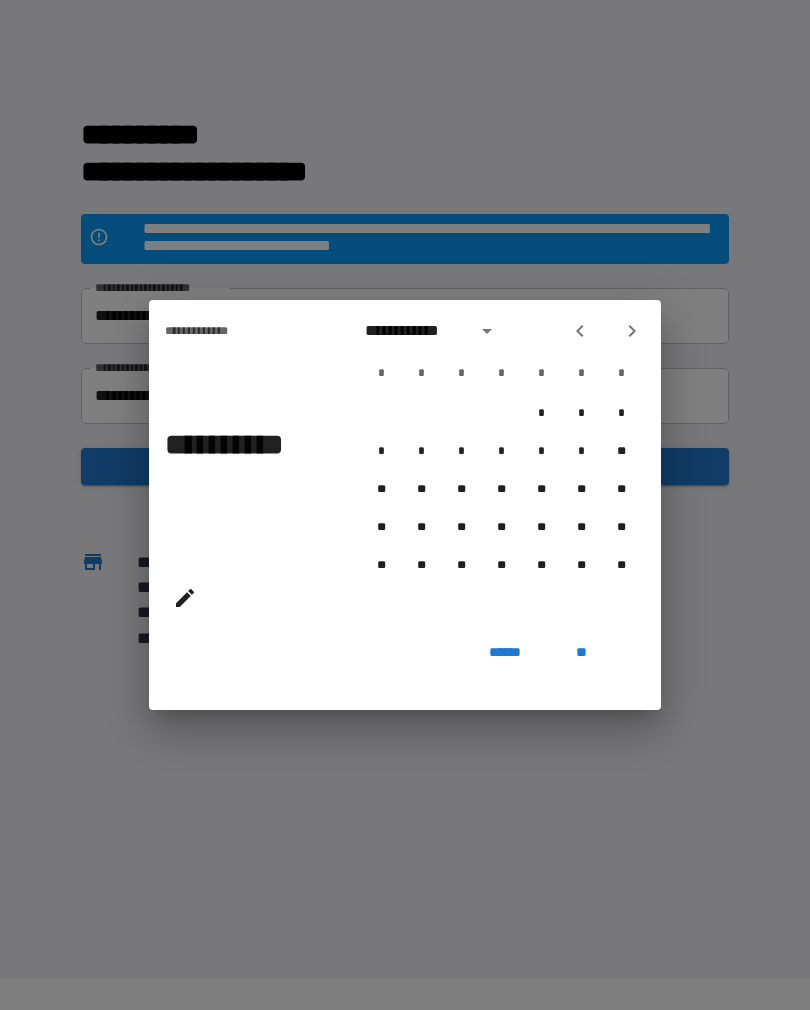 click at bounding box center (580, 331) 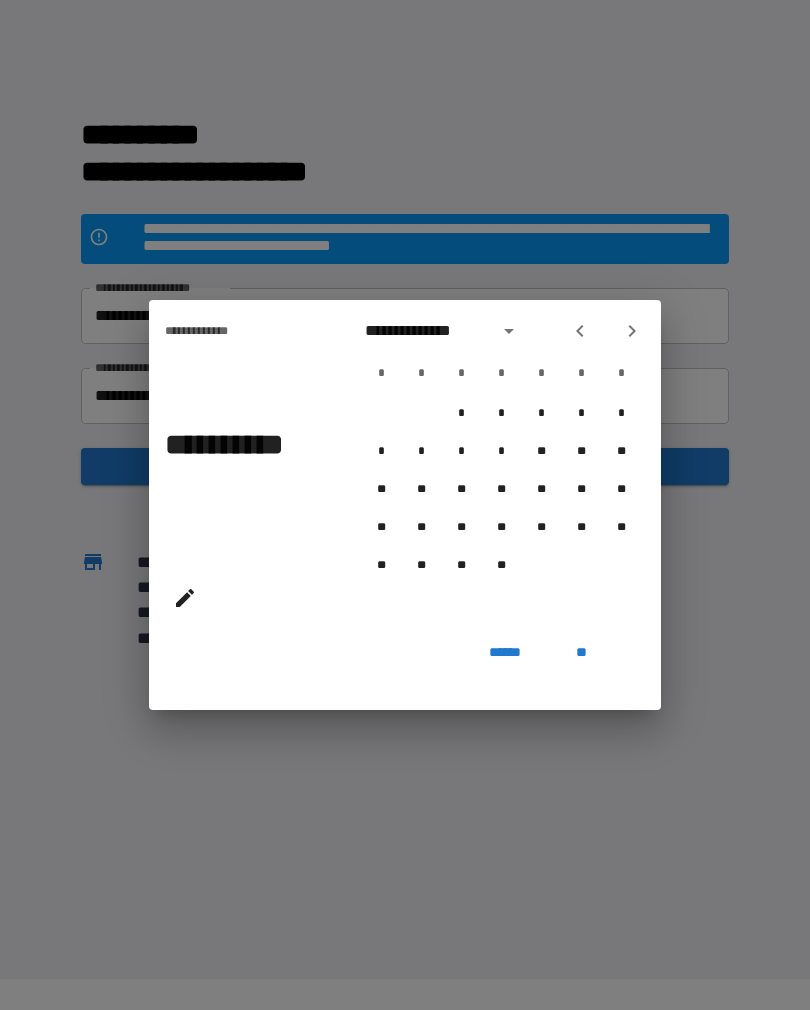 click 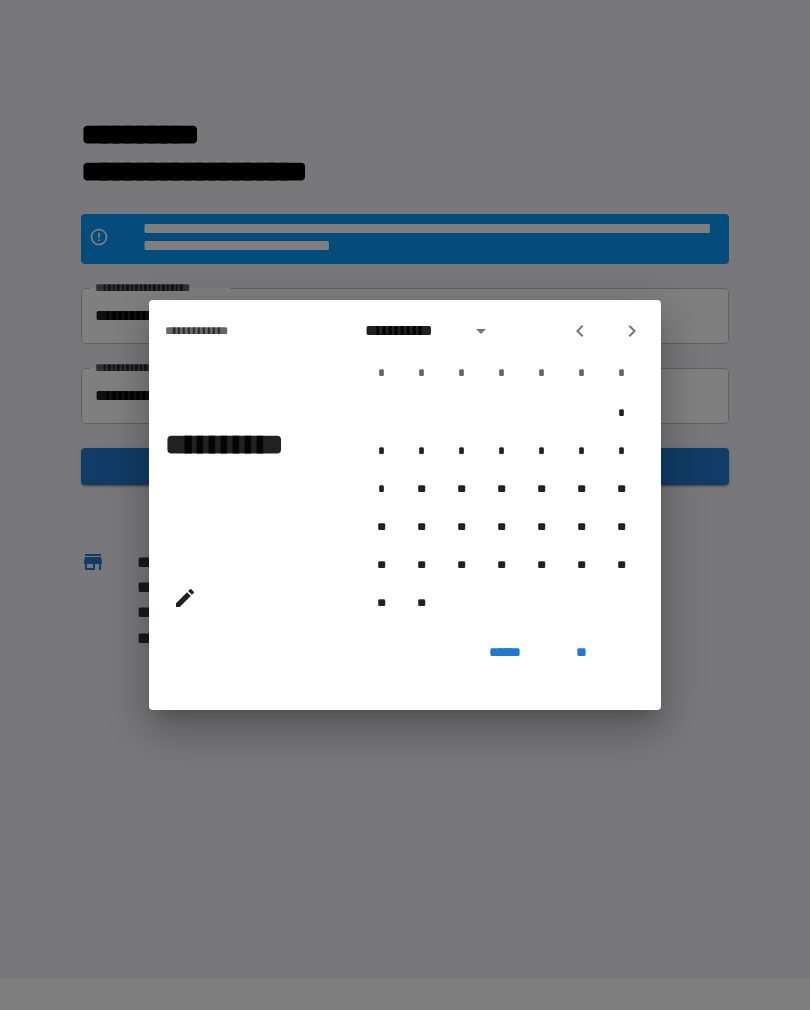 click 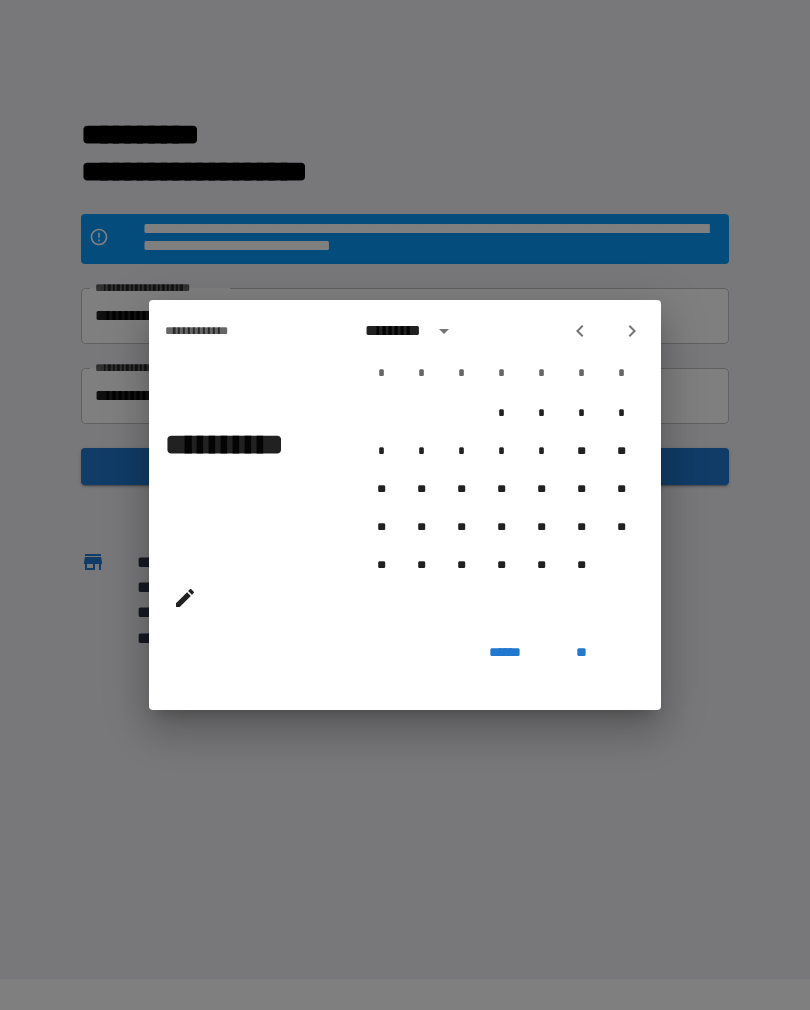 click at bounding box center [580, 331] 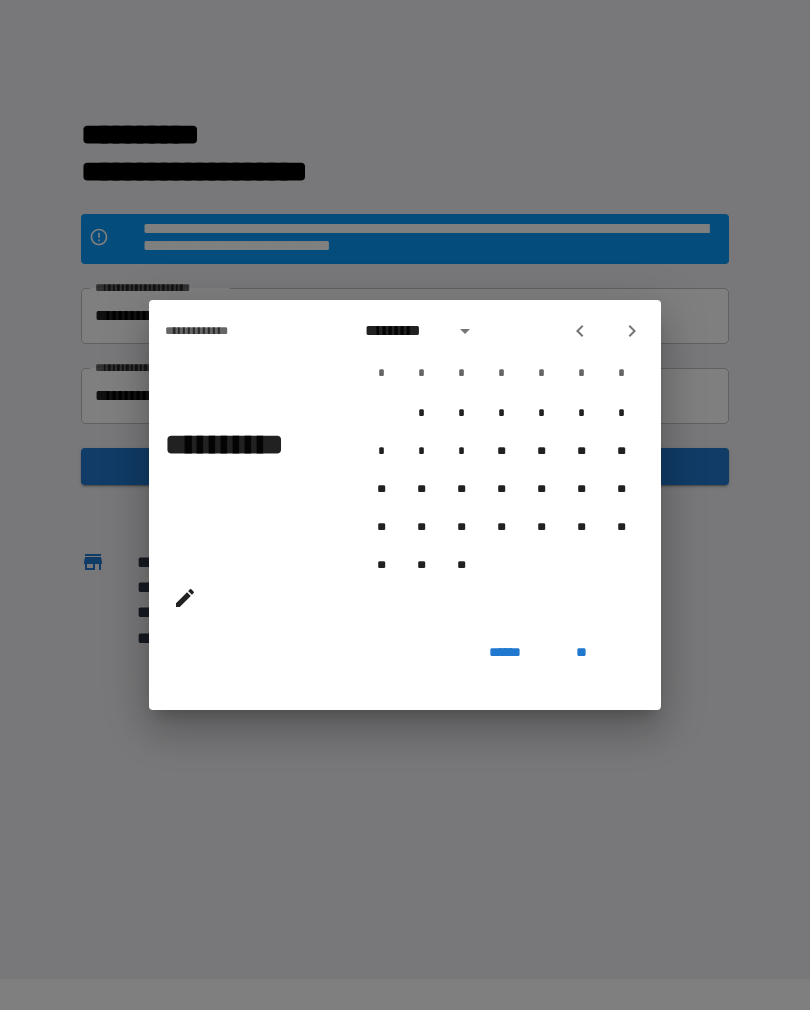 click at bounding box center [580, 331] 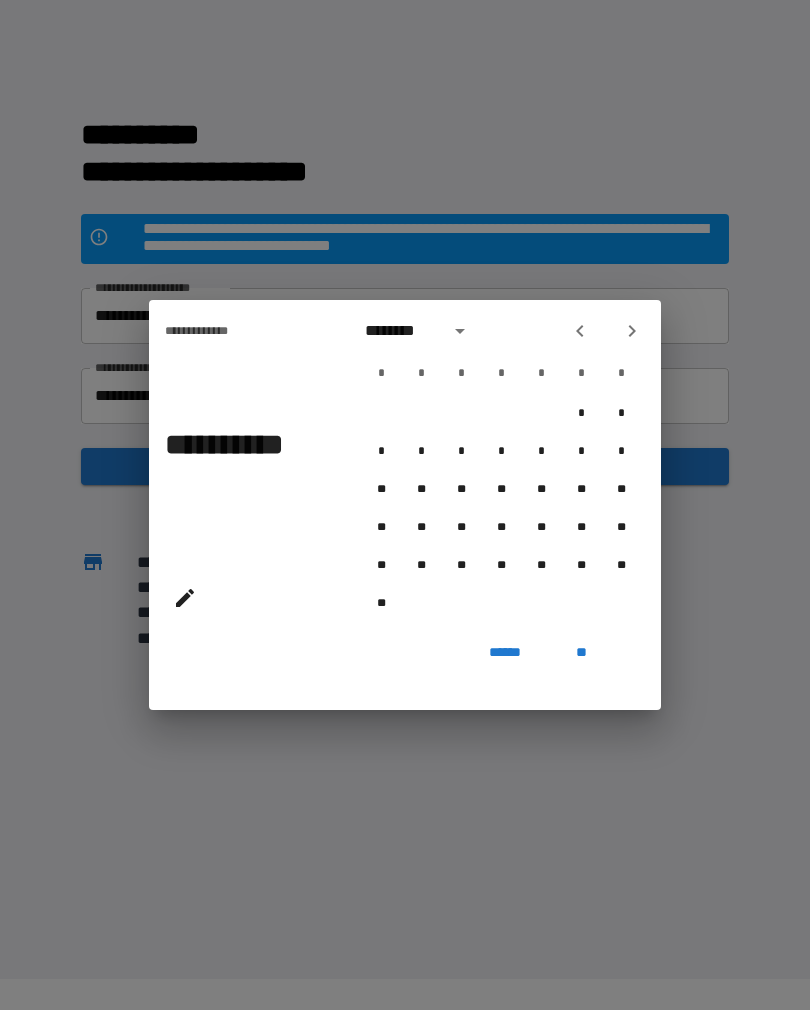 click at bounding box center (580, 331) 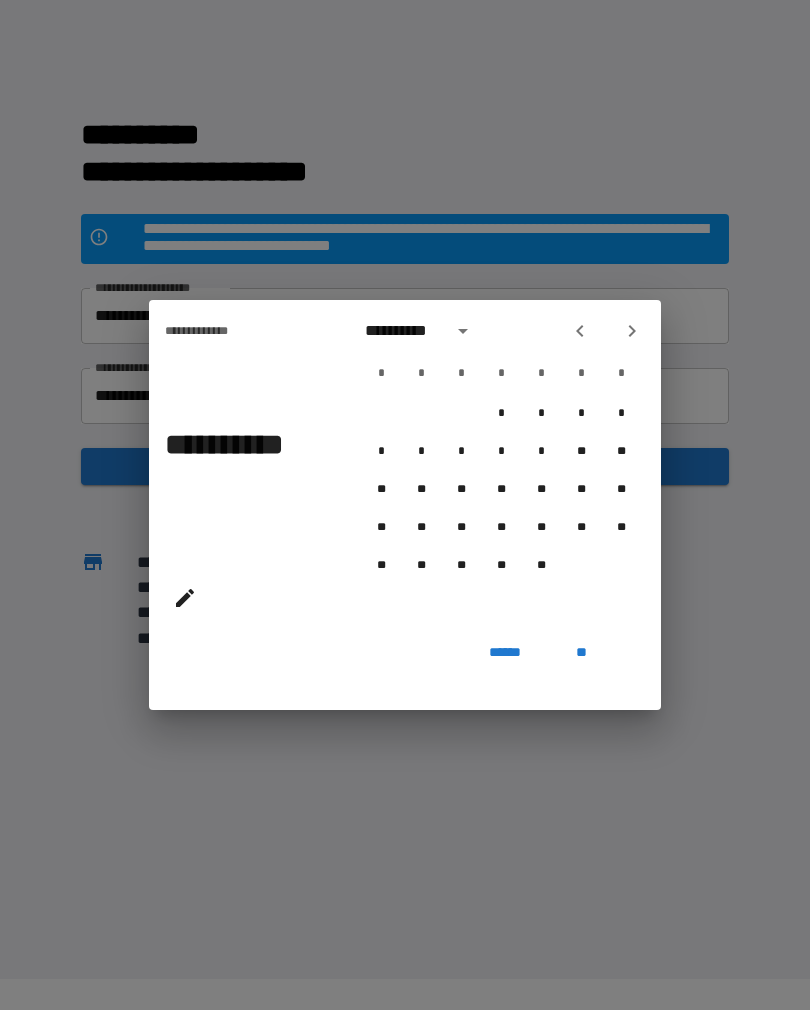 click at bounding box center [580, 331] 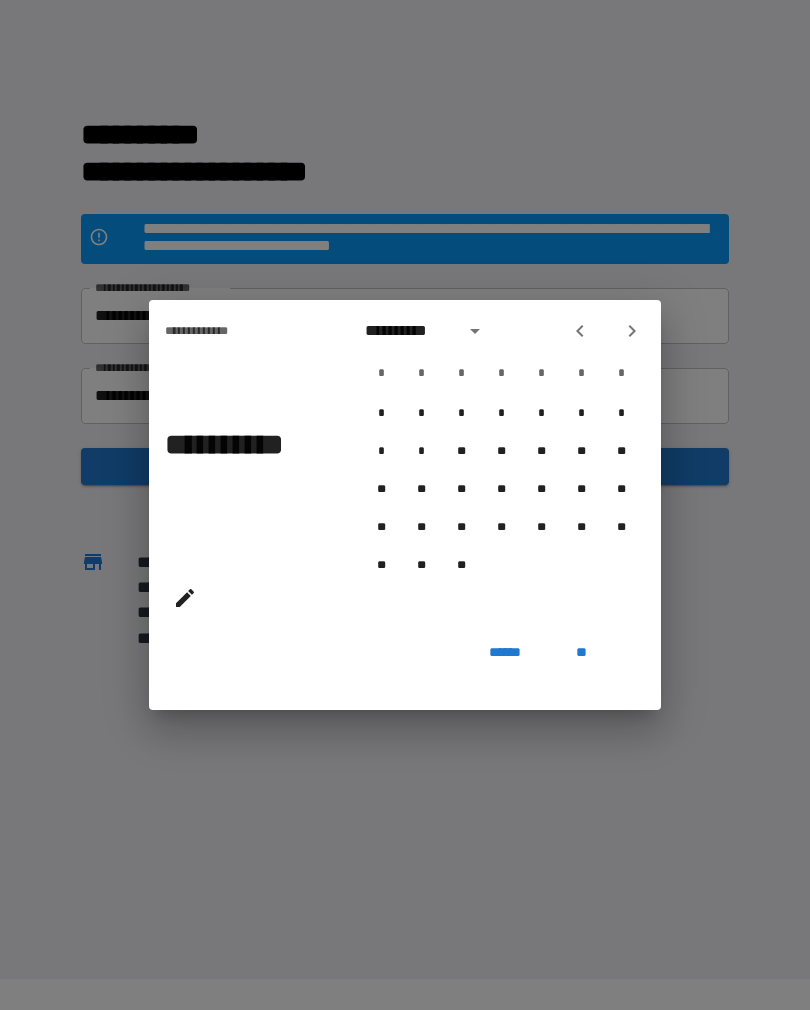 click 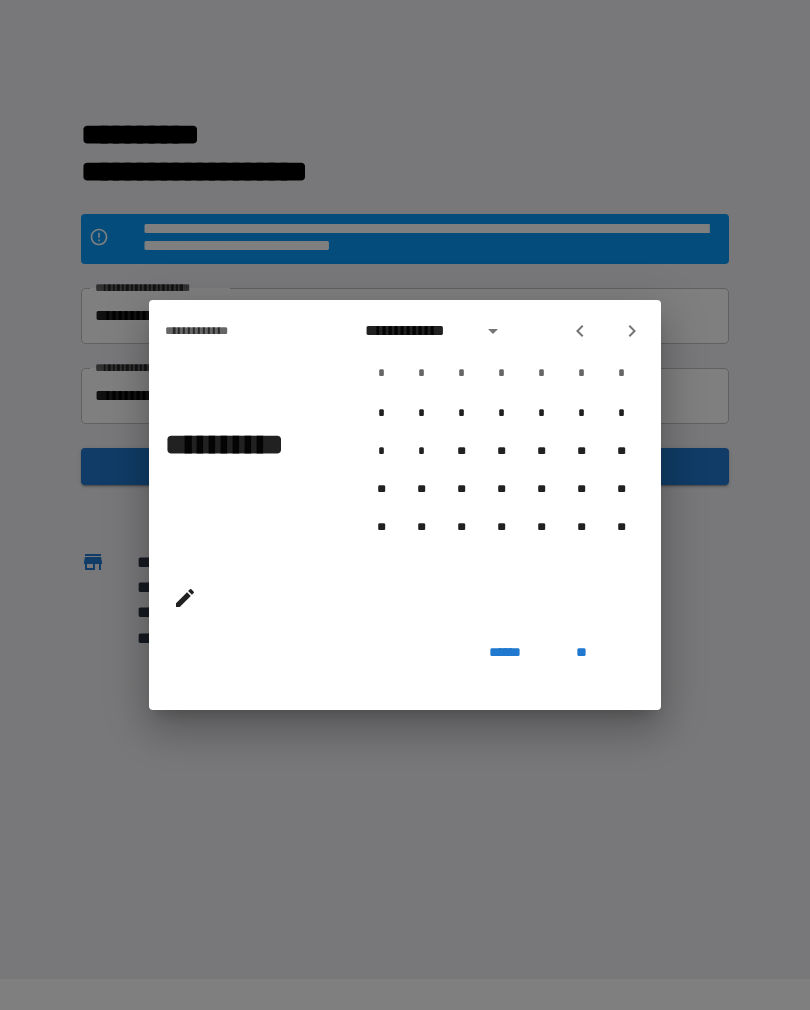 click 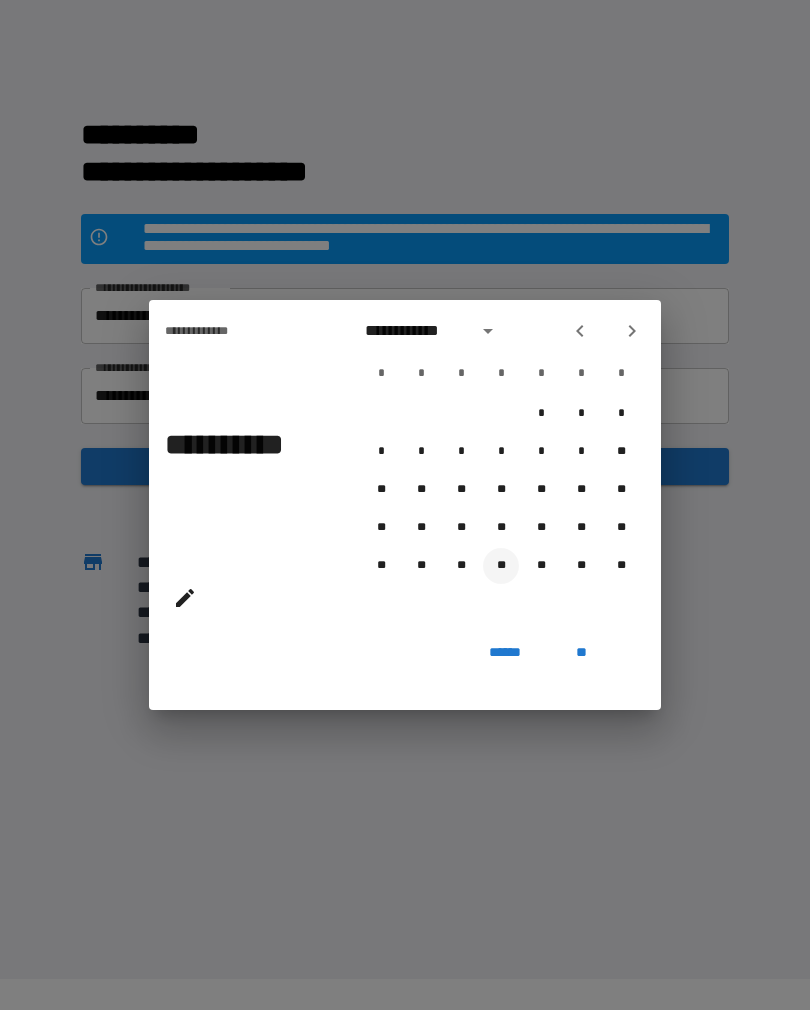 click on "**" at bounding box center (501, 566) 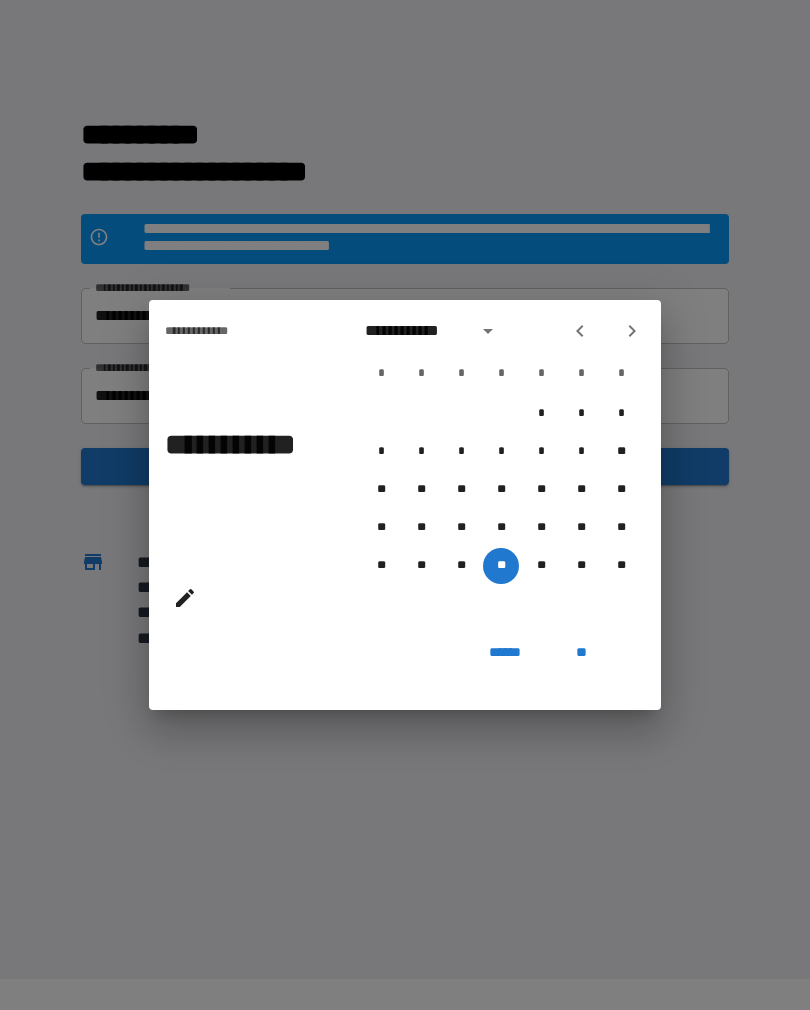 click on "**" at bounding box center [581, 652] 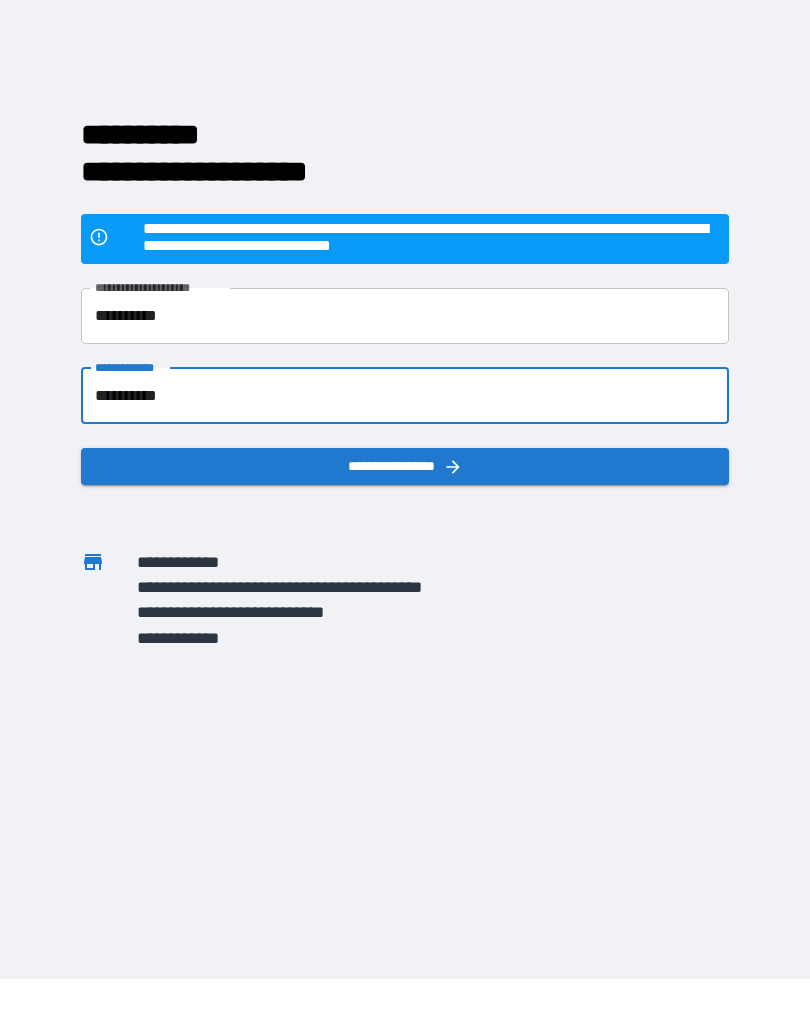 click on "**********" at bounding box center (405, 466) 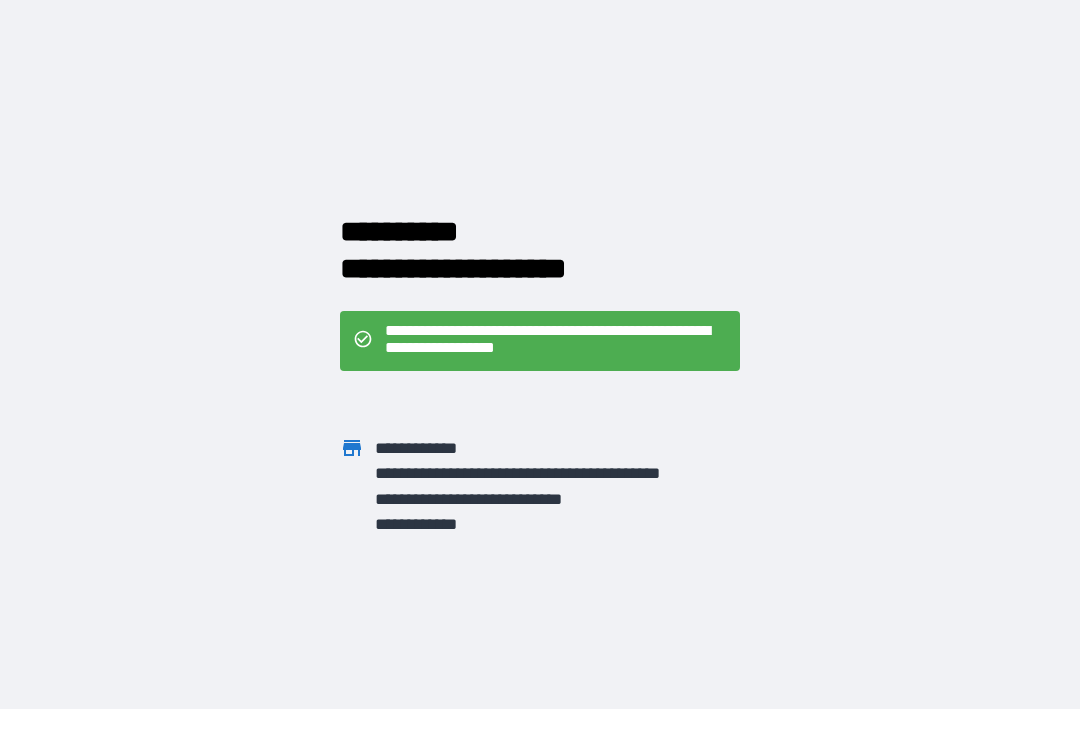 click on "**********" at bounding box center [556, 341] 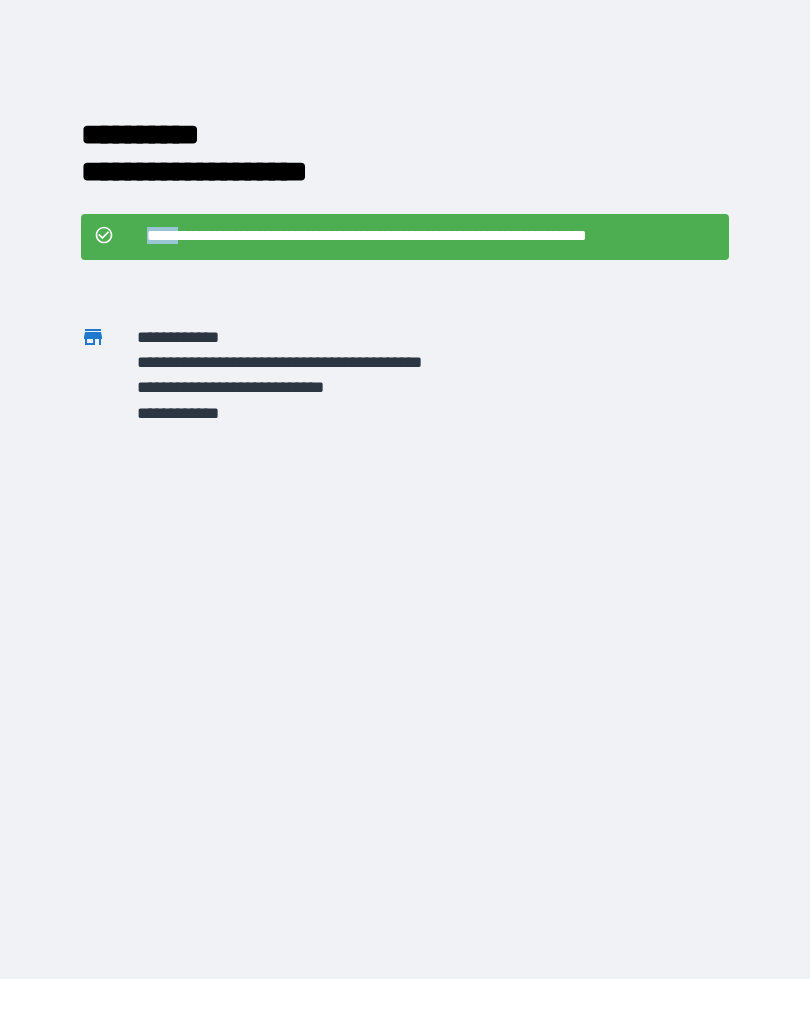 click on "**********" at bounding box center [431, 236] 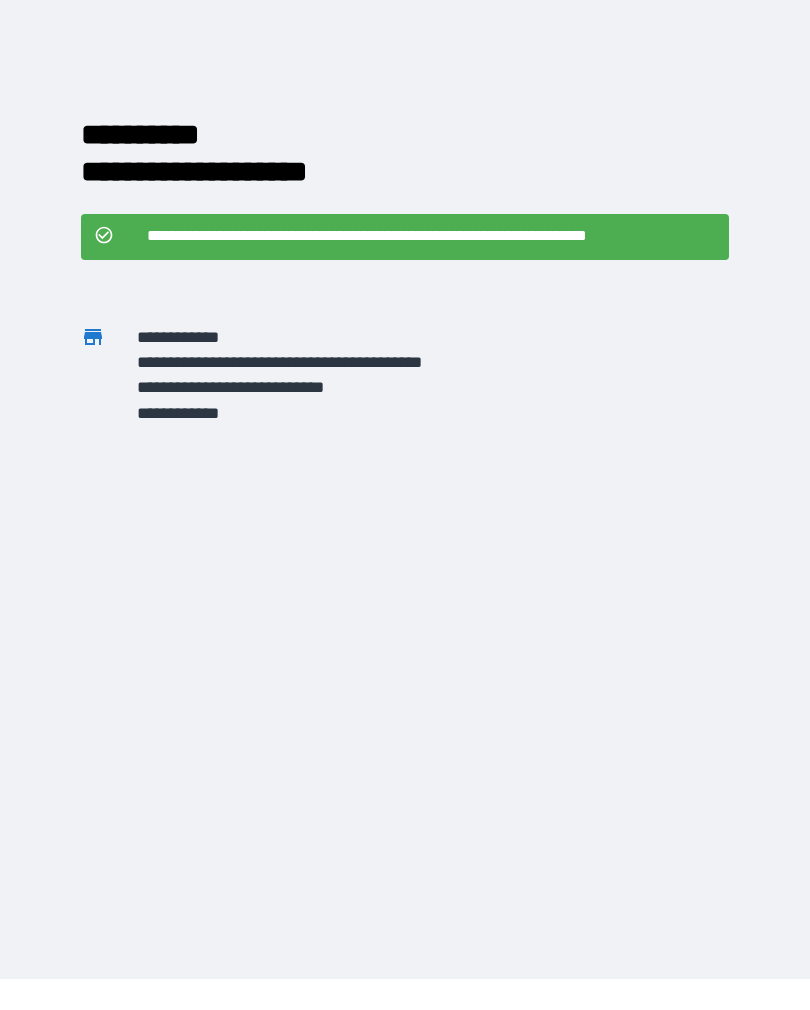 click on "**********" at bounding box center (405, 474) 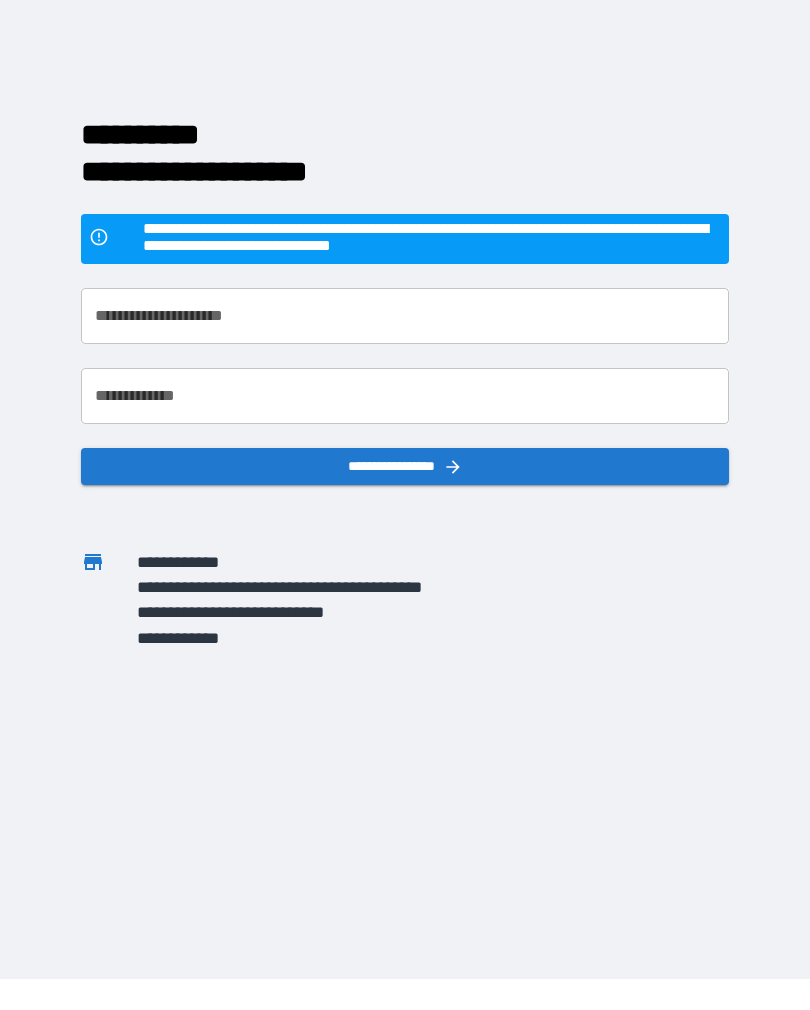 click on "**********" at bounding box center [405, 474] 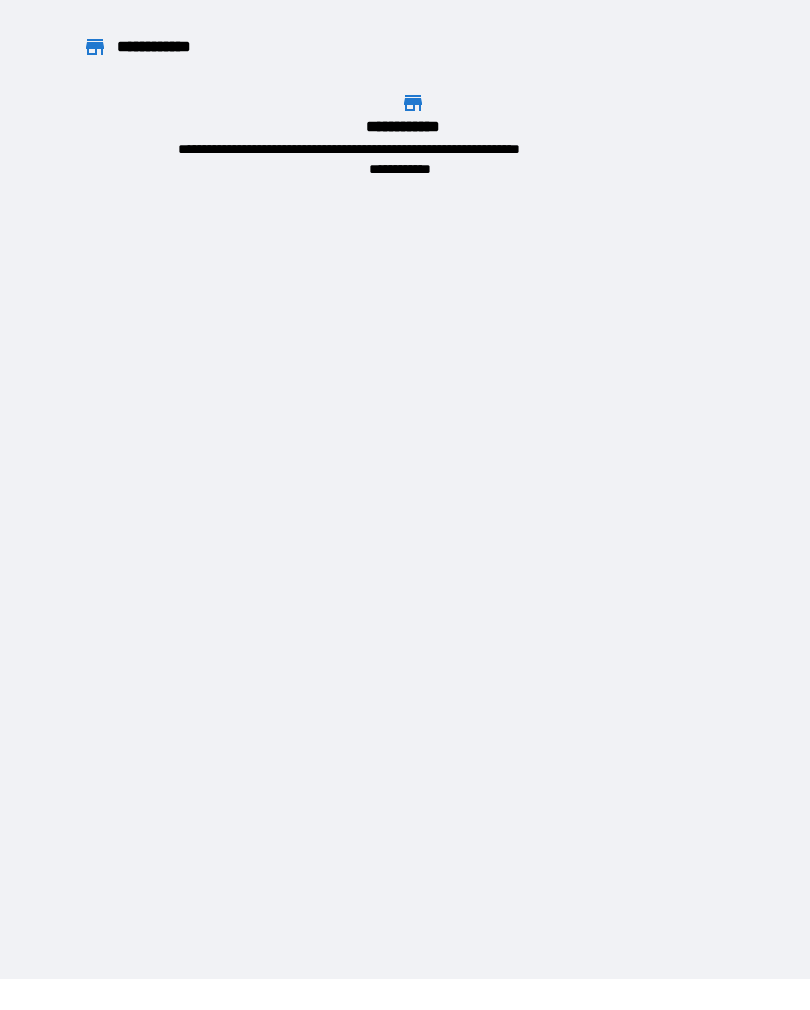 click on "**********" at bounding box center [405, 474] 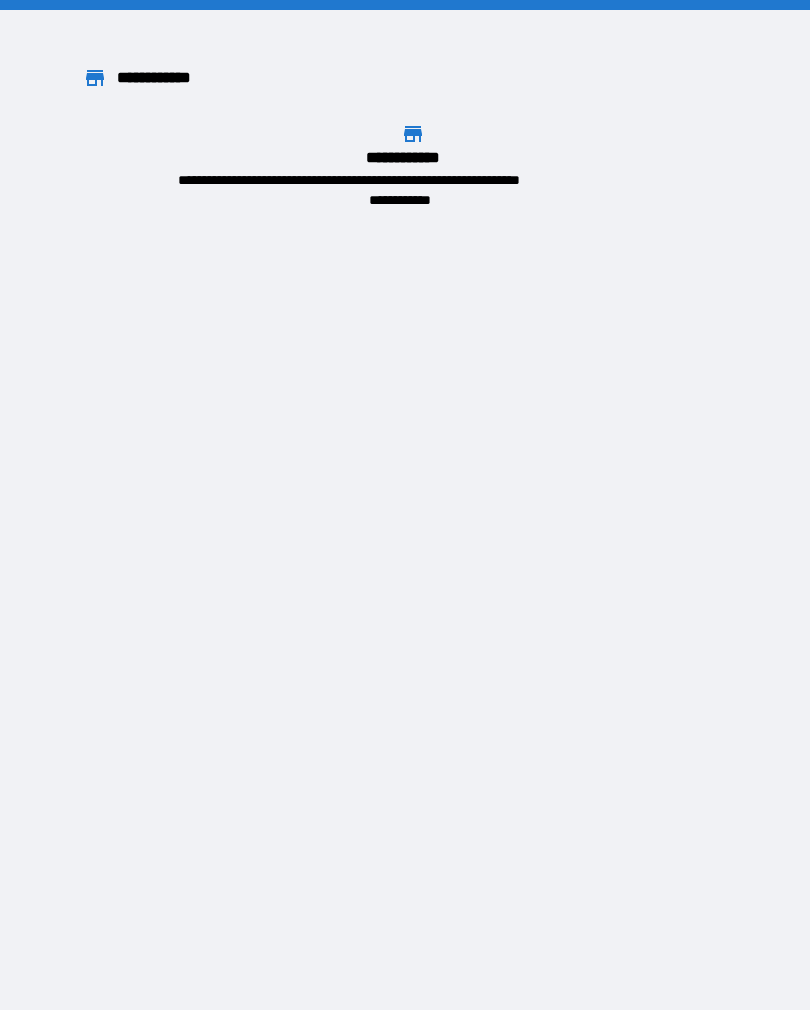 click on "**********" at bounding box center [405, 505] 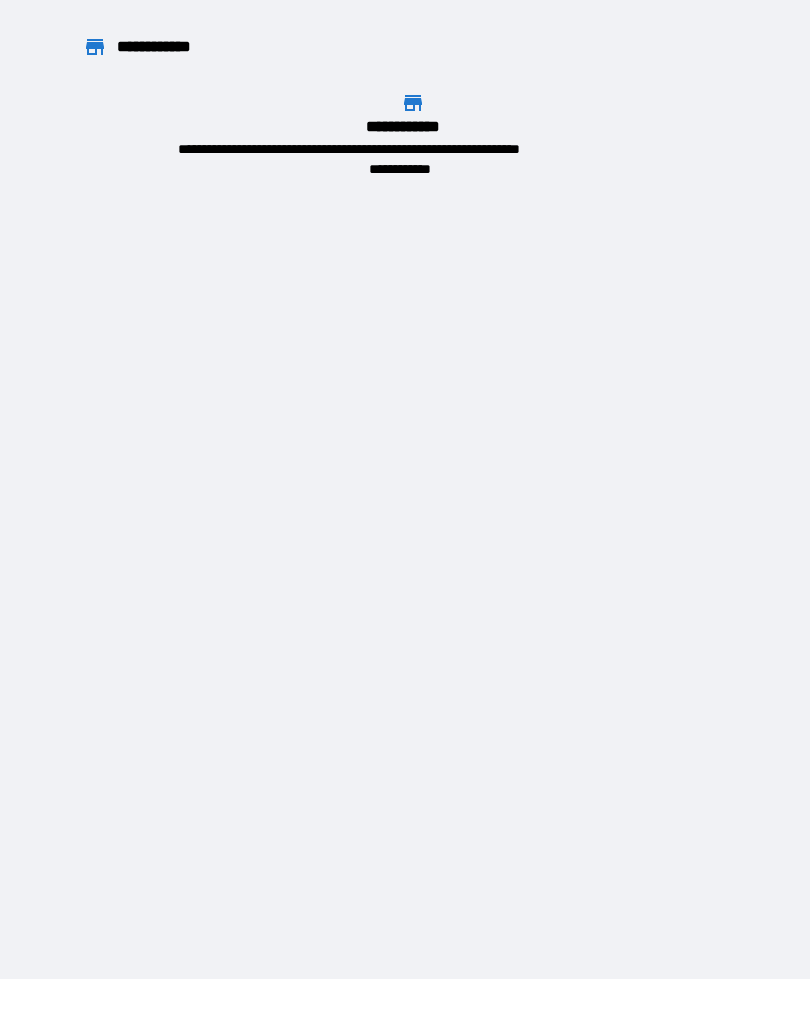 scroll, scrollTop: 0, scrollLeft: 0, axis: both 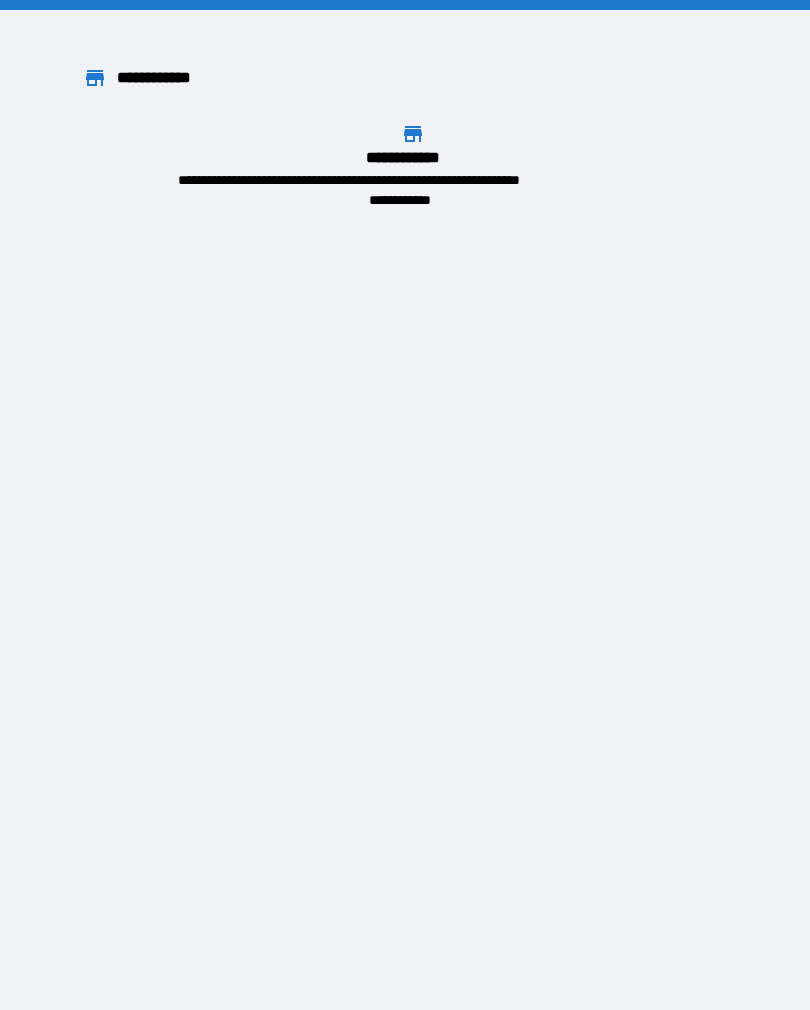 click on "**********" at bounding box center (405, 505) 